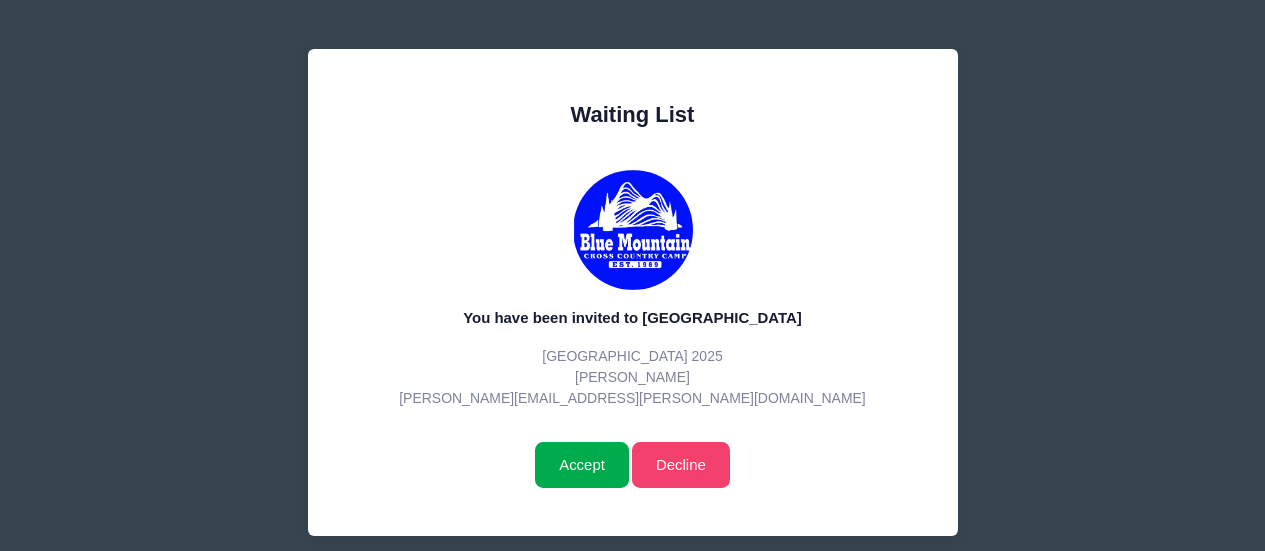 scroll, scrollTop: 0, scrollLeft: 0, axis: both 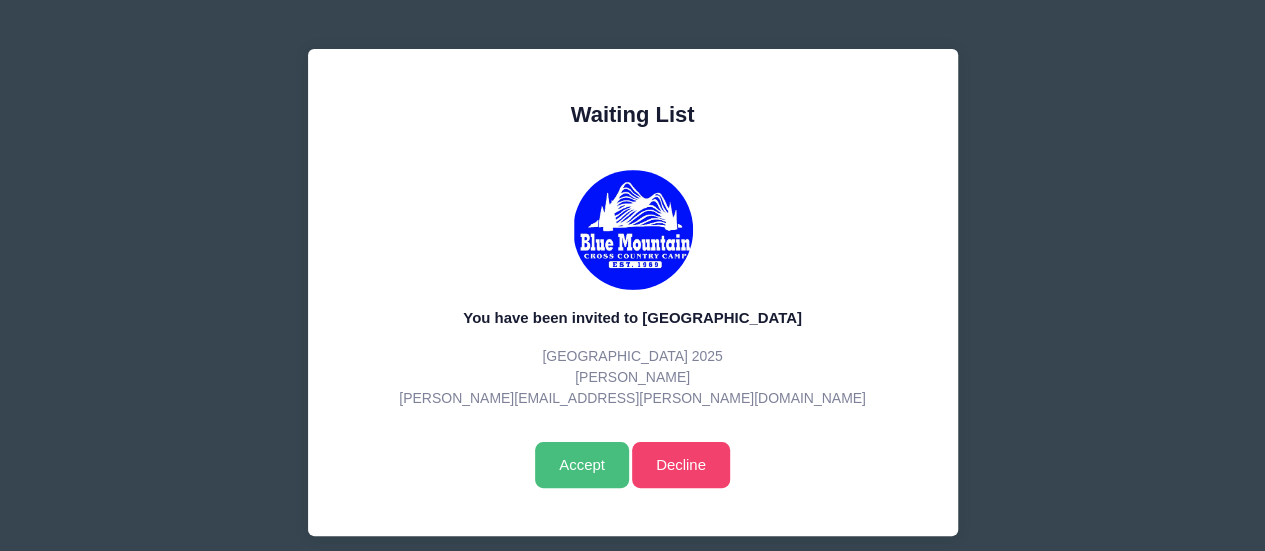 click on "Accept" at bounding box center (581, 465) 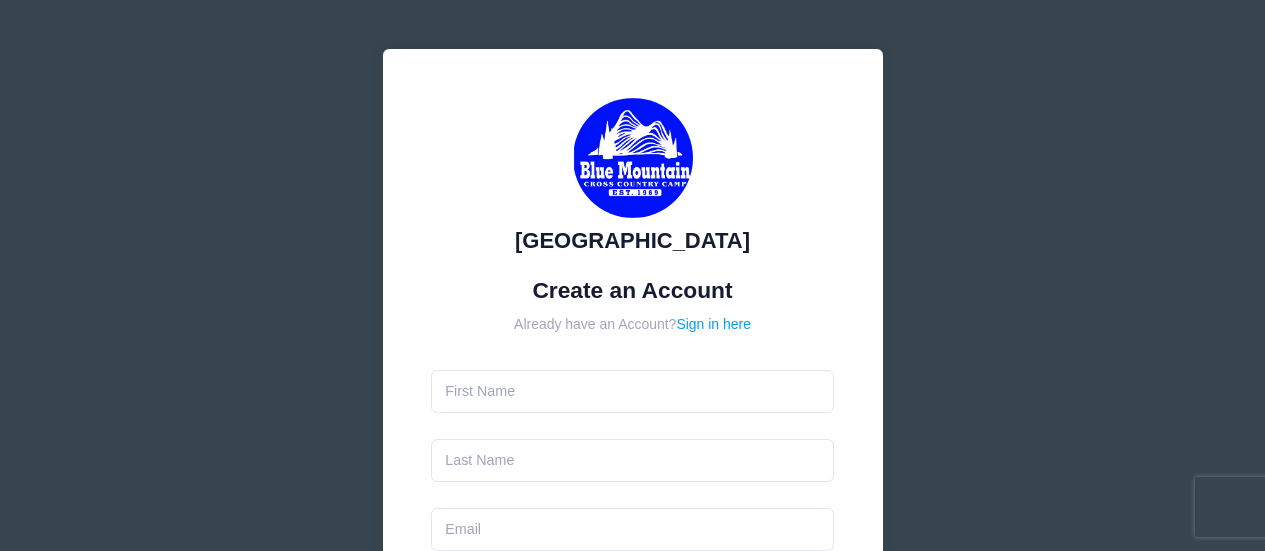 scroll, scrollTop: 0, scrollLeft: 0, axis: both 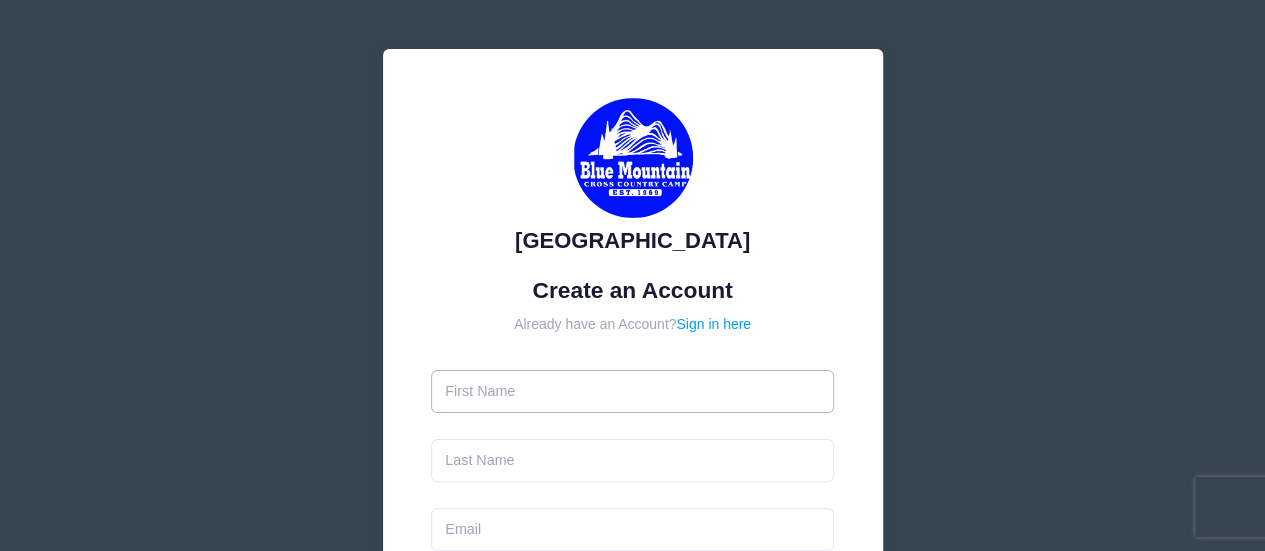 click at bounding box center (632, 391) 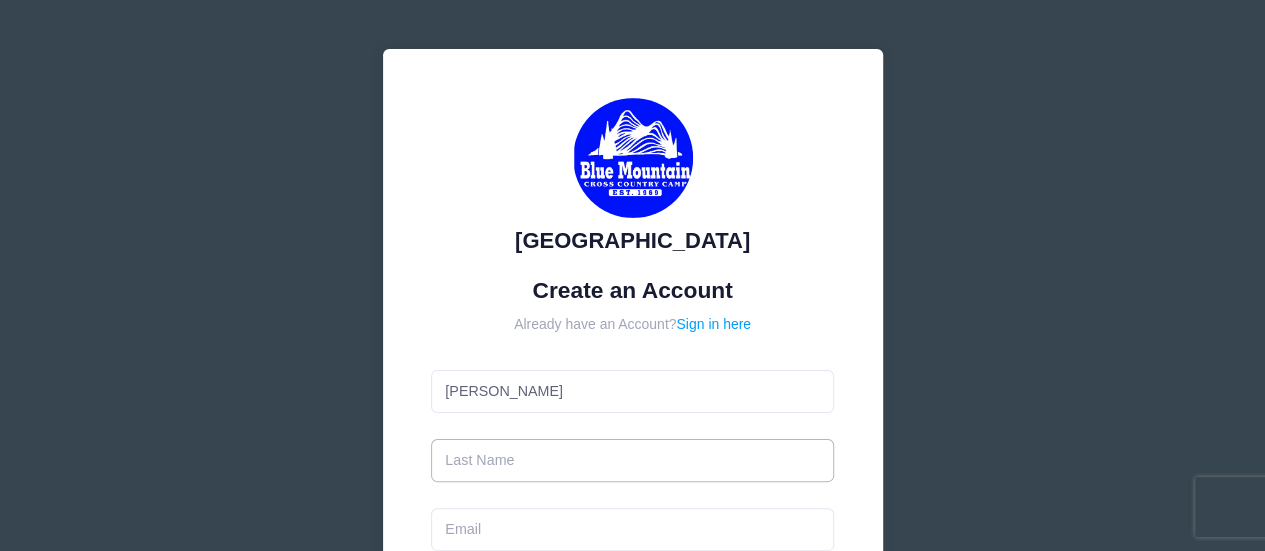 type on "[PERSON_NAME]" 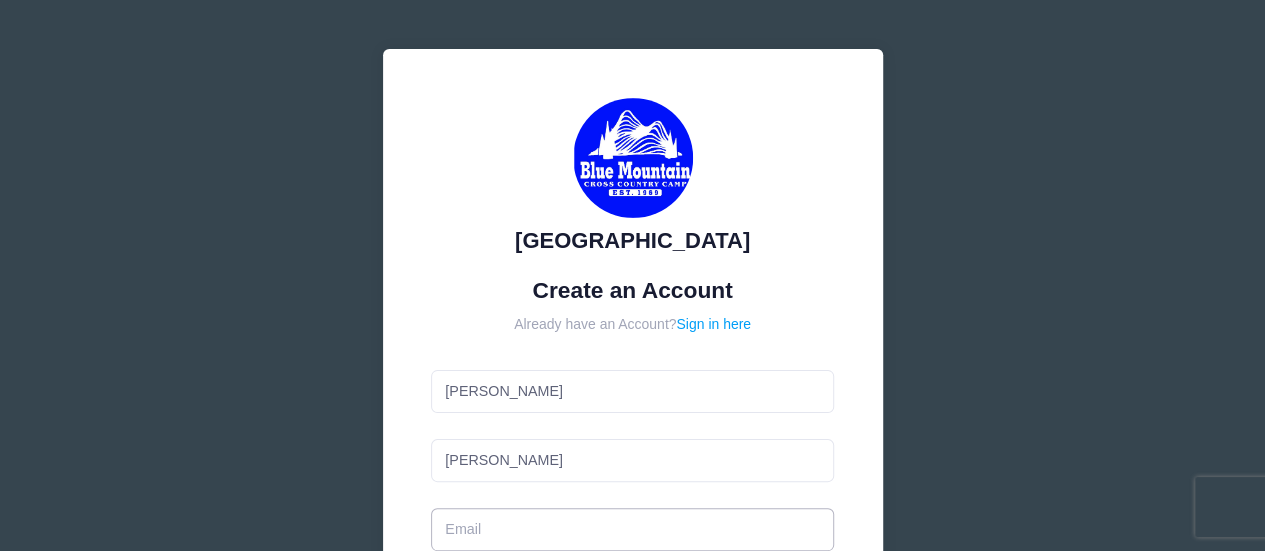 type on "[PERSON_NAME][EMAIL_ADDRESS][PERSON_NAME][DOMAIN_NAME]" 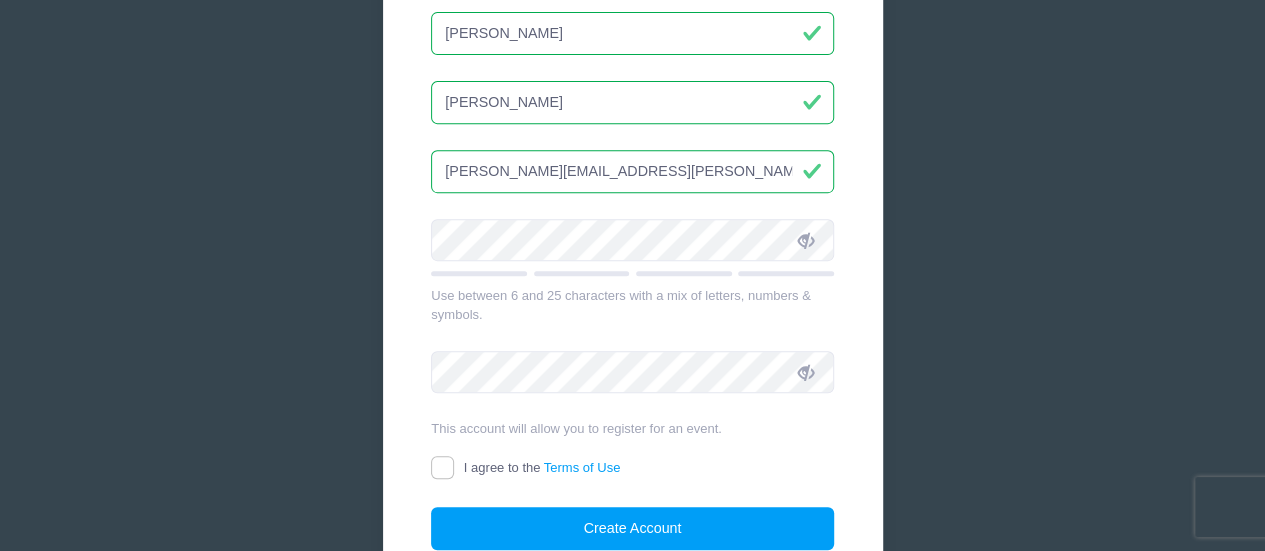 scroll, scrollTop: 415, scrollLeft: 0, axis: vertical 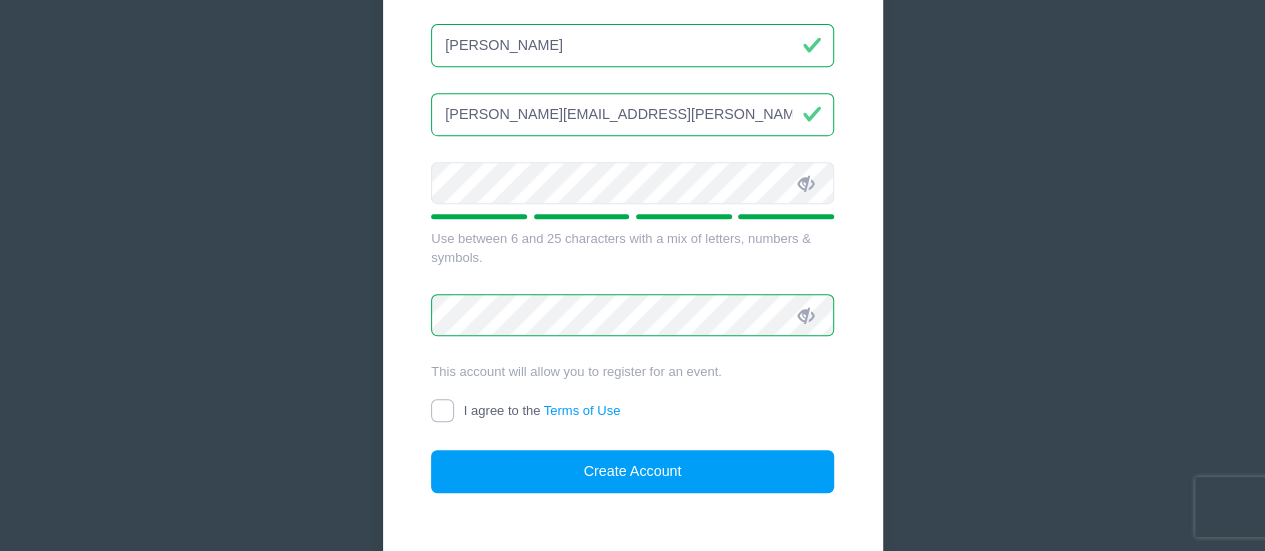 click on "I agree to the
Terms of Use" at bounding box center (442, 410) 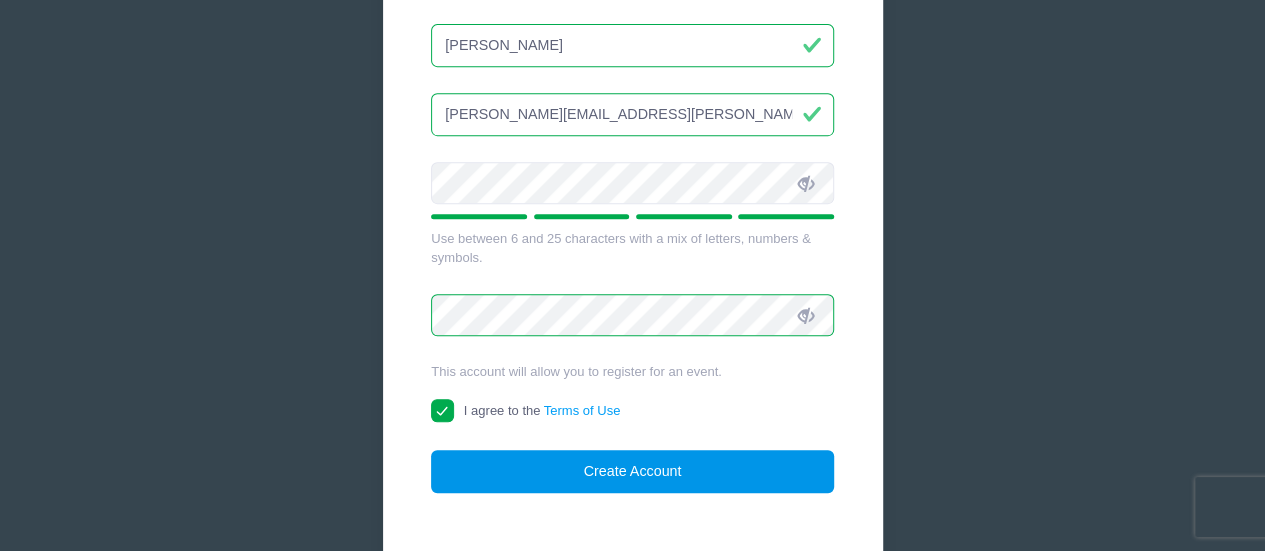 click on "Create Account" at bounding box center (632, 471) 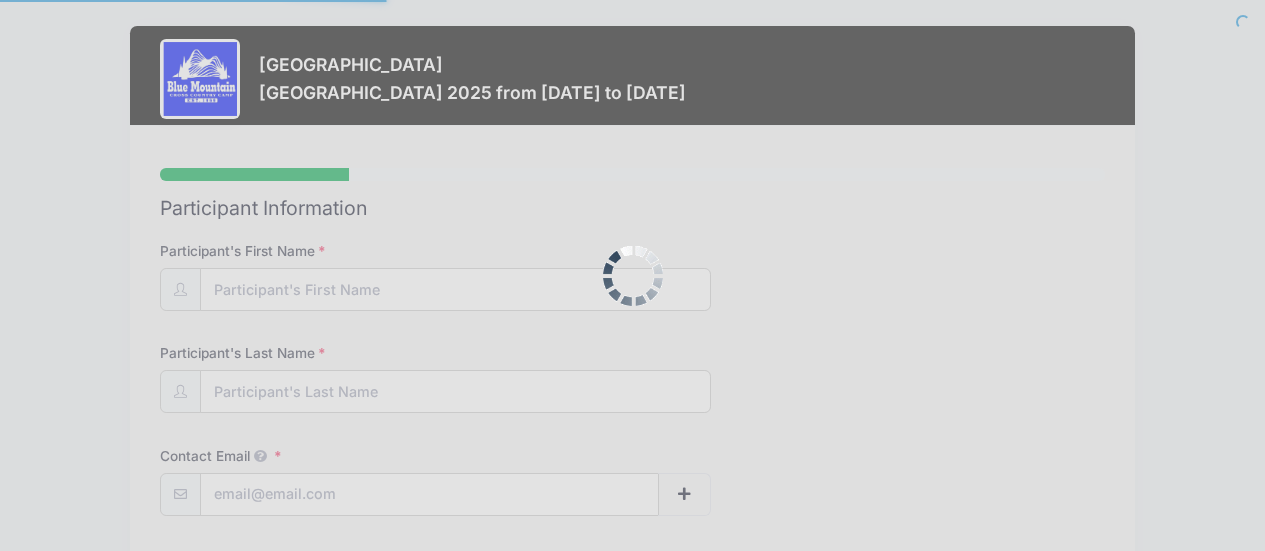 scroll, scrollTop: 0, scrollLeft: 0, axis: both 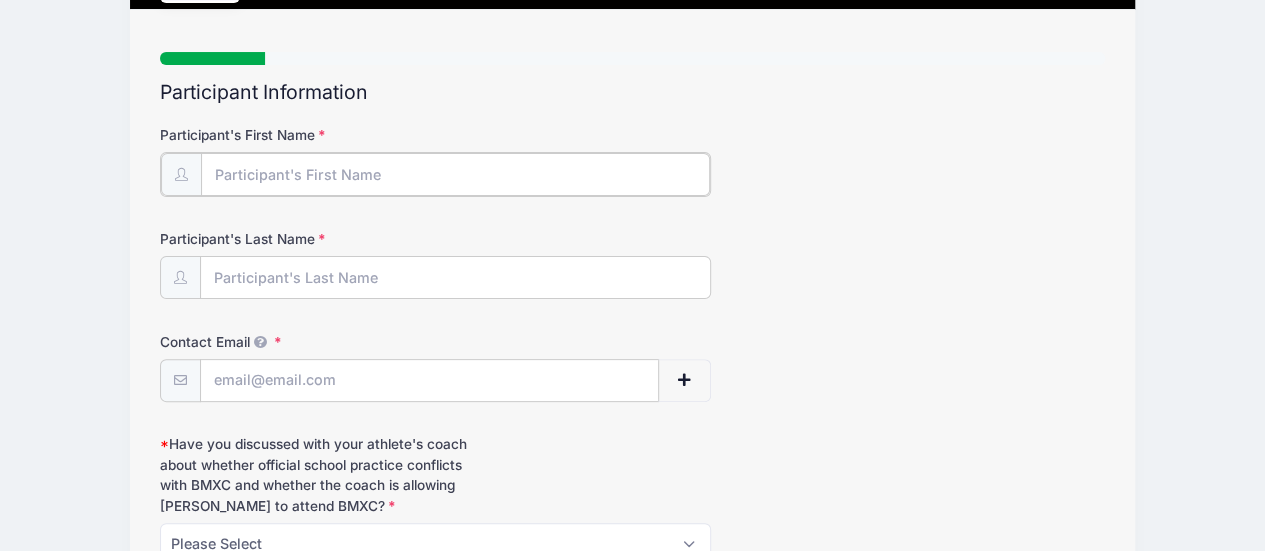 click on "Participant's First Name" at bounding box center [456, 174] 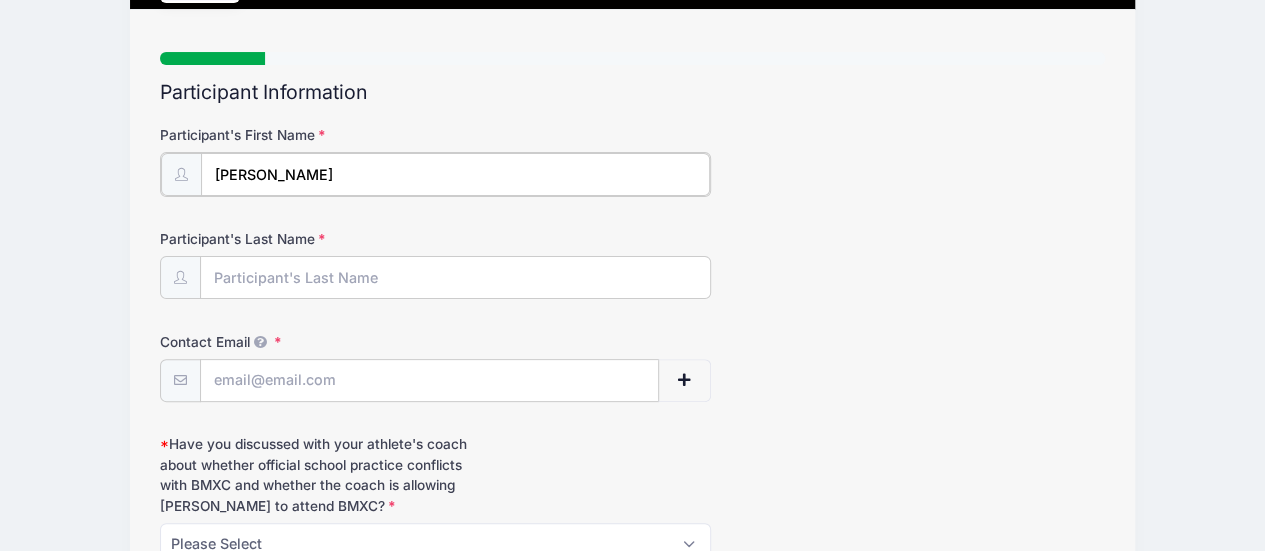 type on "[PERSON_NAME]" 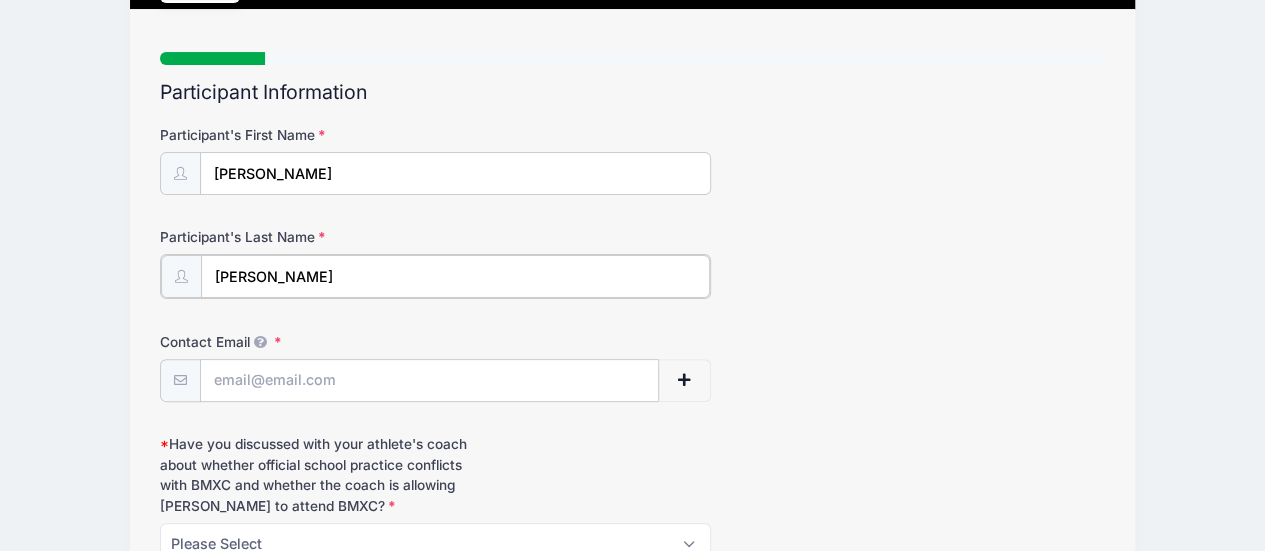 type on "[PERSON_NAME]" 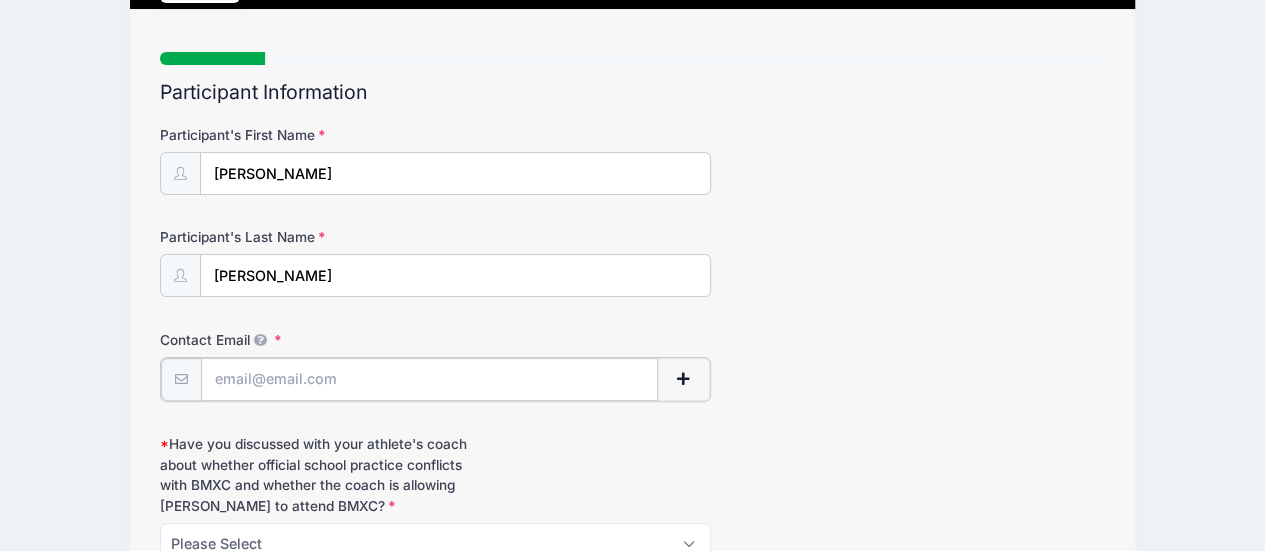 click on "Contact Email" at bounding box center (430, 379) 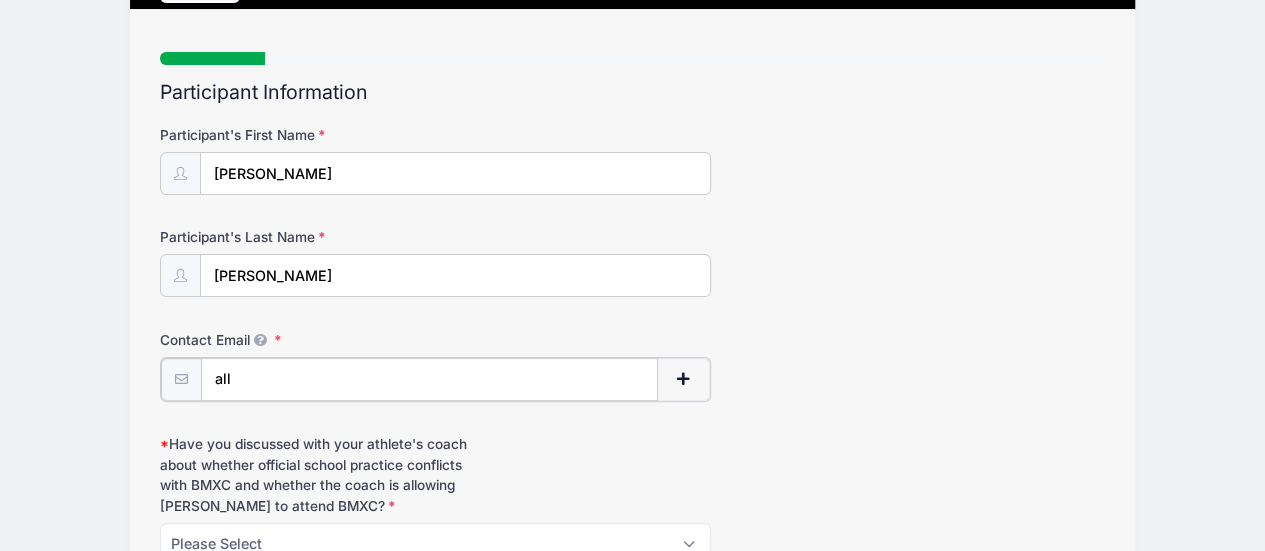 type on "[PERSON_NAME][EMAIL_ADDRESS][PERSON_NAME][DOMAIN_NAME]" 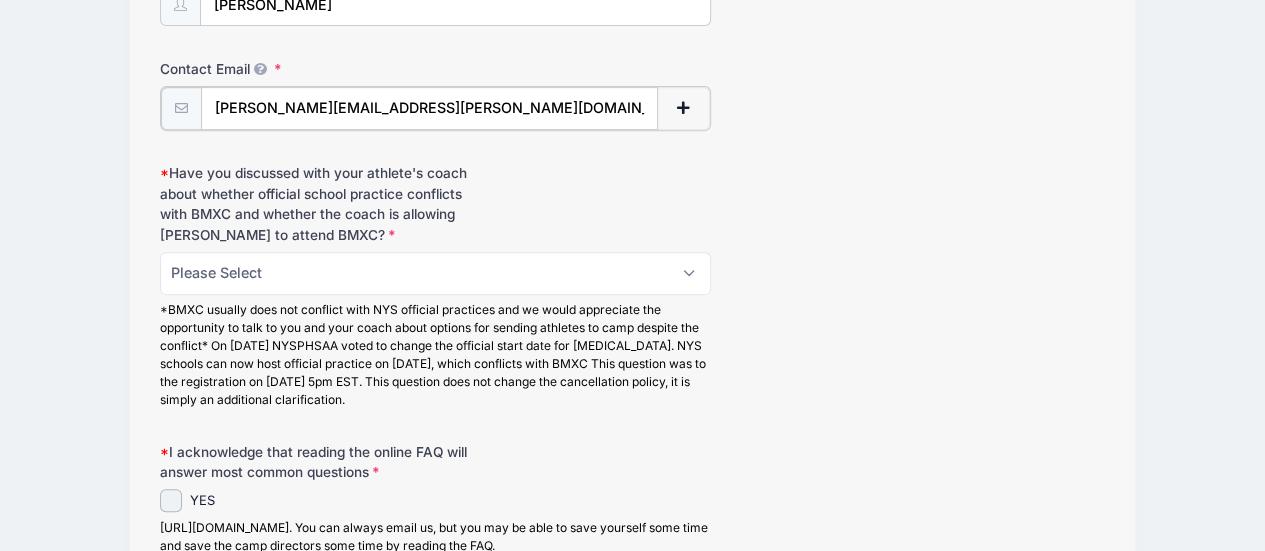 scroll, scrollTop: 393, scrollLeft: 0, axis: vertical 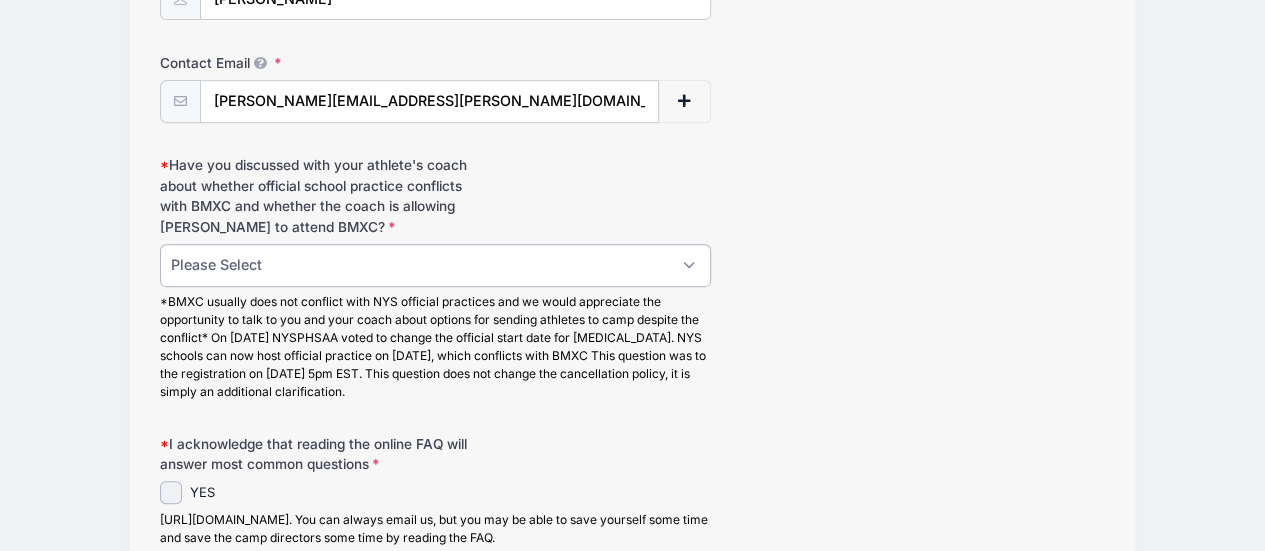 click on "Please Select Yes, and I accept the risk of losing the $250 deposit if I cancel this registration b/c my camper cannot attend BMXC due to a conflict with official school practice
No, but I accept the risk of losing the $250 deposit if I cancel this registration b/c my camper cannot attend BMXC due to a conflict with official school practice" at bounding box center (436, 265) 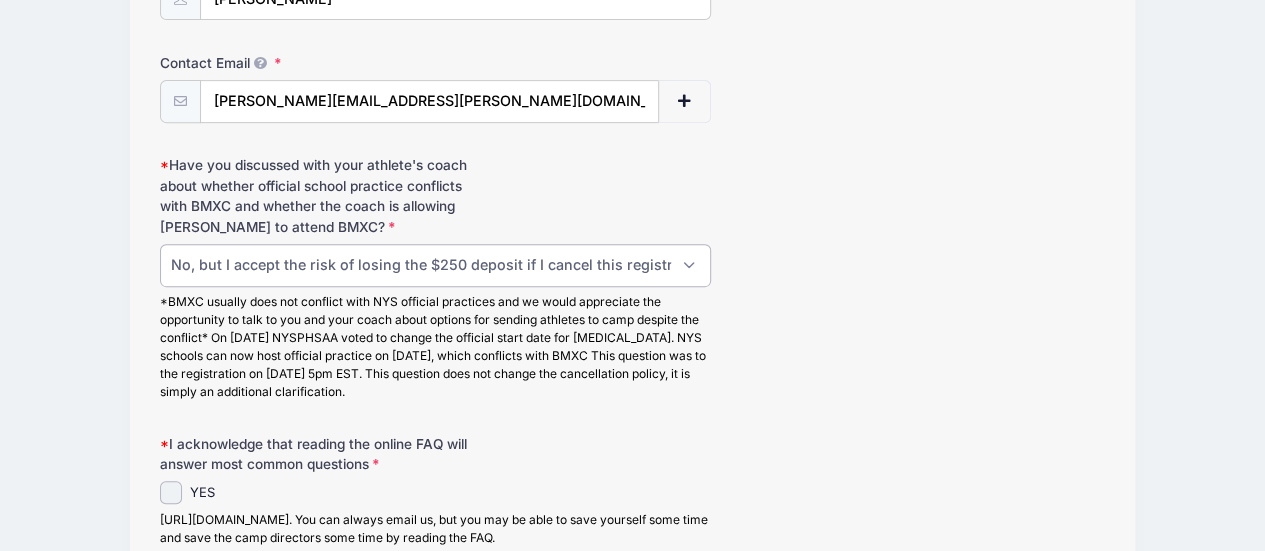 click on "Please Select Yes, and I accept the risk of losing the $250 deposit if I cancel this registration b/c my camper cannot attend BMXC due to a conflict with official school practice
No, but I accept the risk of losing the $250 deposit if I cancel this registration b/c my camper cannot attend BMXC due to a conflict with official school practice" at bounding box center [436, 265] 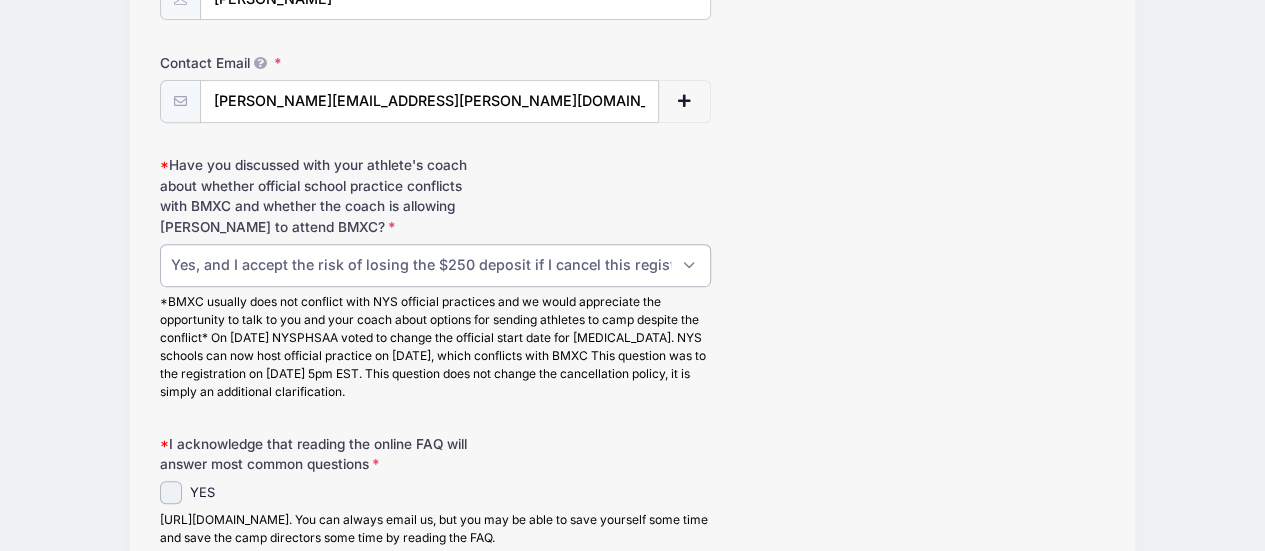 click on "Please Select Yes, and I accept the risk of losing the $250 deposit if I cancel this registration b/c my camper cannot attend BMXC due to a conflict with official school practice
No, but I accept the risk of losing the $250 deposit if I cancel this registration b/c my camper cannot attend BMXC due to a conflict with official school practice" at bounding box center [436, 265] 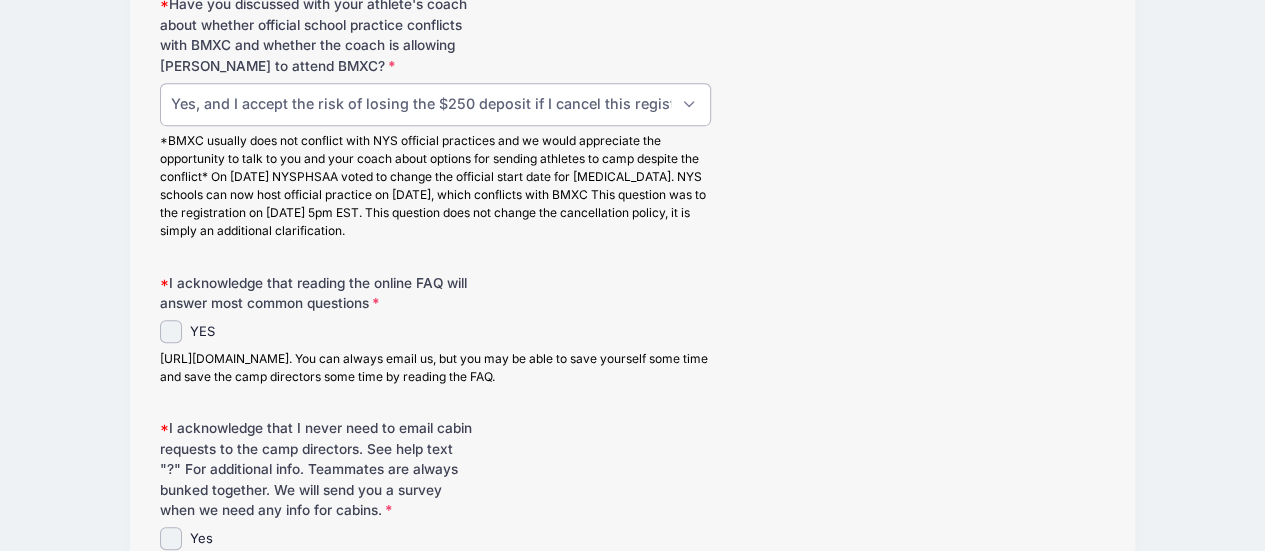 scroll, scrollTop: 564, scrollLeft: 0, axis: vertical 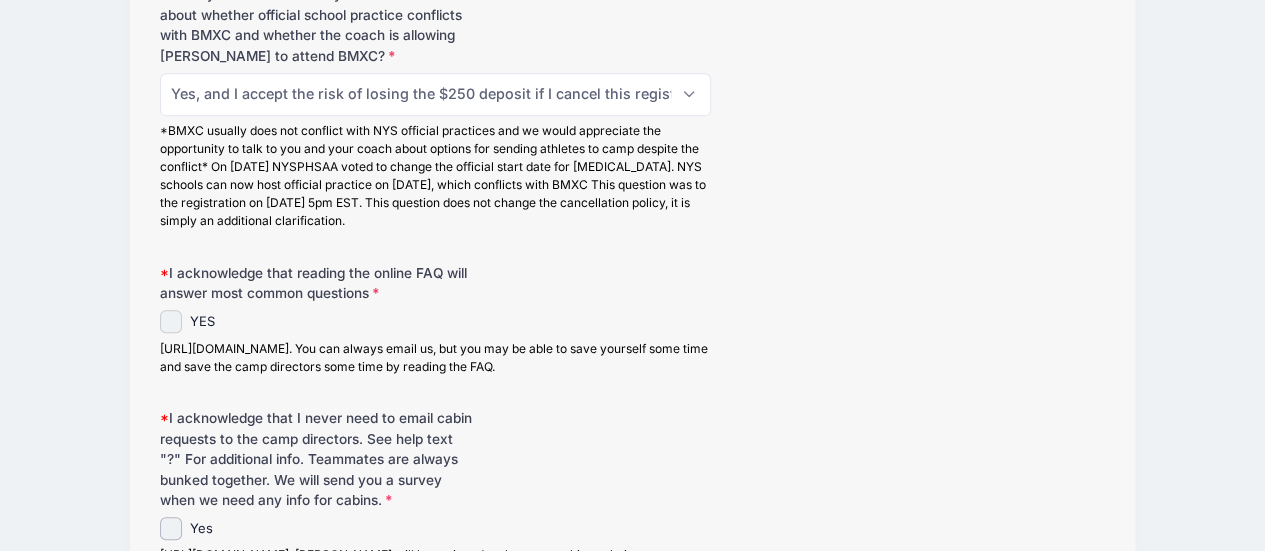 click on "YES" at bounding box center [171, 321] 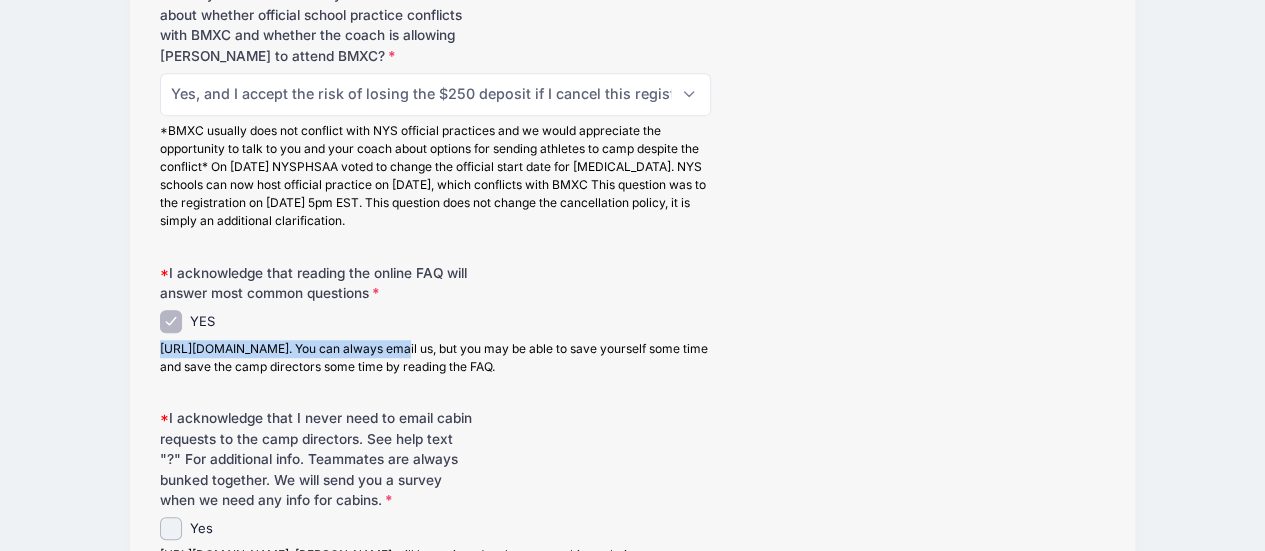 drag, startPoint x: 160, startPoint y: 344, endPoint x: 400, endPoint y: 344, distance: 240 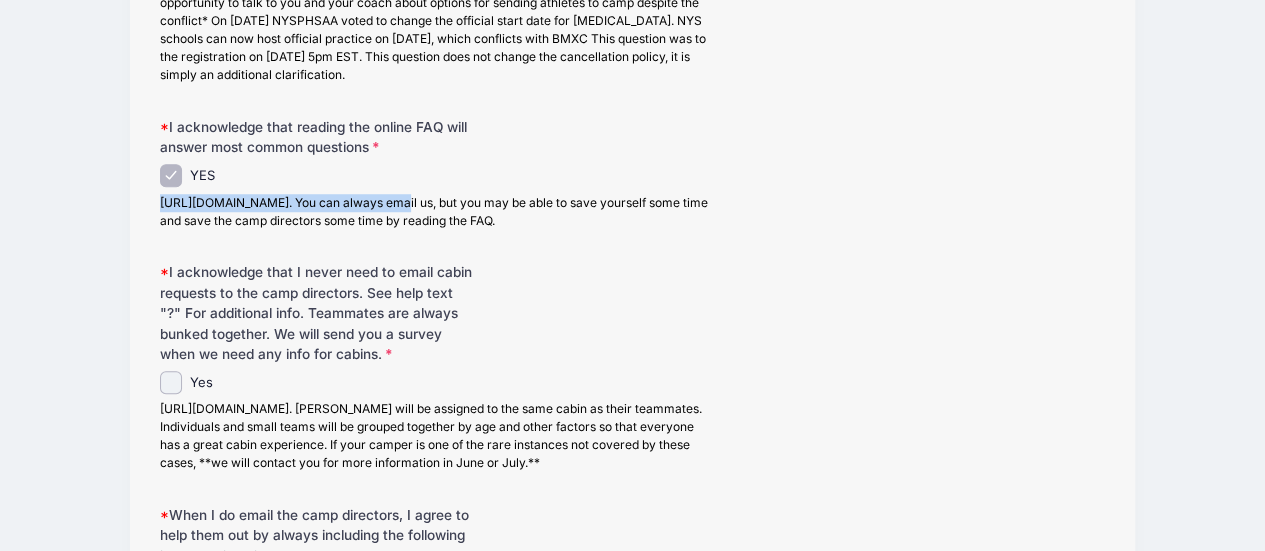 scroll, scrollTop: 712, scrollLeft: 0, axis: vertical 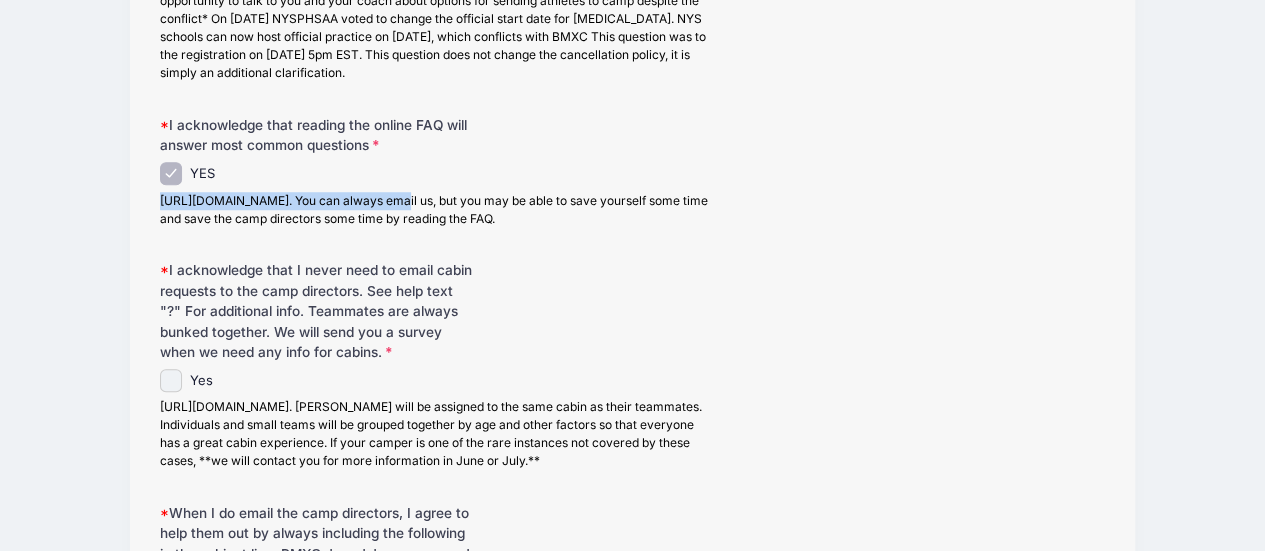 click on "Yes" at bounding box center (171, 380) 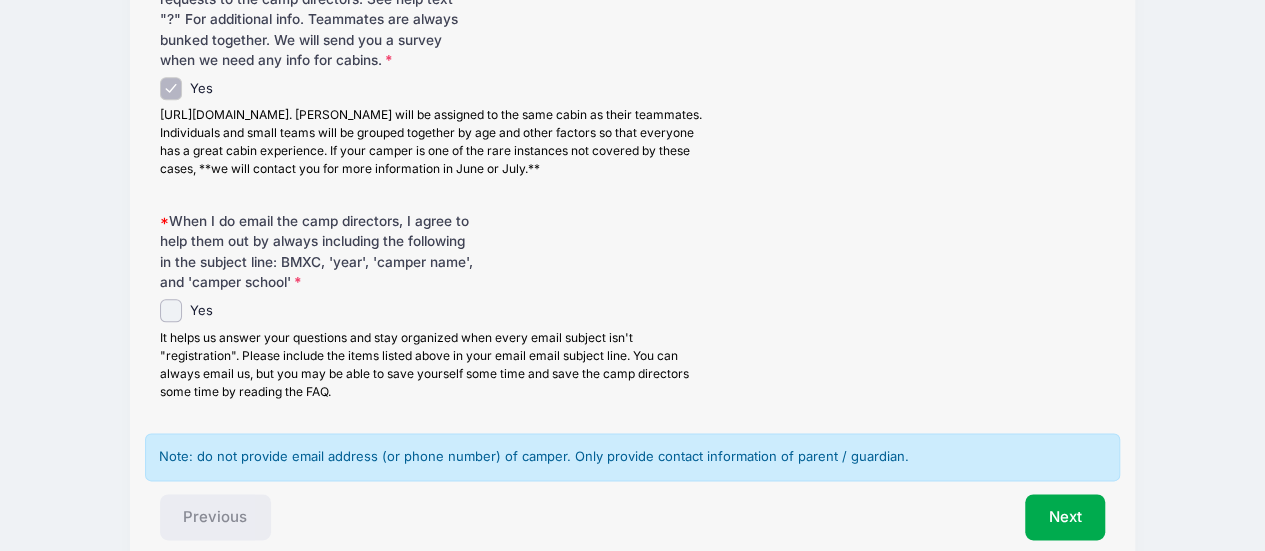 scroll, scrollTop: 1013, scrollLeft: 0, axis: vertical 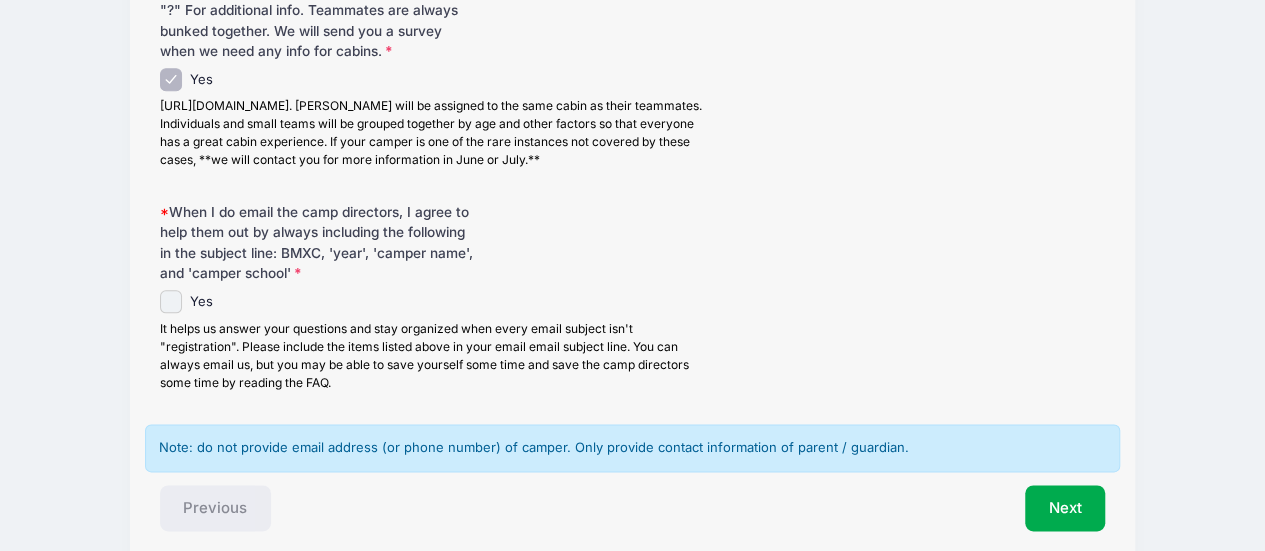 click on "Yes" at bounding box center [171, 301] 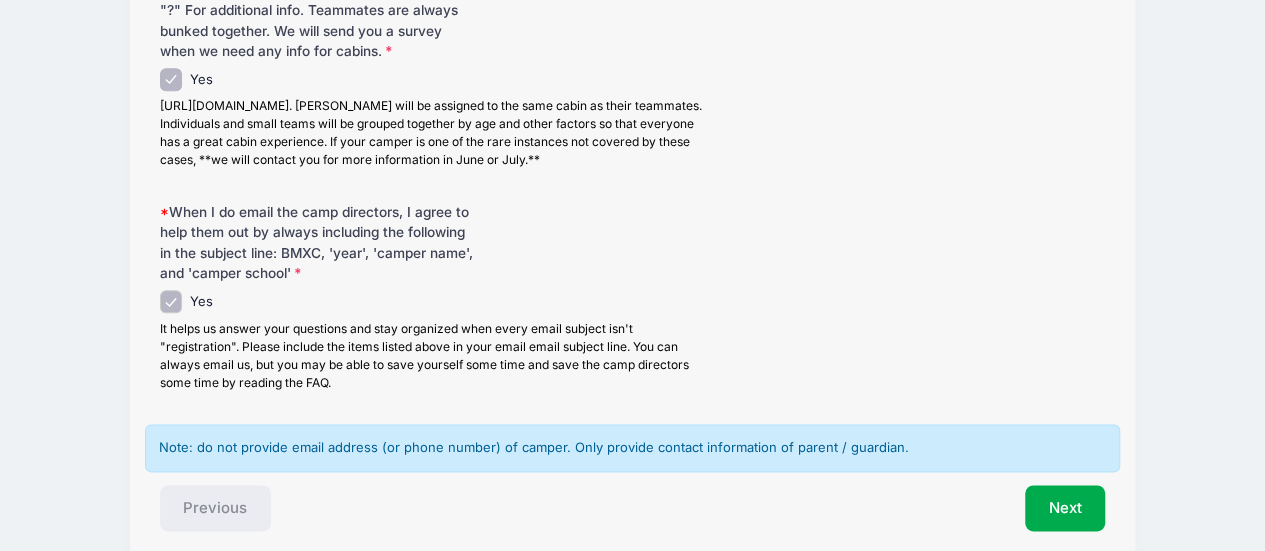 scroll, scrollTop: 1092, scrollLeft: 0, axis: vertical 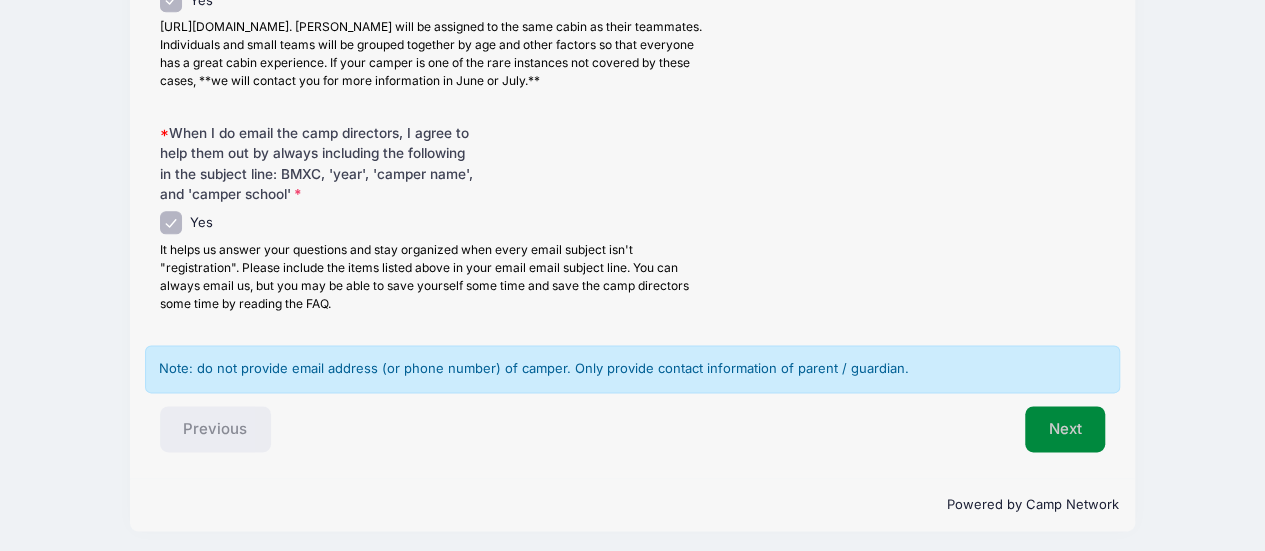 click on "Next" at bounding box center (1065, 429) 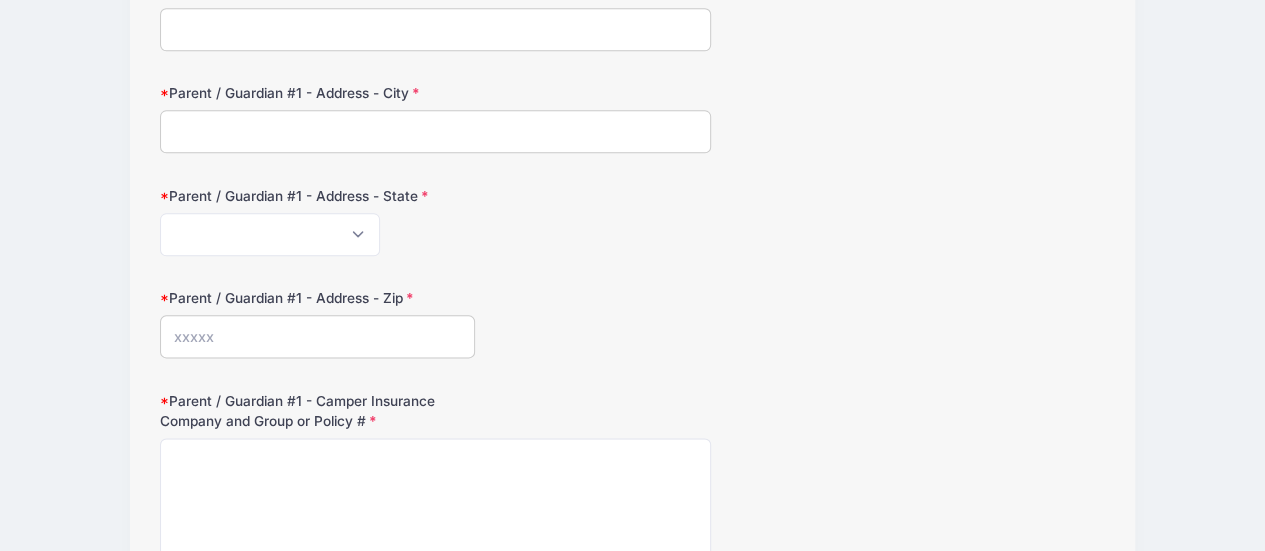 scroll, scrollTop: 0, scrollLeft: 0, axis: both 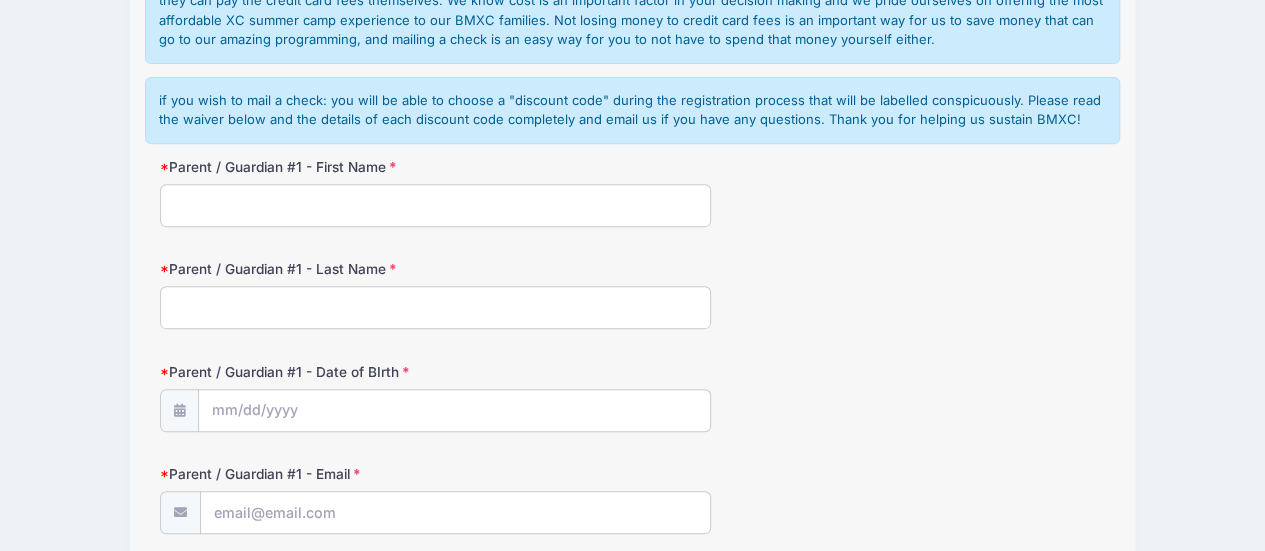 click on "Parent / Guardian #1 - First Name" at bounding box center [436, 205] 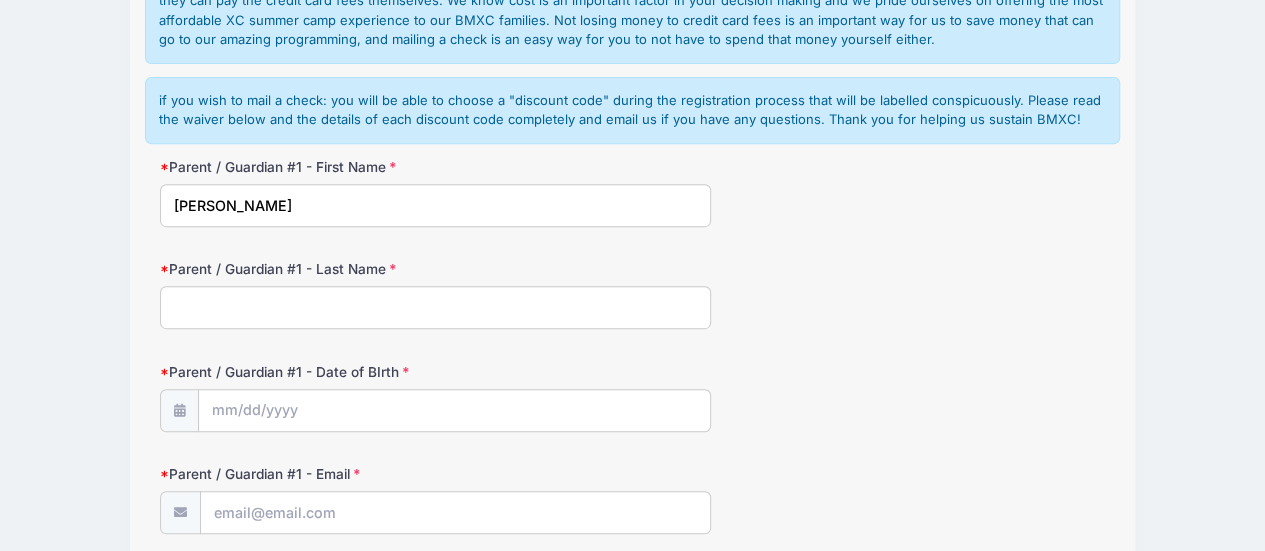 type on "[PERSON_NAME]" 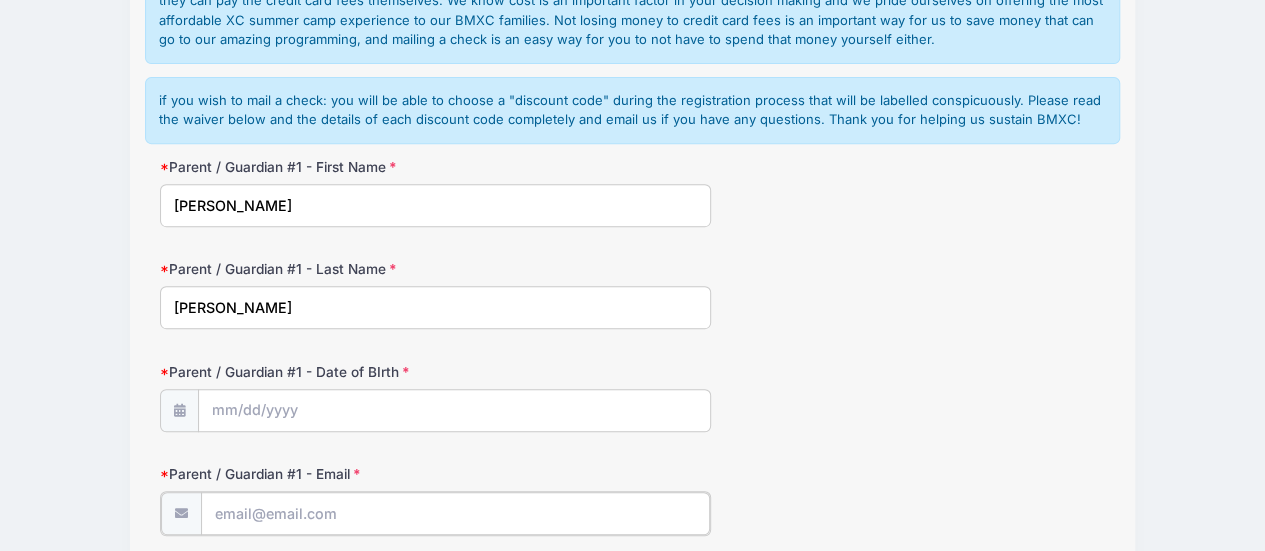 type on "[PERSON_NAME][EMAIL_ADDRESS][PERSON_NAME][DOMAIN_NAME]" 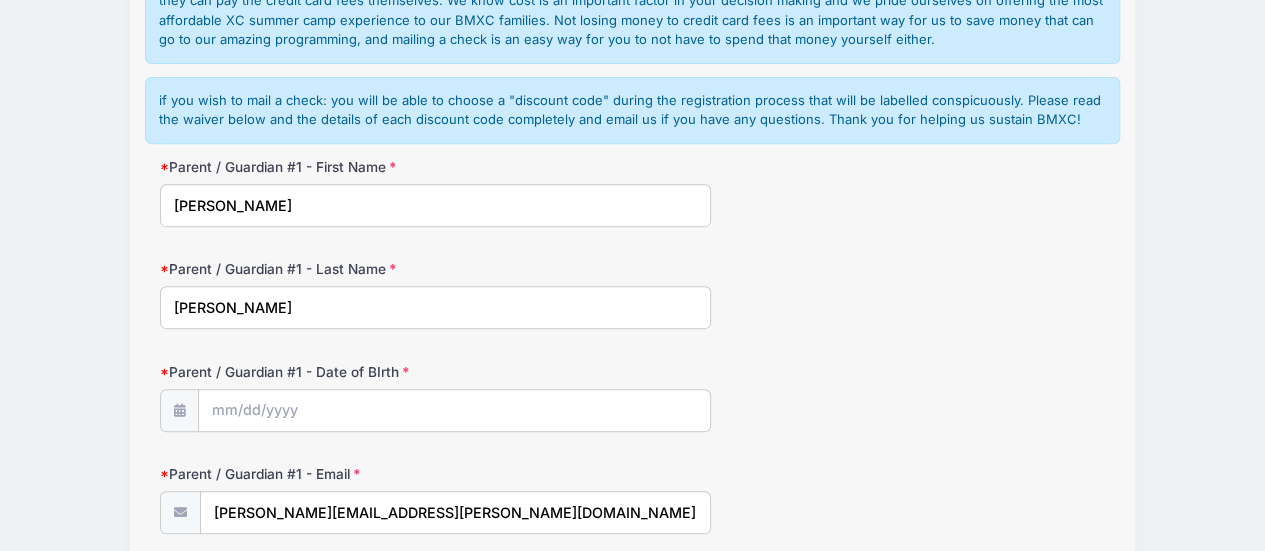 type on "(973) 715-3658" 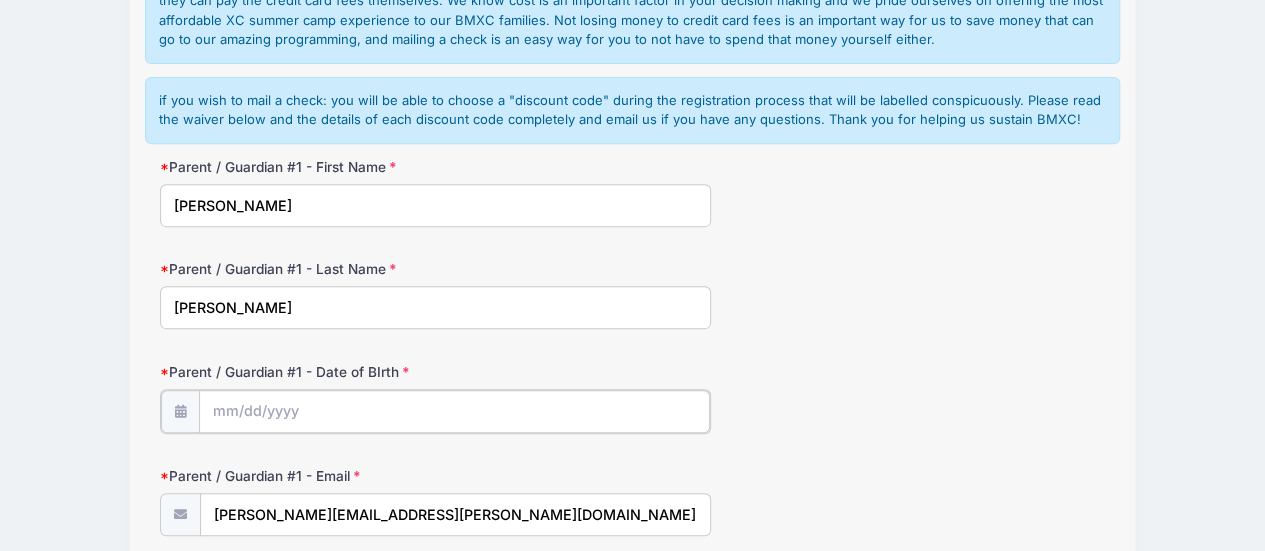 click on "Parent / Guardian #1 - Date of BIrth" at bounding box center [455, 411] 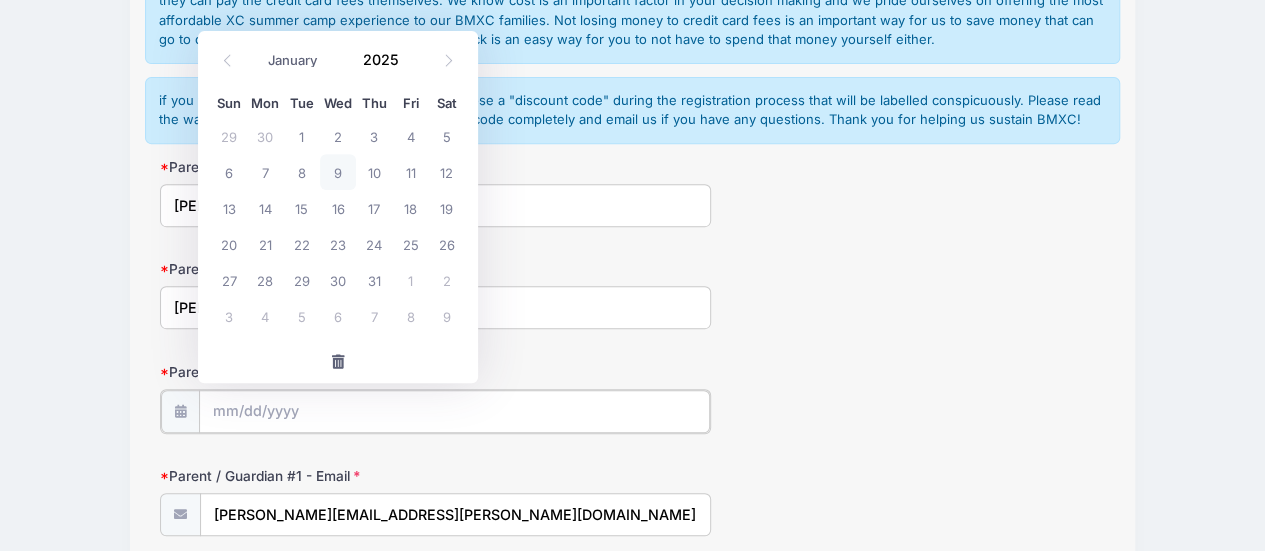 click on "Parent / Guardian #1 - Date of BIrth" at bounding box center [455, 411] 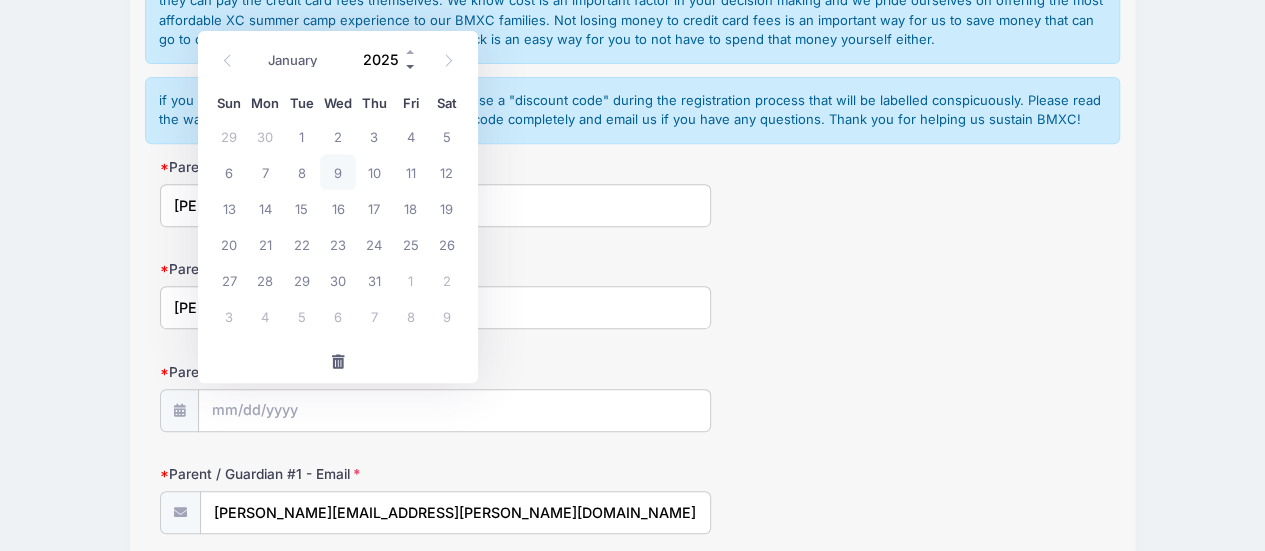 click at bounding box center (411, 67) 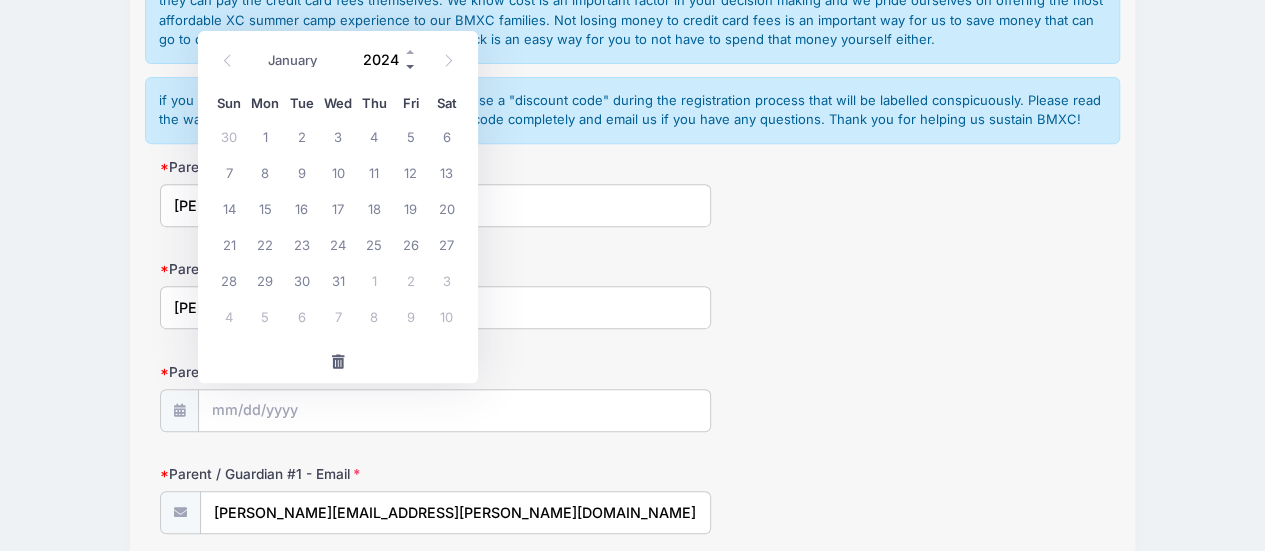 click at bounding box center [411, 67] 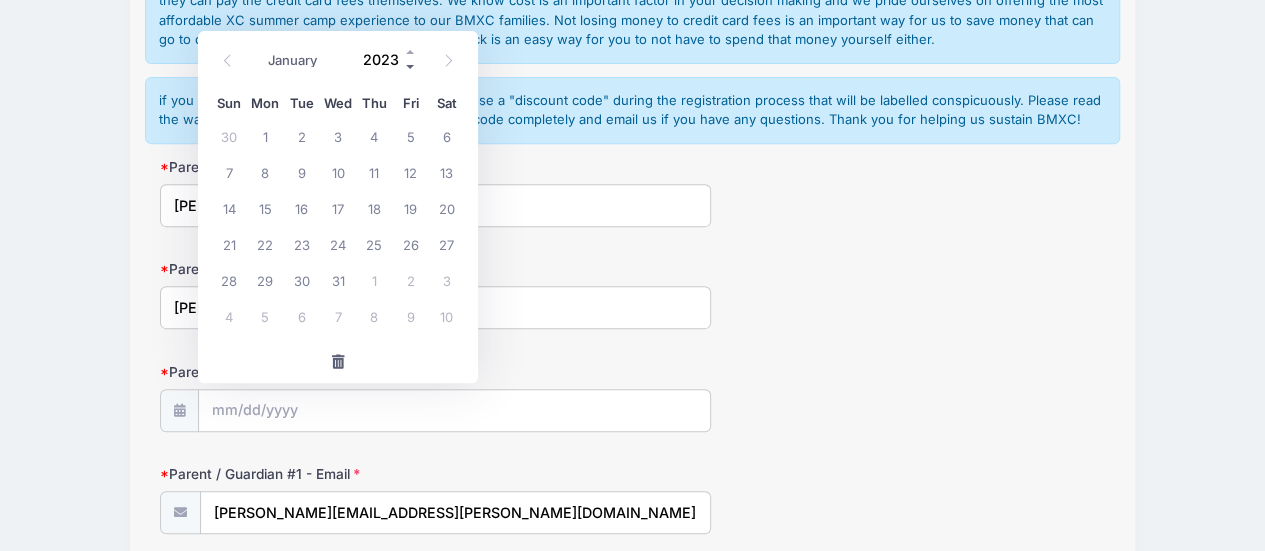 click at bounding box center [411, 67] 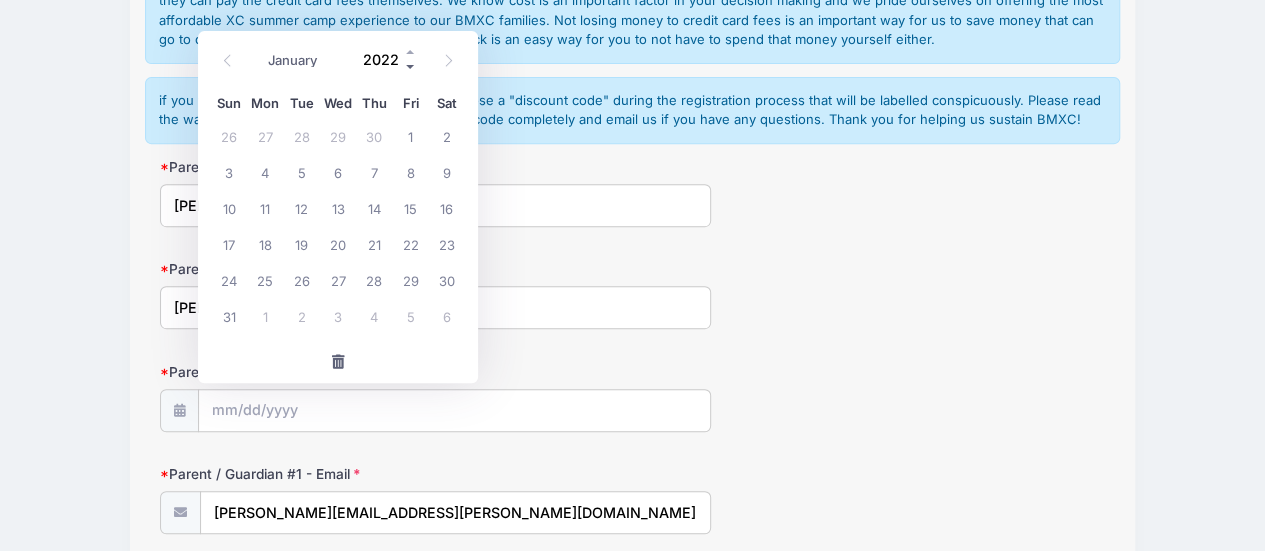 click at bounding box center [411, 67] 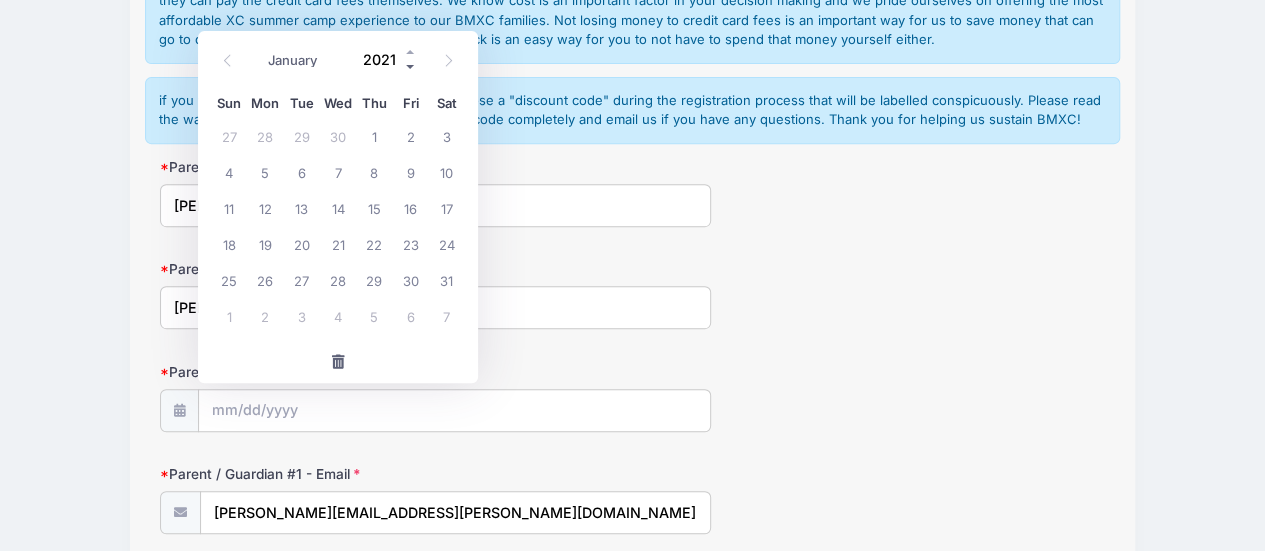 click at bounding box center (411, 67) 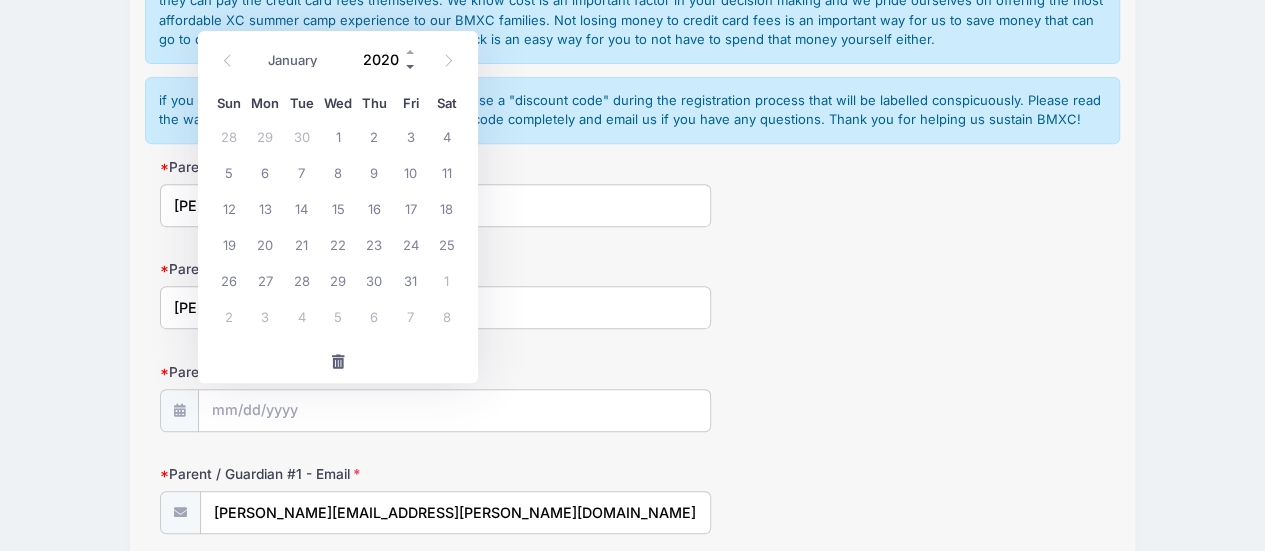 click at bounding box center (411, 67) 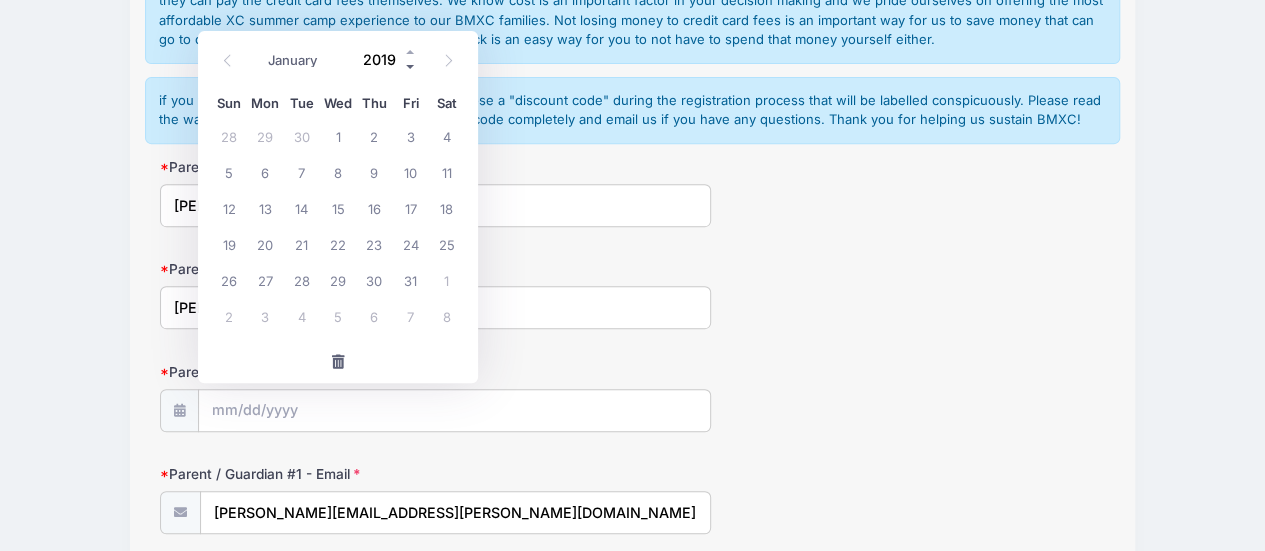 click at bounding box center (411, 67) 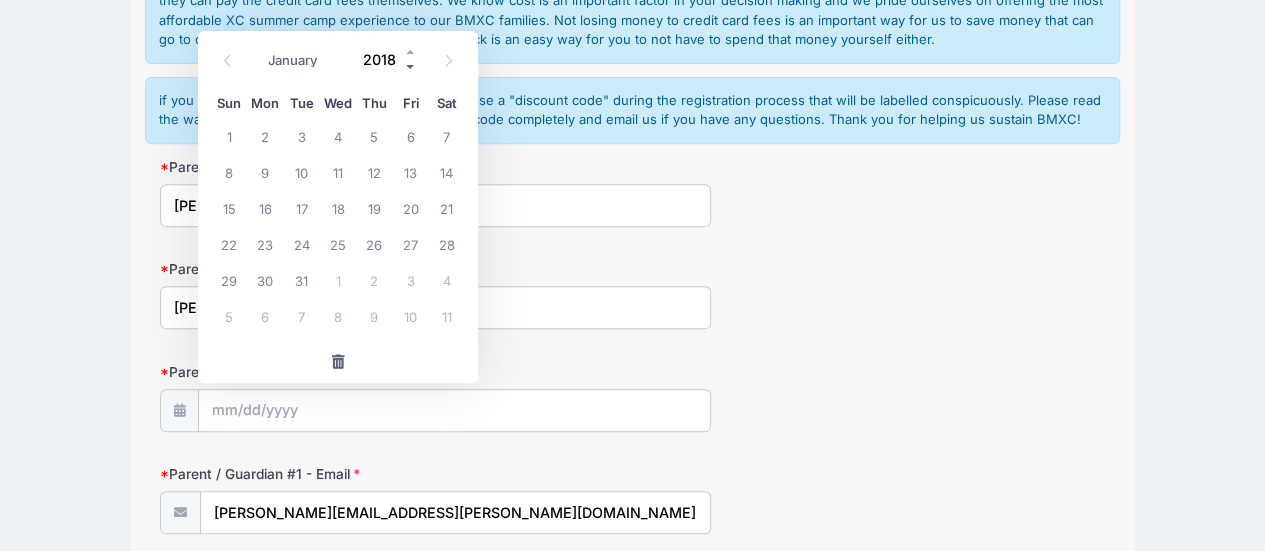 click at bounding box center (411, 67) 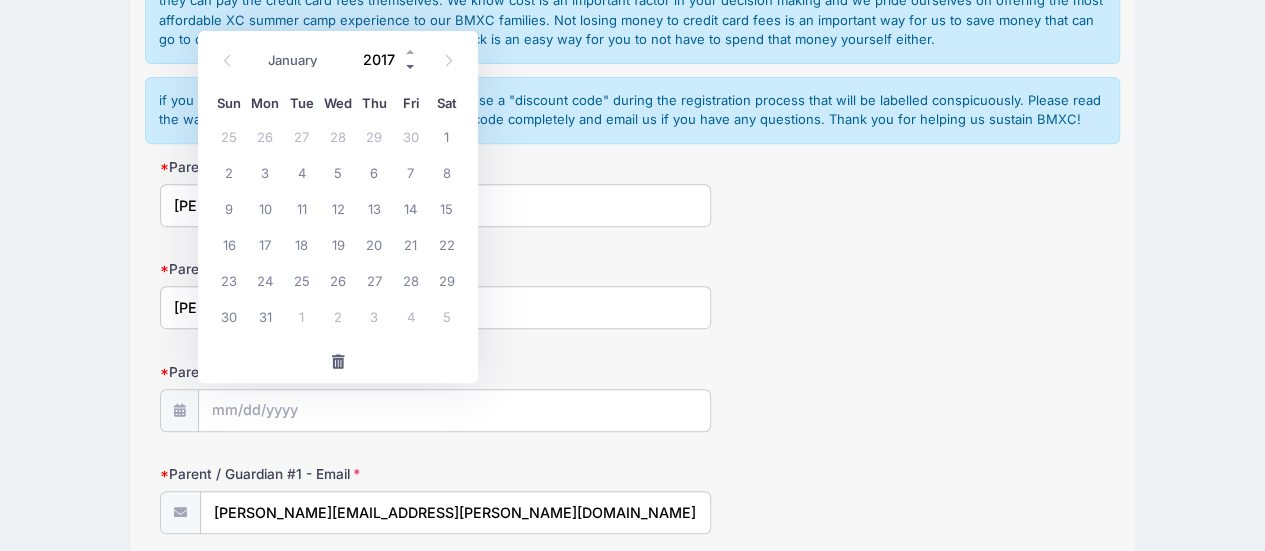 click at bounding box center (411, 67) 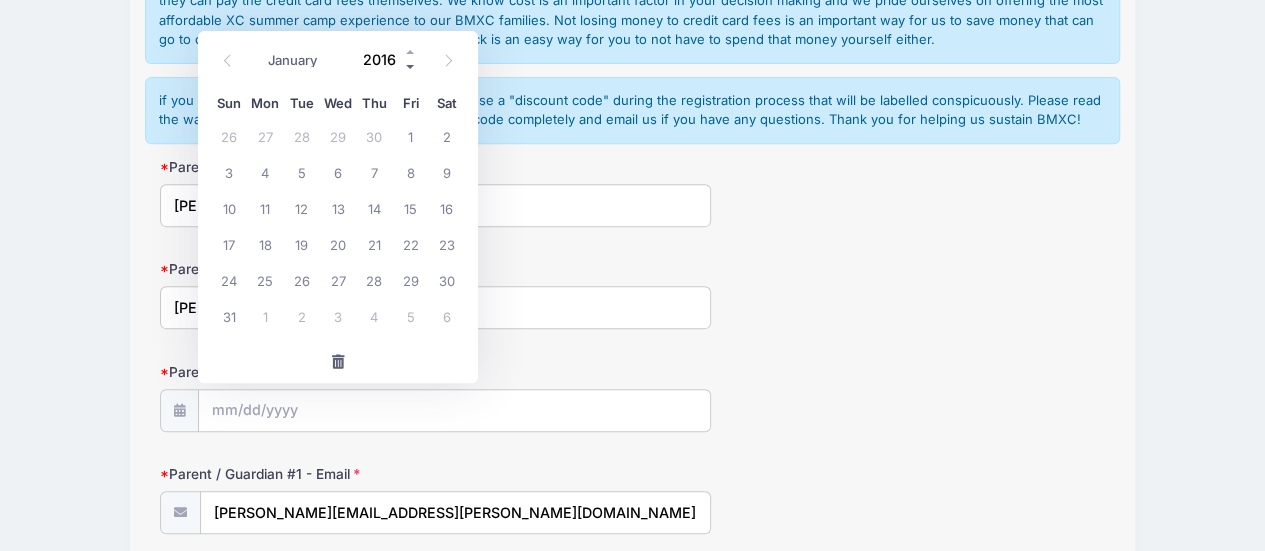 click at bounding box center [411, 67] 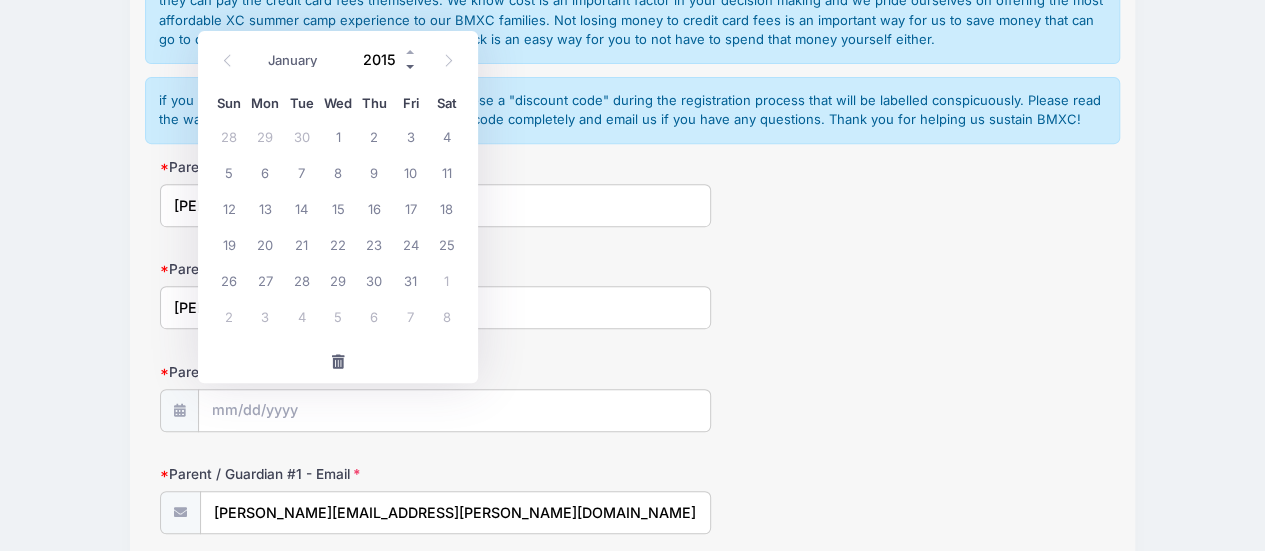 click at bounding box center [411, 67] 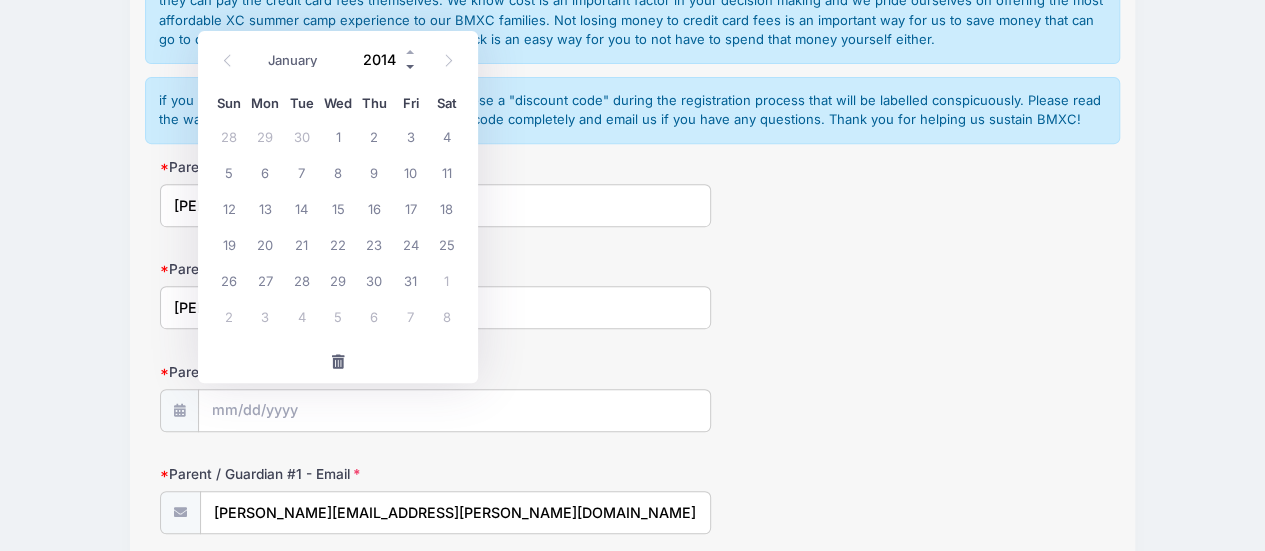 click at bounding box center (411, 67) 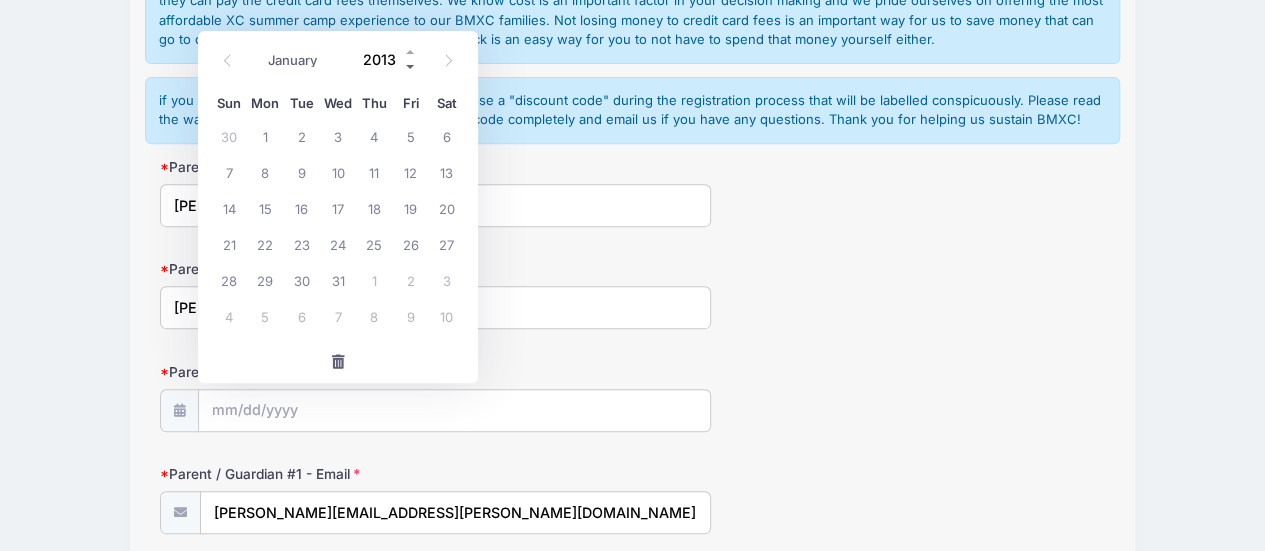 click at bounding box center [411, 67] 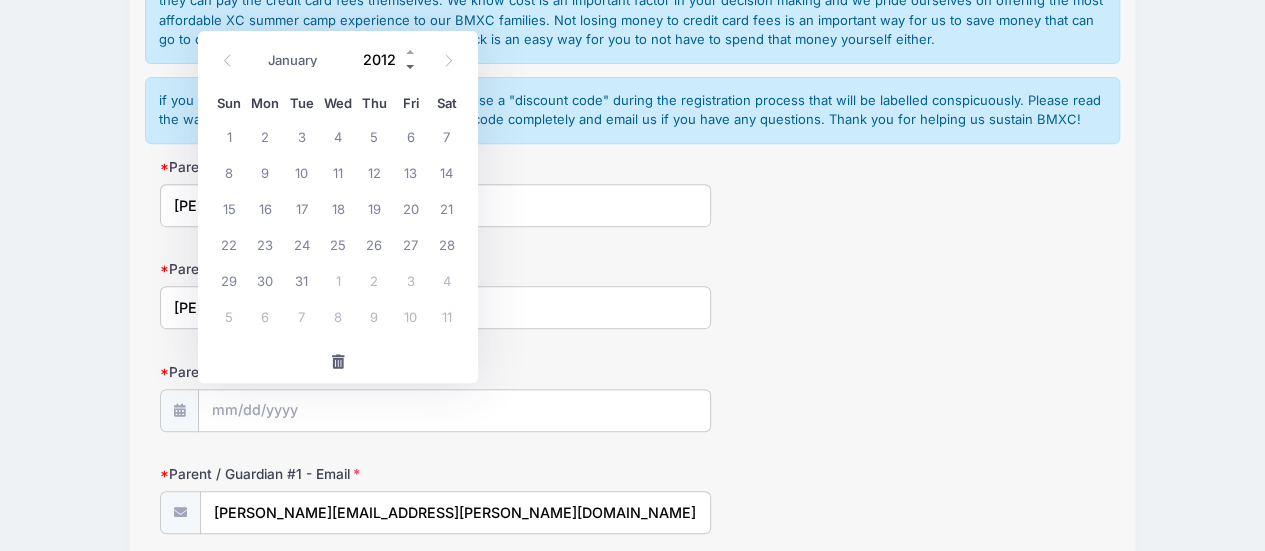 click at bounding box center [411, 67] 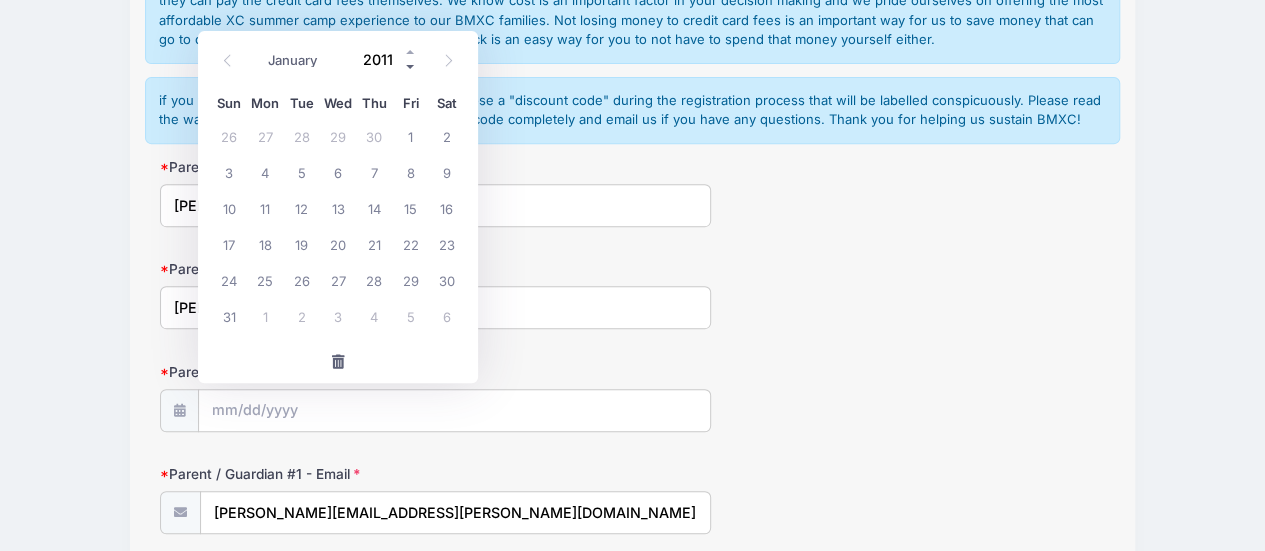 click at bounding box center [411, 67] 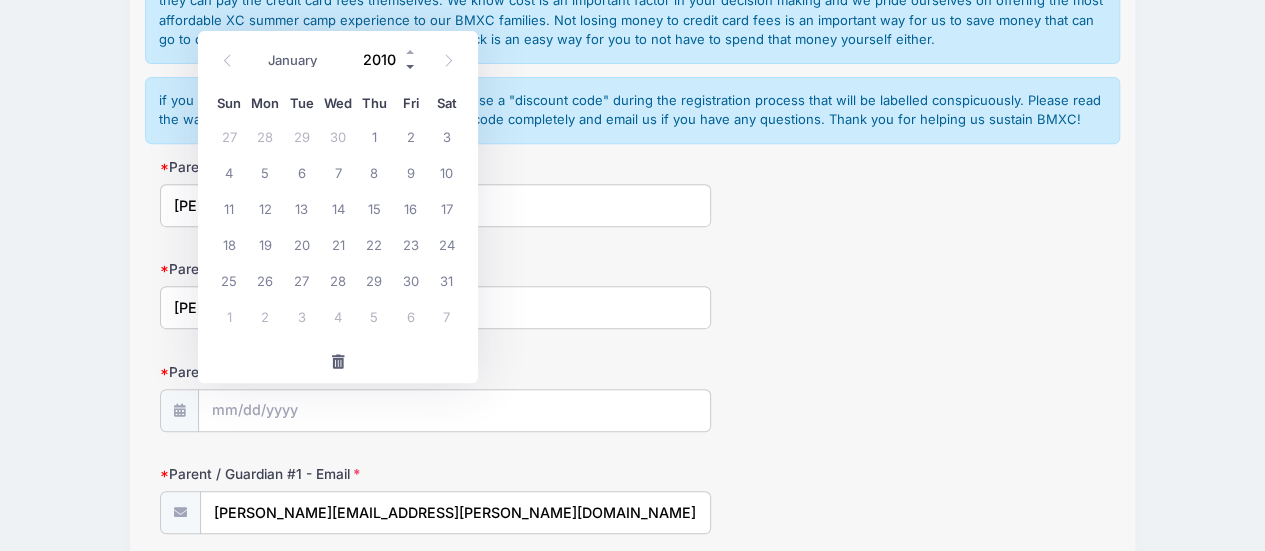click at bounding box center [411, 67] 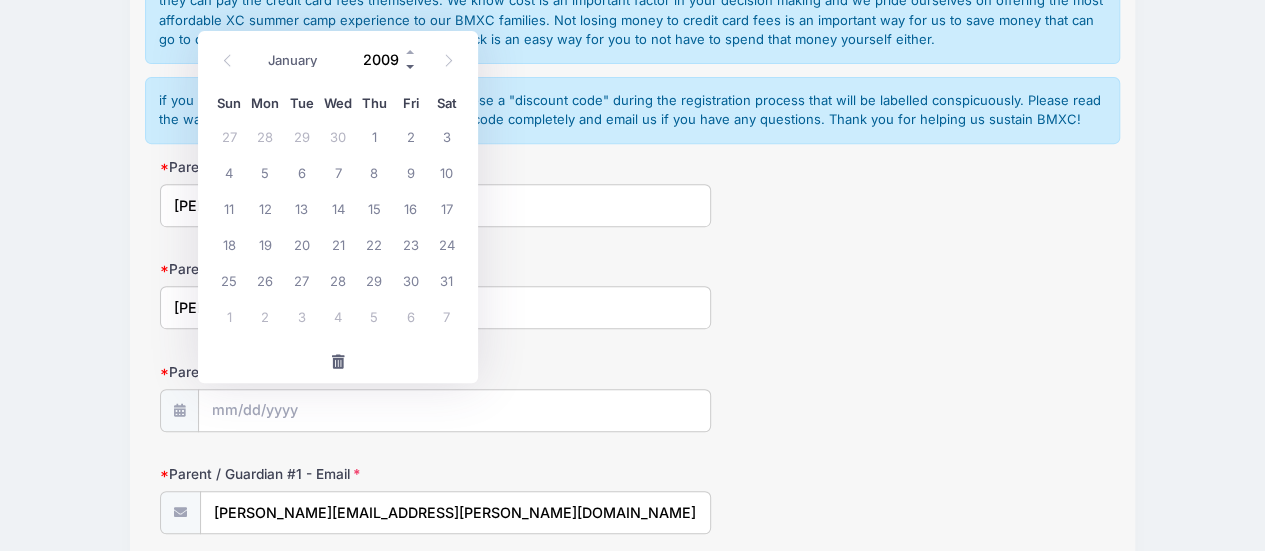 click at bounding box center (411, 67) 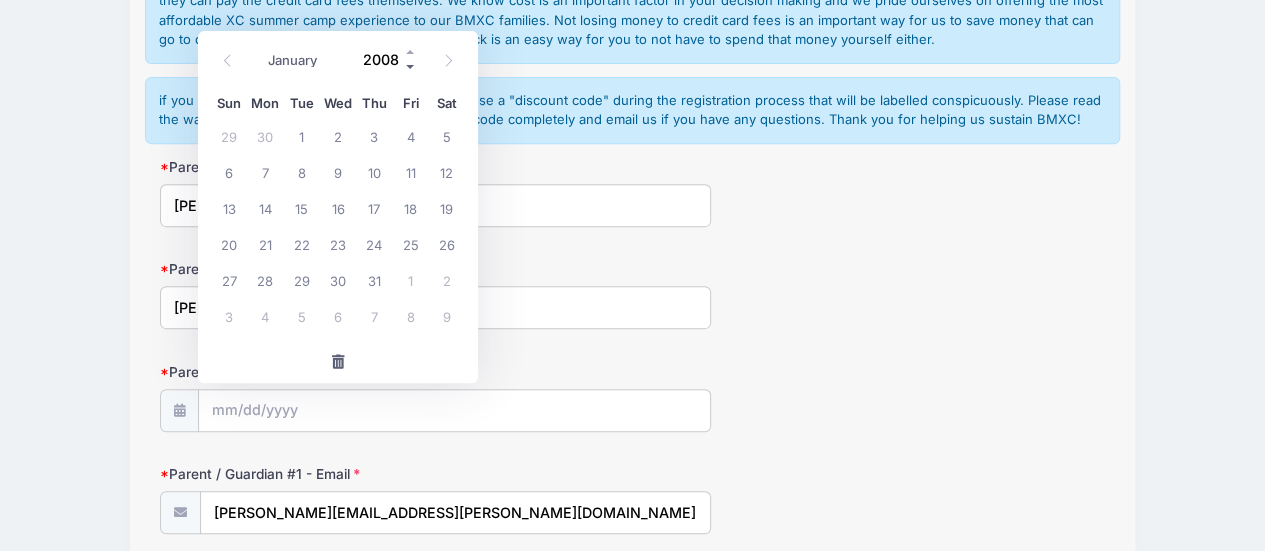 click at bounding box center [411, 67] 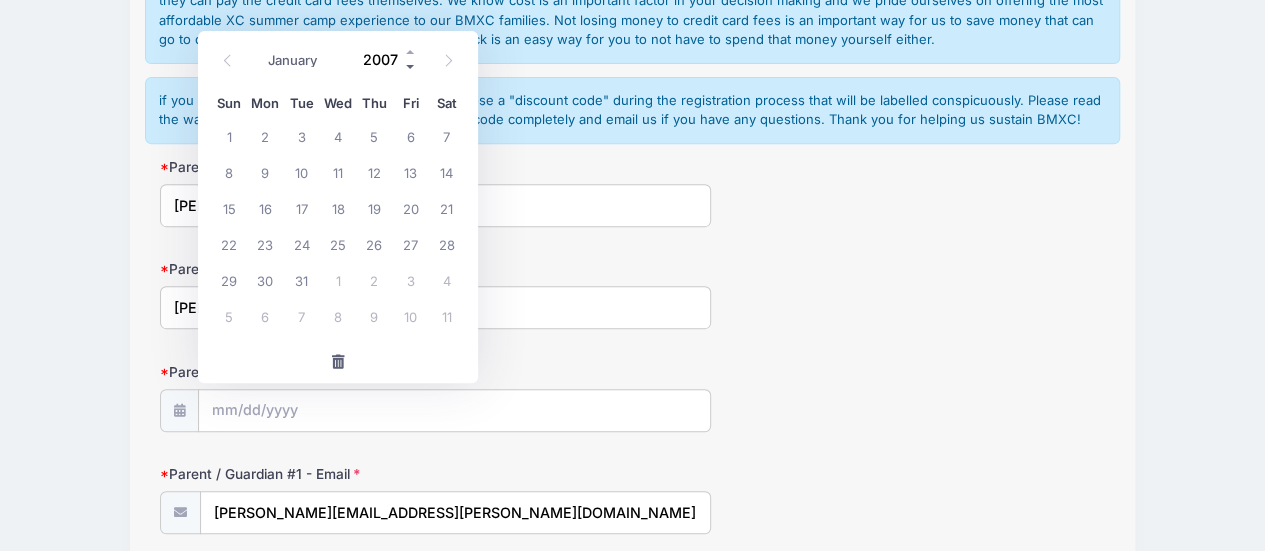 click at bounding box center [411, 67] 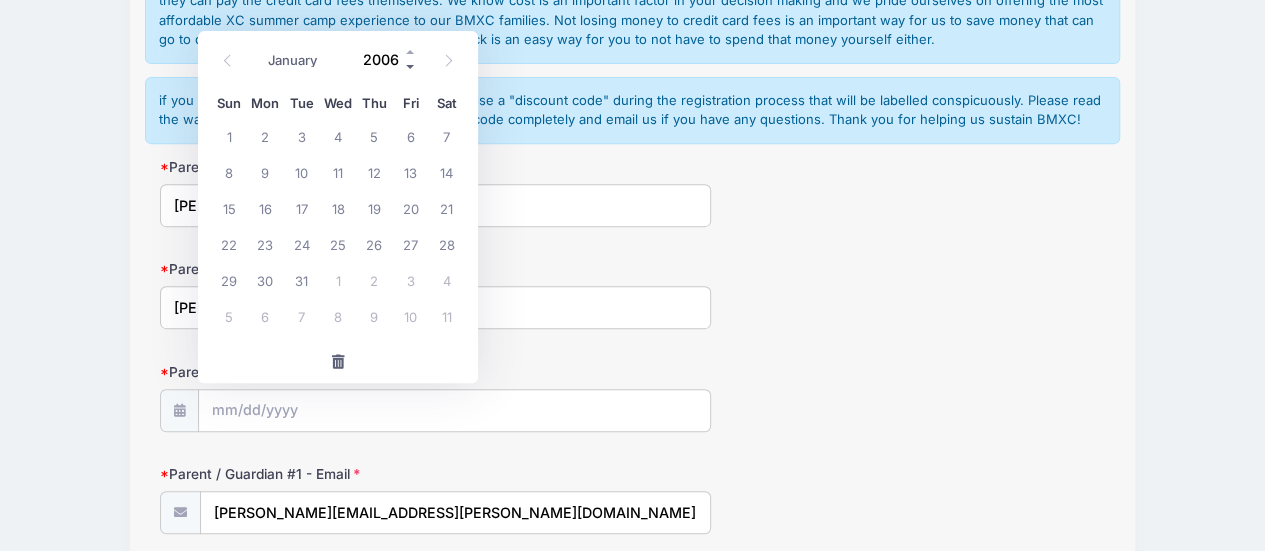 click at bounding box center [411, 67] 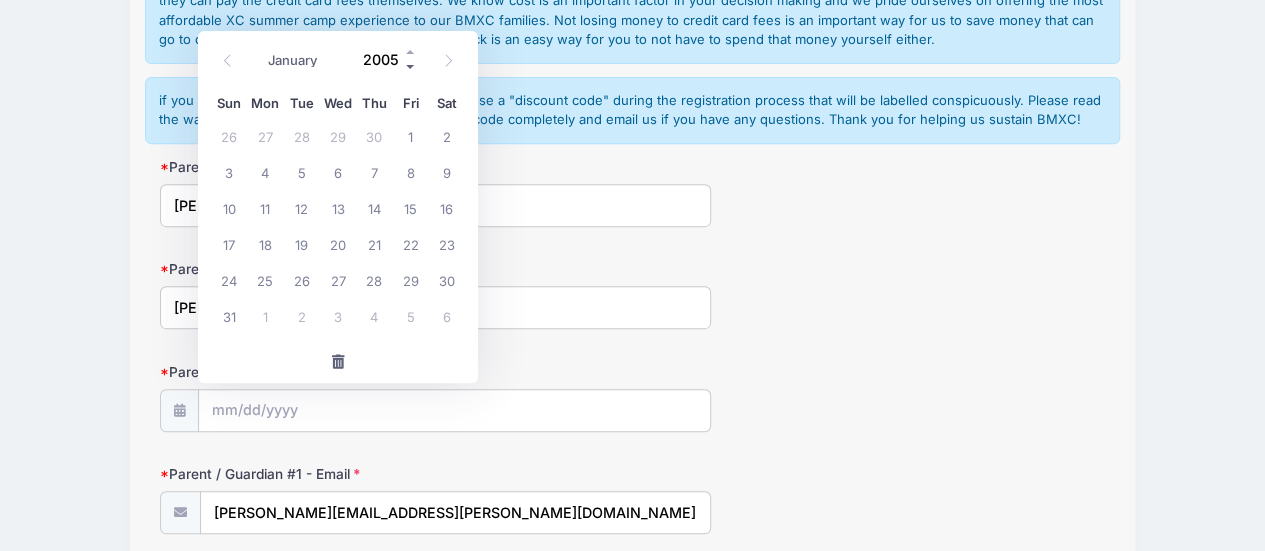 click at bounding box center (411, 67) 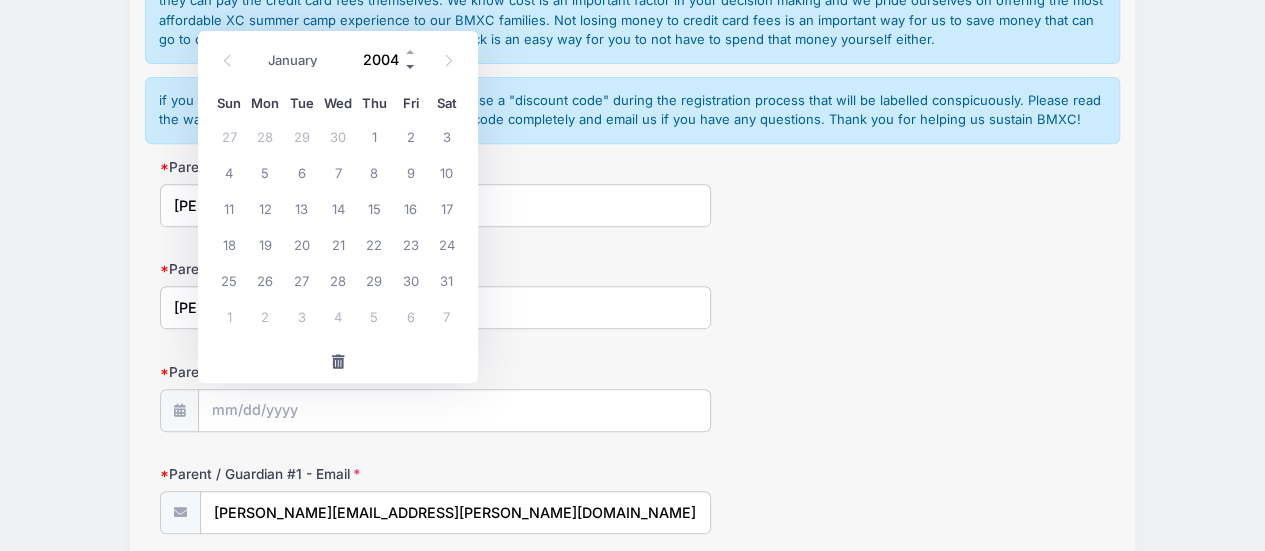 click at bounding box center (411, 67) 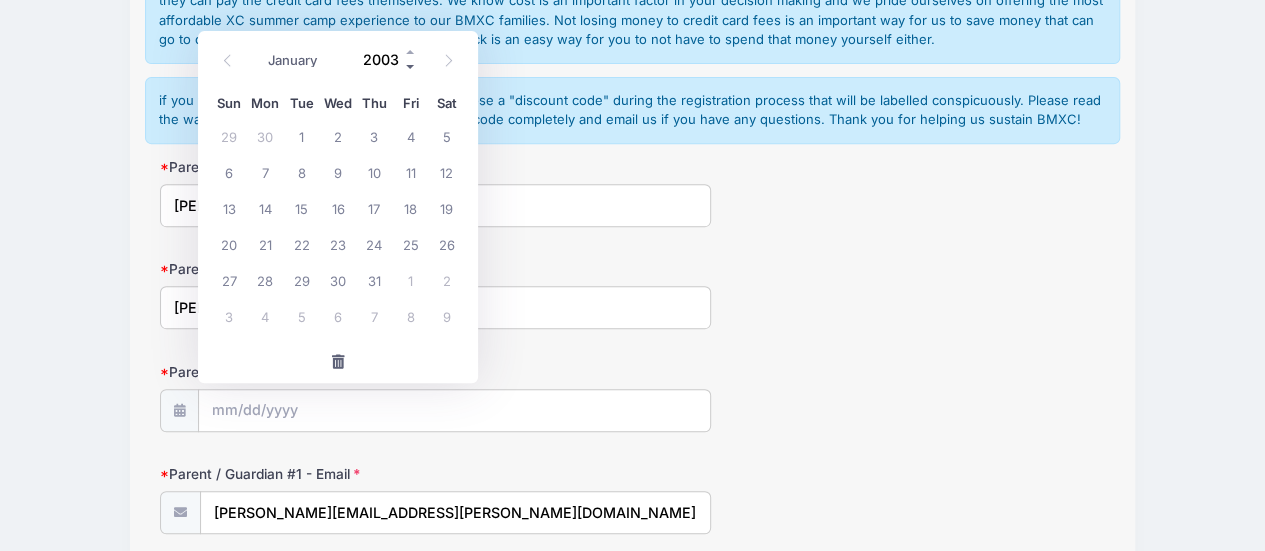 click at bounding box center [411, 67] 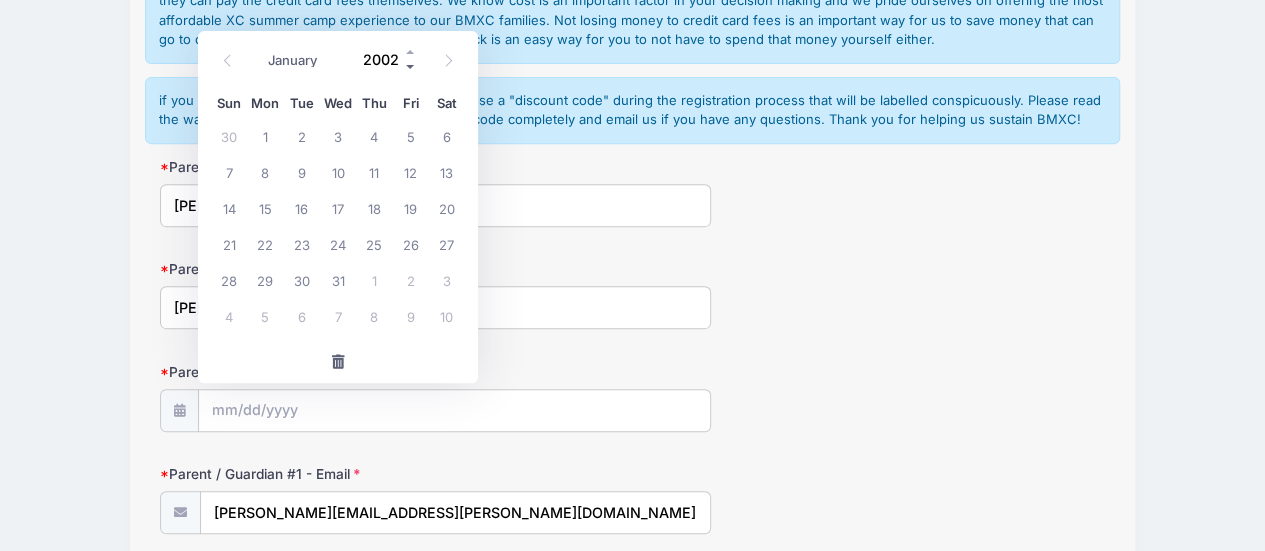 click at bounding box center (411, 67) 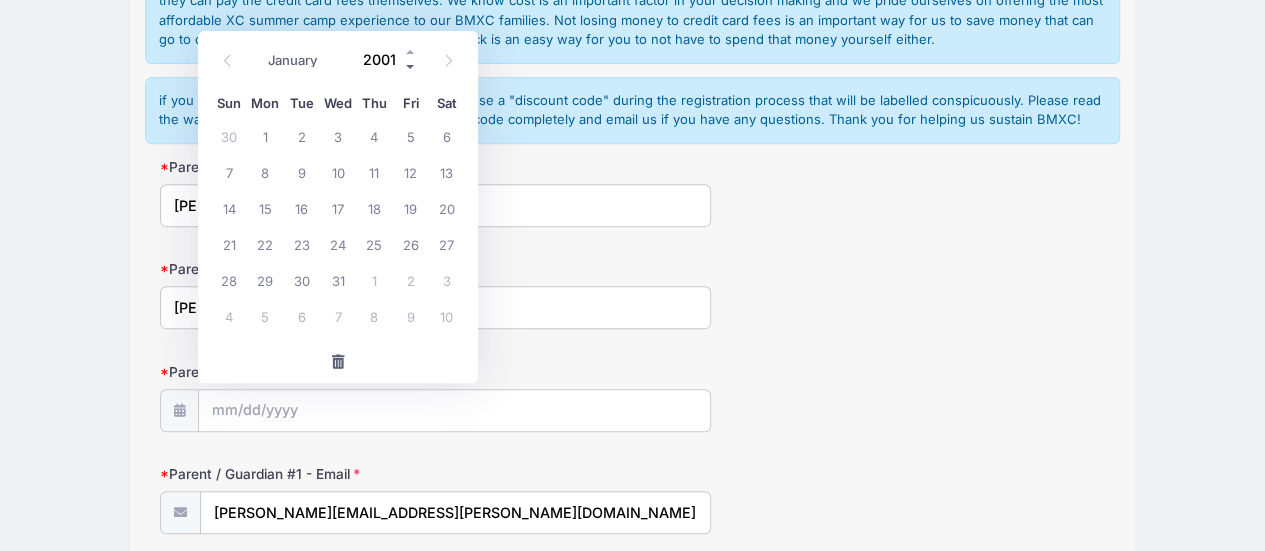 click at bounding box center [411, 67] 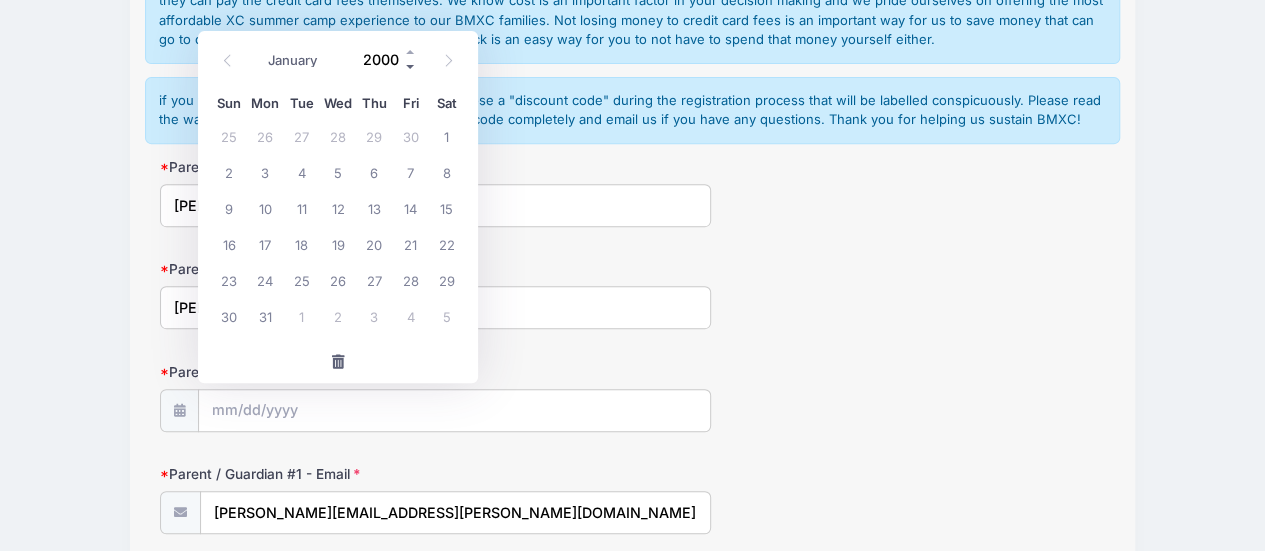 click at bounding box center (411, 67) 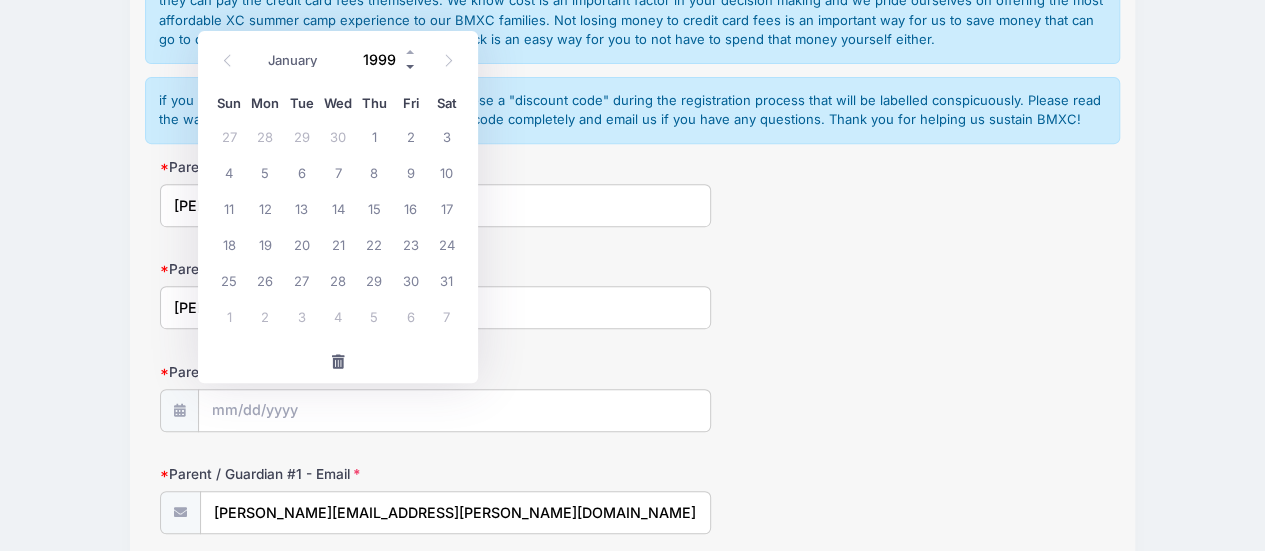 click at bounding box center [411, 67] 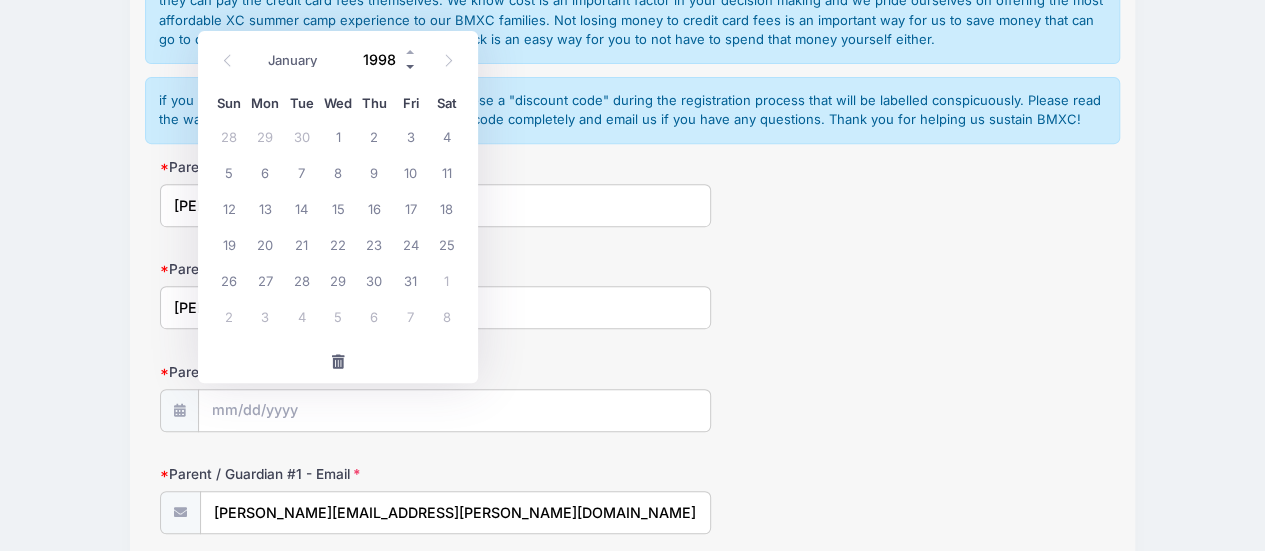 click at bounding box center (411, 67) 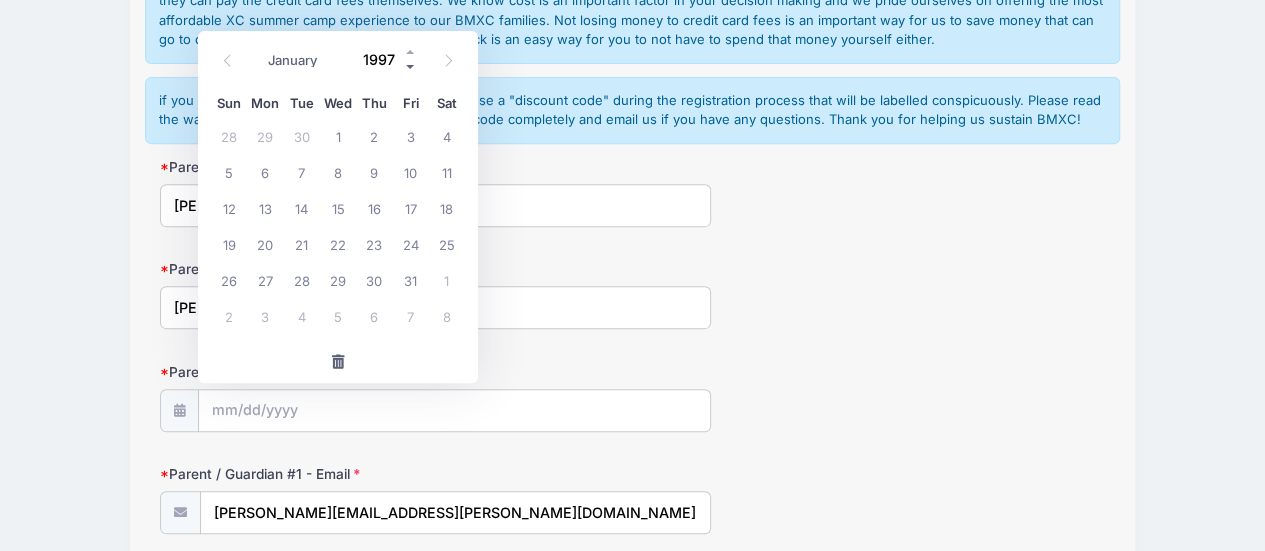 click at bounding box center [411, 67] 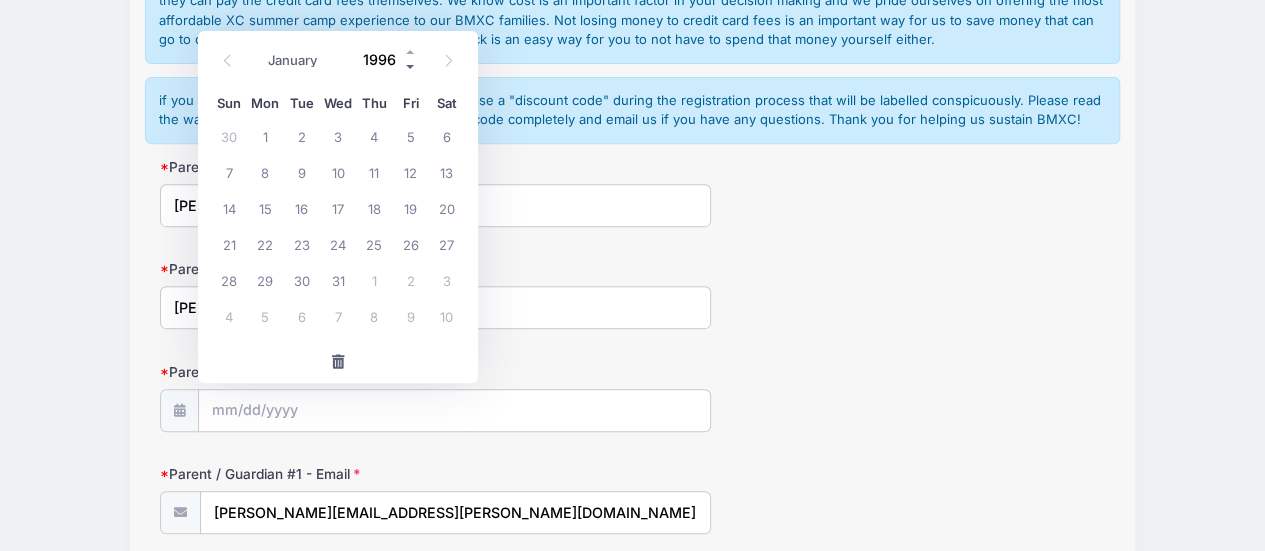 click at bounding box center (411, 67) 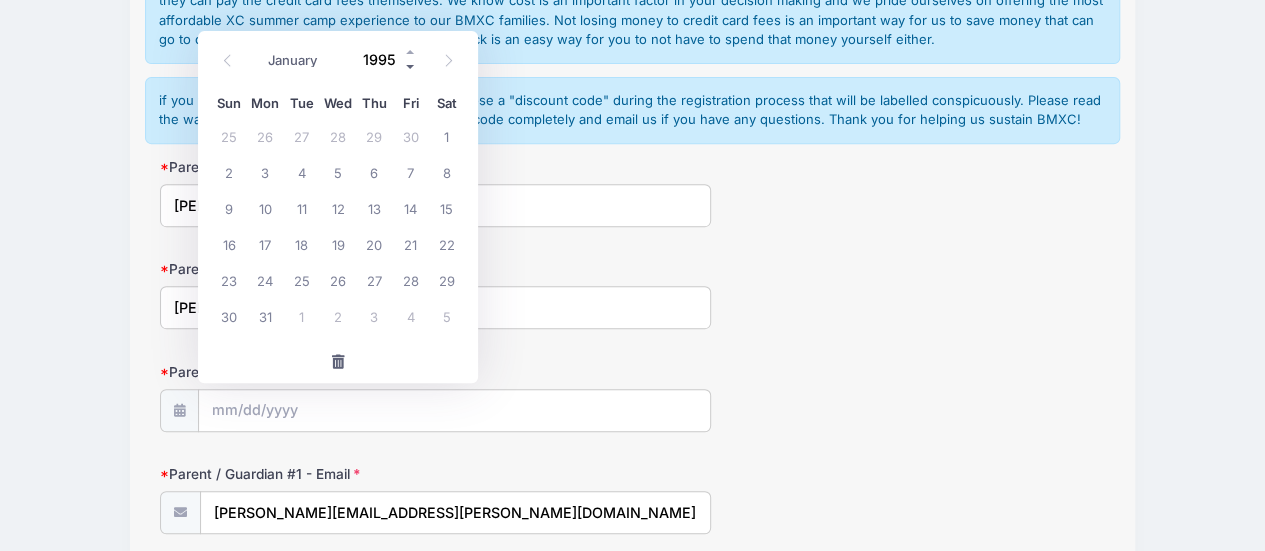 click at bounding box center (411, 67) 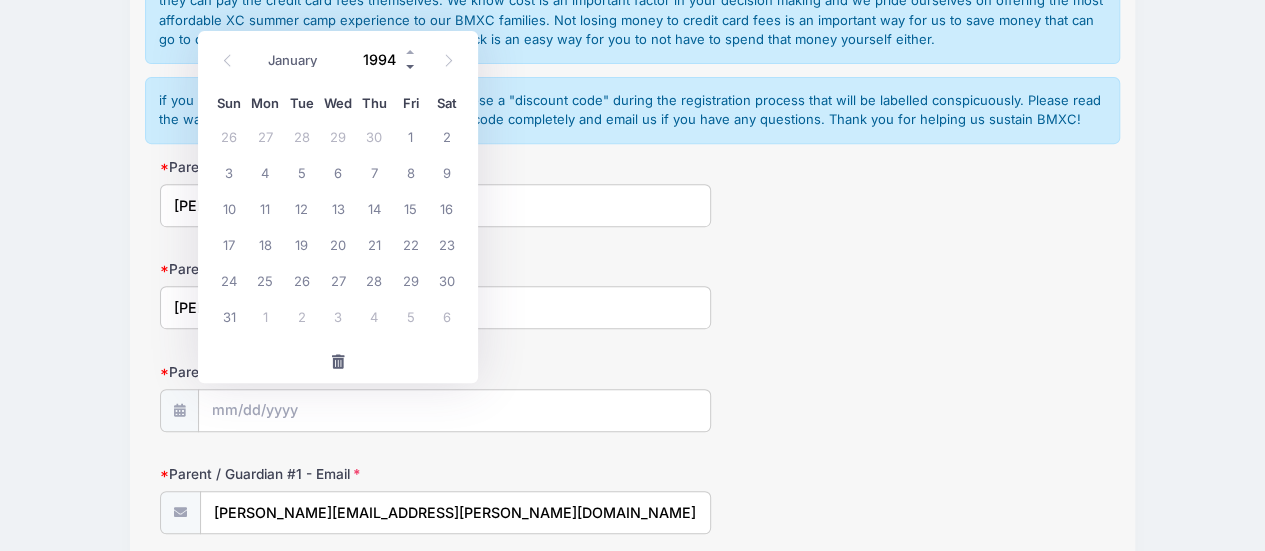 click at bounding box center (411, 67) 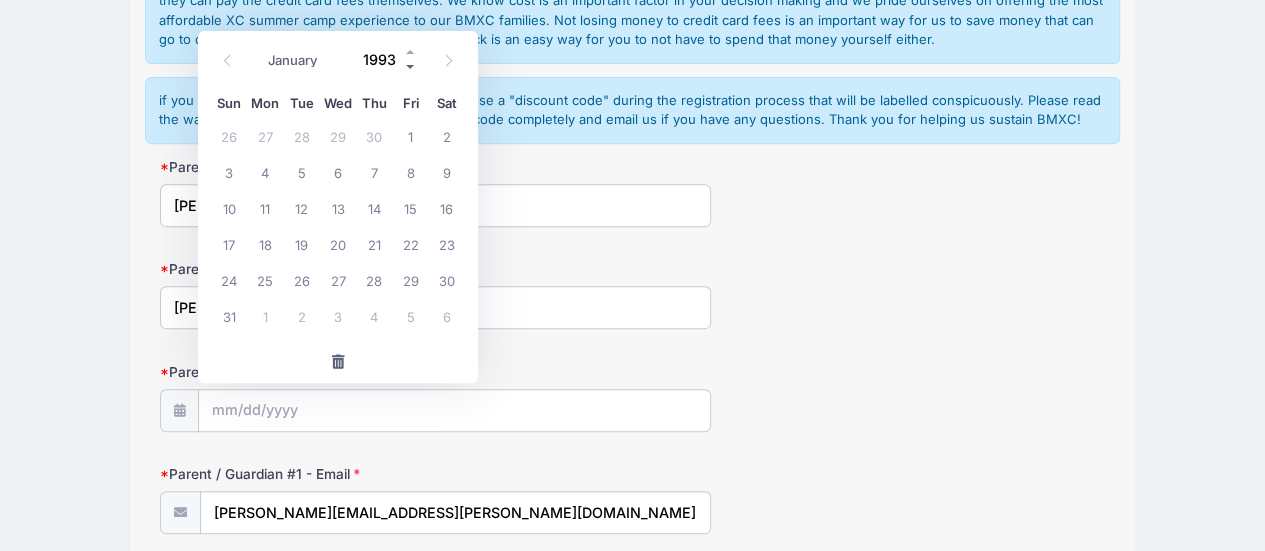 click at bounding box center [411, 67] 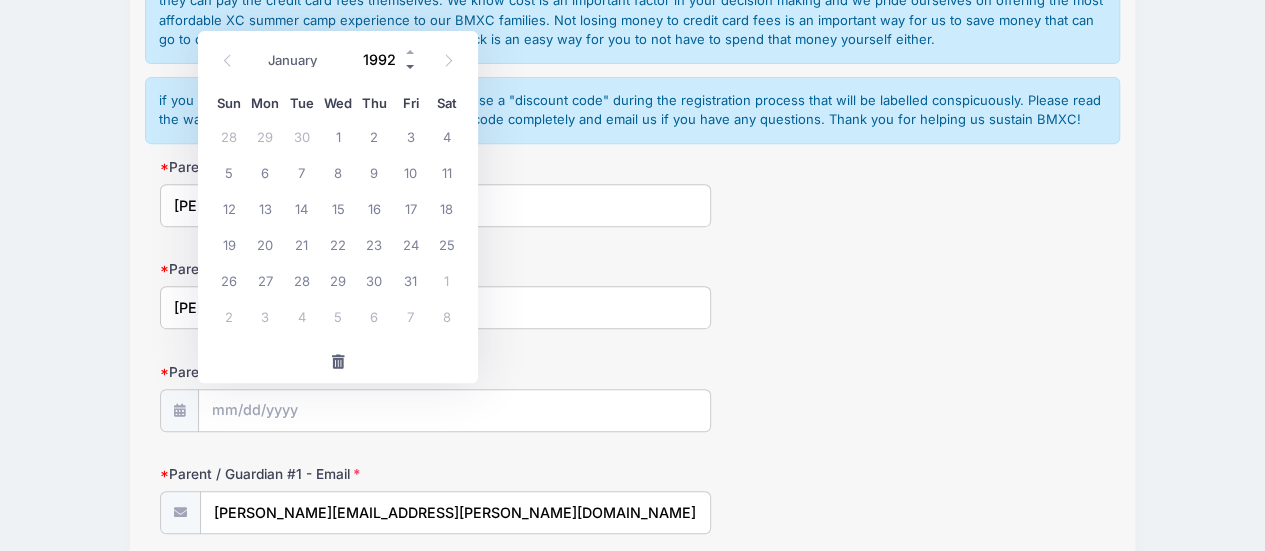 click at bounding box center (411, 67) 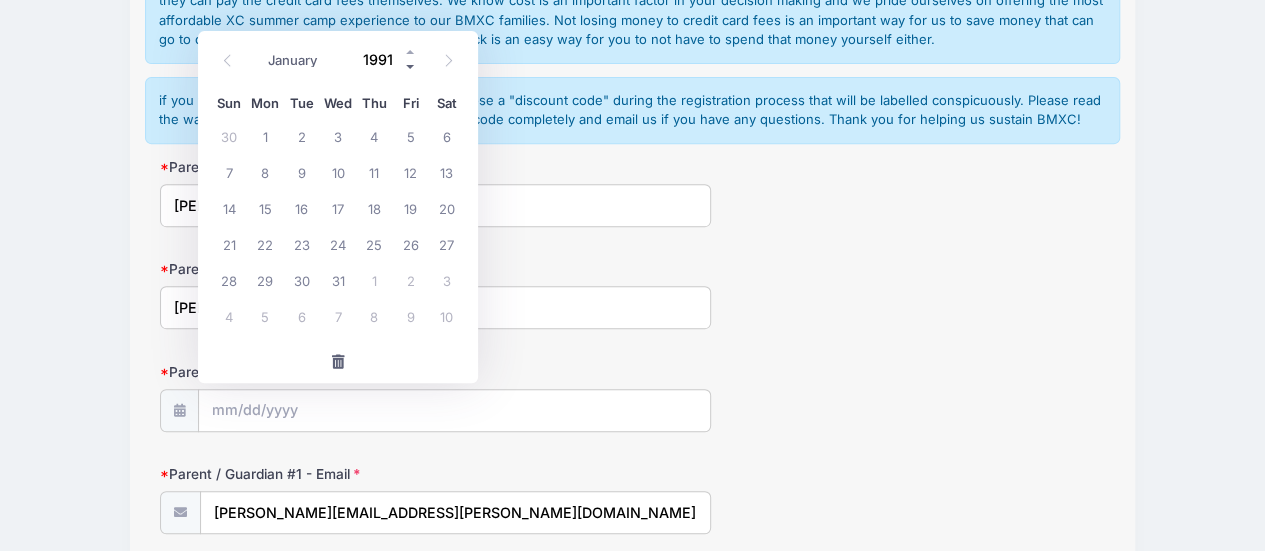 click at bounding box center [411, 67] 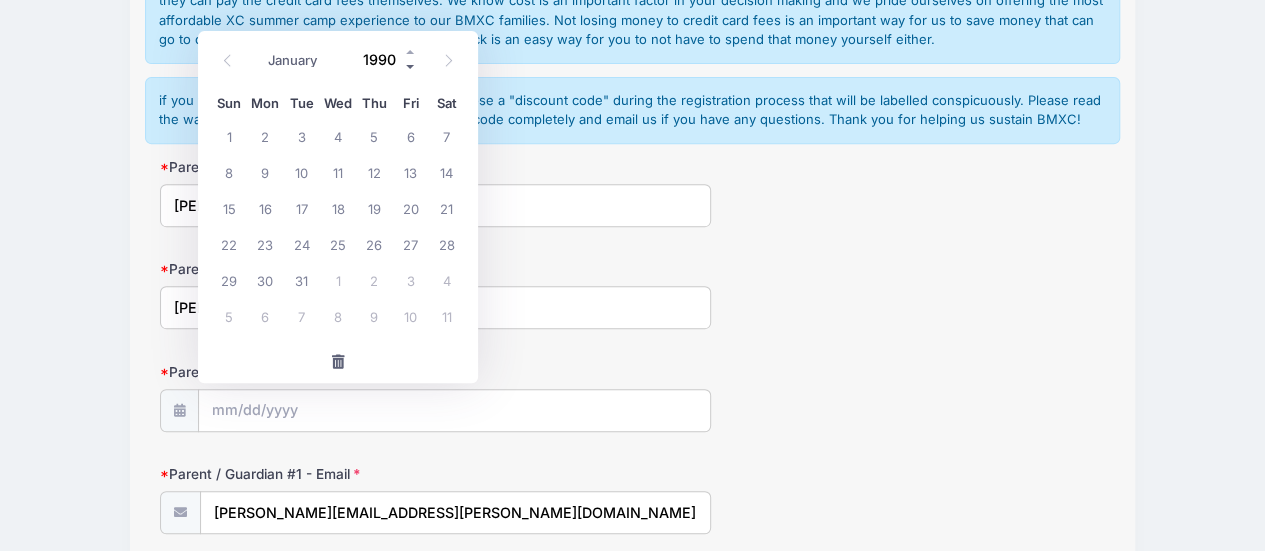 click at bounding box center [411, 67] 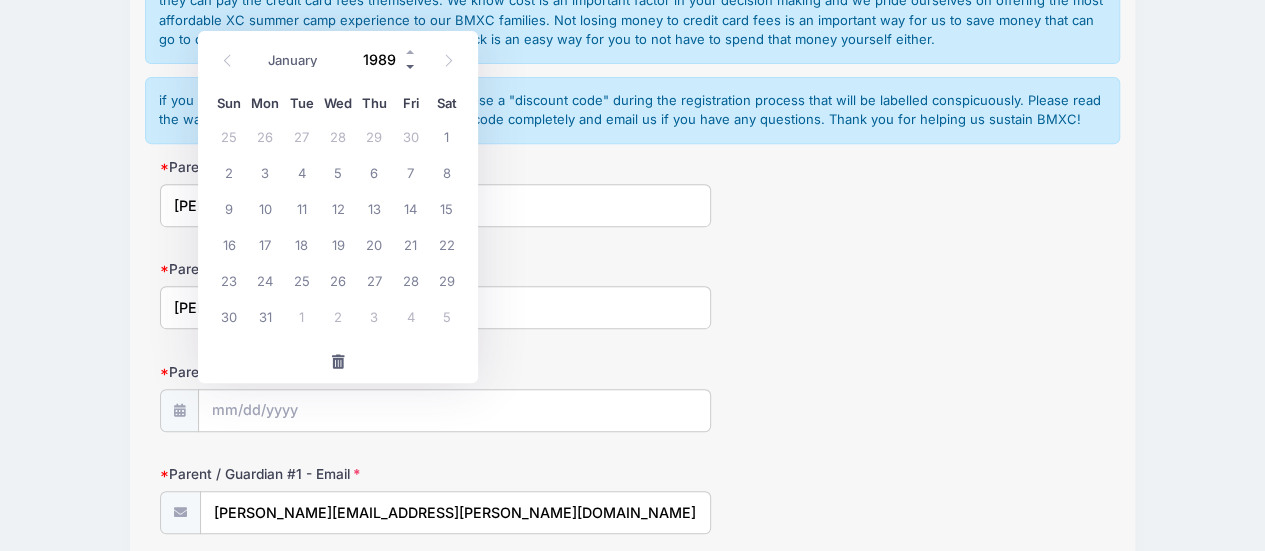 click at bounding box center (411, 67) 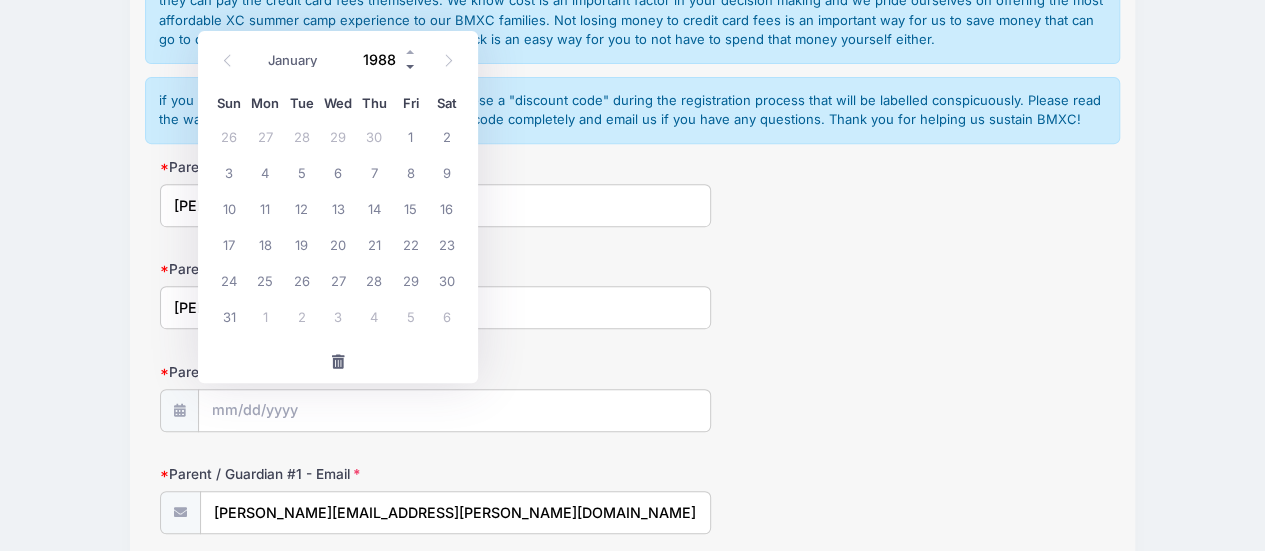 click at bounding box center (411, 67) 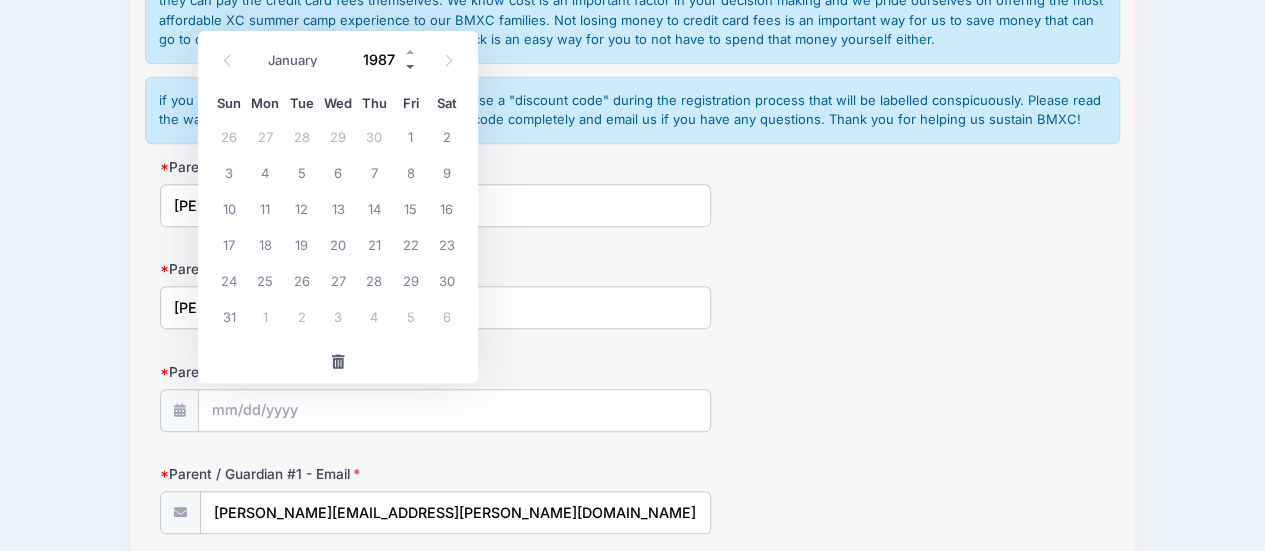 click at bounding box center [411, 67] 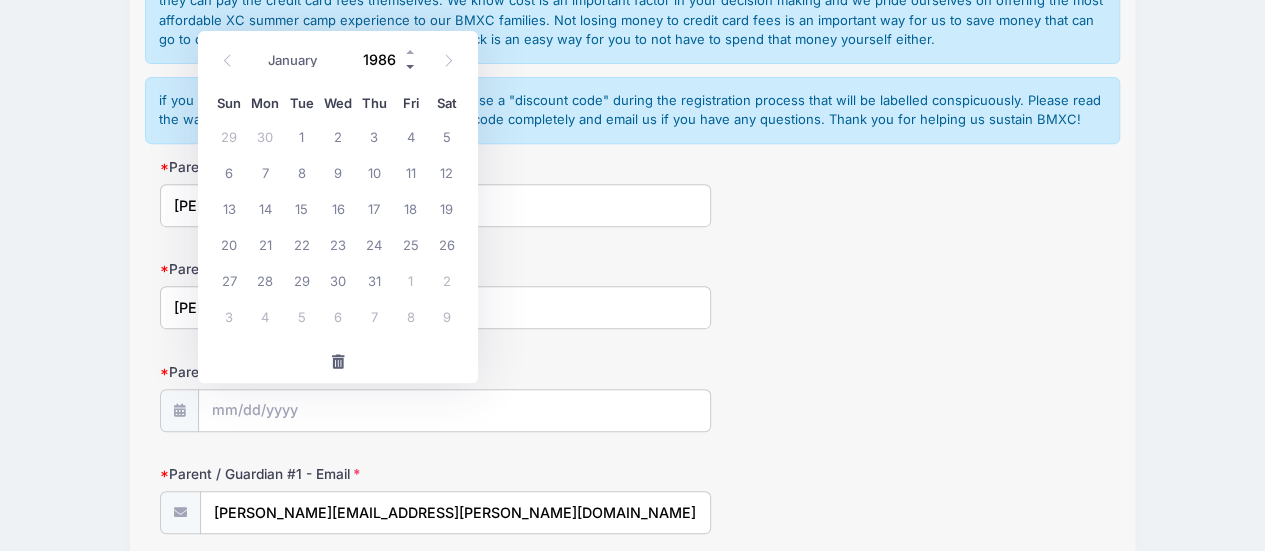 click at bounding box center (411, 67) 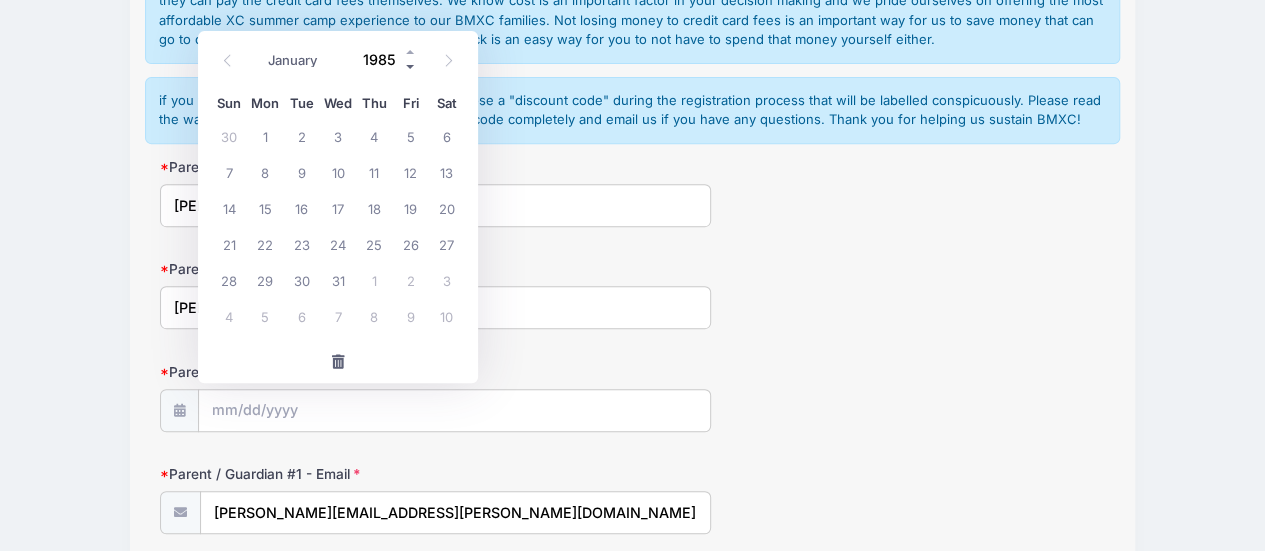 click at bounding box center [411, 67] 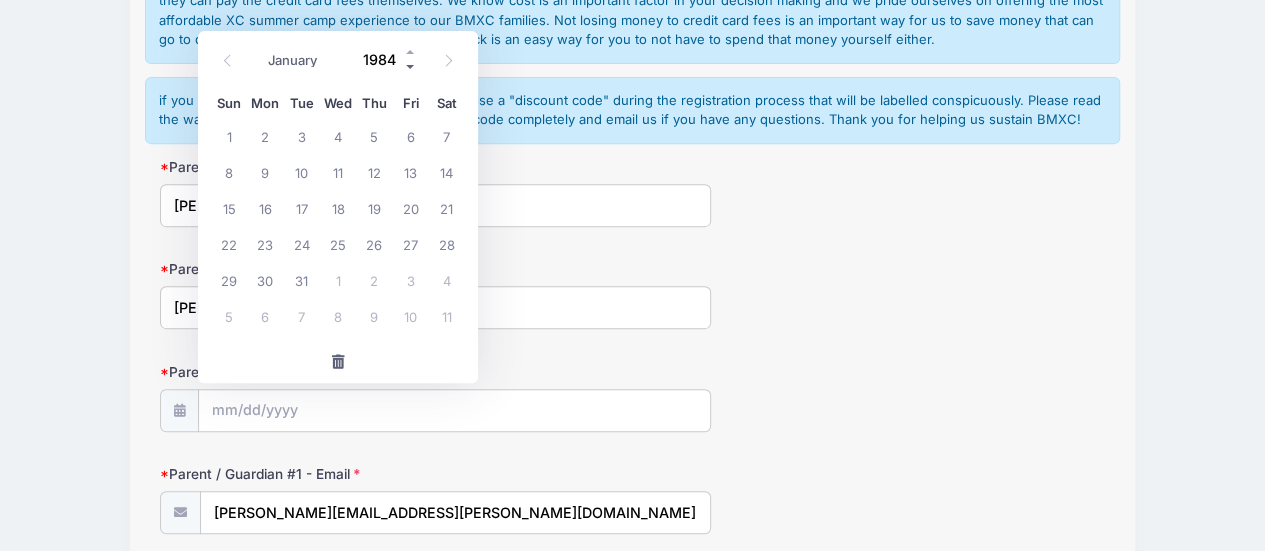 click at bounding box center [411, 67] 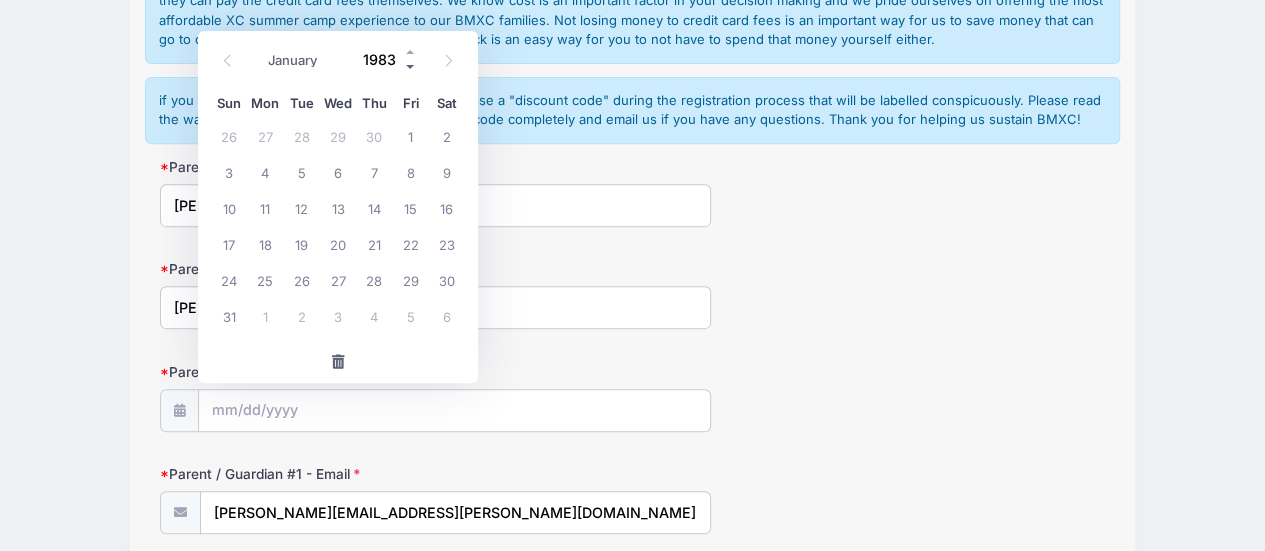 click at bounding box center (411, 67) 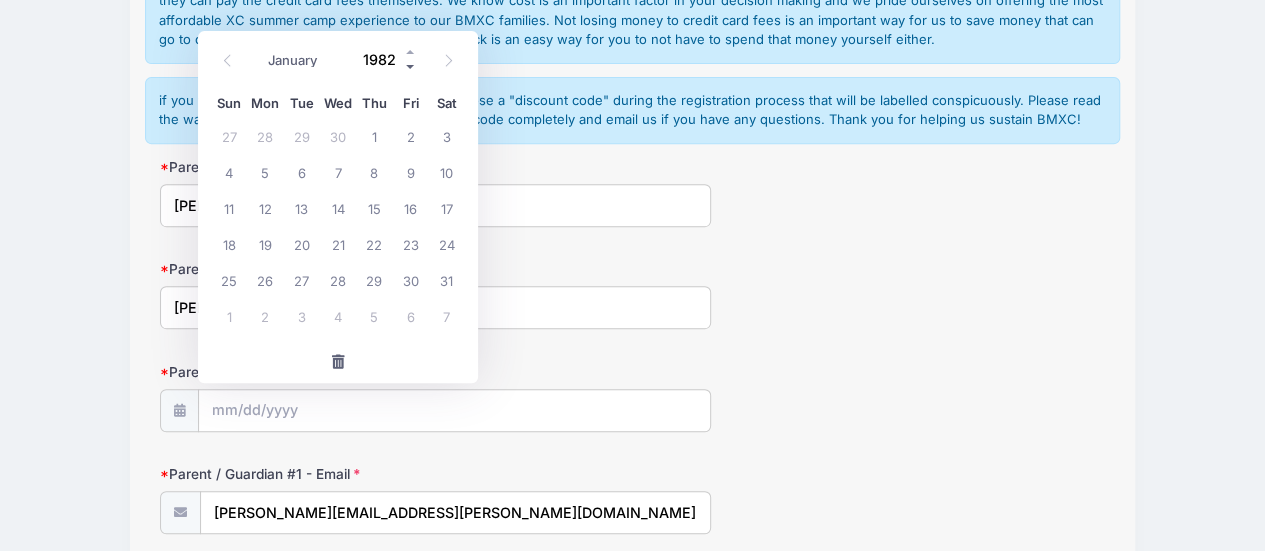 click at bounding box center (411, 67) 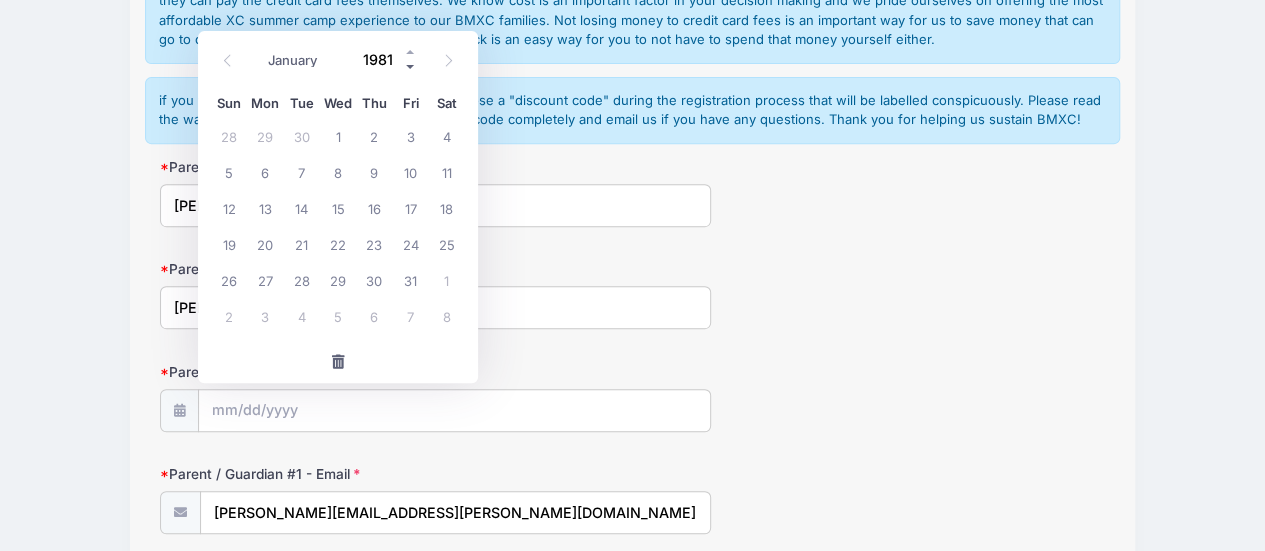 click at bounding box center (411, 67) 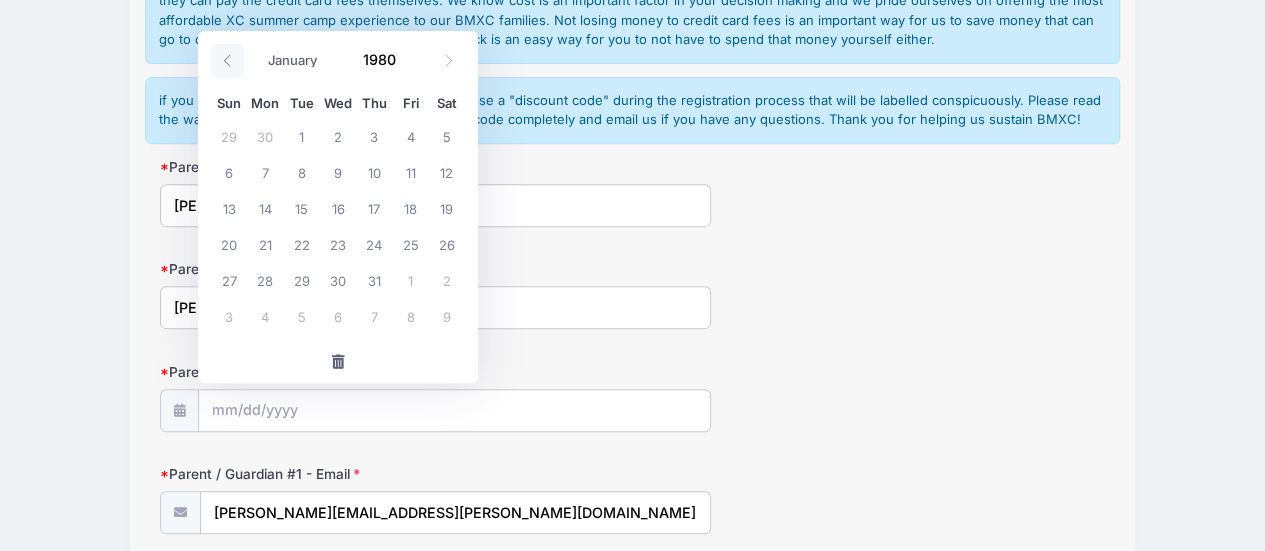 click 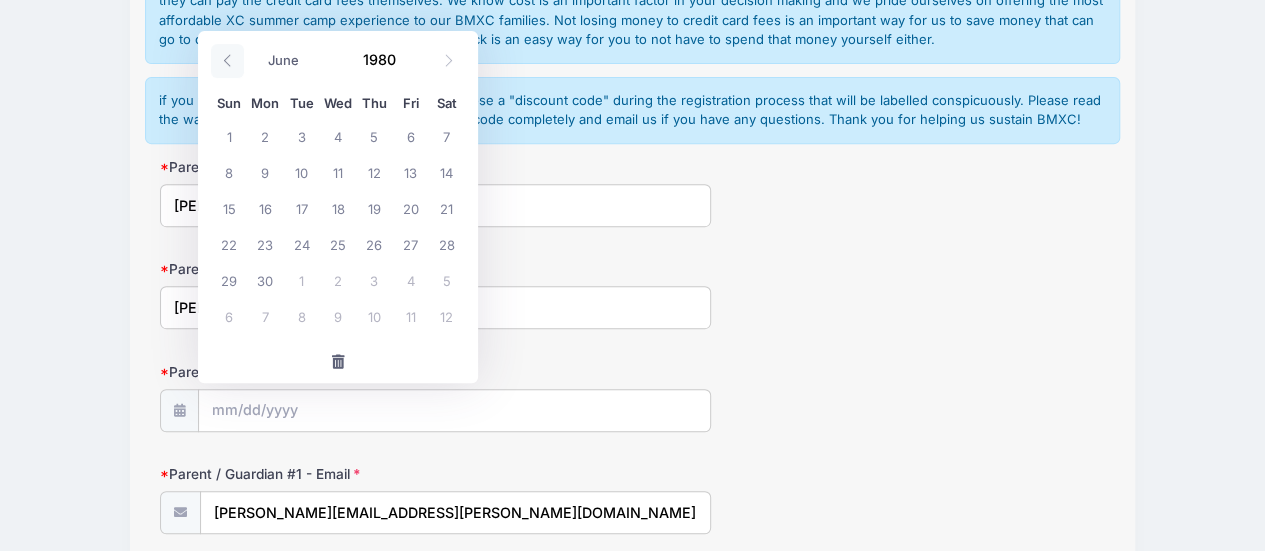 click 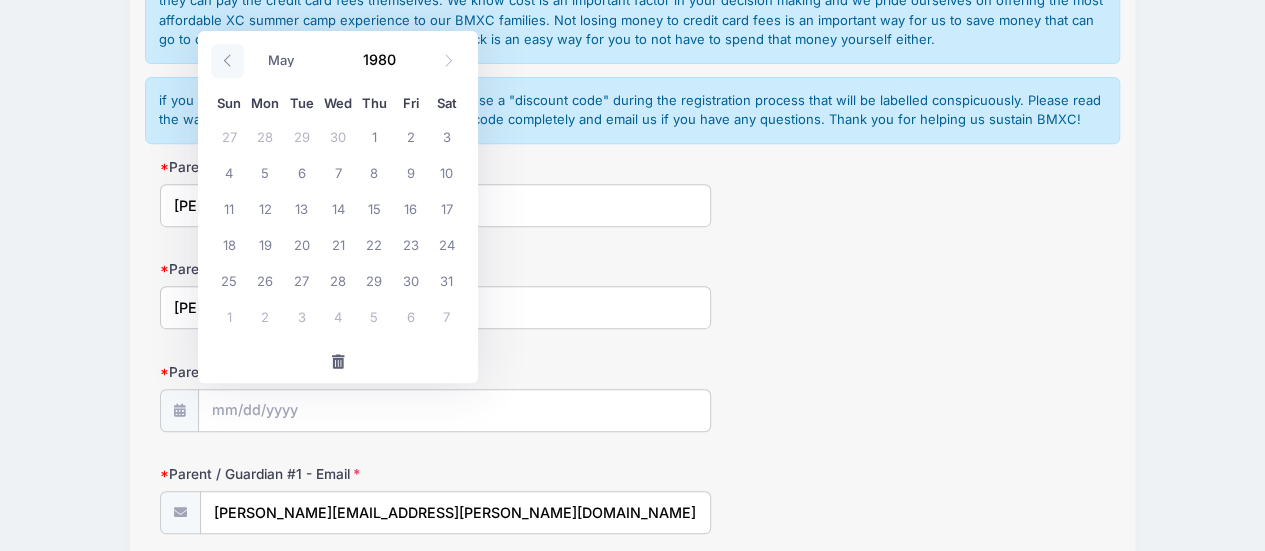 click 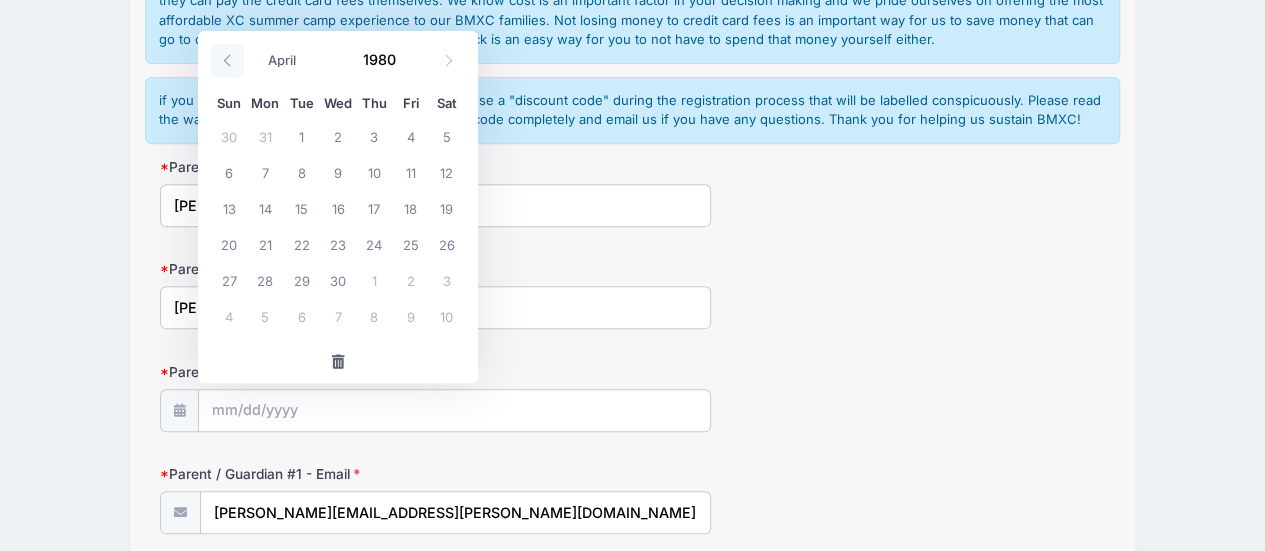 click 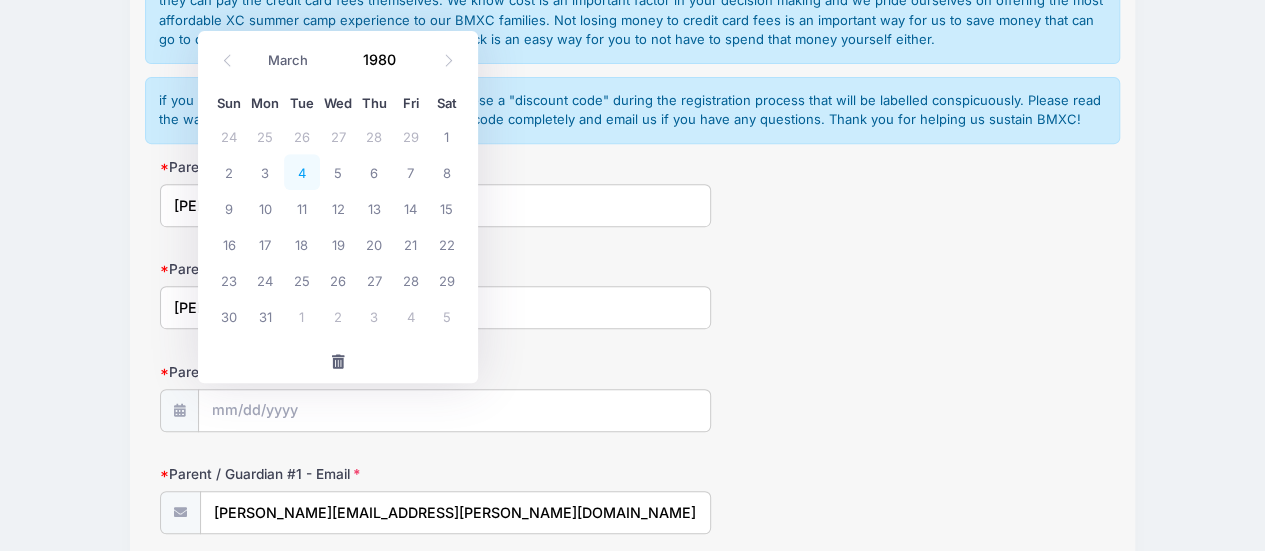 click on "4" at bounding box center [302, 172] 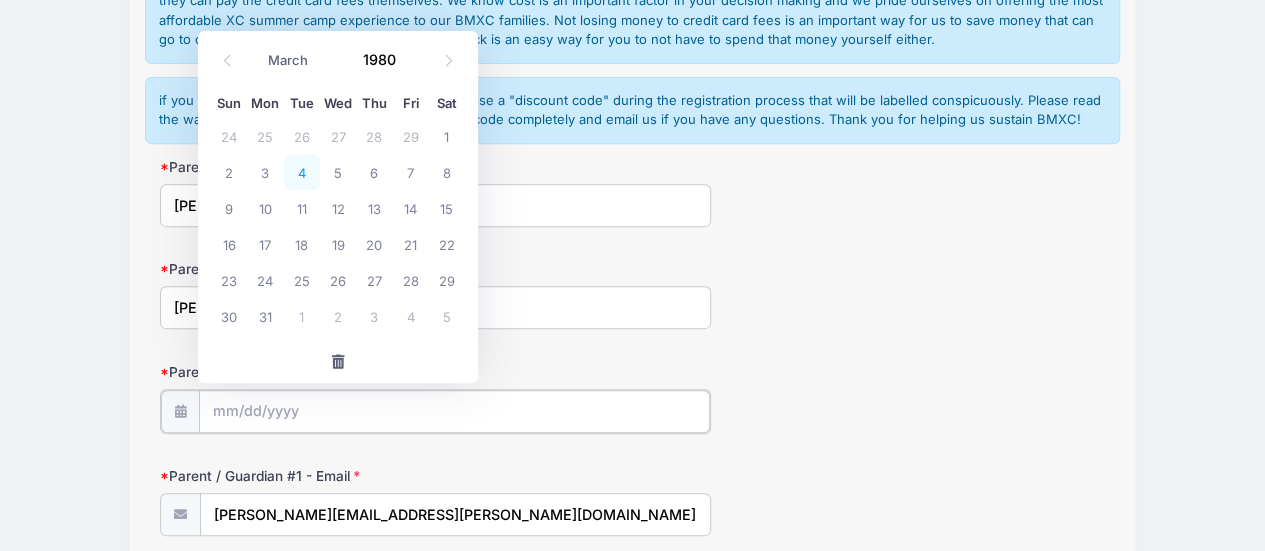 type on "03/04/1980" 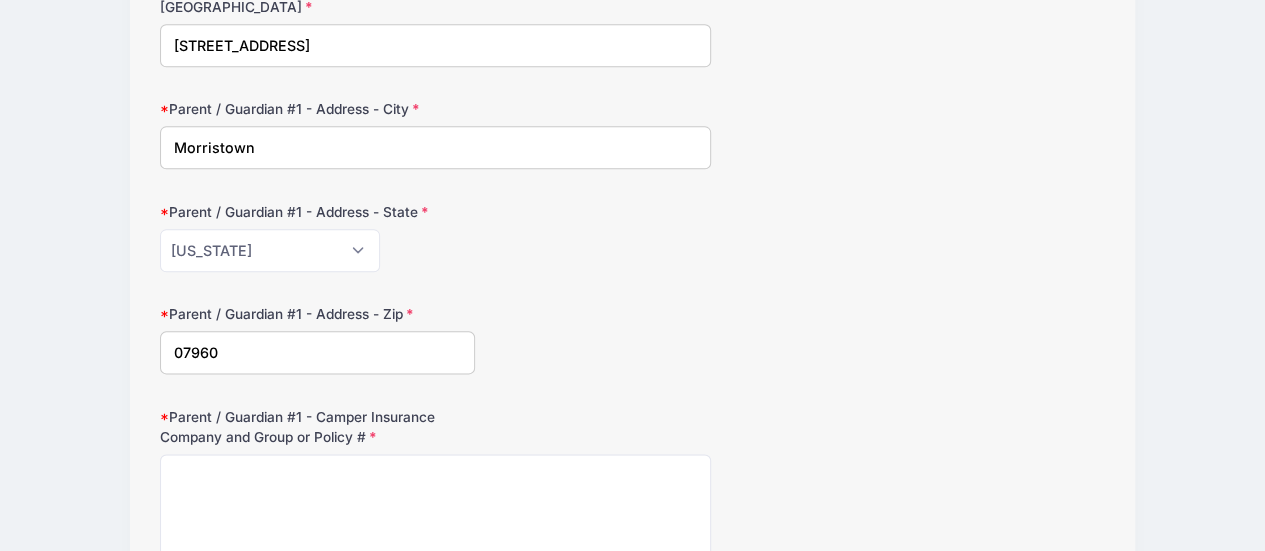 scroll, scrollTop: 1198, scrollLeft: 0, axis: vertical 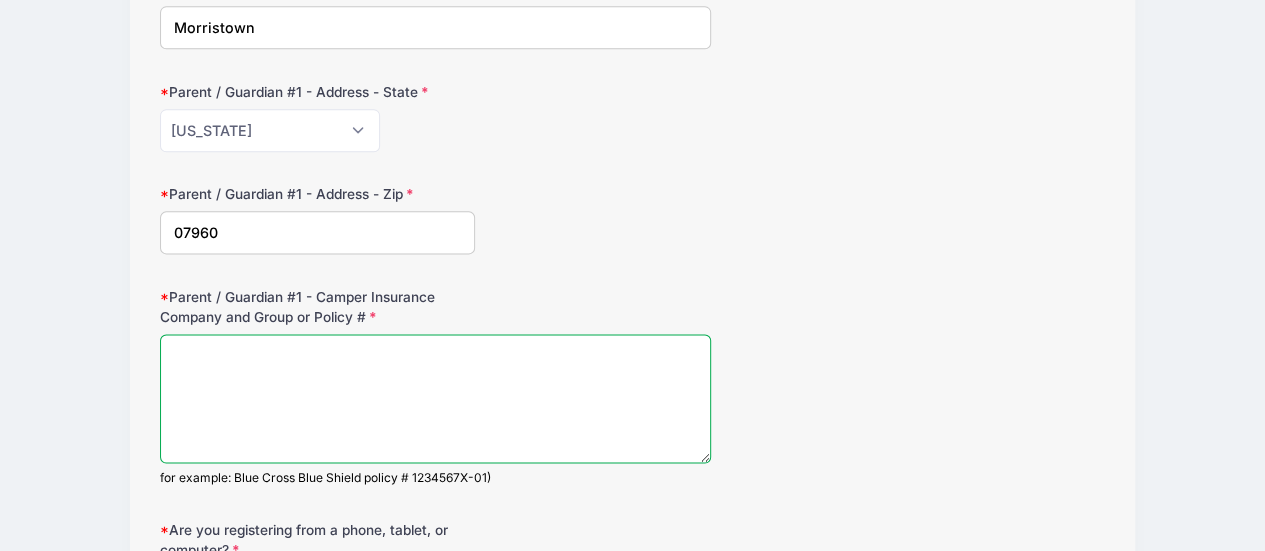 click on "Parent / Guardian #1 - Camper Insurance Company and Group or Policy #" at bounding box center (436, 398) 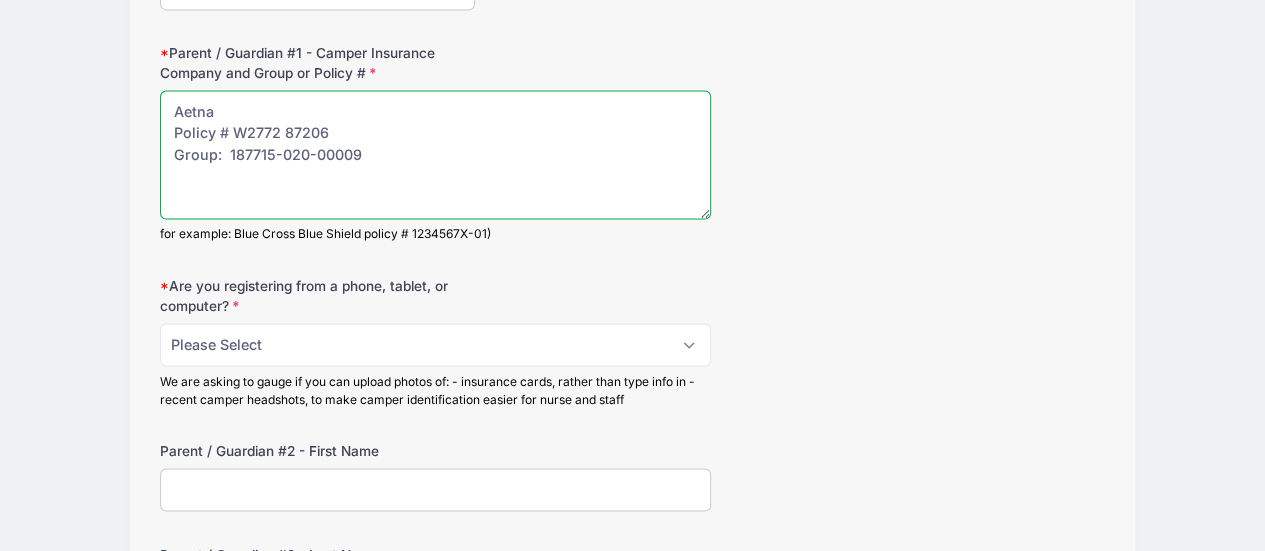 scroll, scrollTop: 1454, scrollLeft: 0, axis: vertical 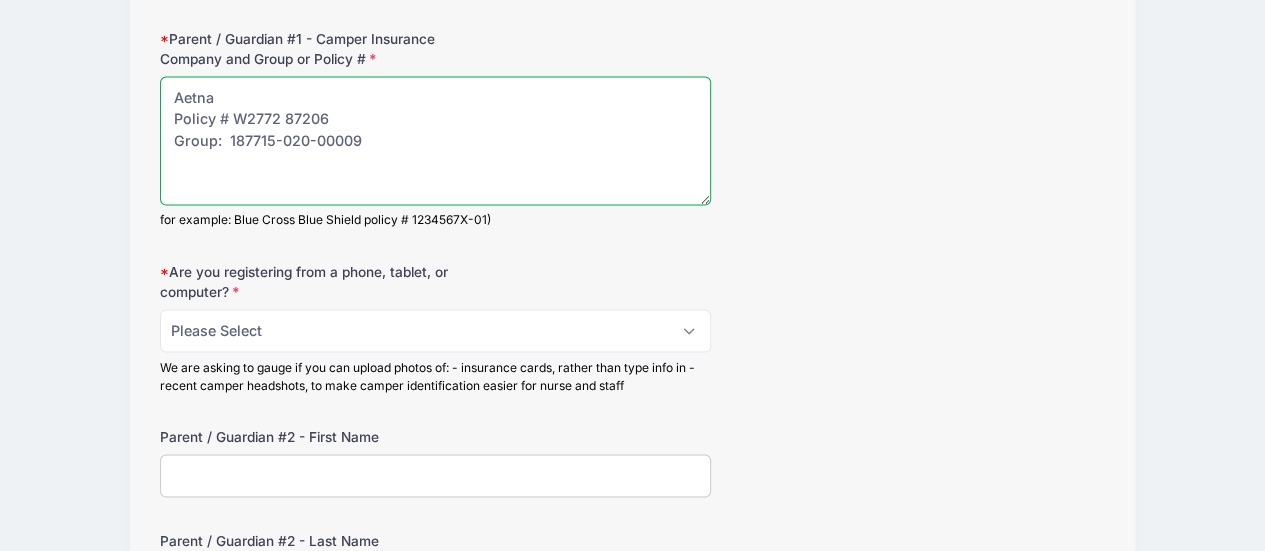 drag, startPoint x: 380, startPoint y: 136, endPoint x: 156, endPoint y: 90, distance: 228.67444 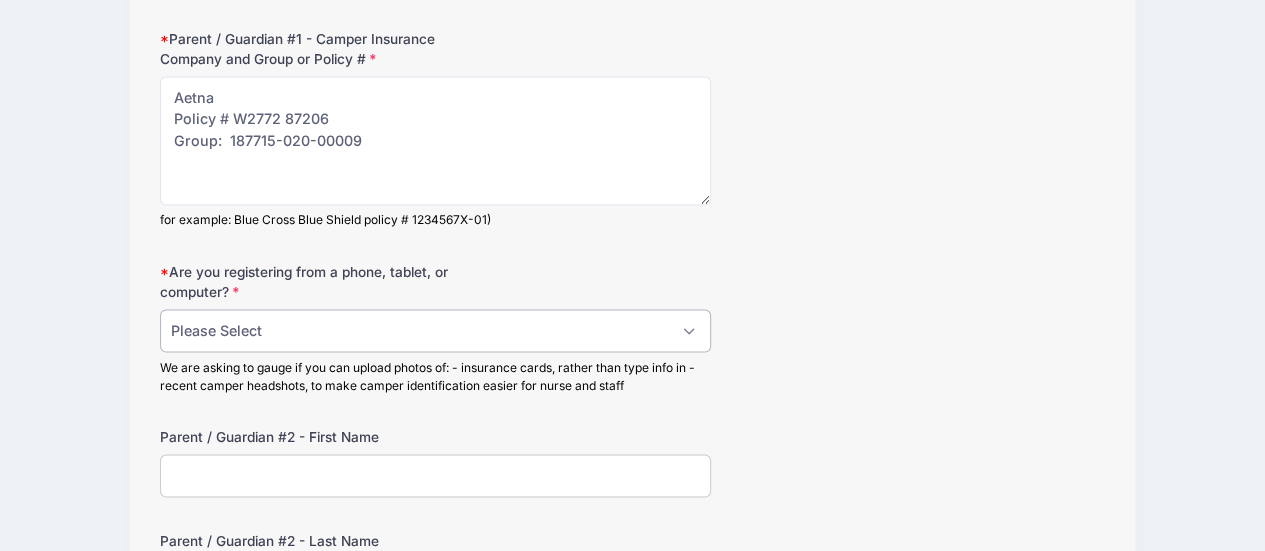 click on "Please Select Phone (easy to take and upload photos)
Tablet (easy to take an upload photos)
Tablet (difficult to take and upload photos)
Computer (easy to take and upload images)
Computer (difficult to take and upload images)" at bounding box center [436, 330] 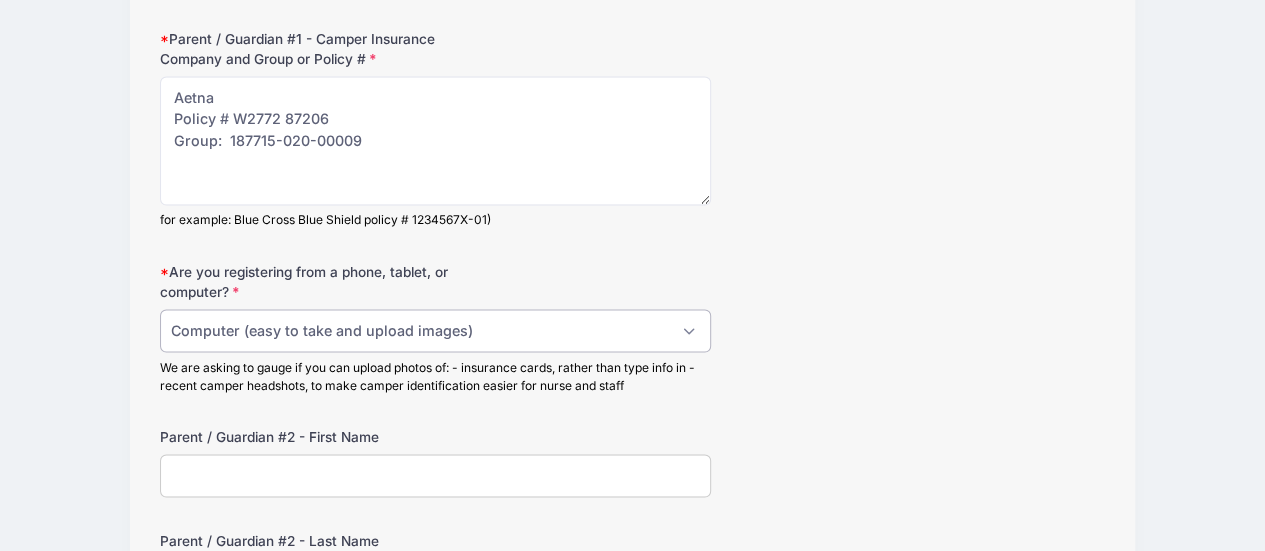 click on "Please Select Phone (easy to take and upload photos)
Tablet (easy to take an upload photos)
Tablet (difficult to take and upload photos)
Computer (easy to take and upload images)
Computer (difficult to take and upload images)" at bounding box center (436, 330) 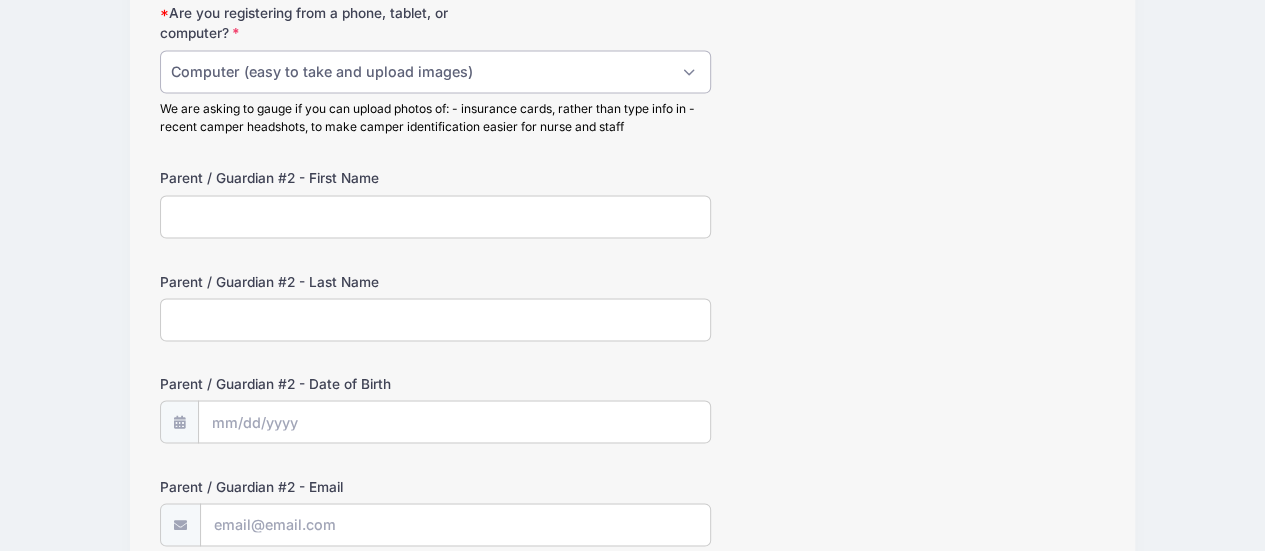 scroll, scrollTop: 1720, scrollLeft: 0, axis: vertical 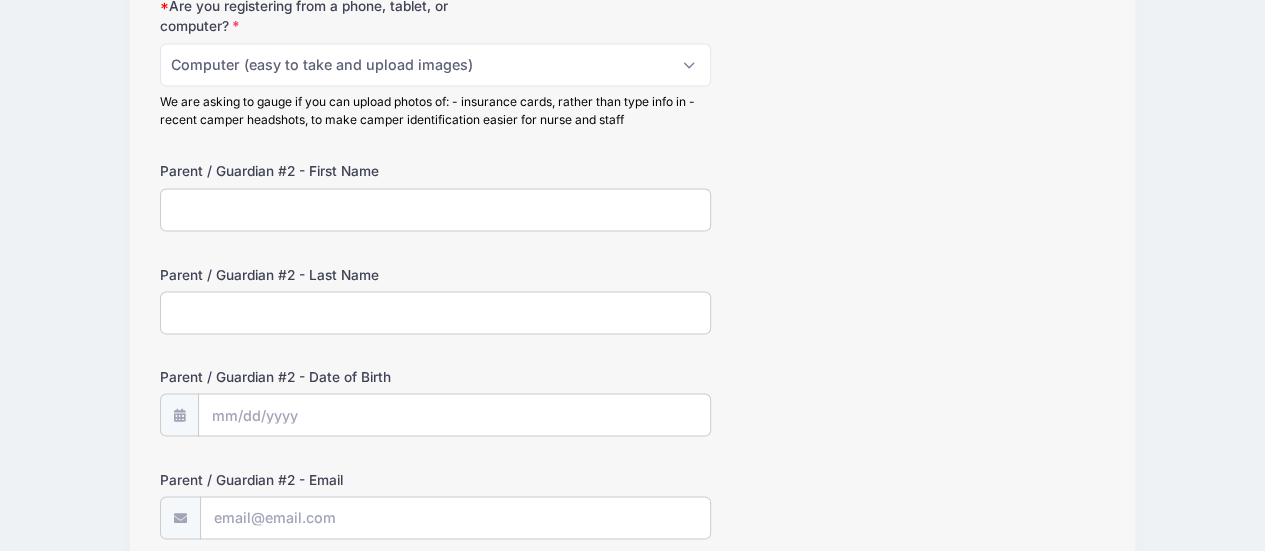click on "Parent / Guardian #2 - First Name" at bounding box center [436, 209] 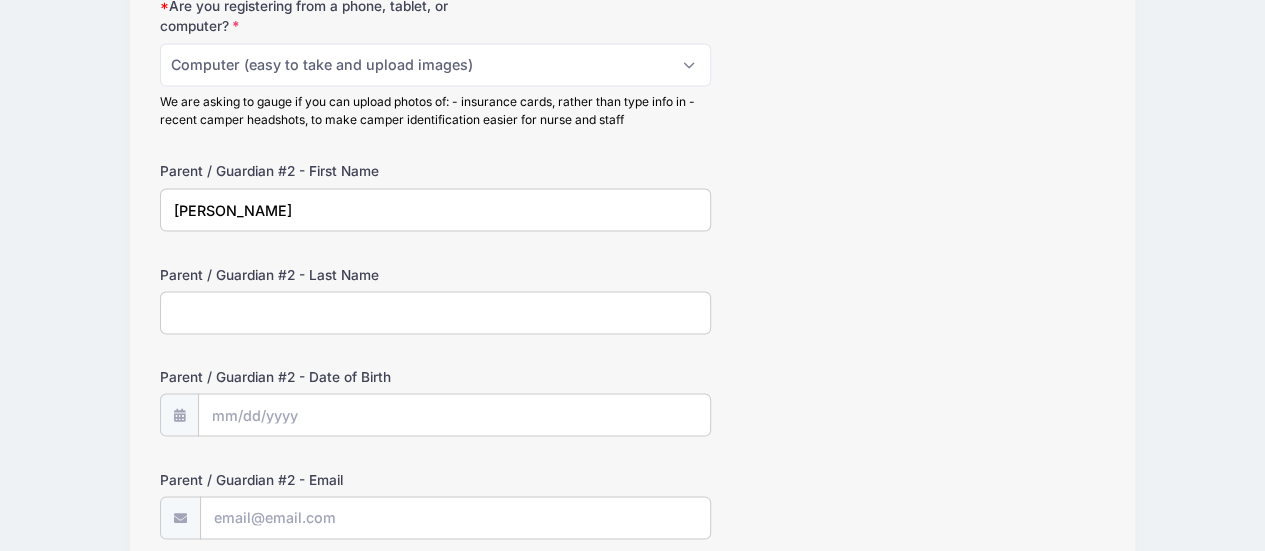 type on "[PERSON_NAME]" 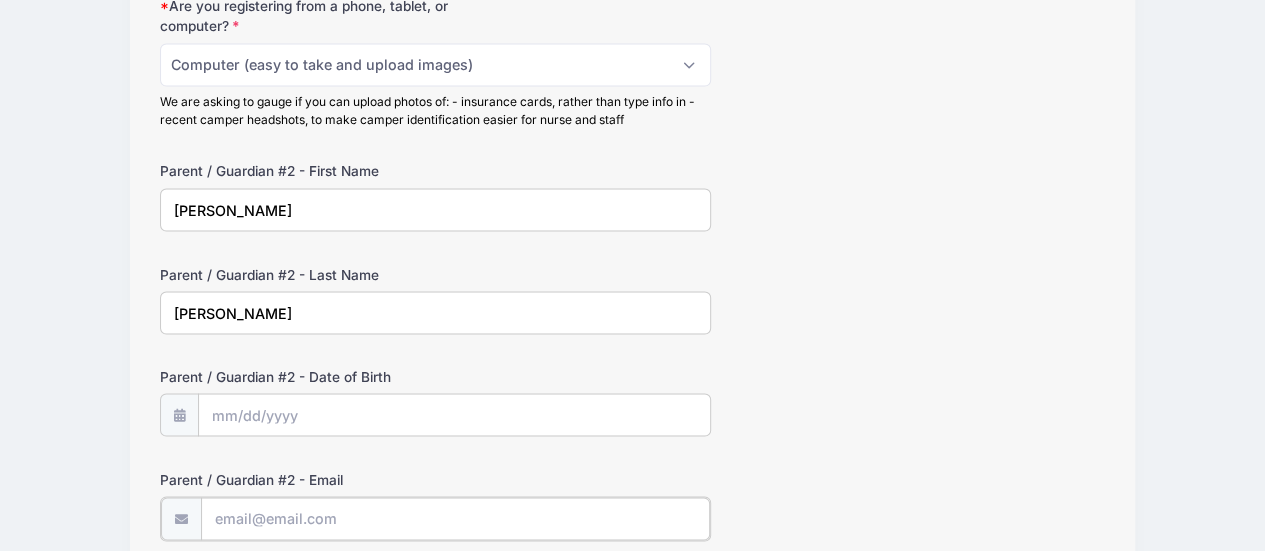 type on "kevinmargolis@yahoo.com" 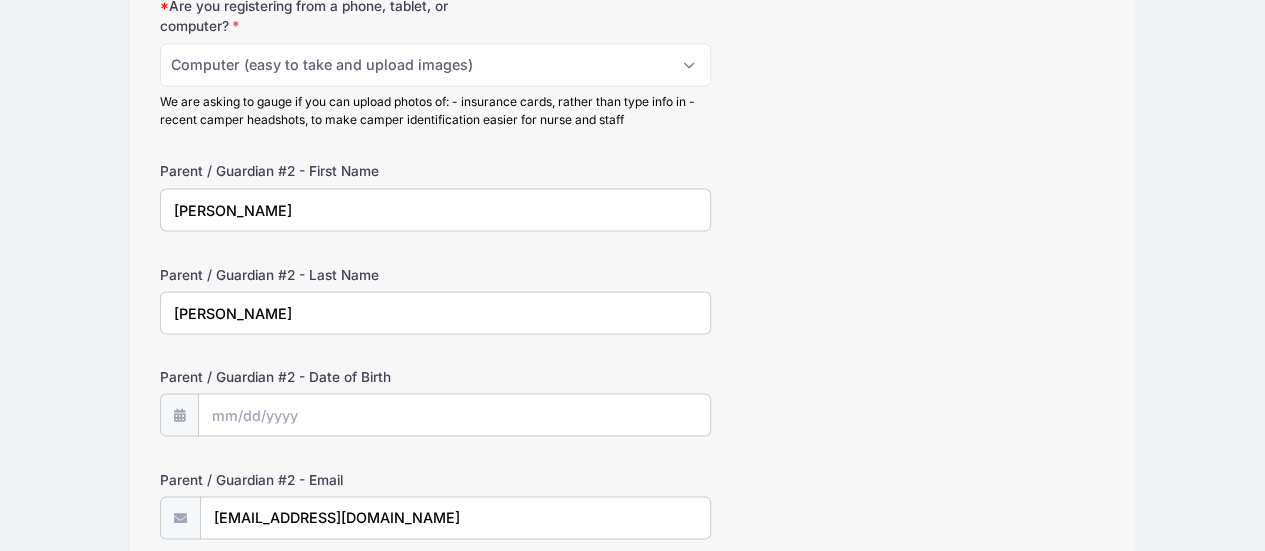 type on "(201) 303-0745" 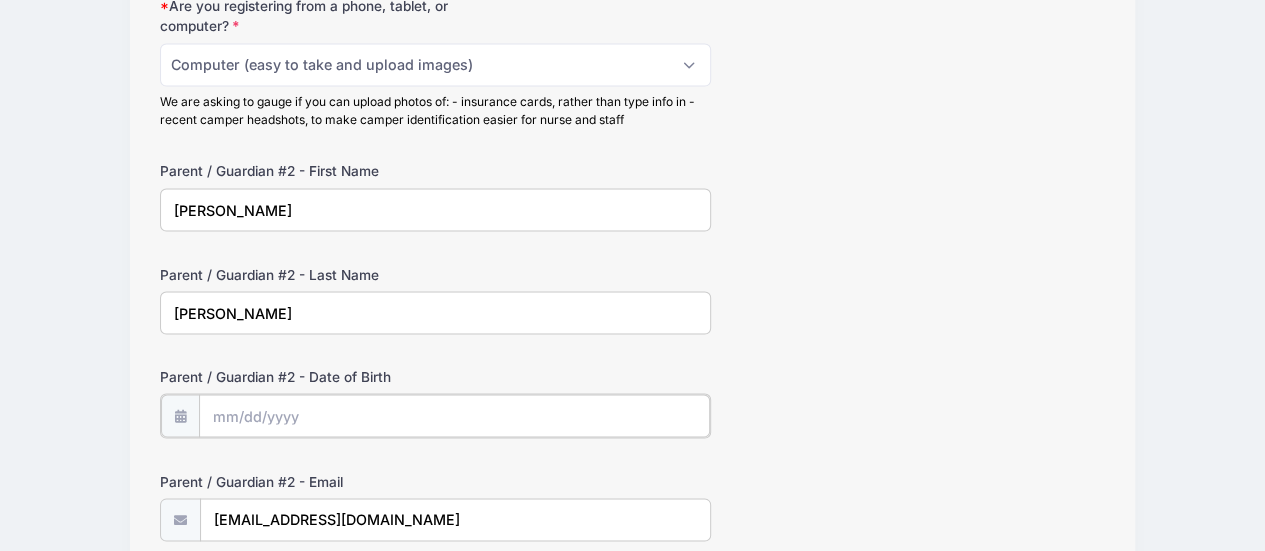click on "Parent / Guardian #2 - Date of Birth" at bounding box center (455, 415) 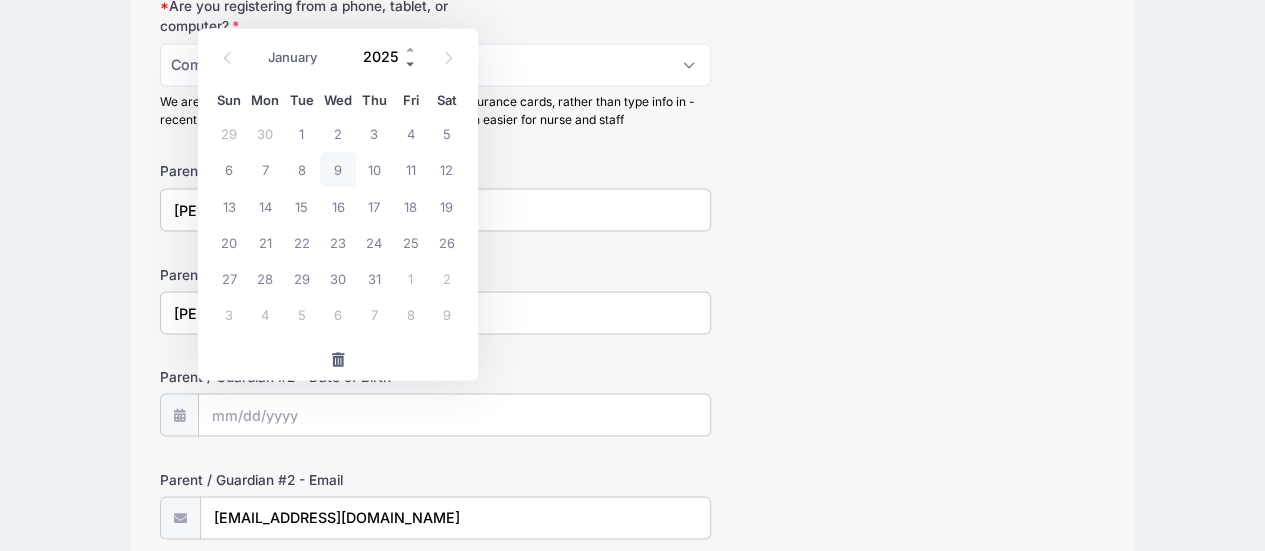 click at bounding box center [411, 64] 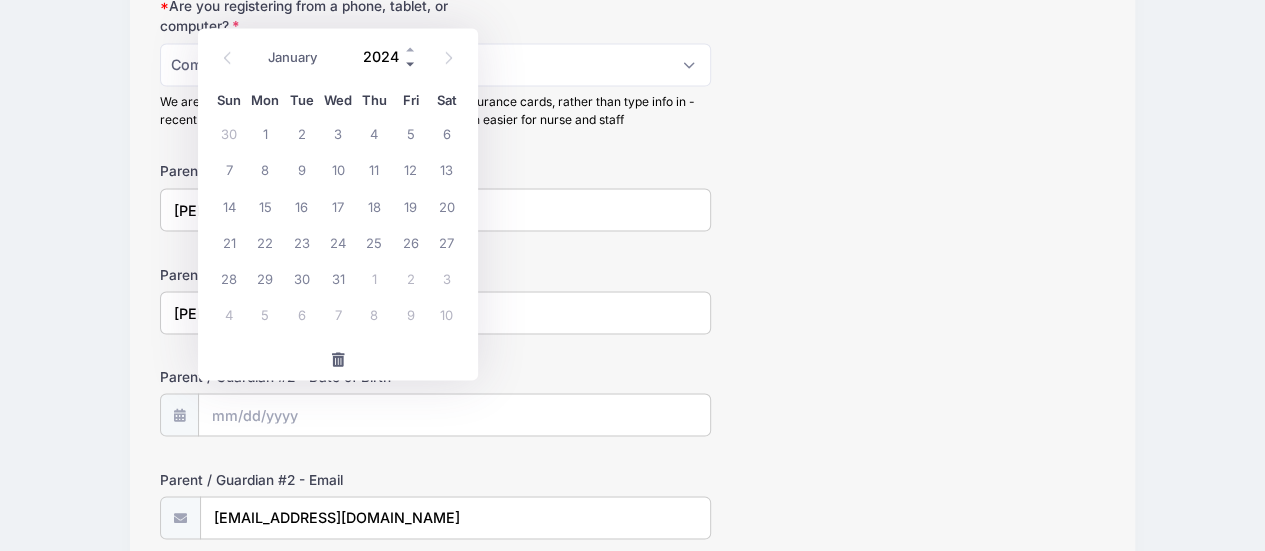 click at bounding box center (411, 64) 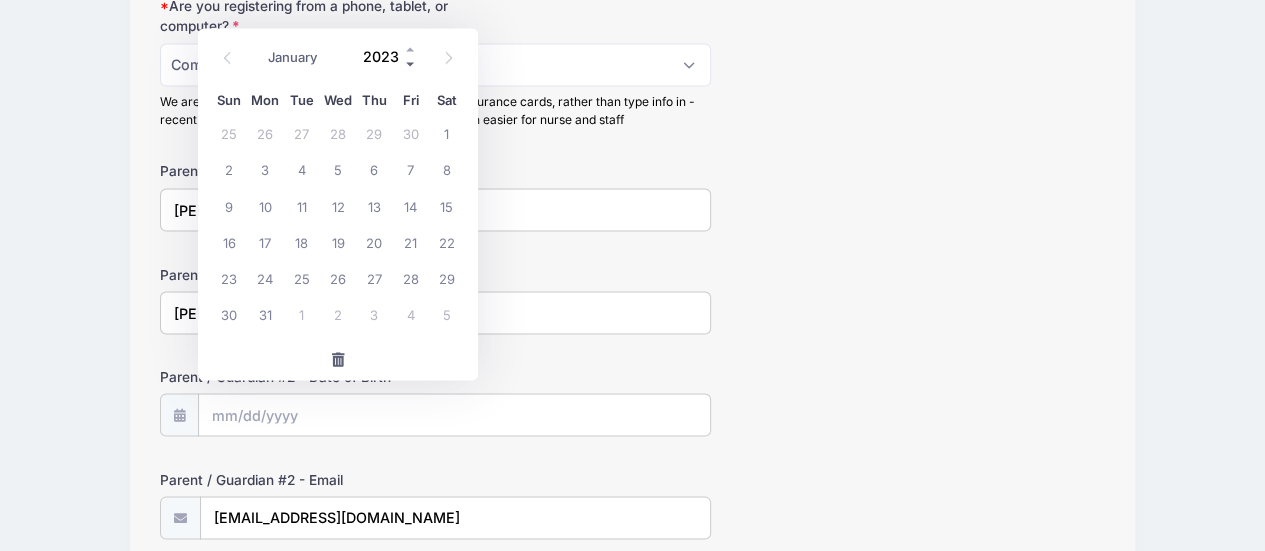 click at bounding box center (411, 64) 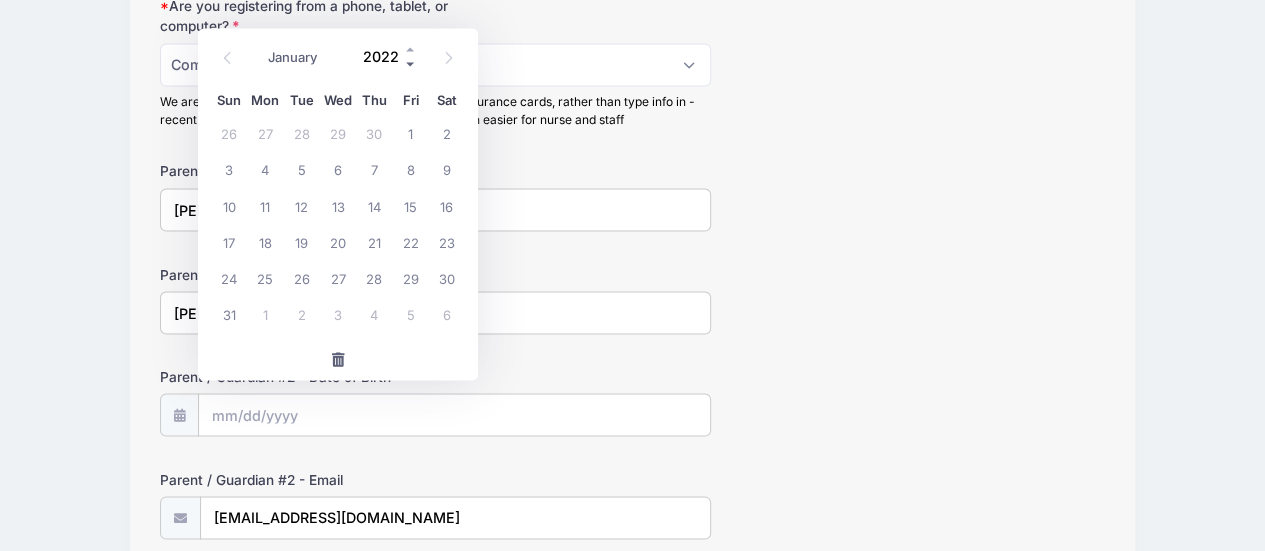 click at bounding box center (411, 64) 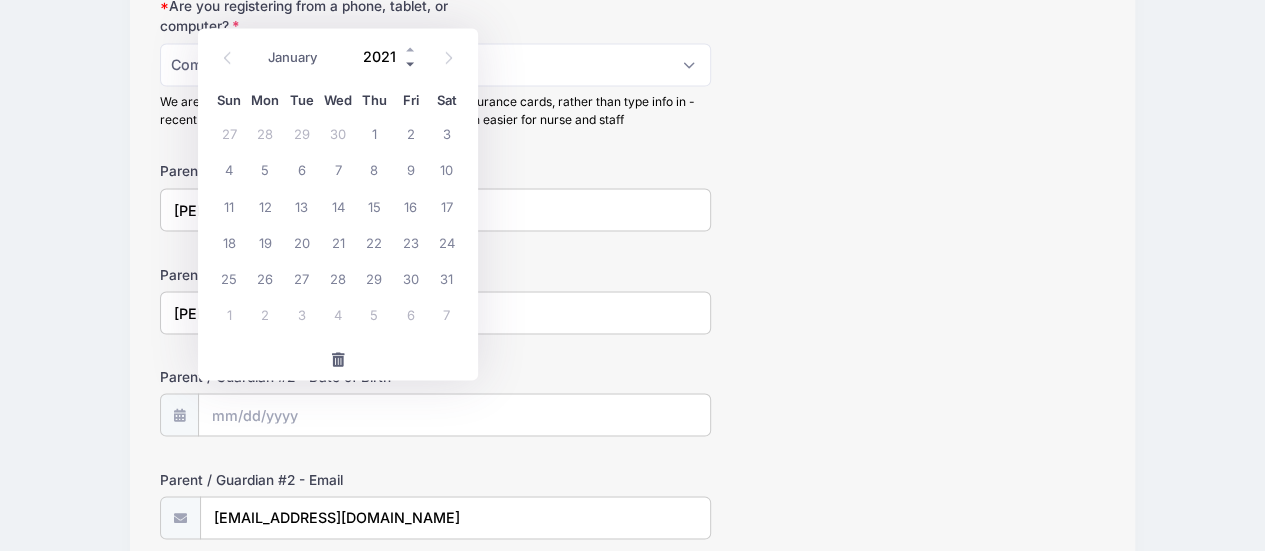 click at bounding box center [411, 64] 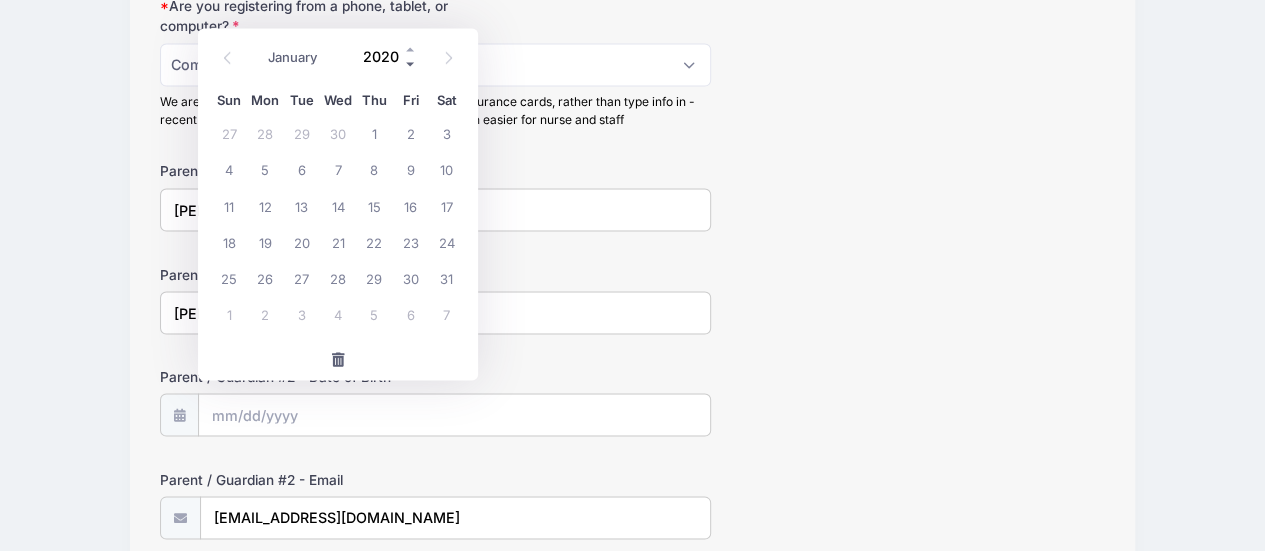 click at bounding box center (411, 64) 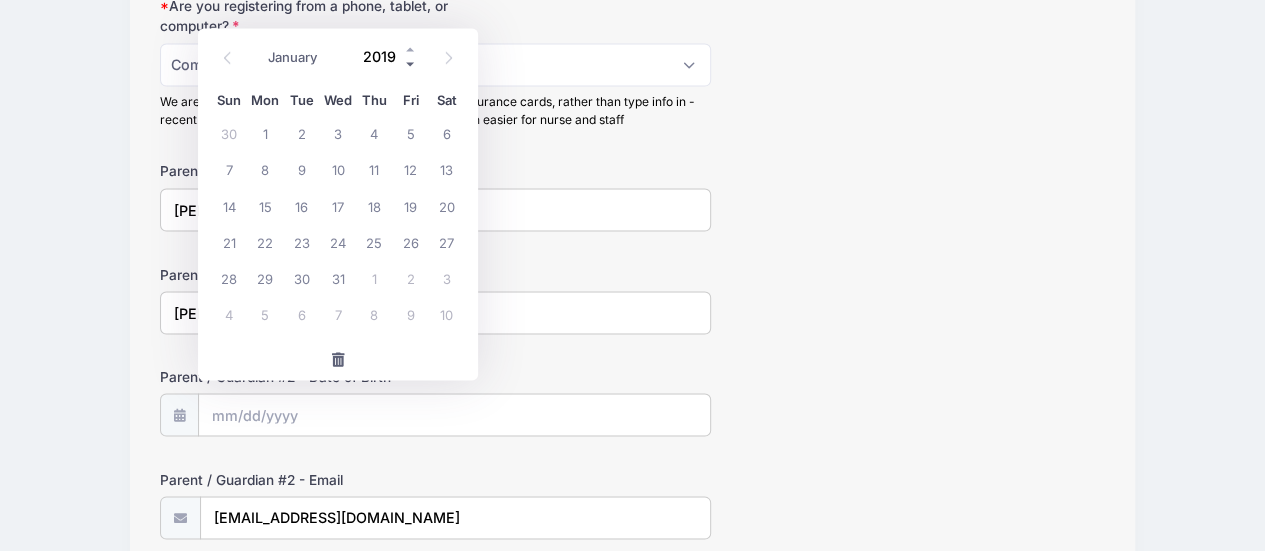 click at bounding box center (411, 64) 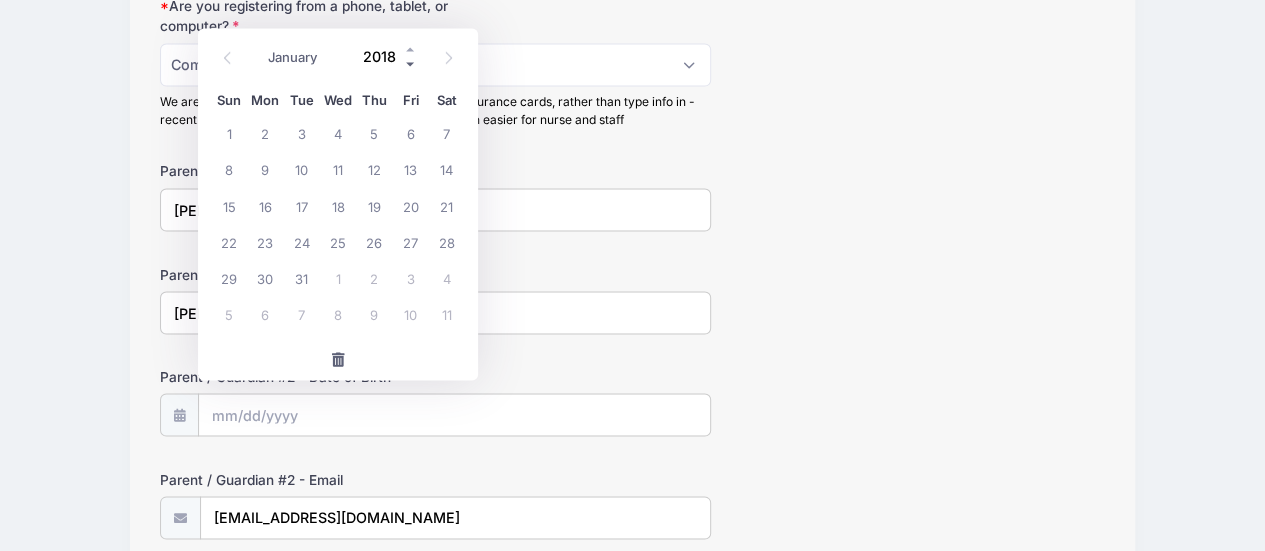 click at bounding box center [411, 64] 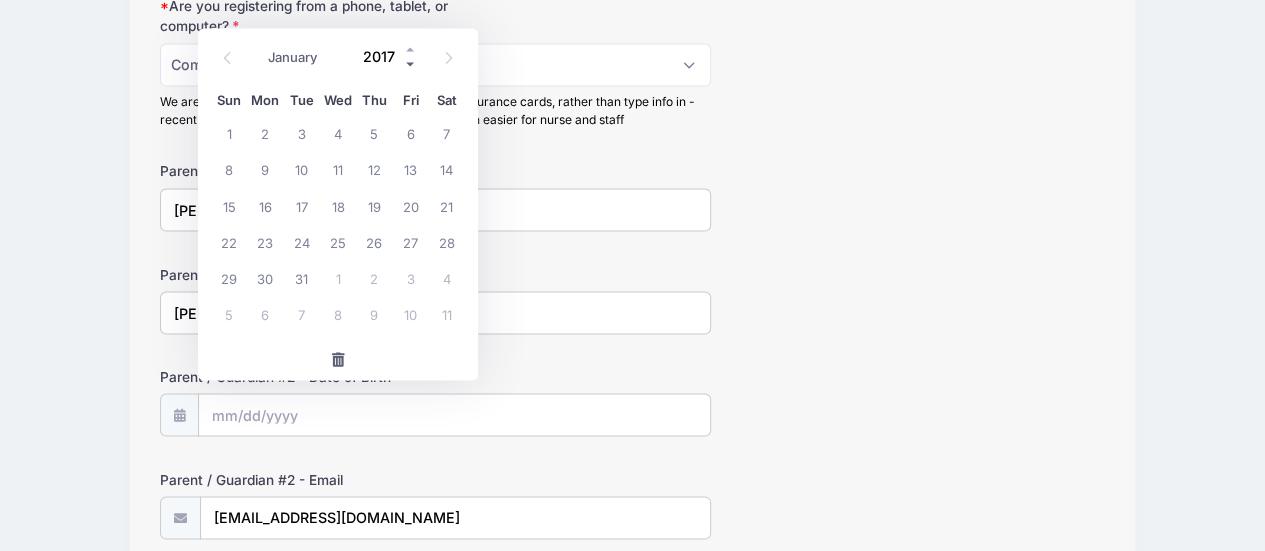 click at bounding box center (411, 64) 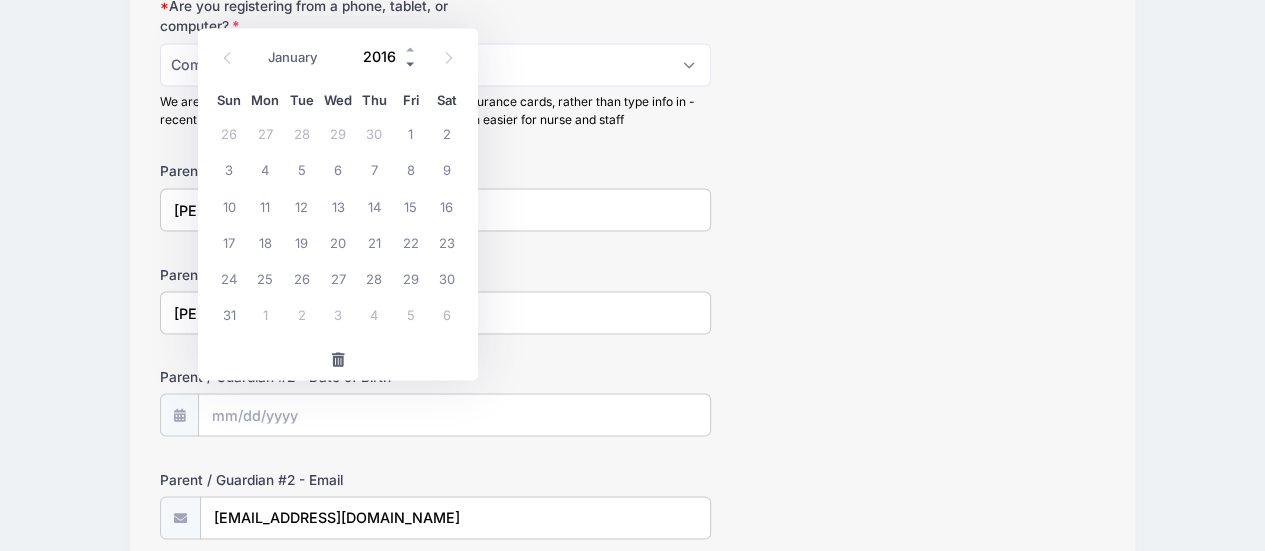 click at bounding box center (411, 64) 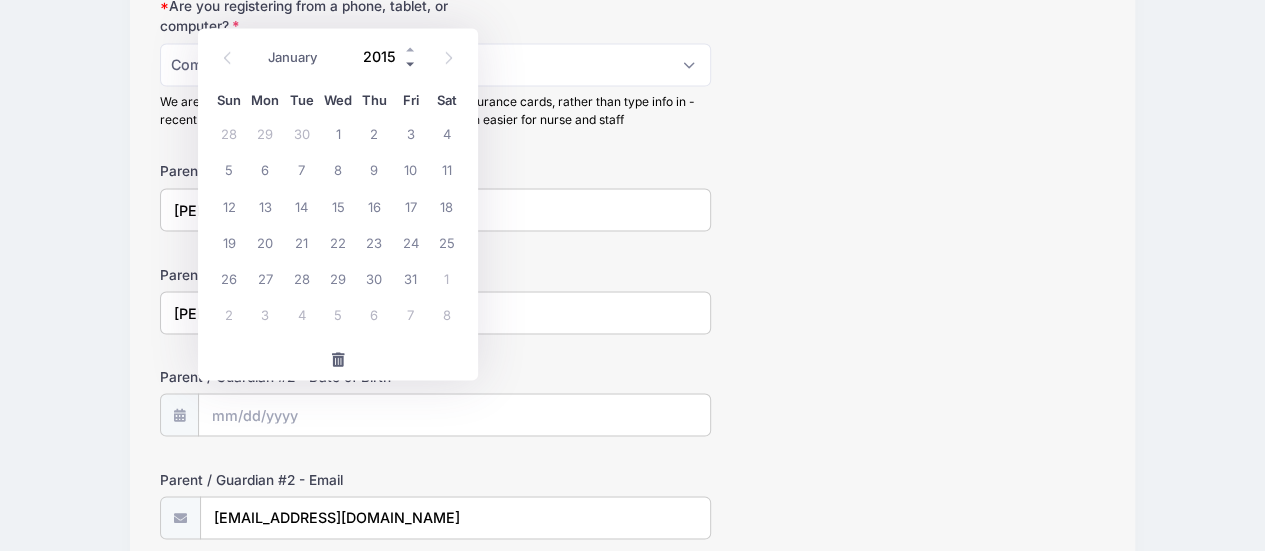 click at bounding box center [411, 64] 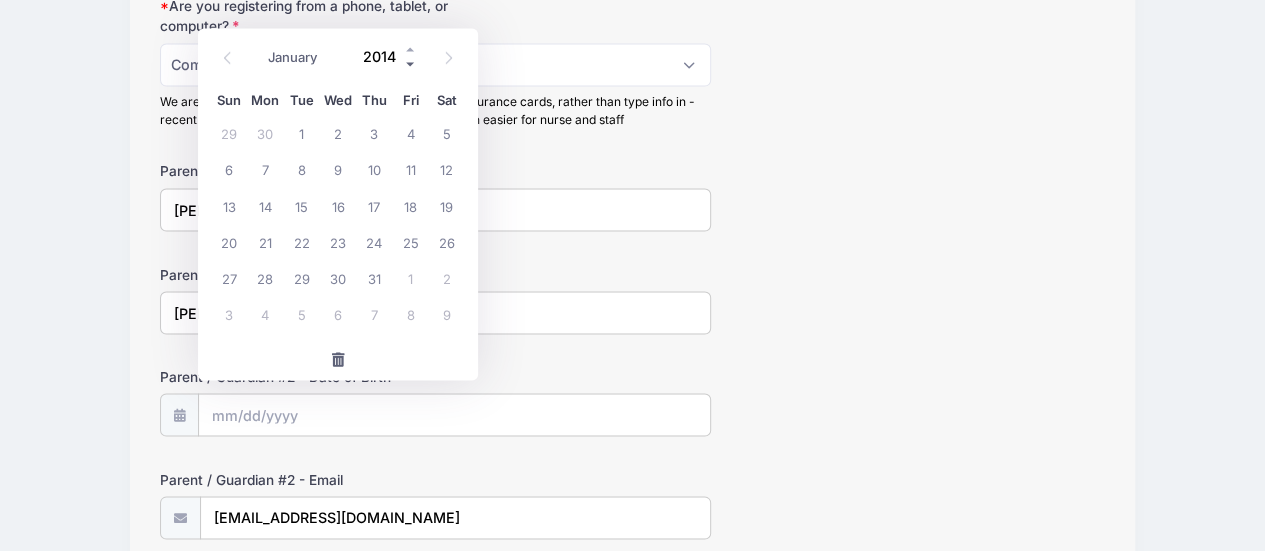 click at bounding box center [411, 64] 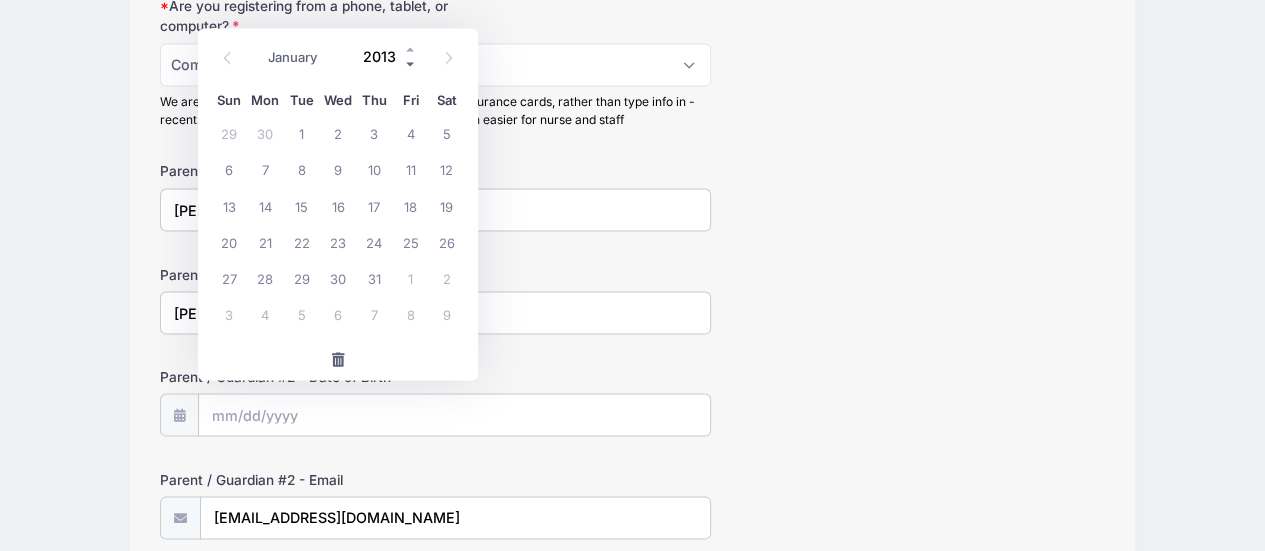 click at bounding box center [411, 64] 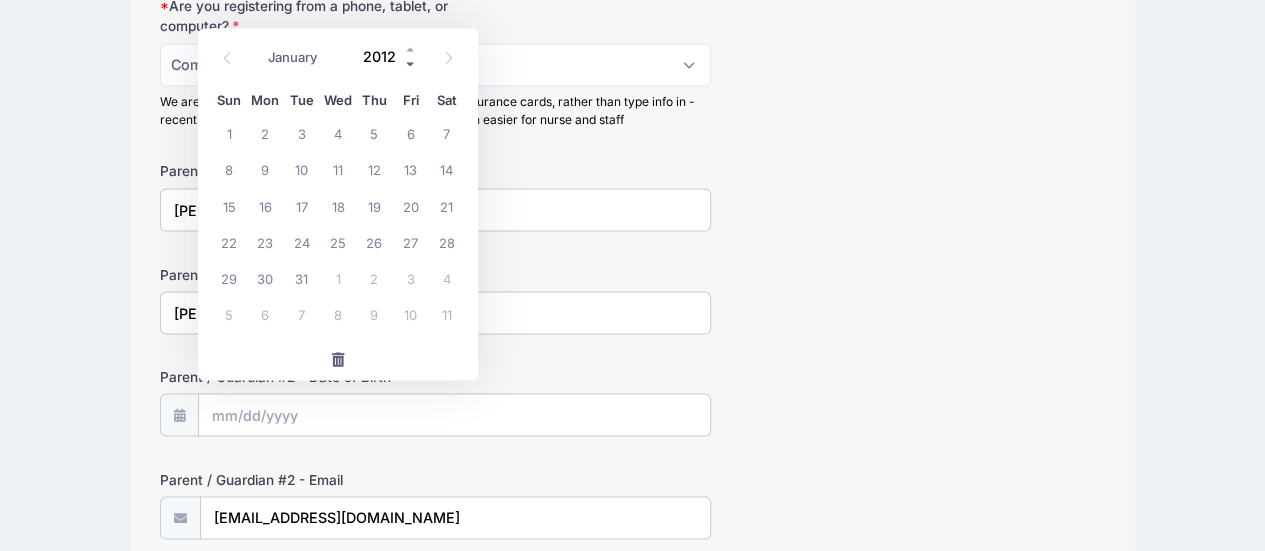 click at bounding box center (411, 64) 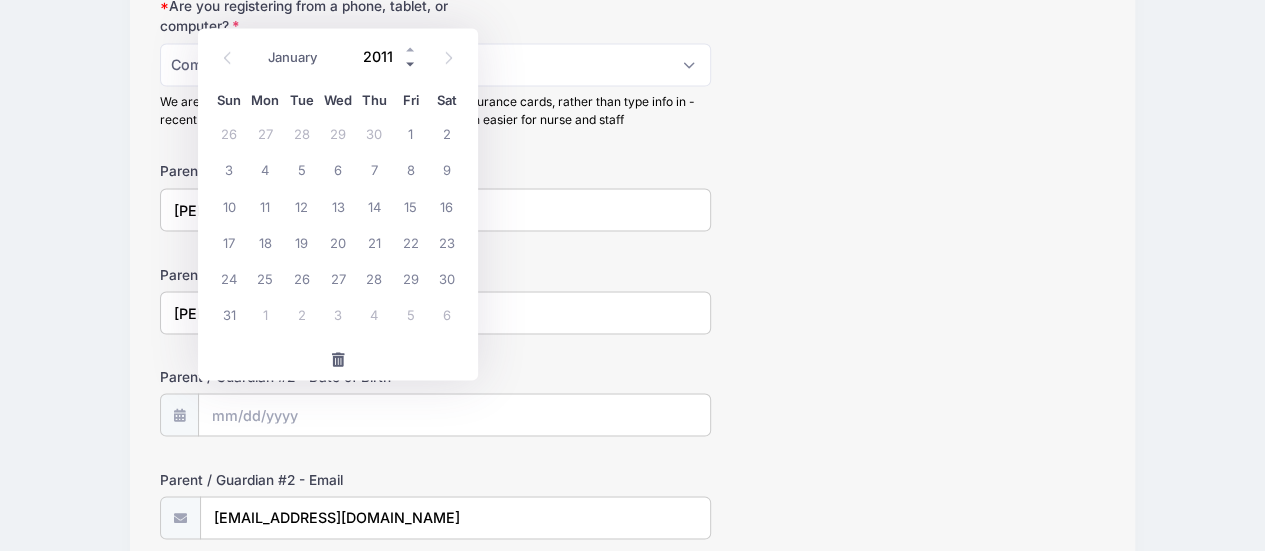 click at bounding box center (411, 64) 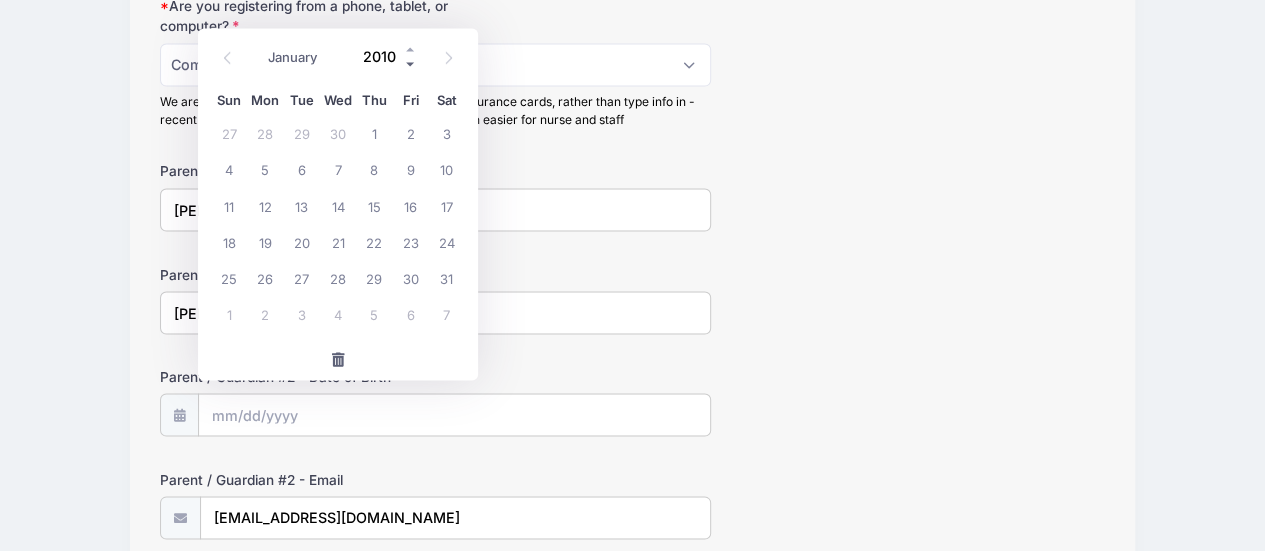 click at bounding box center [411, 64] 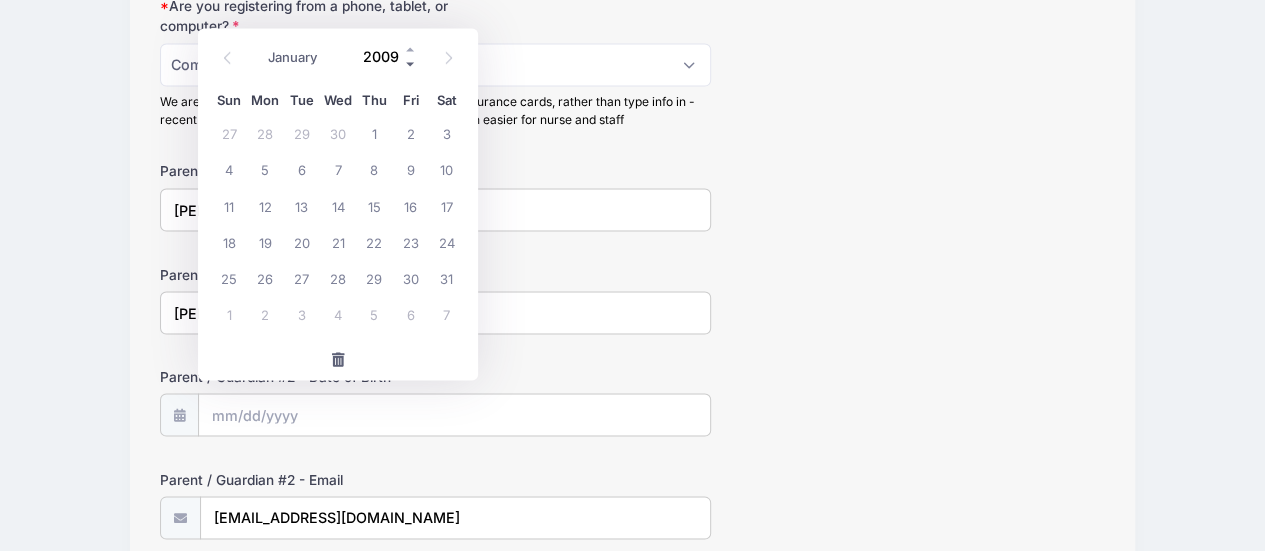 click at bounding box center (411, 64) 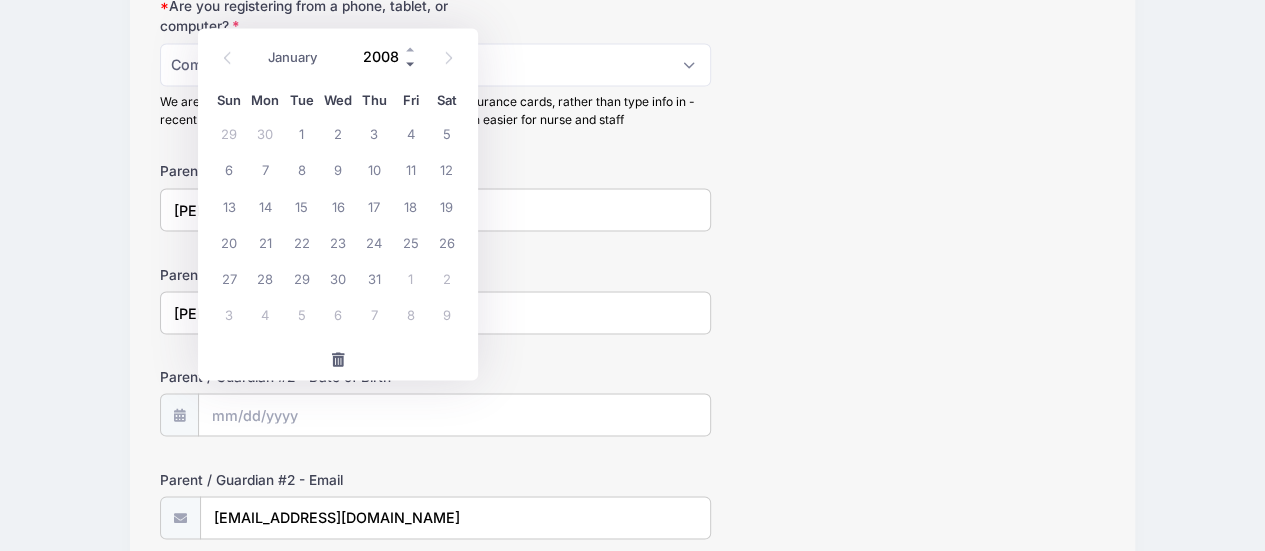 click at bounding box center [411, 64] 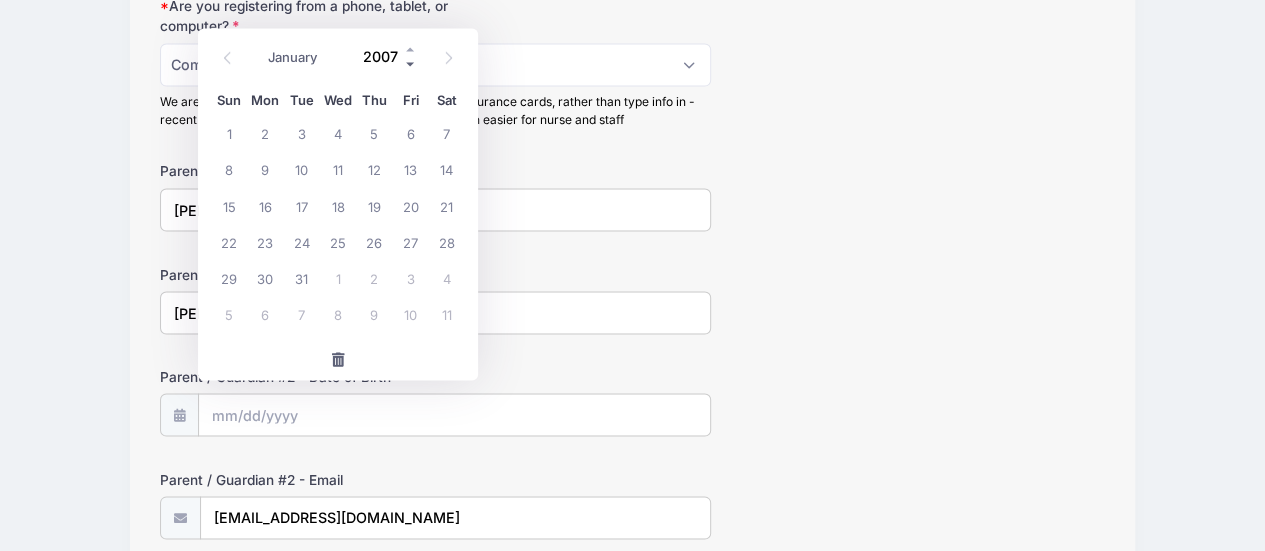 click at bounding box center (411, 64) 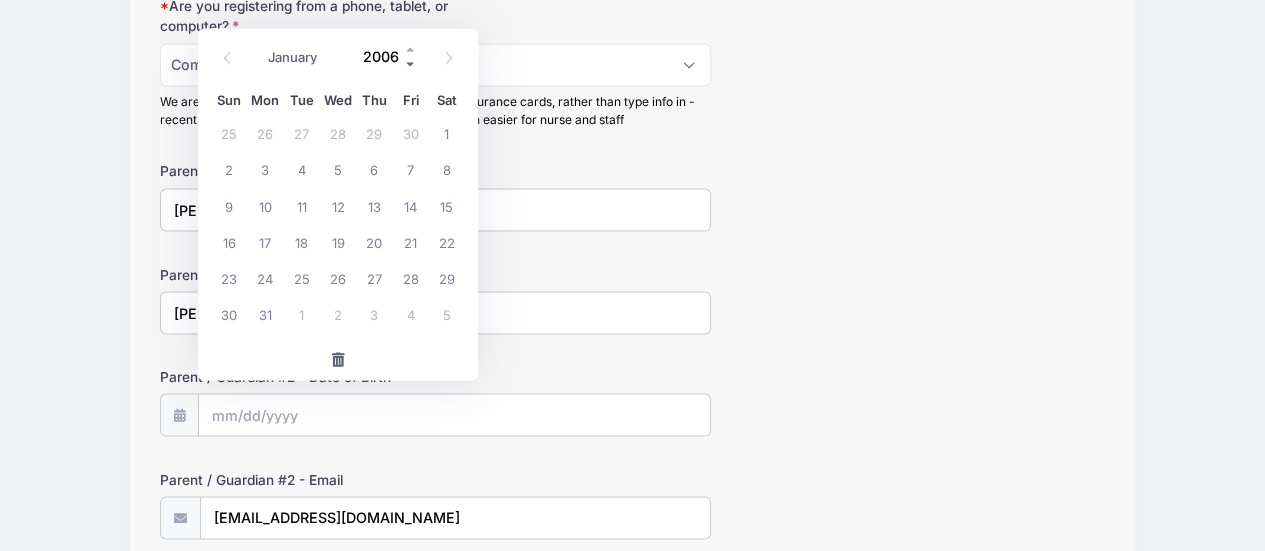 click at bounding box center (411, 64) 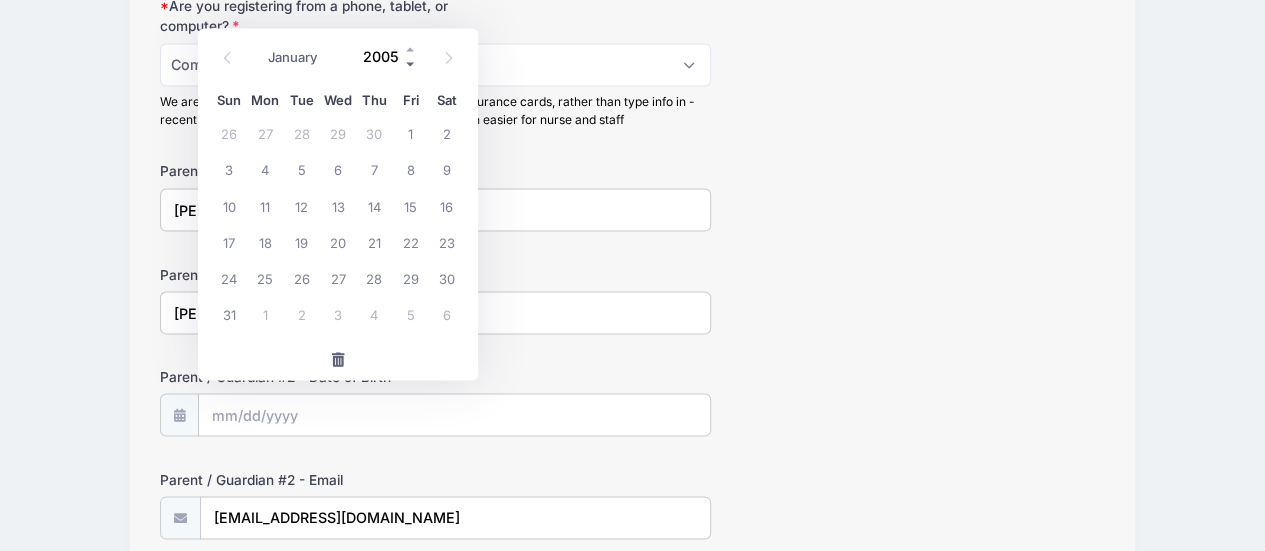 click at bounding box center [411, 64] 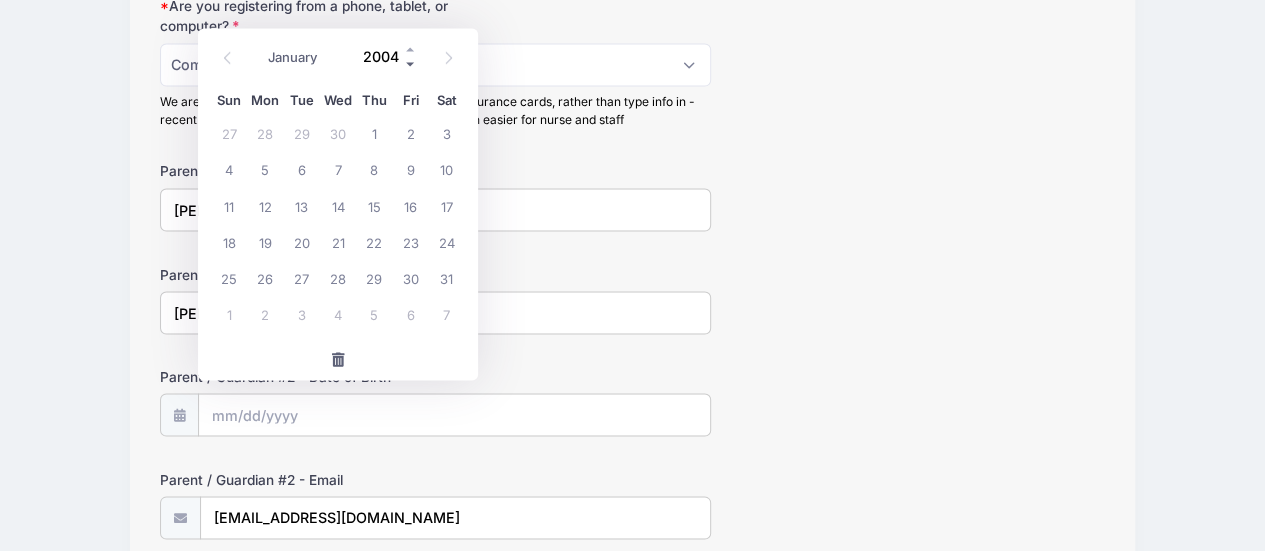 click at bounding box center [411, 64] 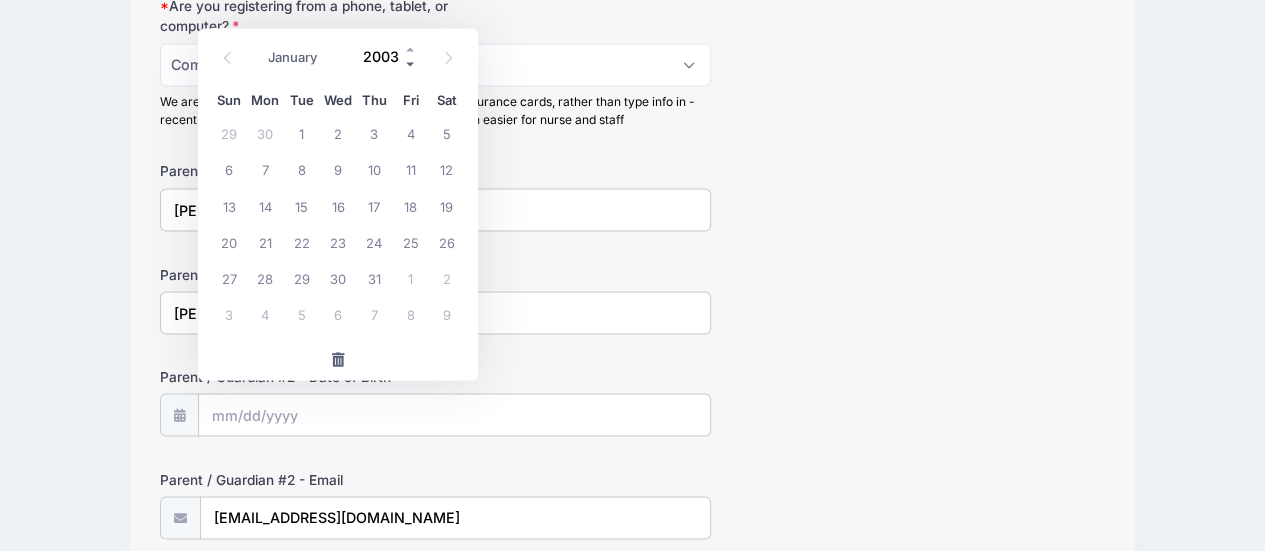 click at bounding box center (411, 64) 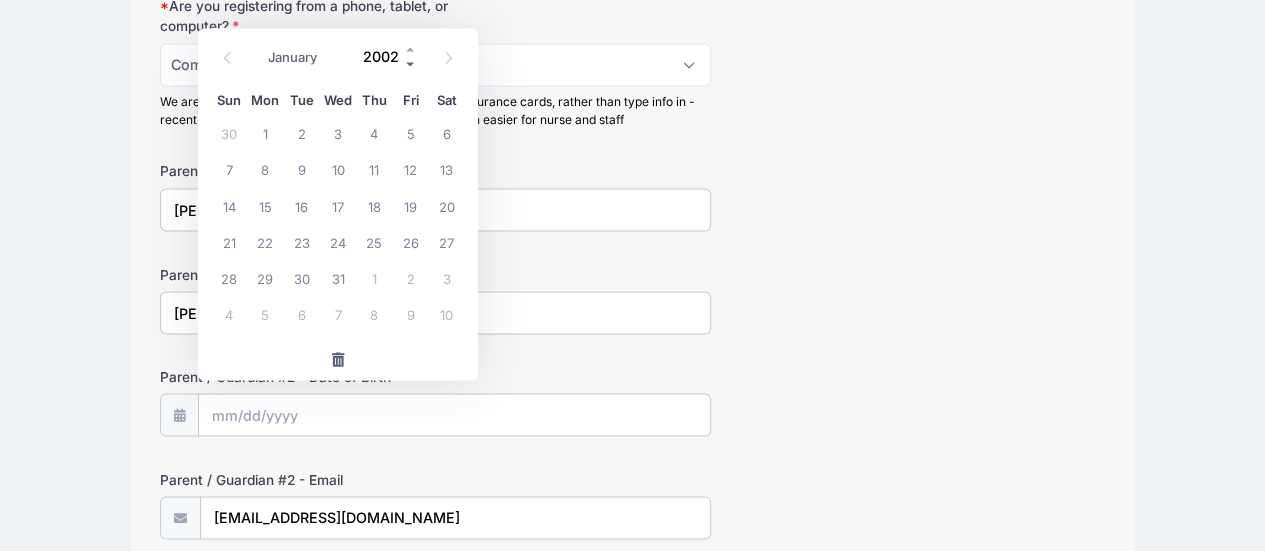 click at bounding box center (411, 64) 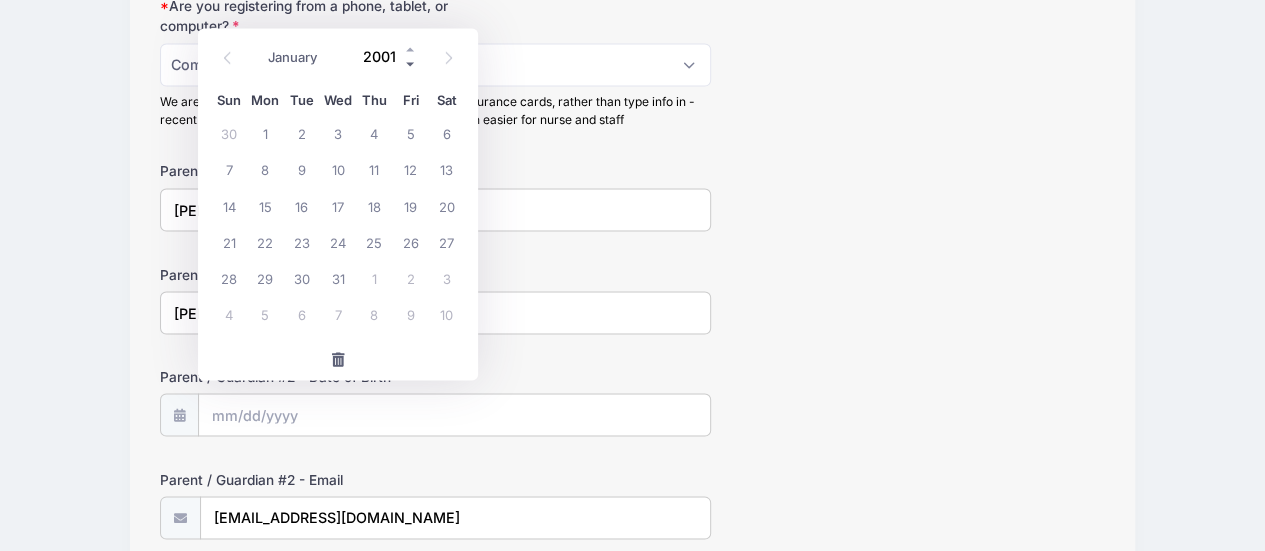 click at bounding box center (411, 64) 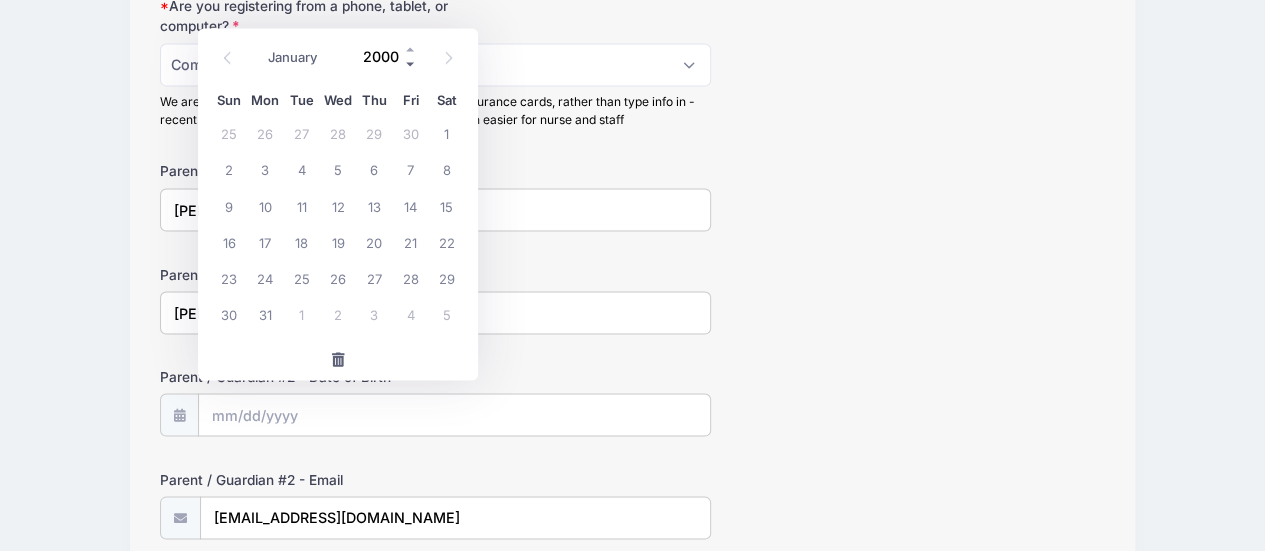 click at bounding box center (411, 64) 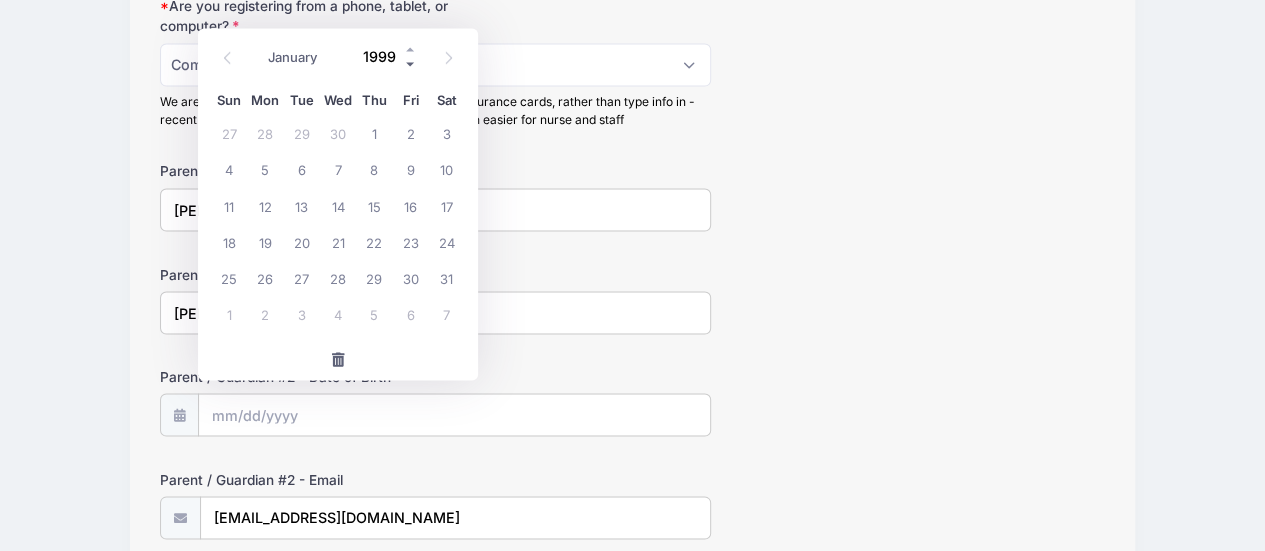 click at bounding box center [411, 64] 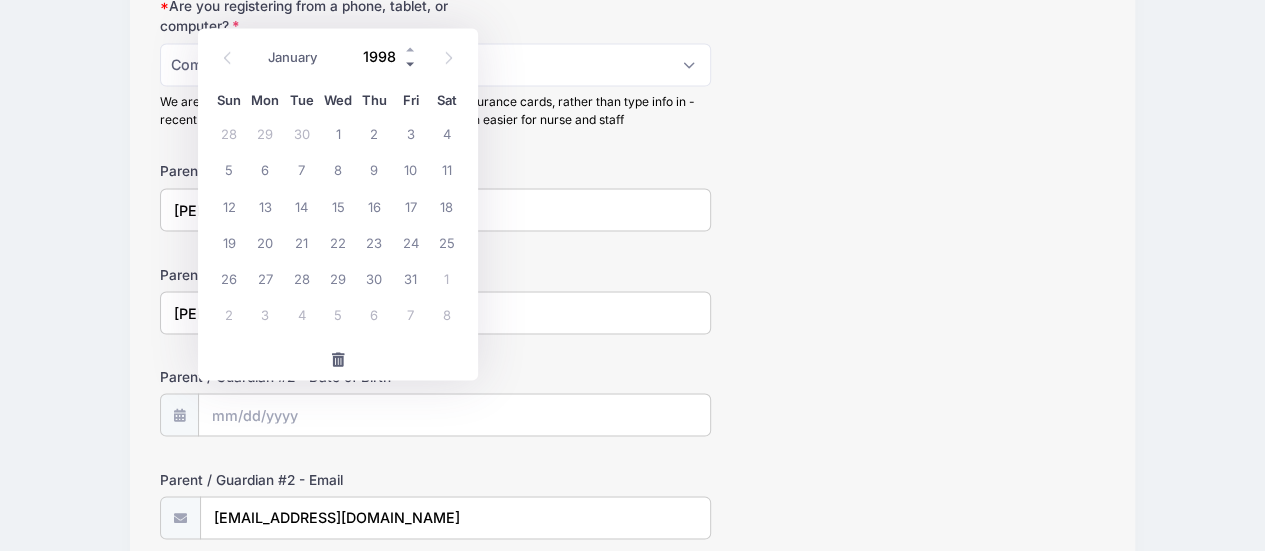 click at bounding box center (411, 64) 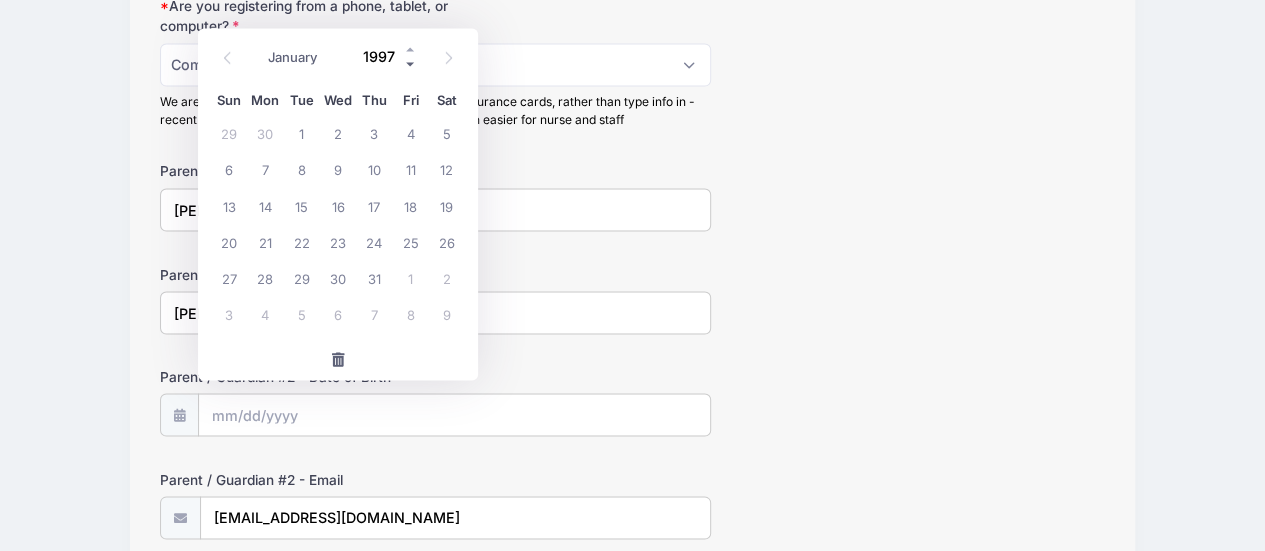 click at bounding box center [411, 64] 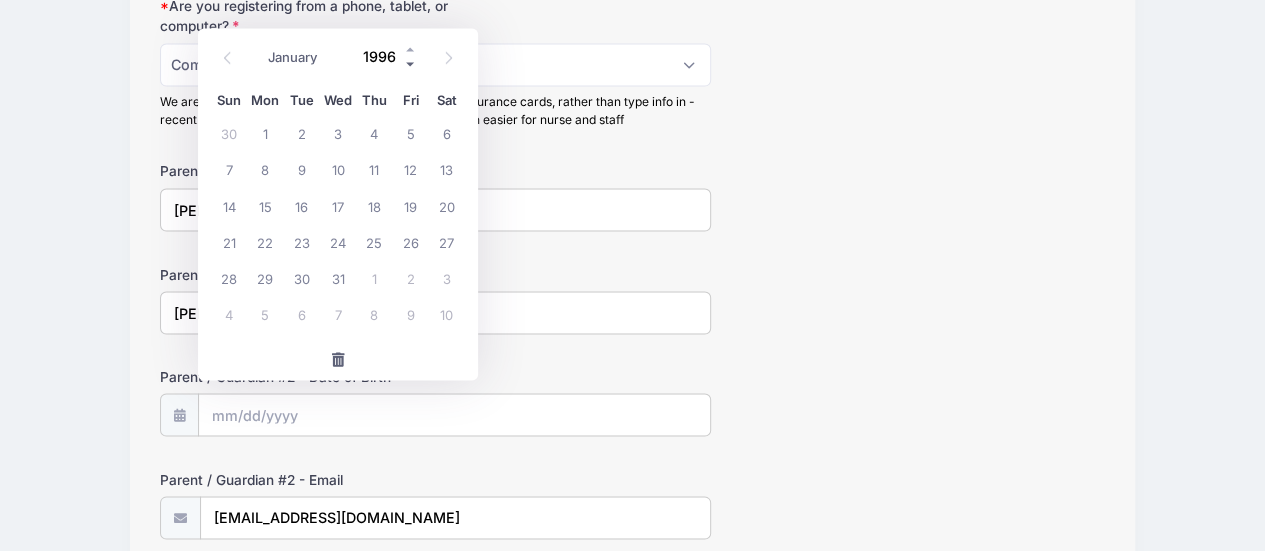 click at bounding box center (411, 64) 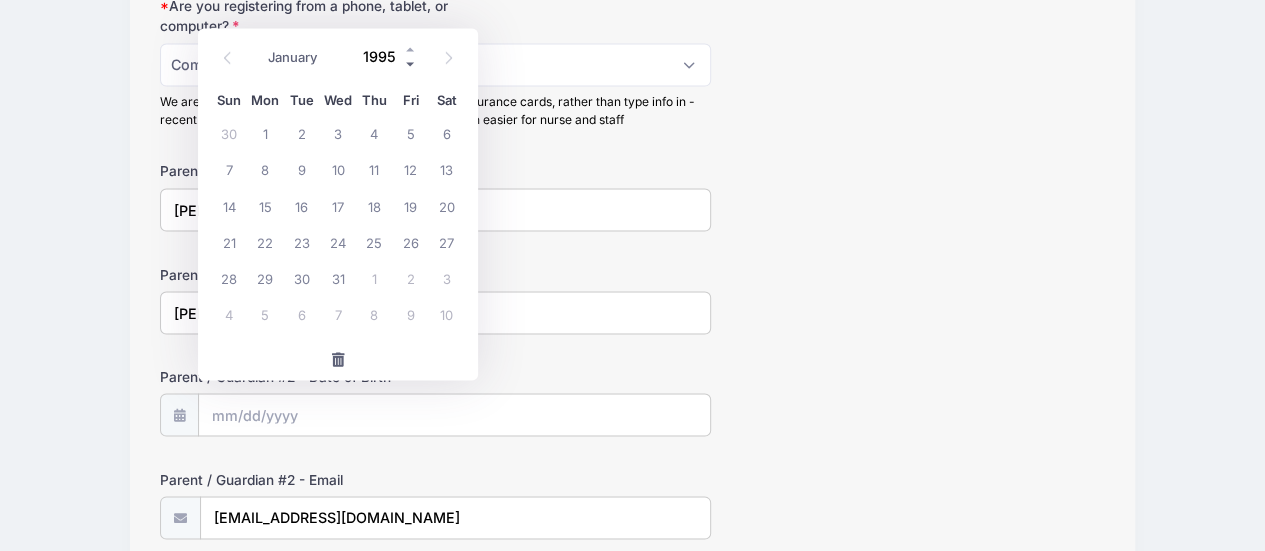 click at bounding box center (411, 64) 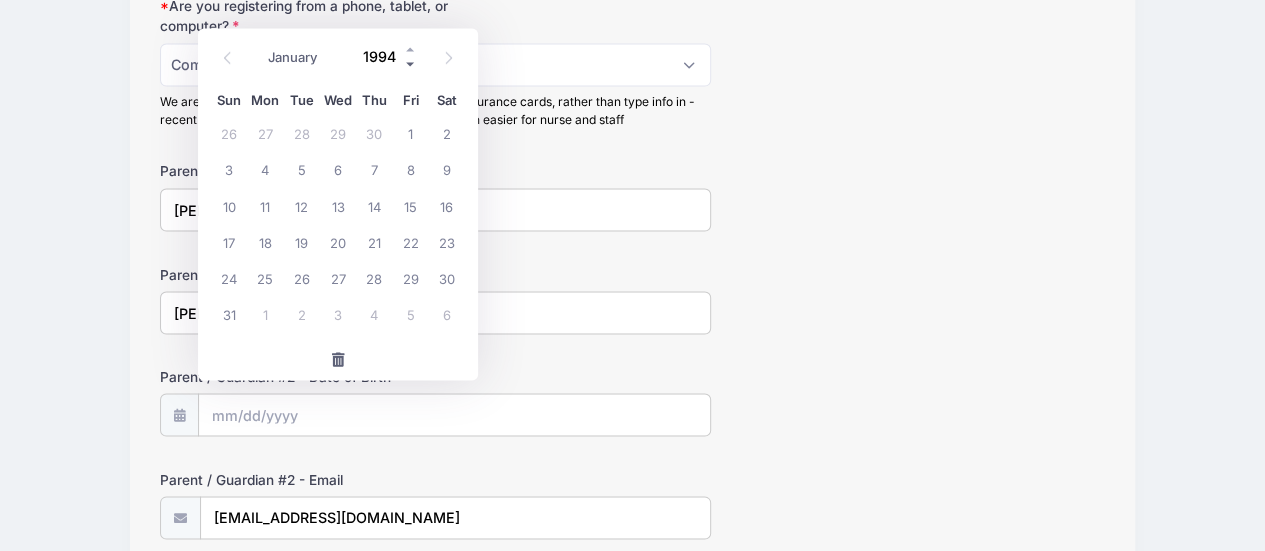 click at bounding box center (411, 64) 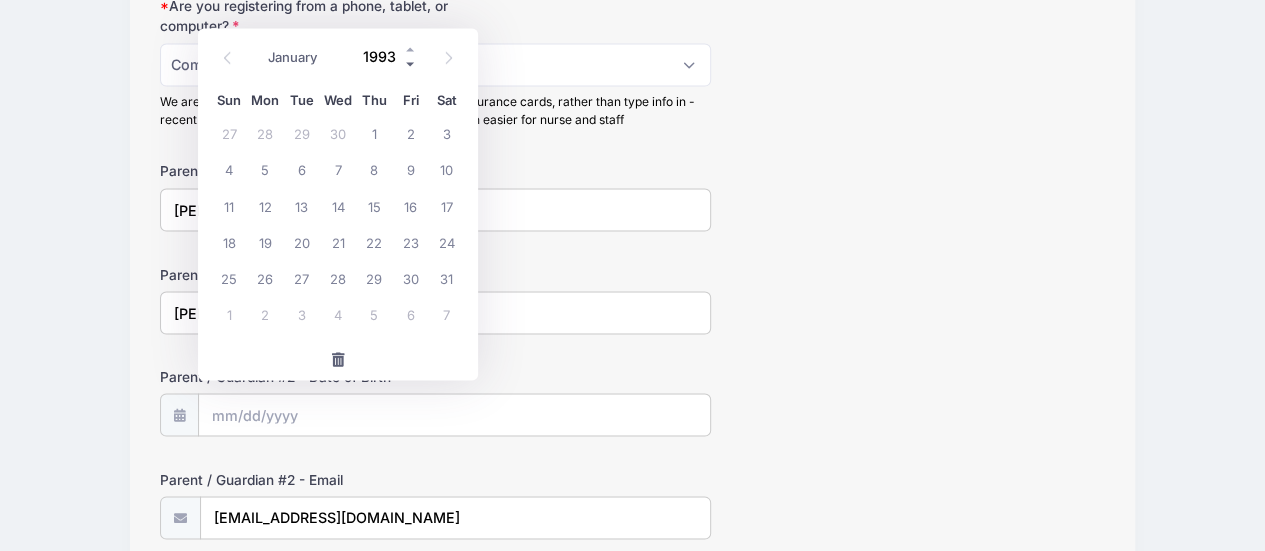 click at bounding box center (411, 64) 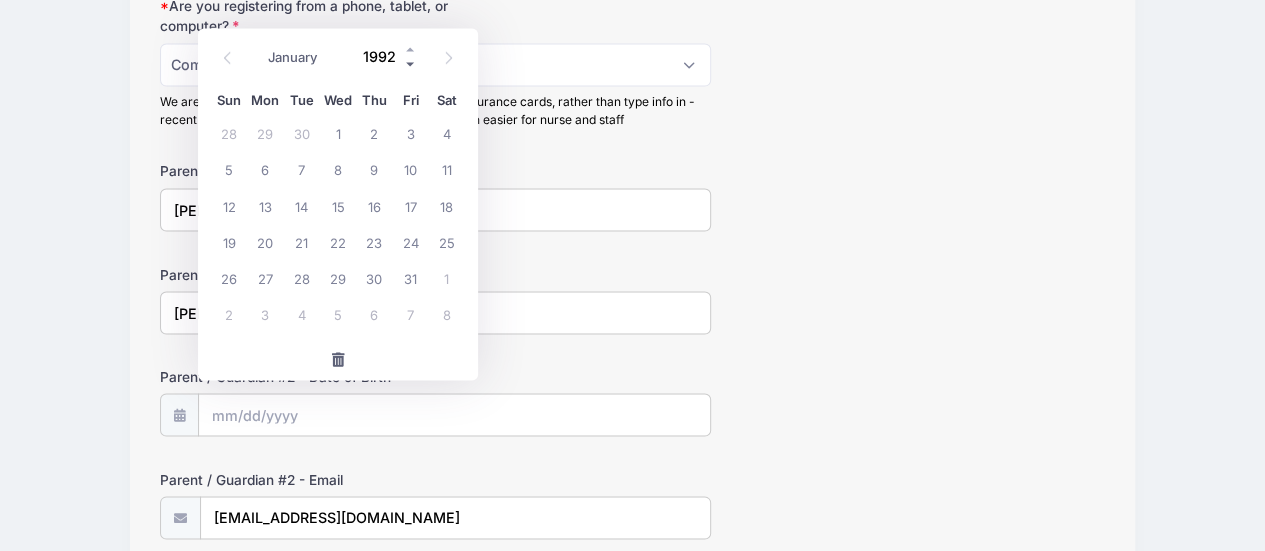 click at bounding box center [411, 64] 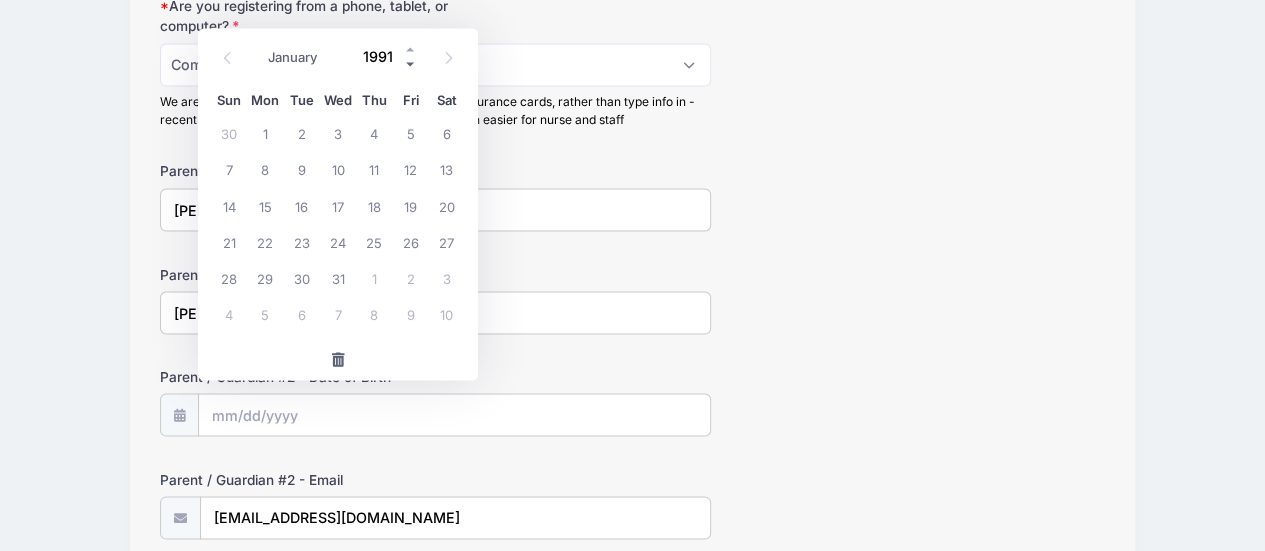 click at bounding box center (411, 64) 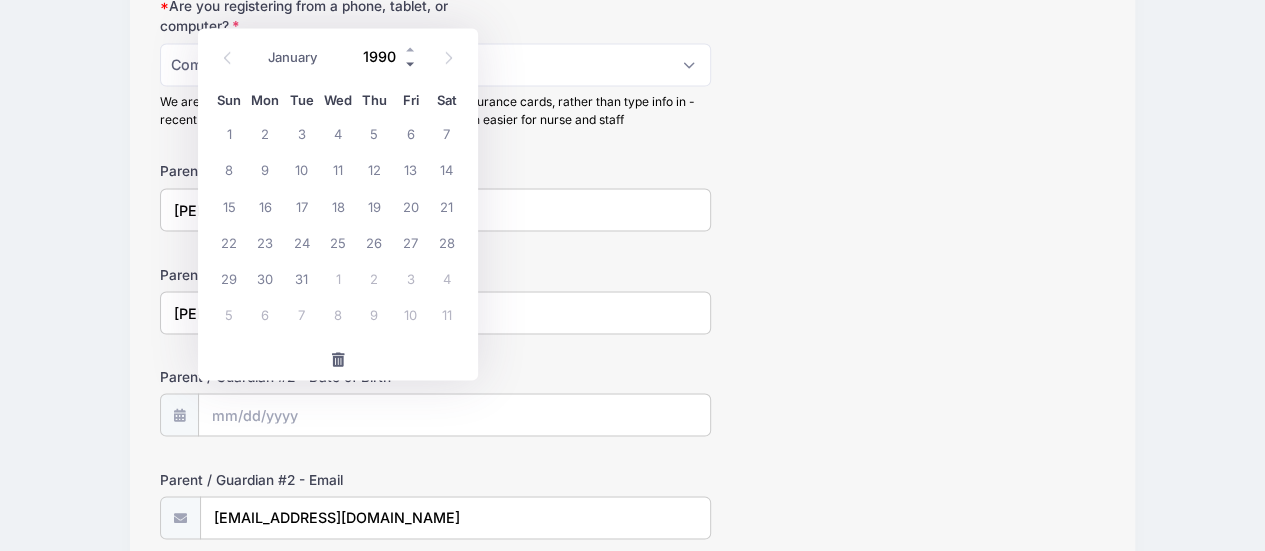 click at bounding box center (411, 64) 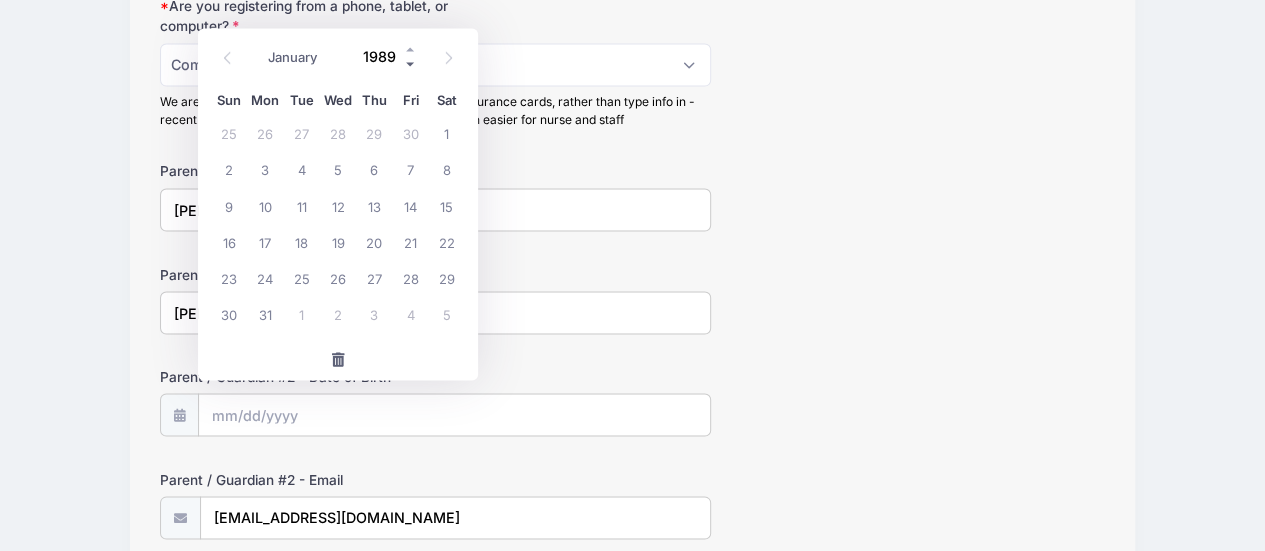 click at bounding box center [411, 64] 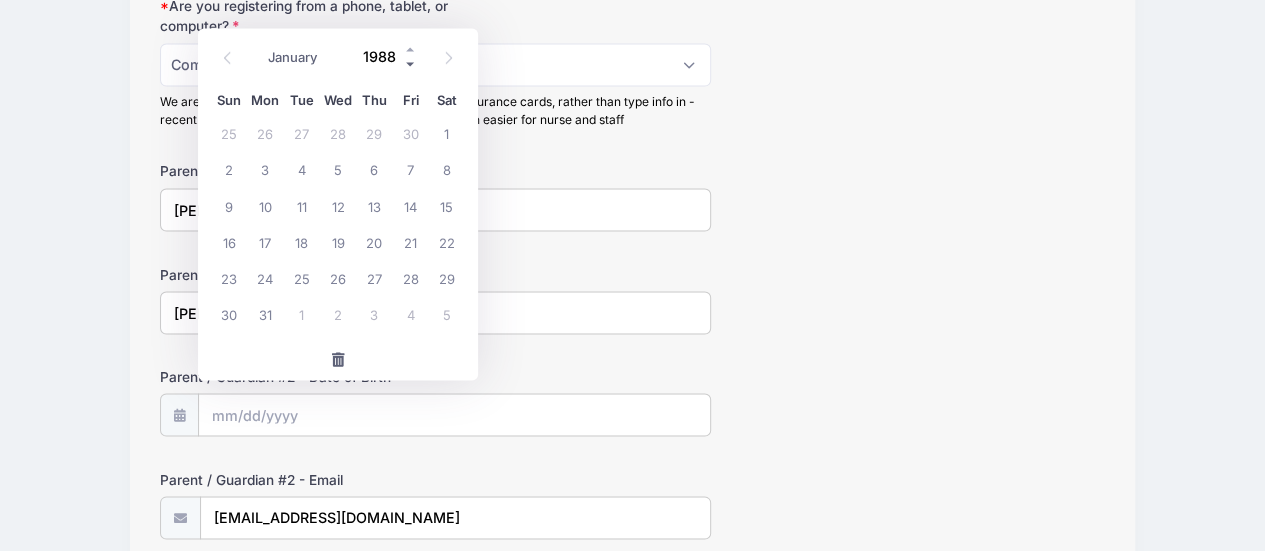 click at bounding box center [411, 64] 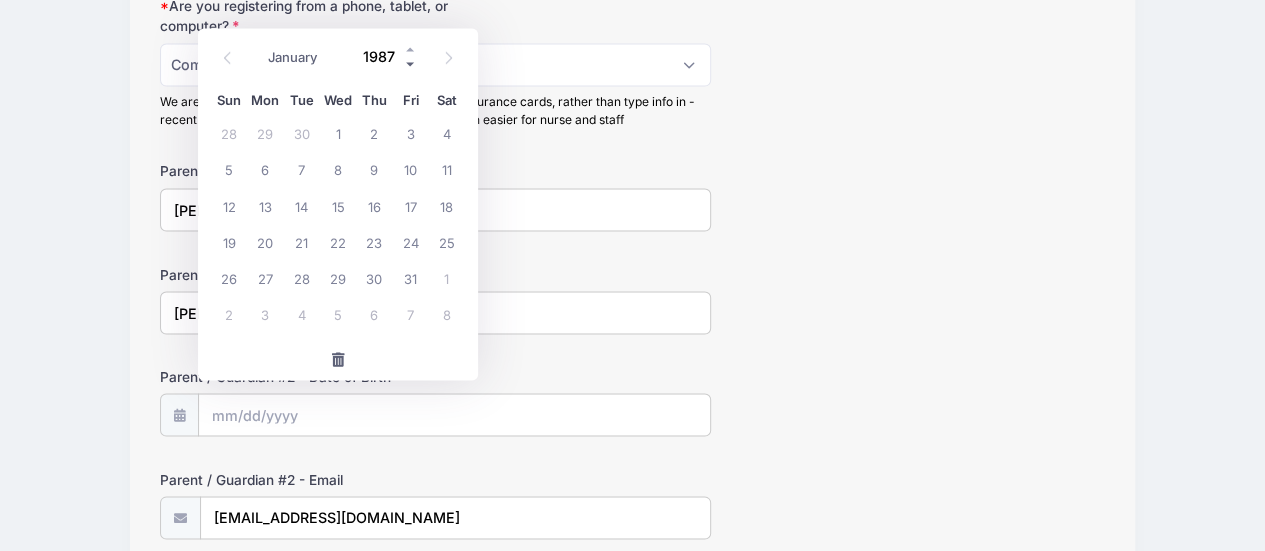 click at bounding box center (411, 64) 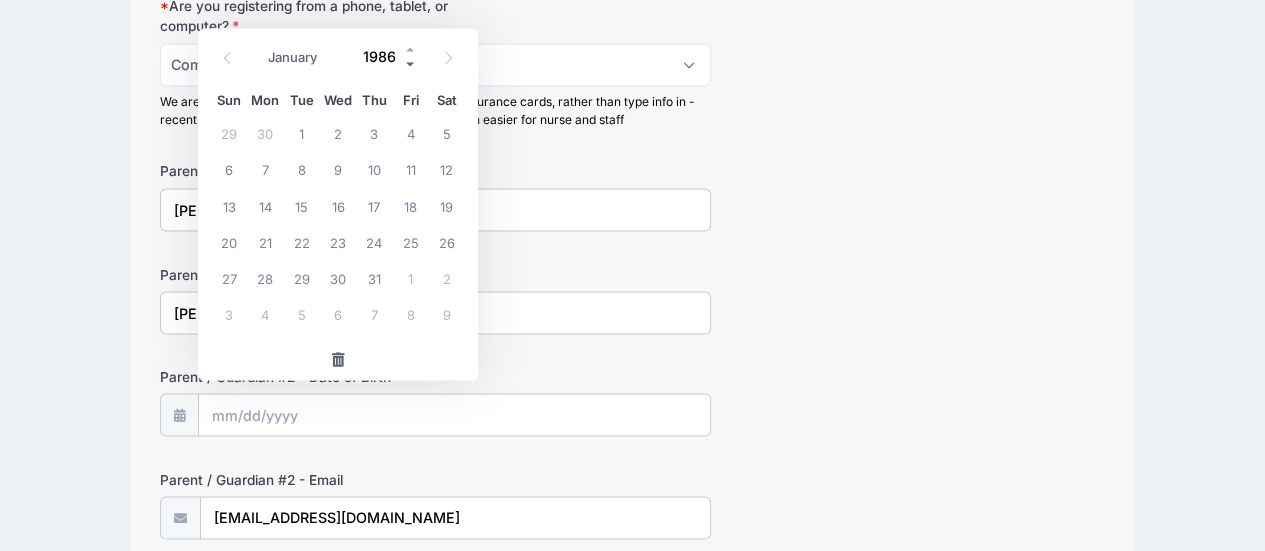 click at bounding box center [411, 64] 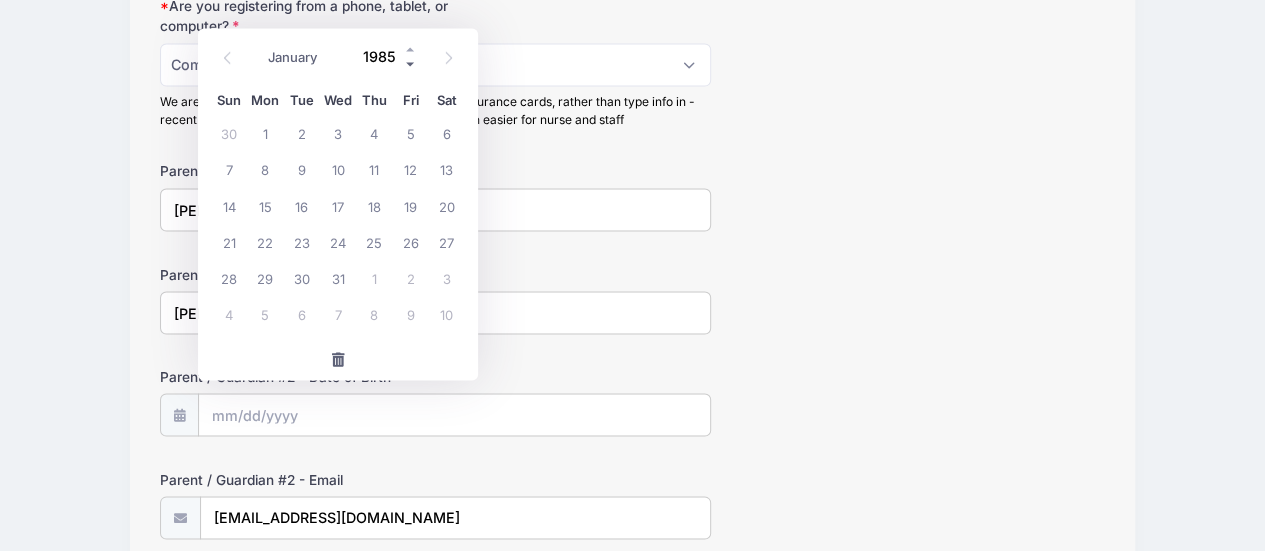 click at bounding box center (411, 64) 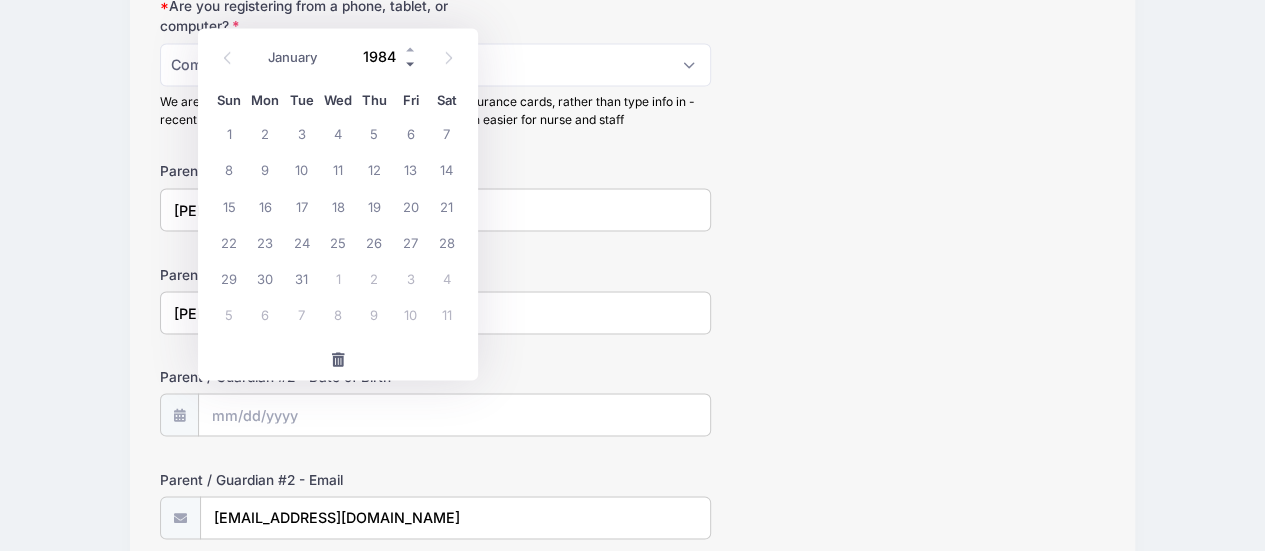click at bounding box center (411, 64) 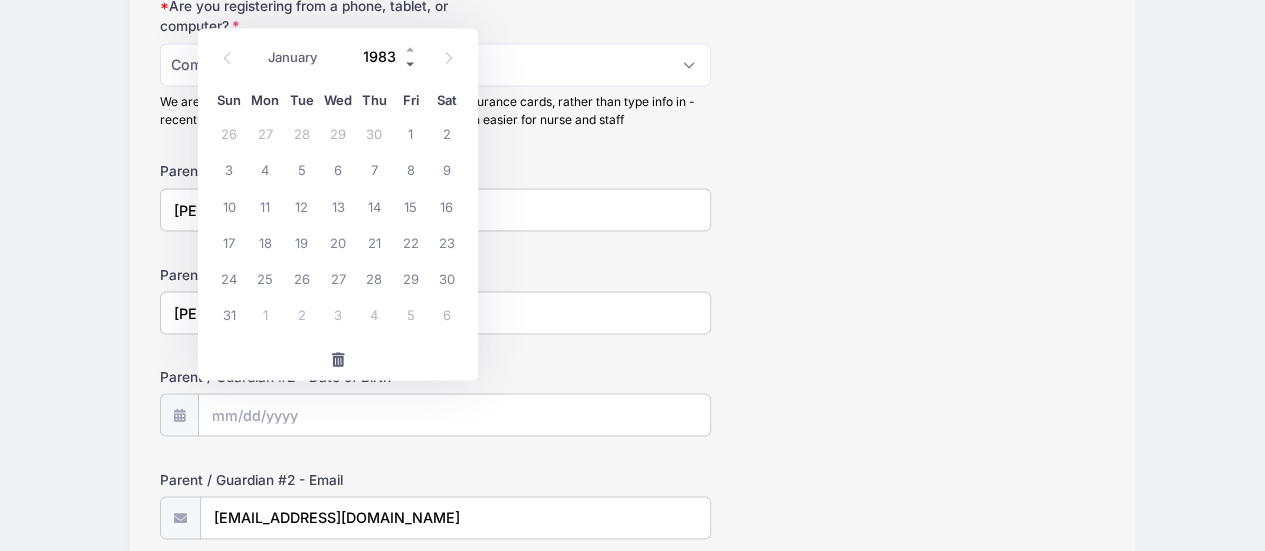 click at bounding box center (411, 64) 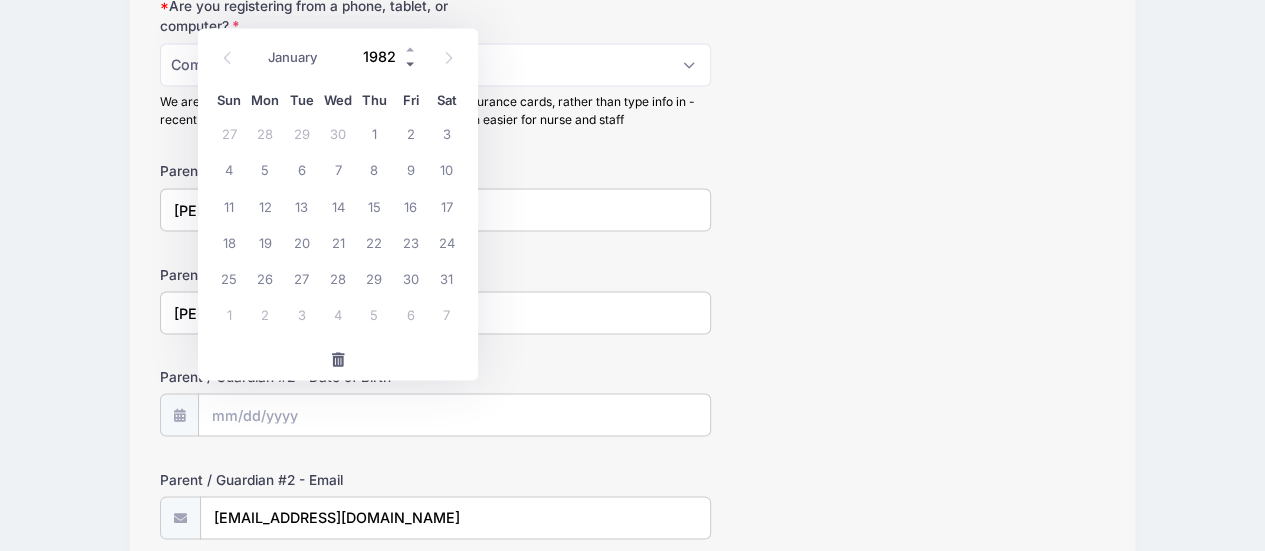 click at bounding box center (411, 64) 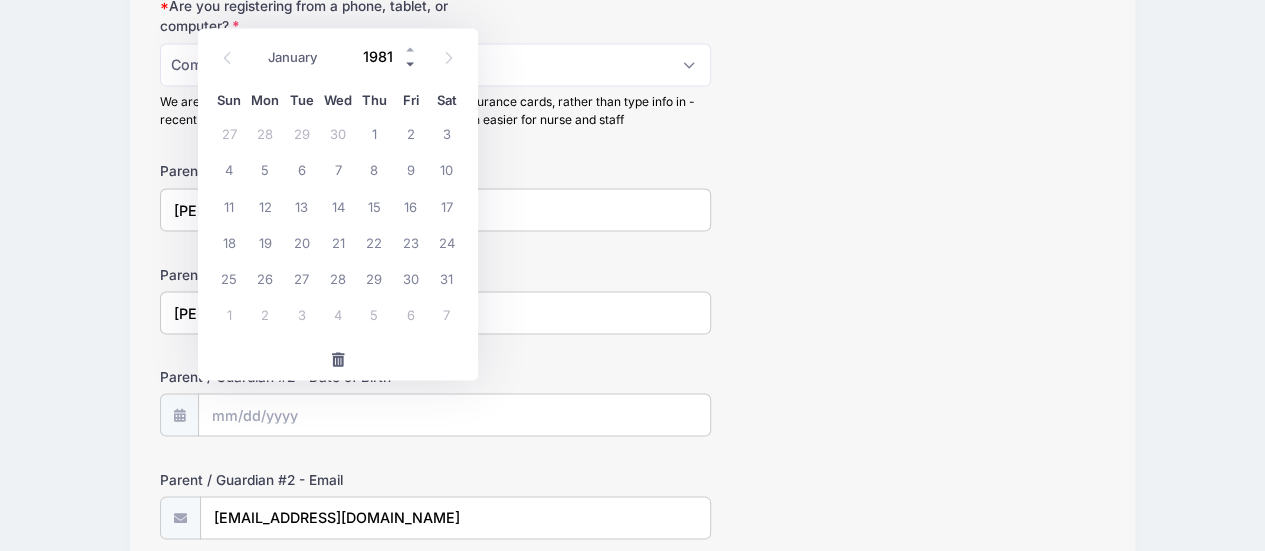 click at bounding box center [411, 64] 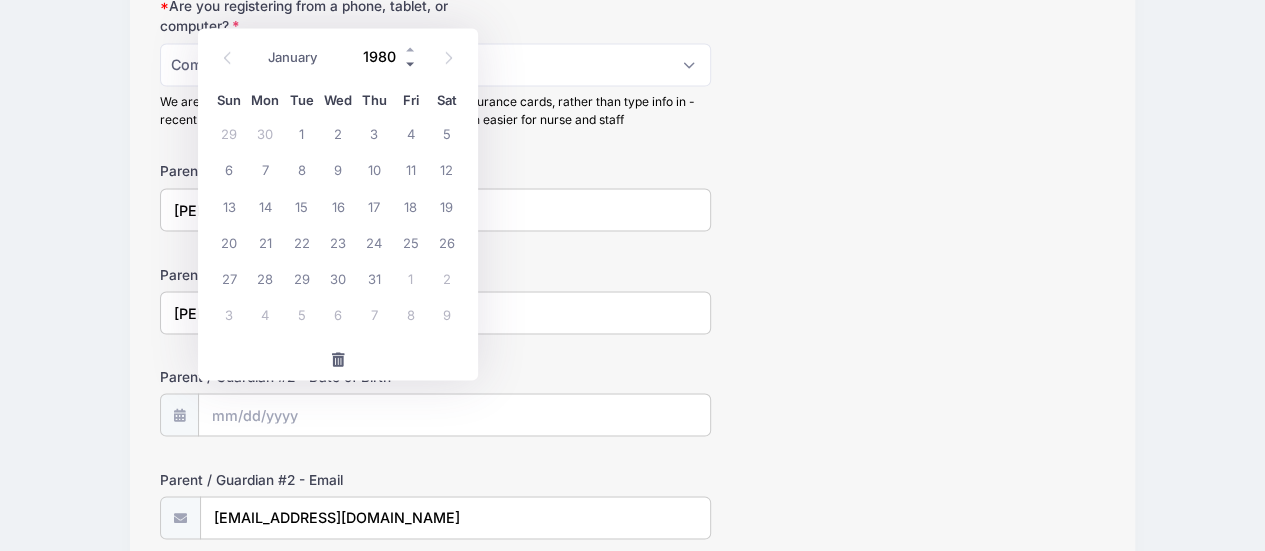 click at bounding box center (411, 64) 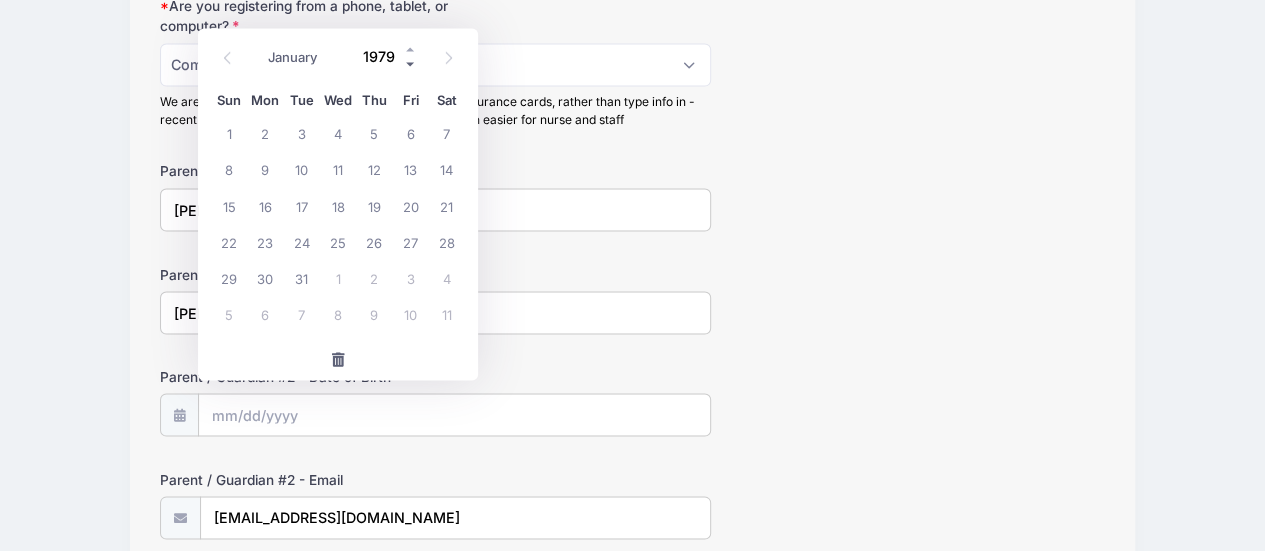click at bounding box center (411, 64) 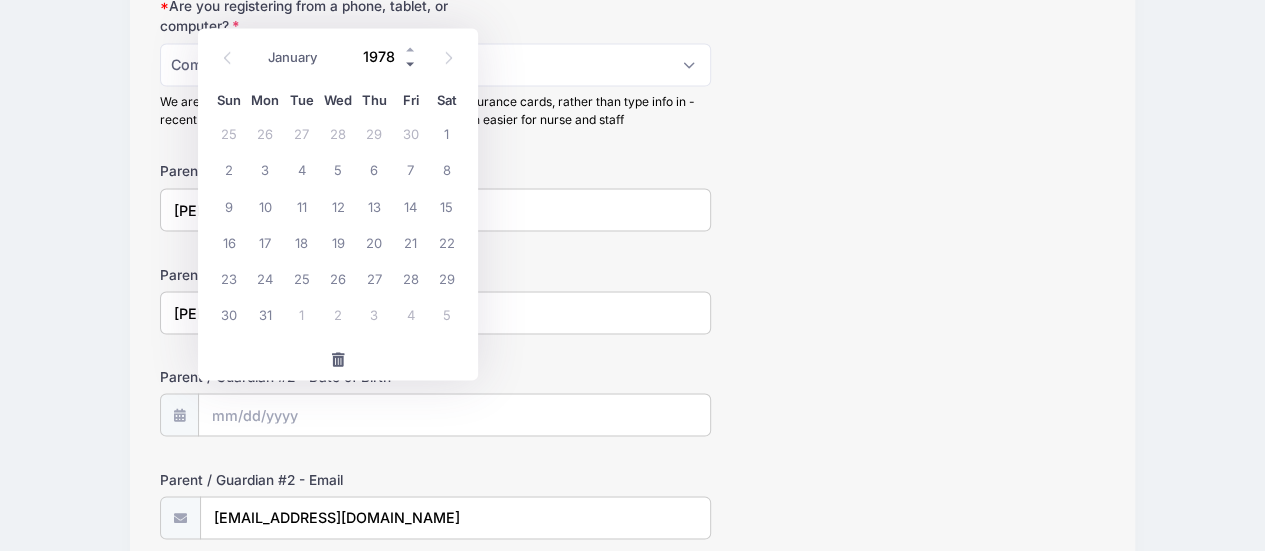 click at bounding box center (411, 64) 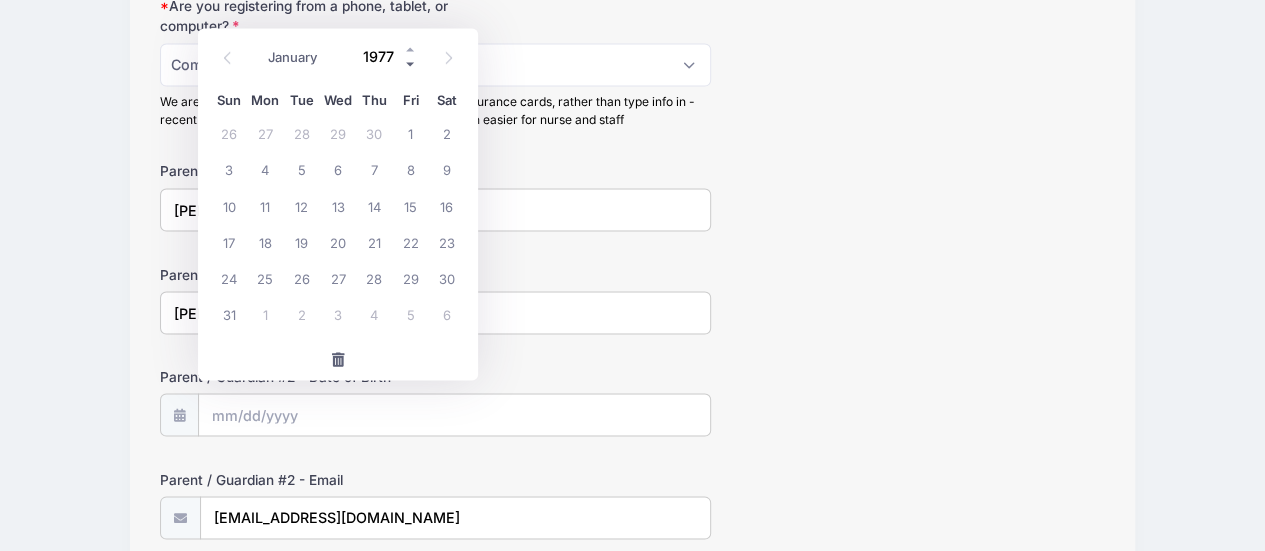 click at bounding box center [411, 64] 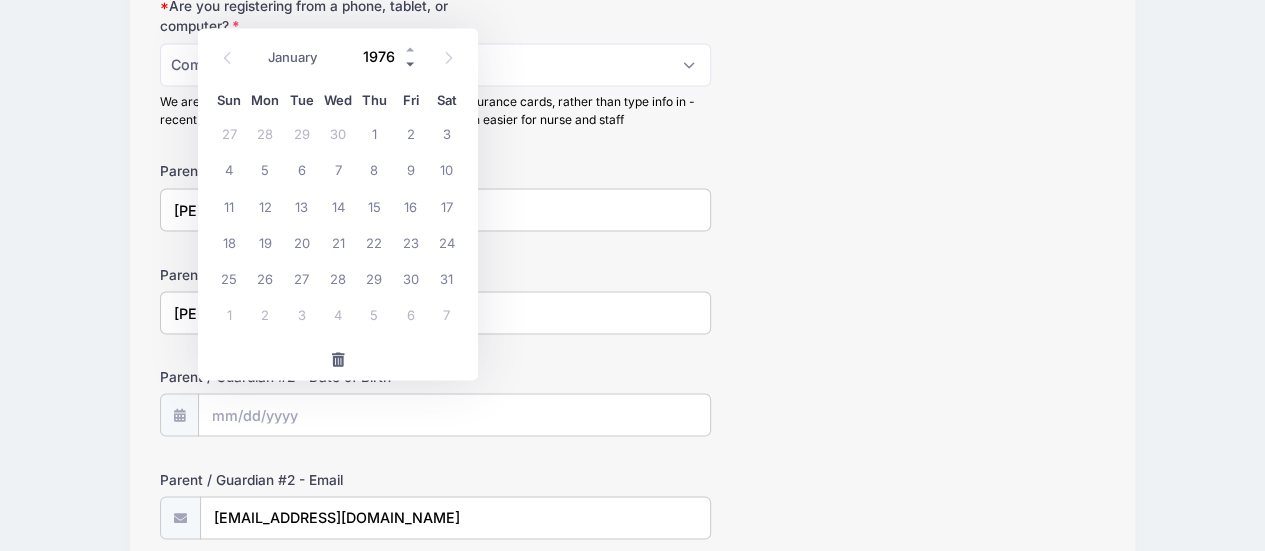 click at bounding box center [411, 64] 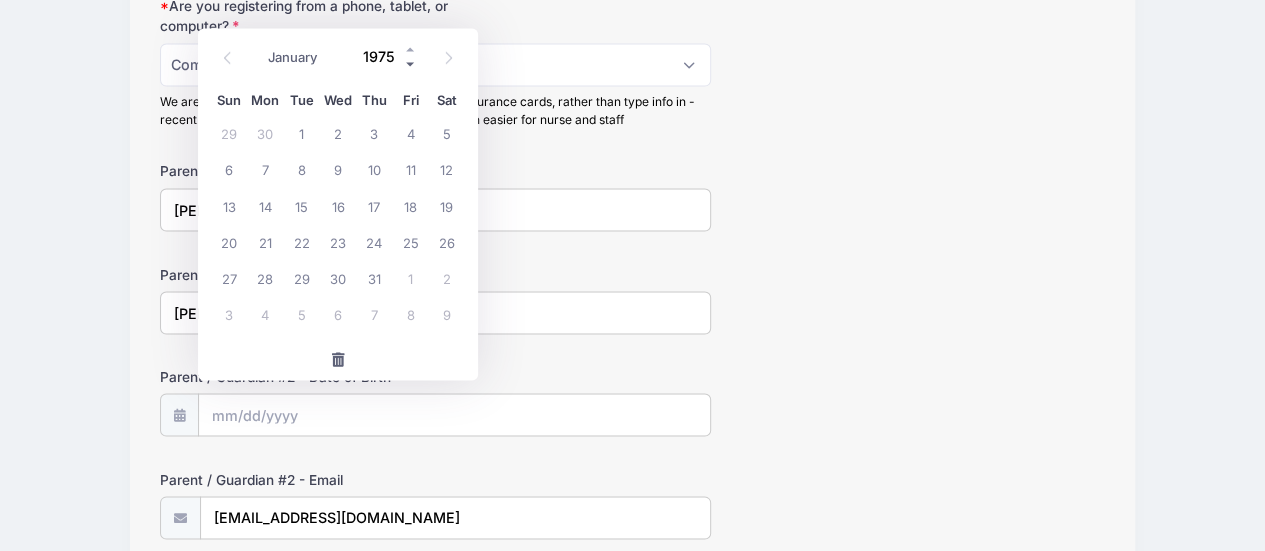 click at bounding box center (411, 64) 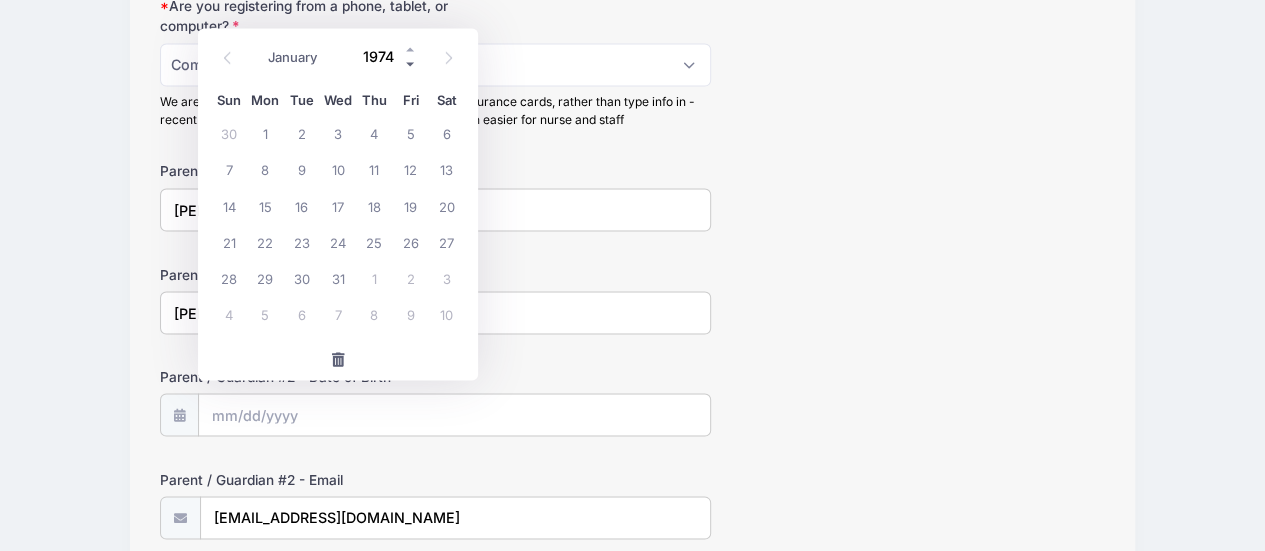 click at bounding box center (411, 64) 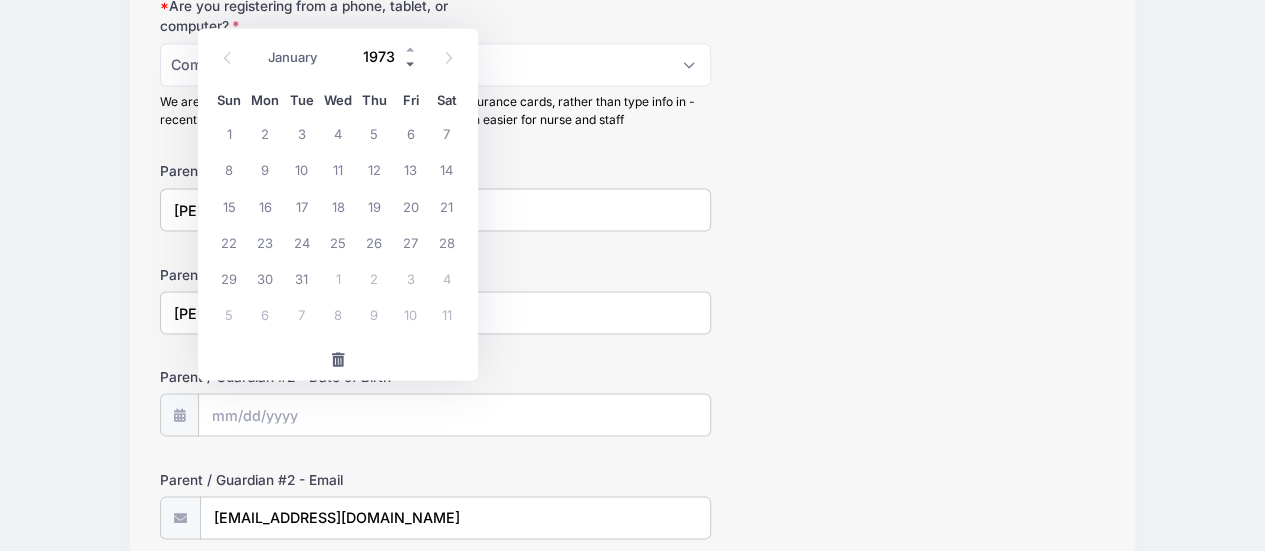 click at bounding box center (411, 64) 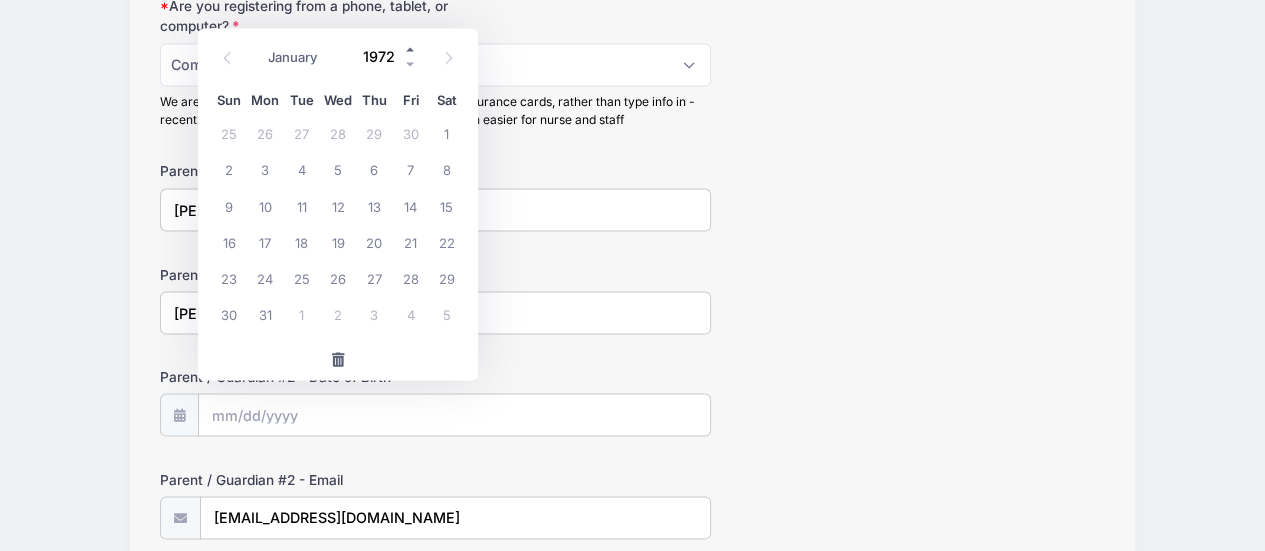 click at bounding box center [411, 49] 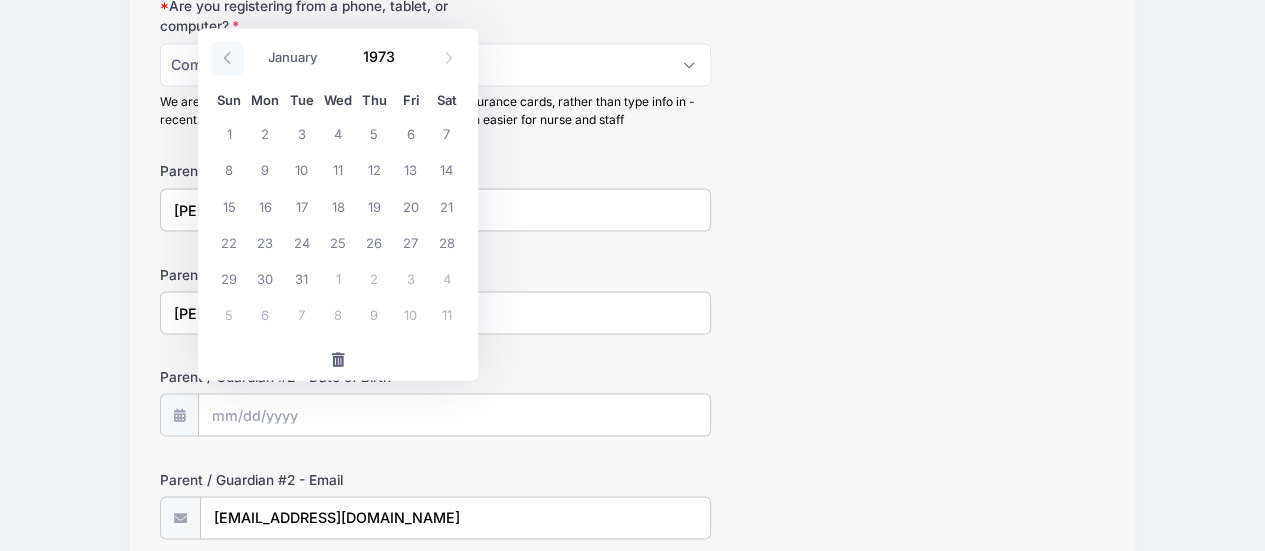click 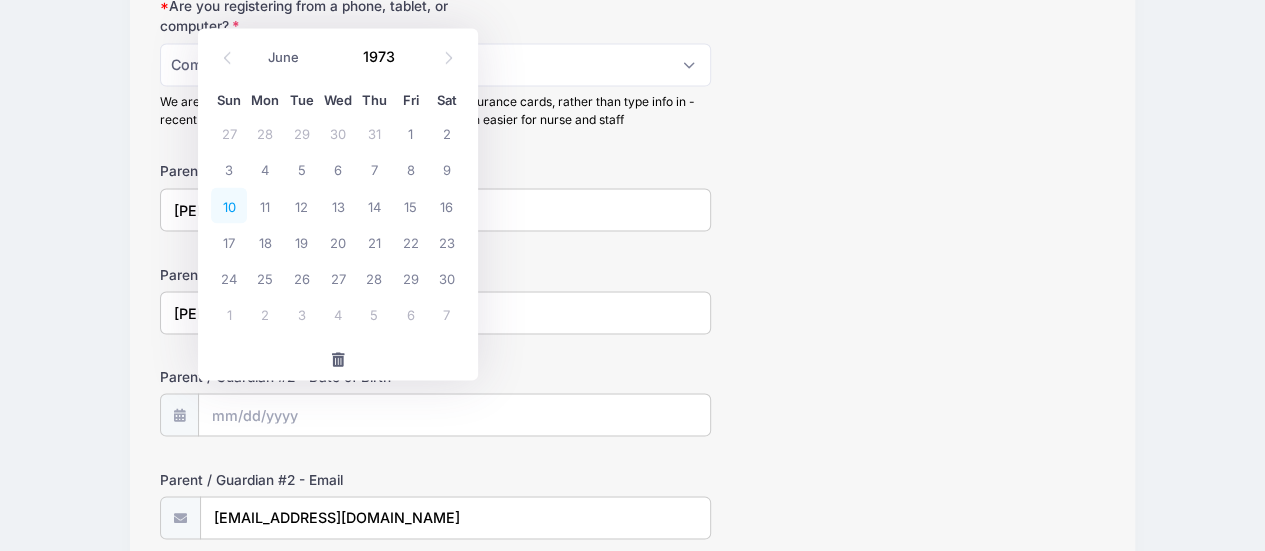 click on "10" at bounding box center [229, 205] 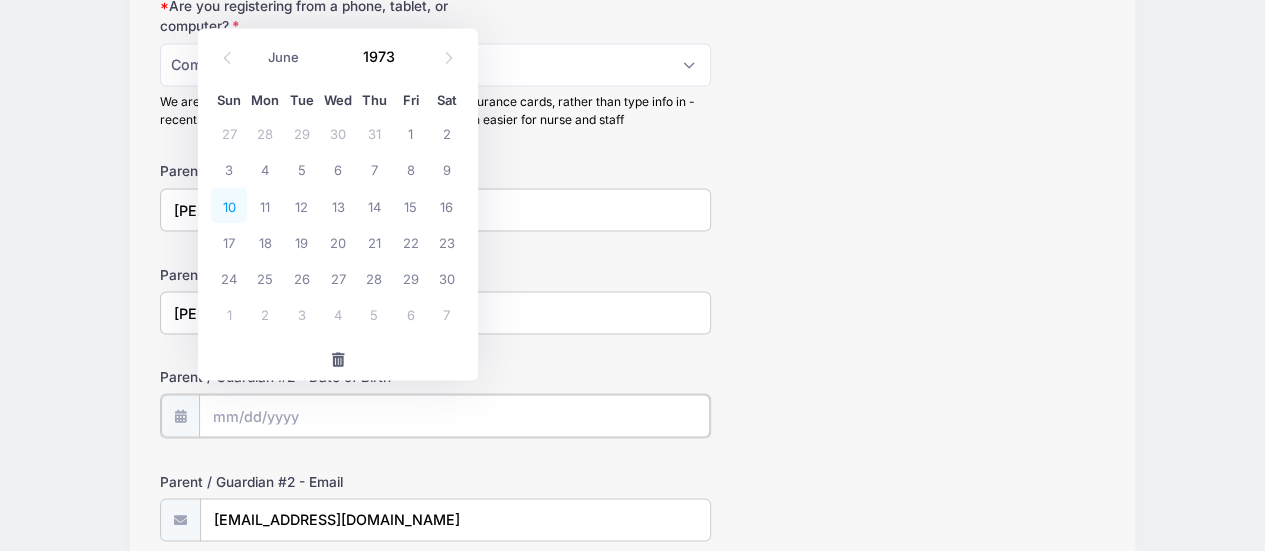 type on "06/10/1973" 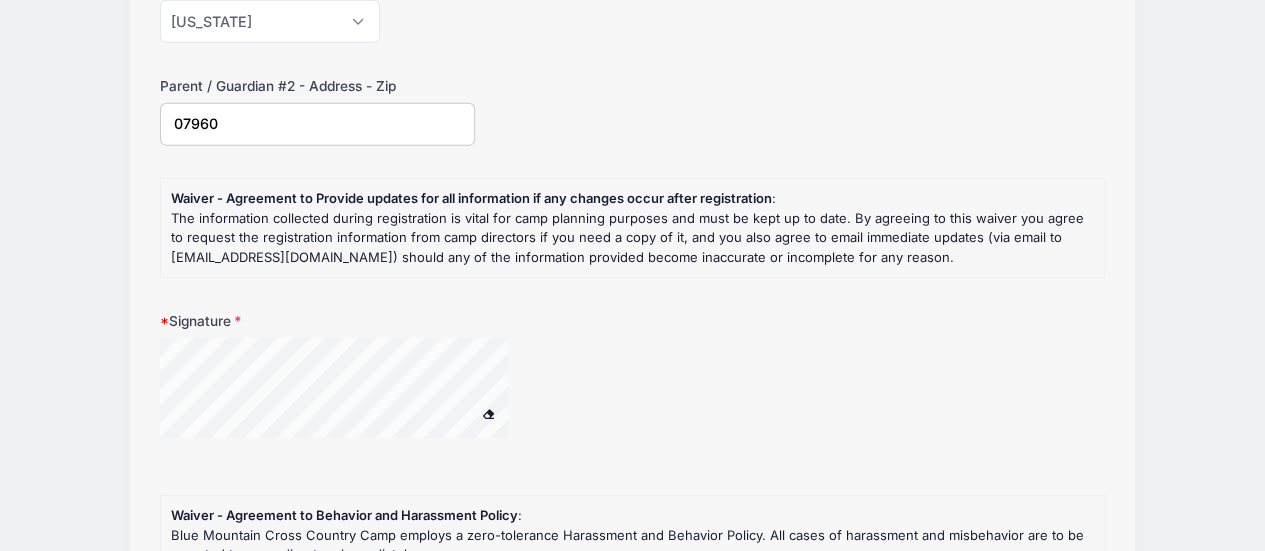 scroll, scrollTop: 2675, scrollLeft: 0, axis: vertical 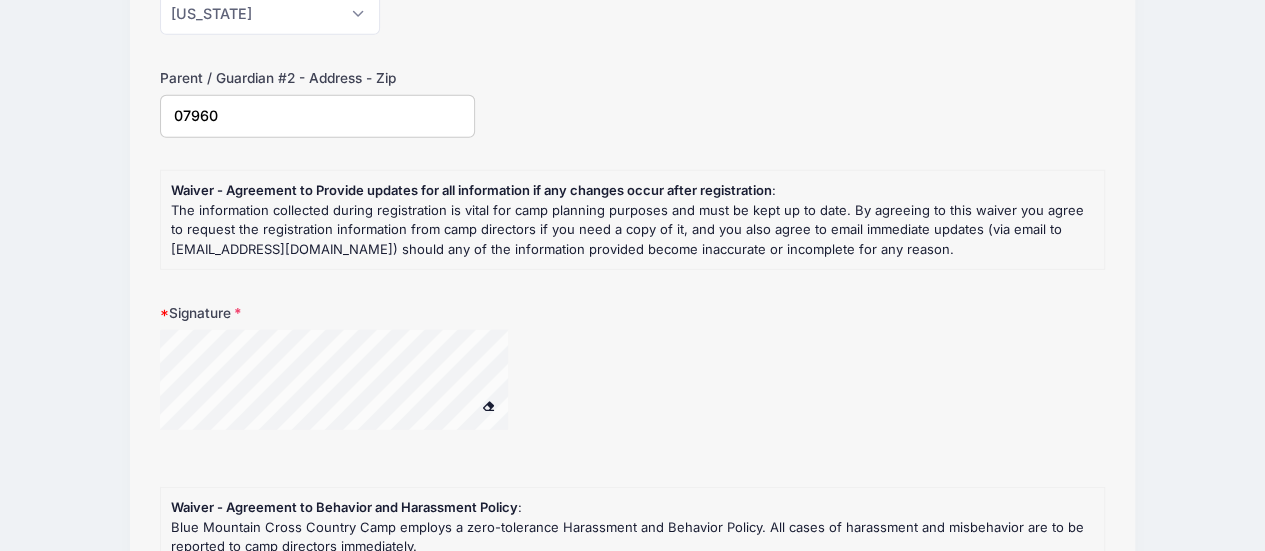 click at bounding box center (488, 405) 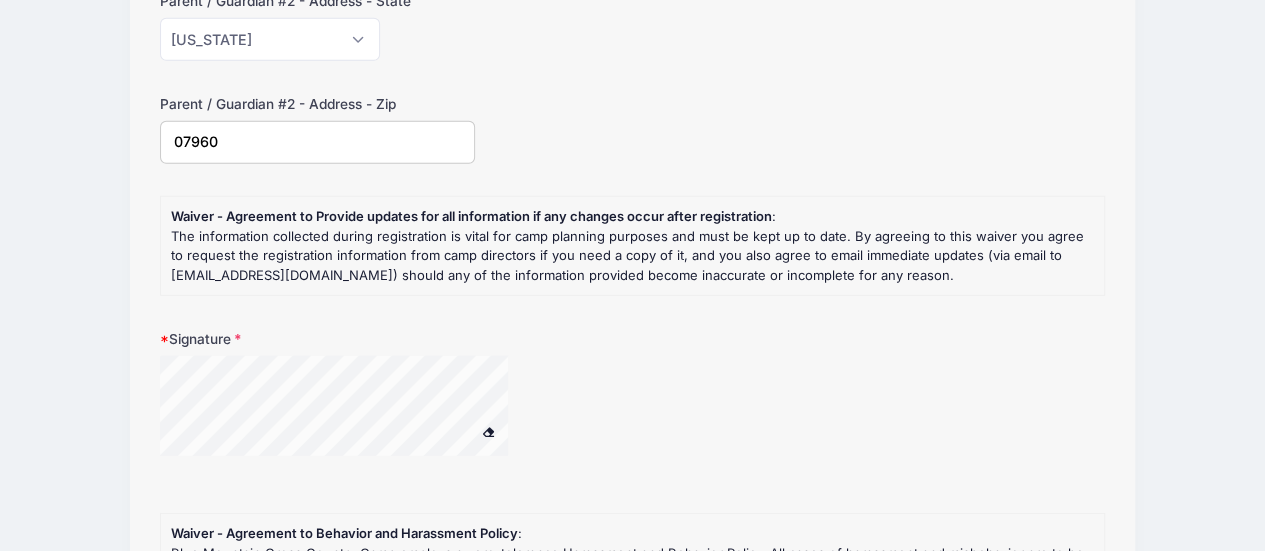 scroll, scrollTop: 2648, scrollLeft: 0, axis: vertical 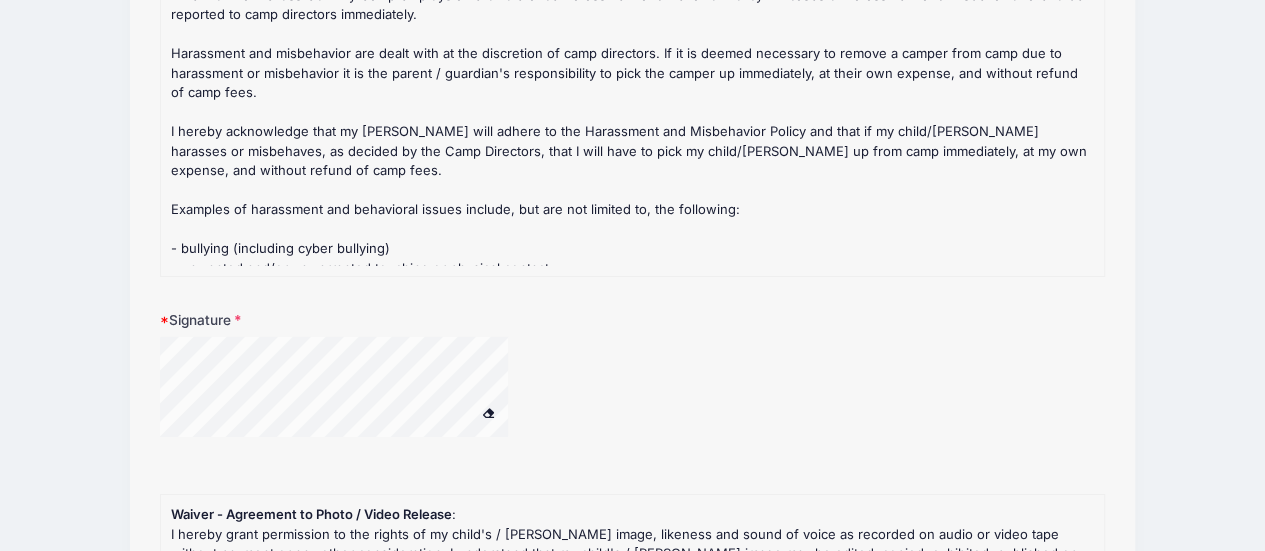 click at bounding box center (436, 399) 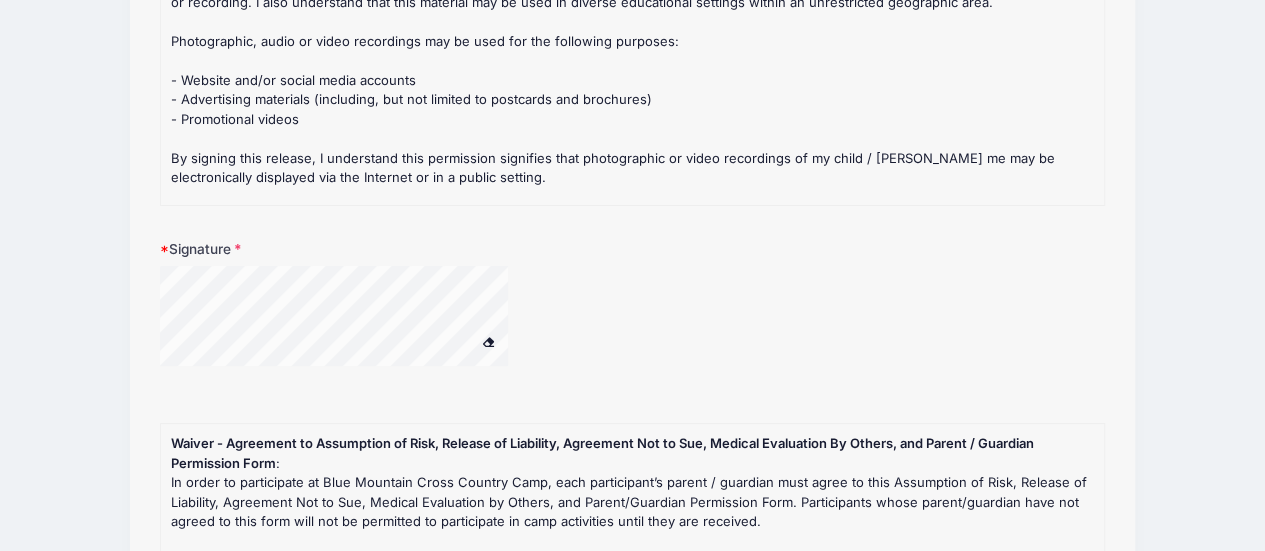 scroll, scrollTop: 3846, scrollLeft: 0, axis: vertical 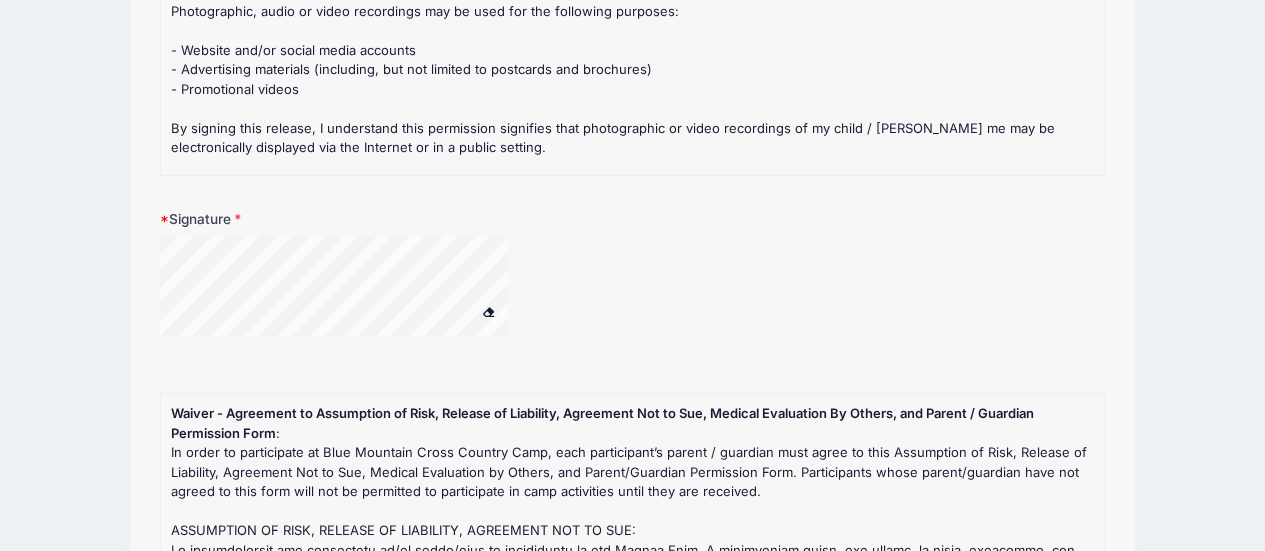 click at bounding box center (360, 289) 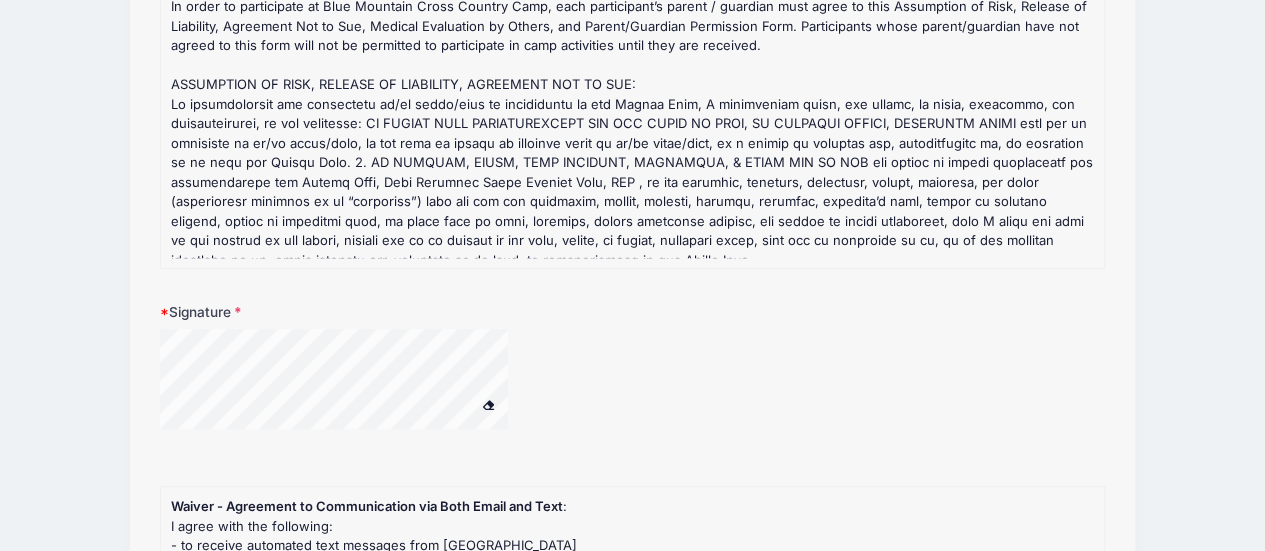 scroll, scrollTop: 4352, scrollLeft: 0, axis: vertical 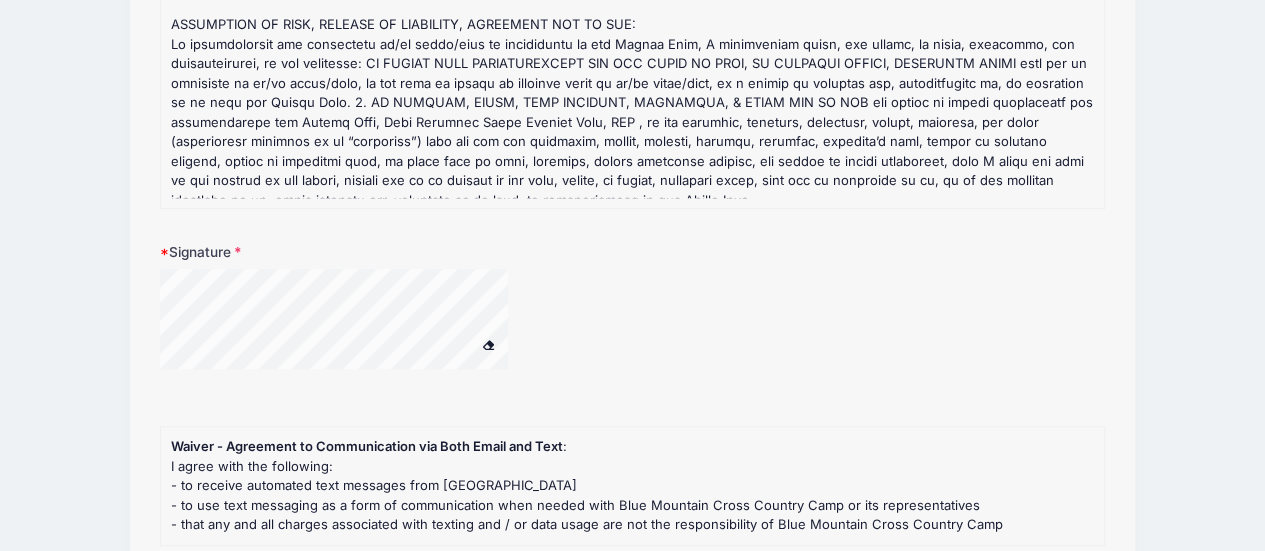 click at bounding box center (360, 322) 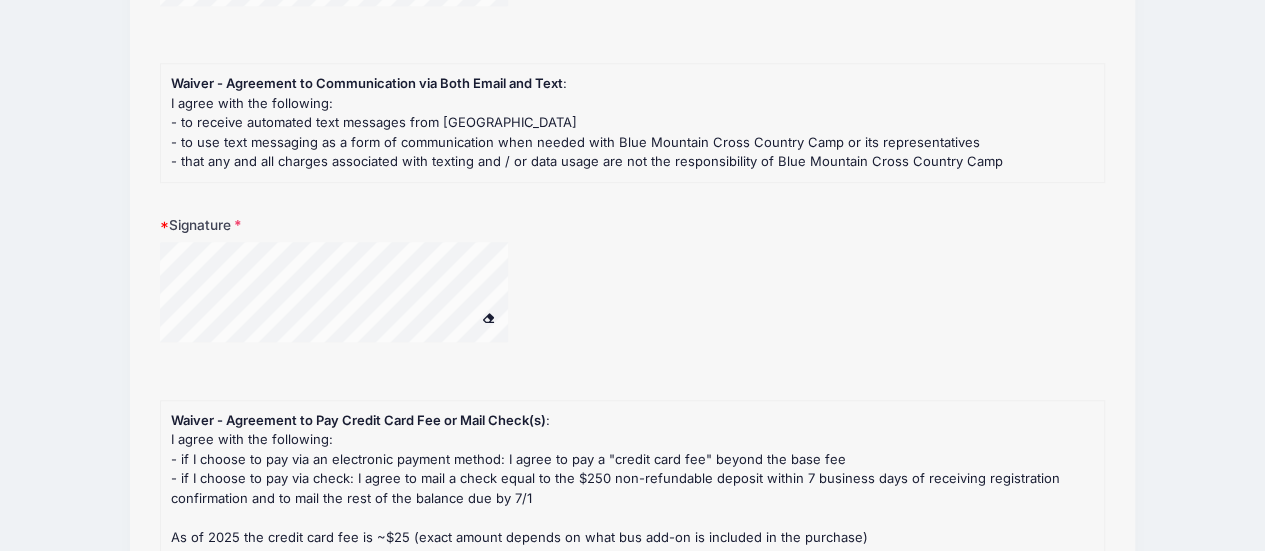 scroll, scrollTop: 4730, scrollLeft: 0, axis: vertical 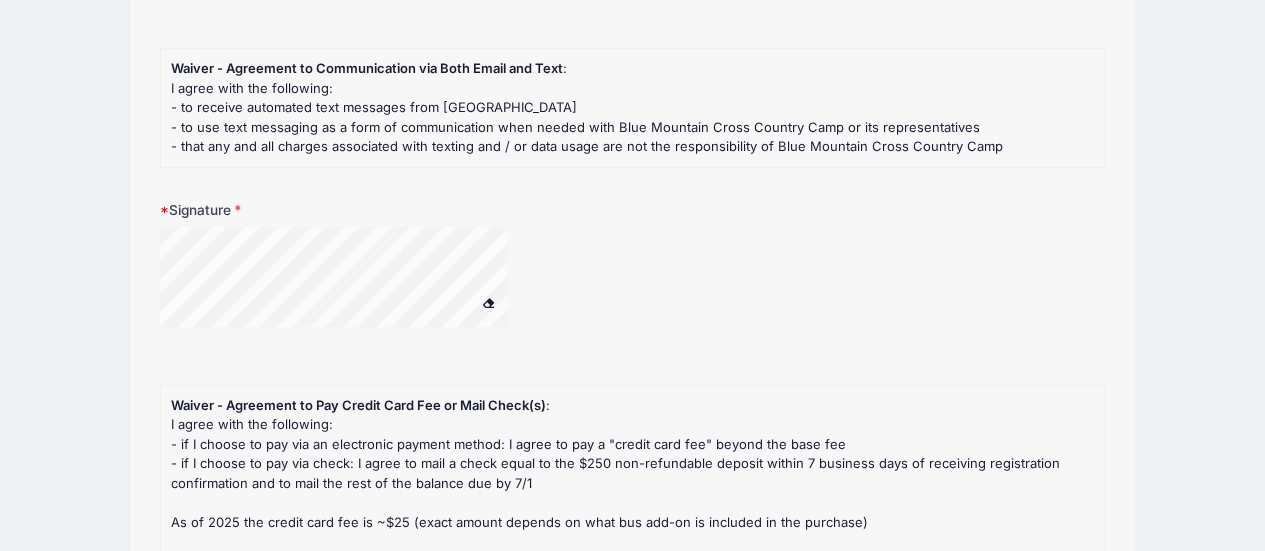 click at bounding box center (436, 289) 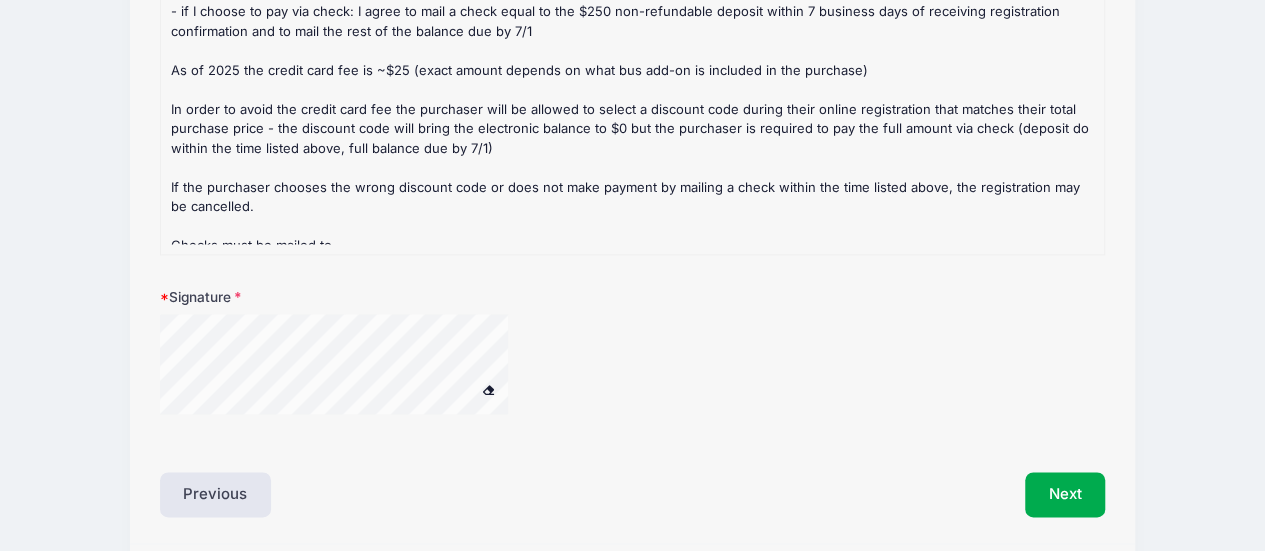 scroll, scrollTop: 5198, scrollLeft: 0, axis: vertical 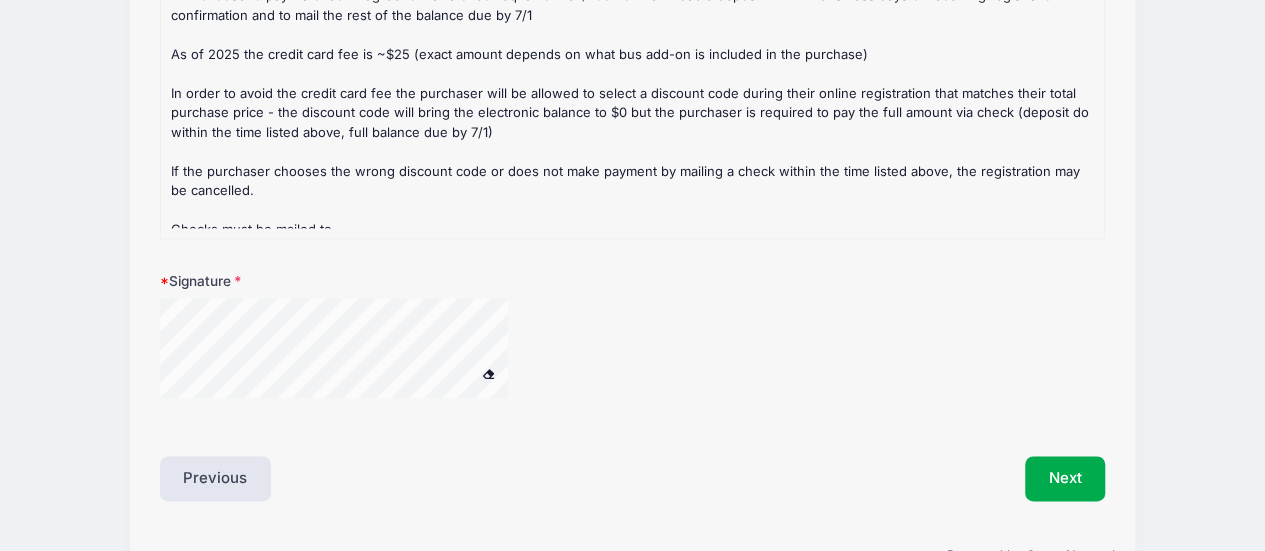 click at bounding box center [436, 360] 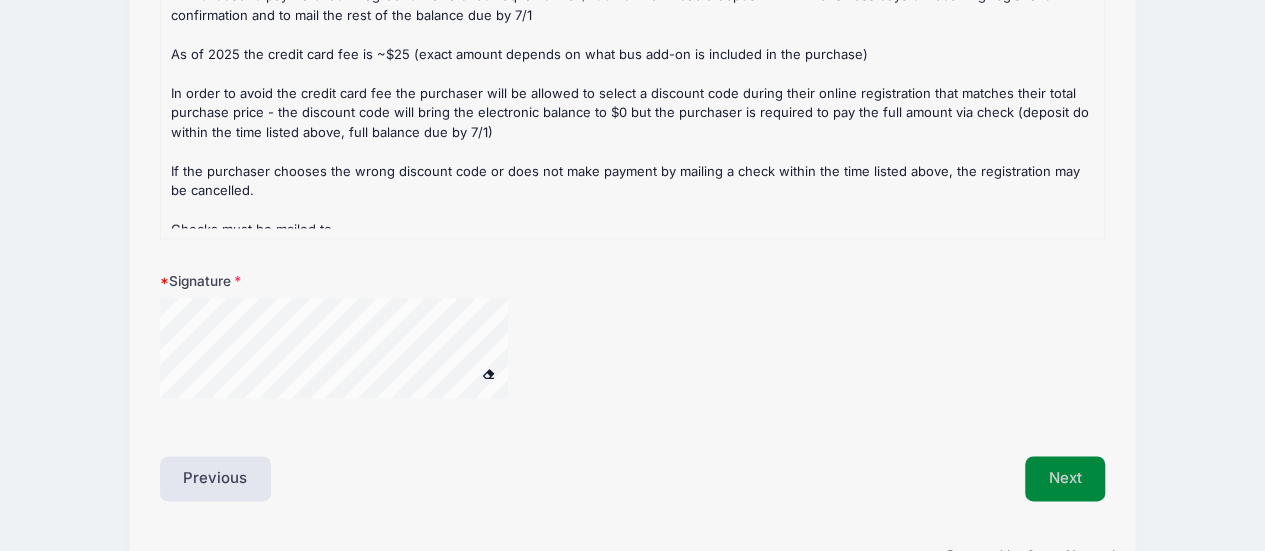 click on "Next" at bounding box center (1065, 479) 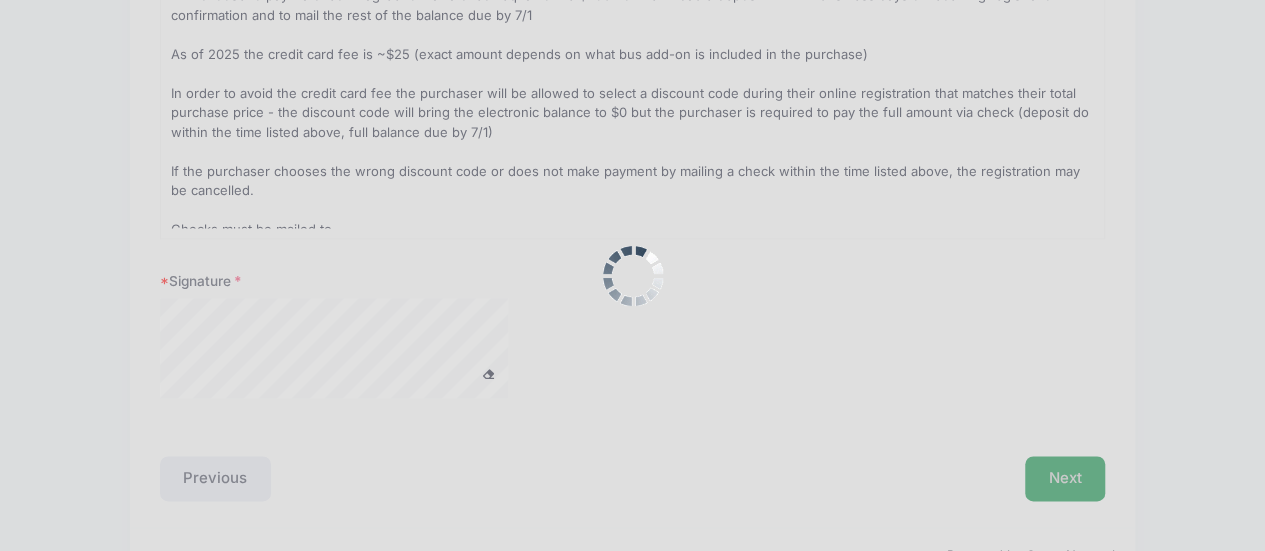scroll, scrollTop: 0, scrollLeft: 0, axis: both 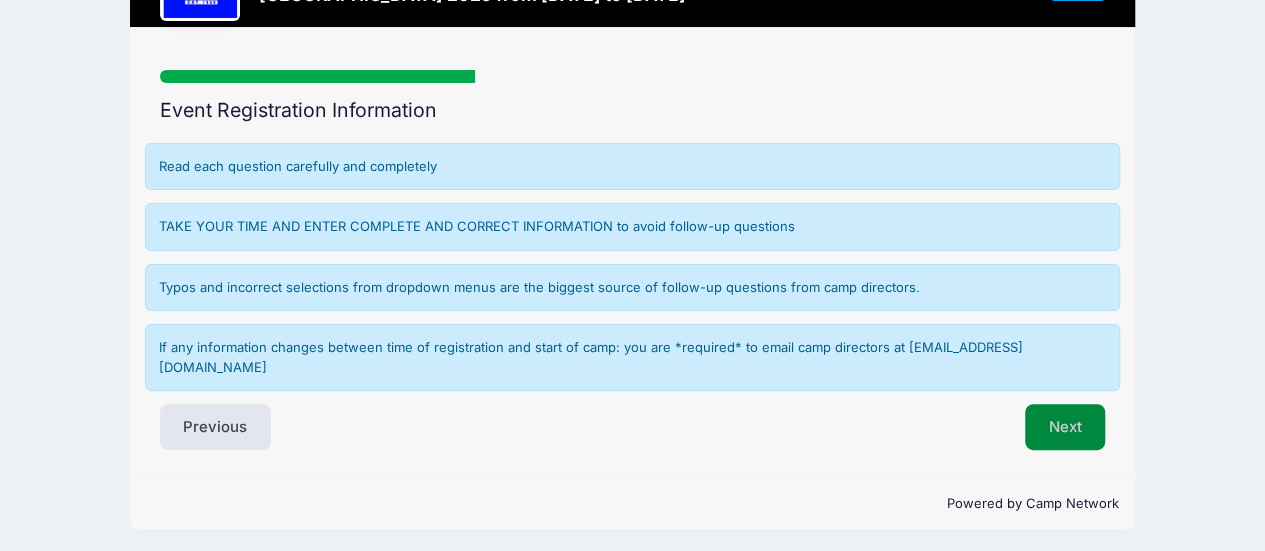 click on "Next" at bounding box center (1065, 427) 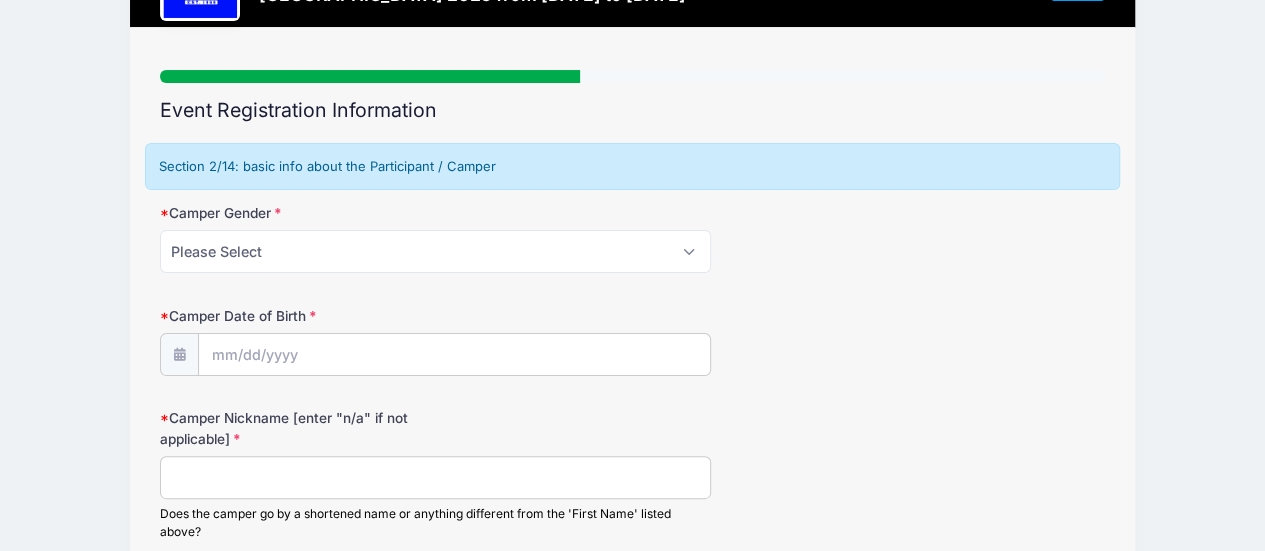scroll, scrollTop: 13, scrollLeft: 0, axis: vertical 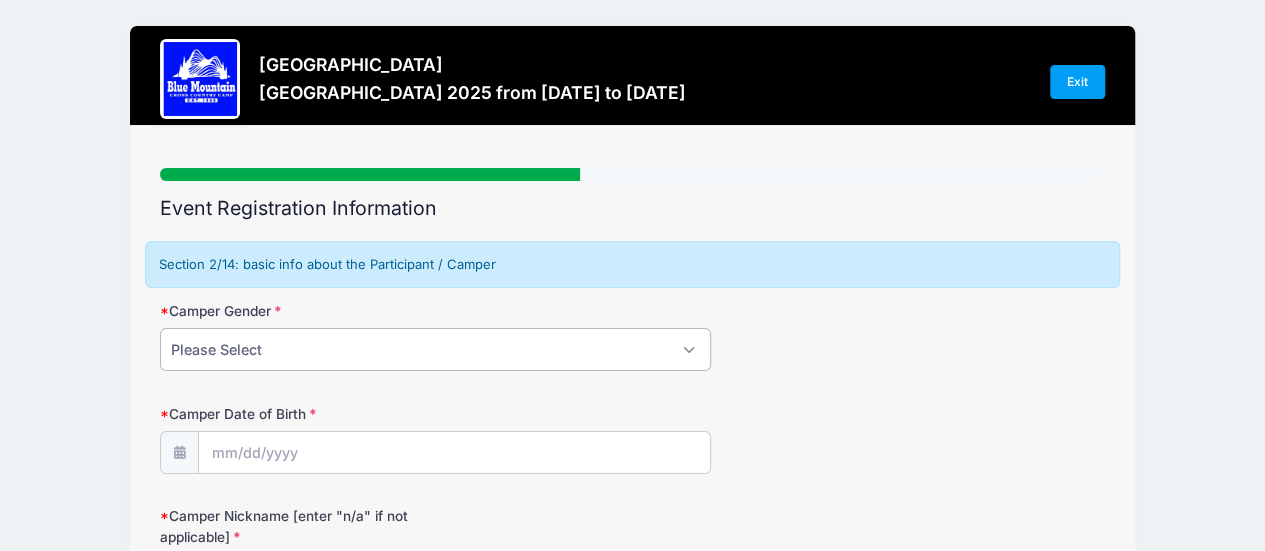 click on "Please Select Male
Female" at bounding box center (436, 349) 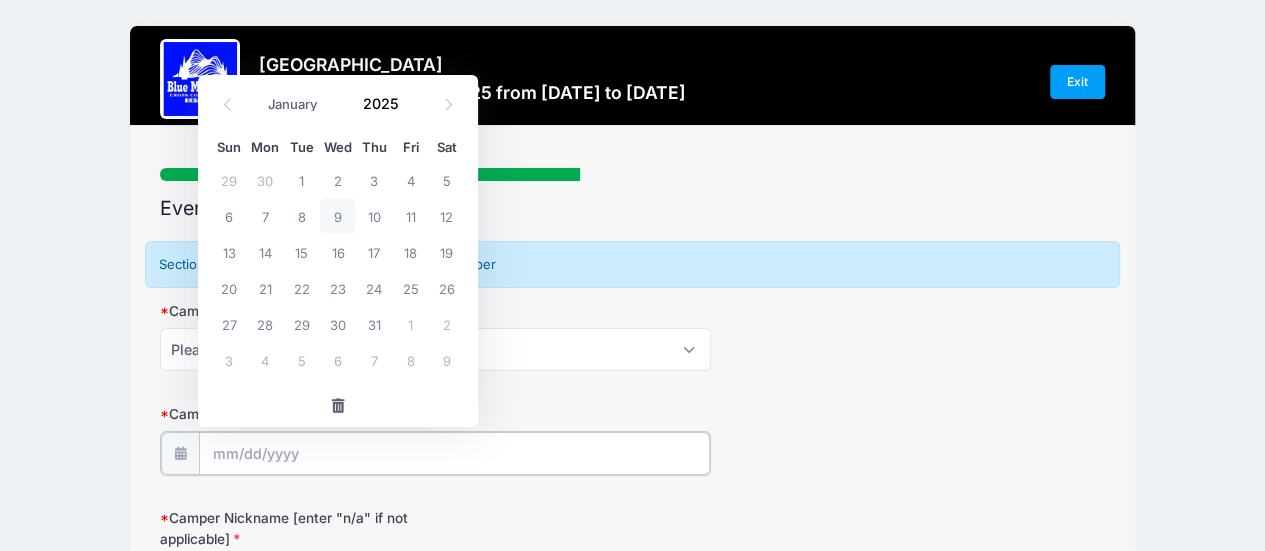 click on "Camper Date of Birth" at bounding box center [455, 453] 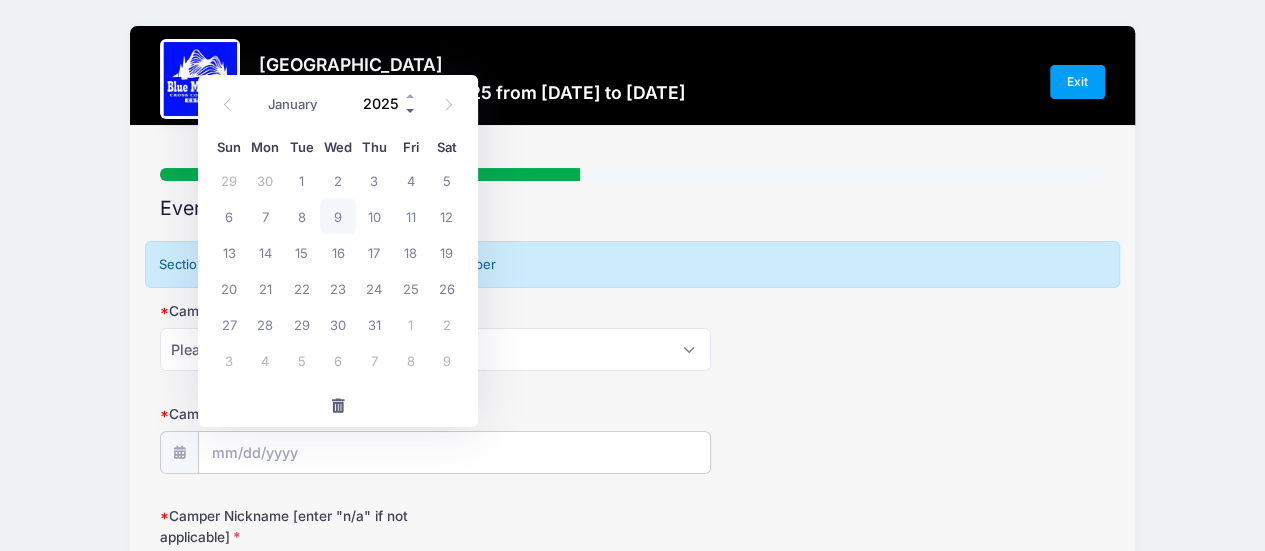 click at bounding box center [411, 111] 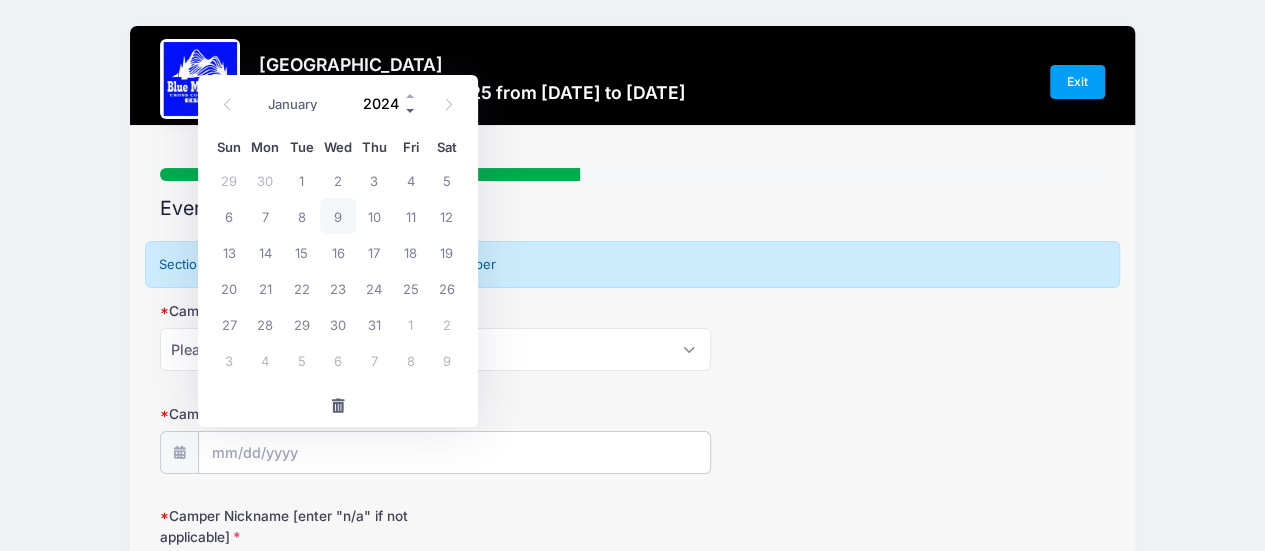 click at bounding box center (411, 111) 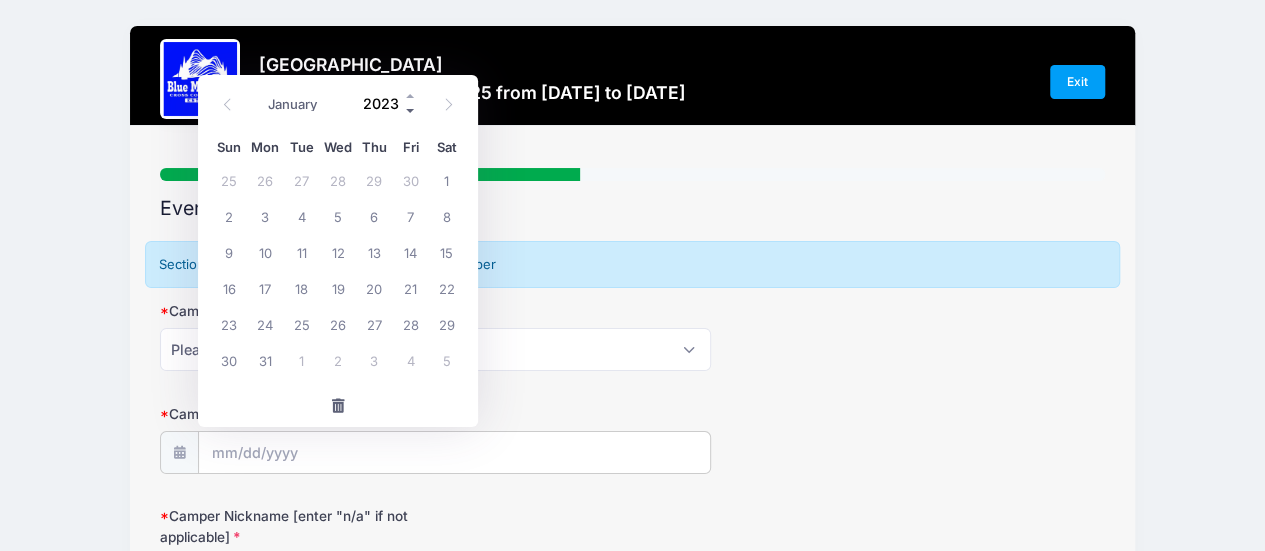 click at bounding box center [411, 111] 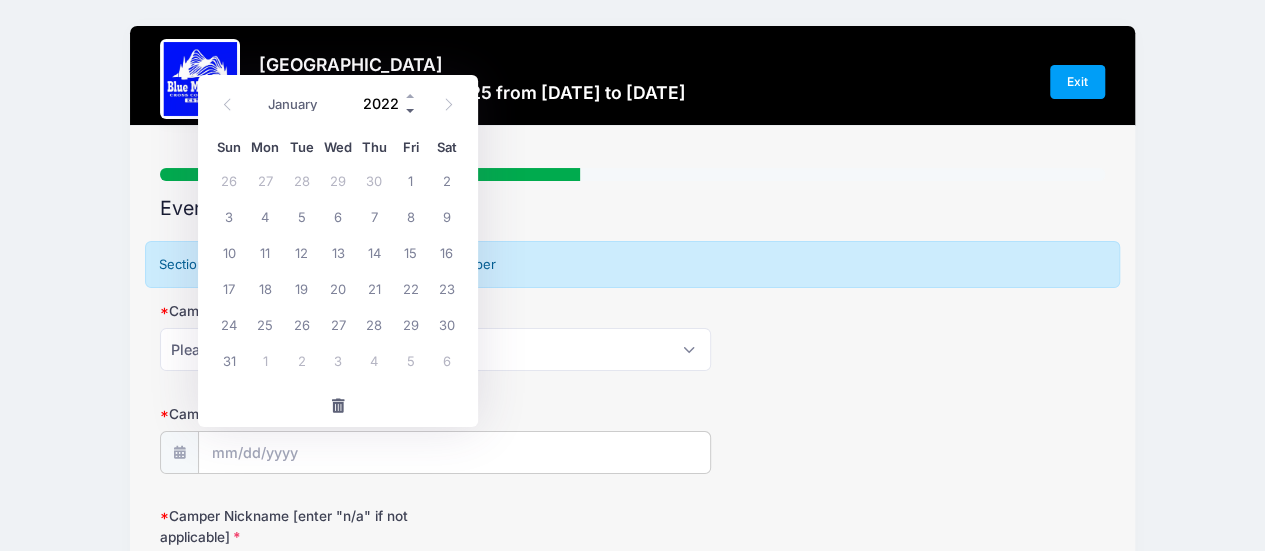 click at bounding box center [411, 111] 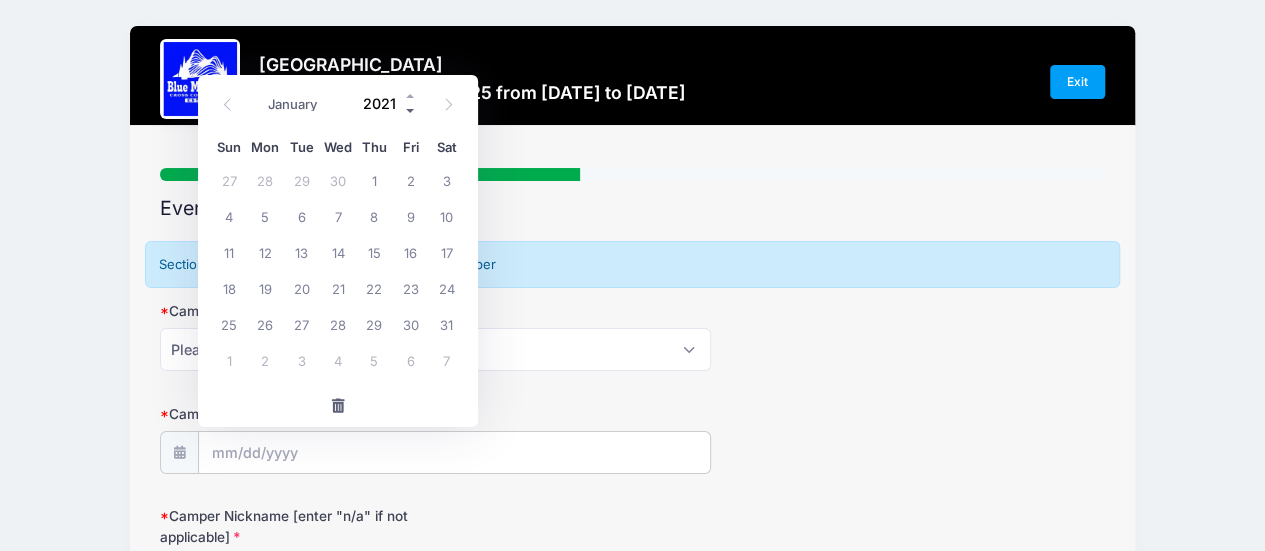 click at bounding box center [411, 111] 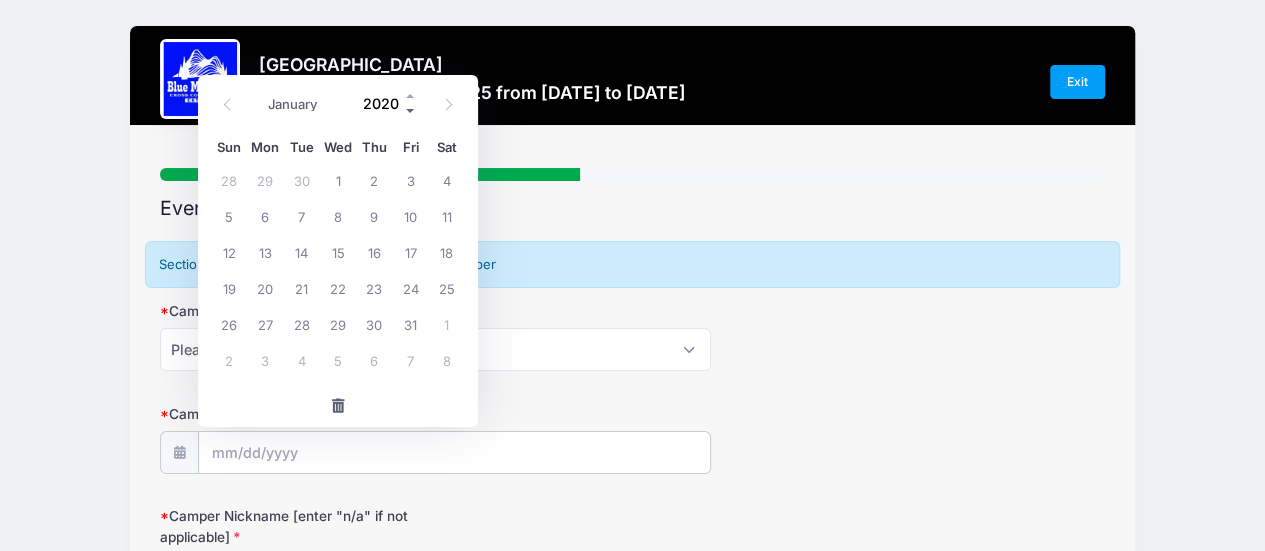 click at bounding box center (411, 111) 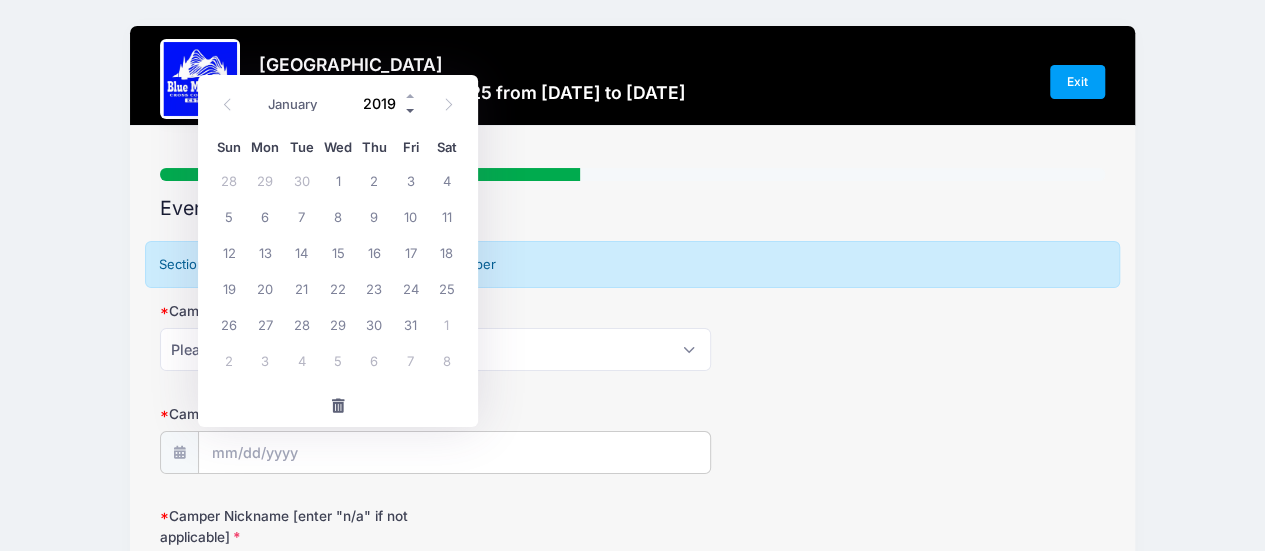click at bounding box center [411, 111] 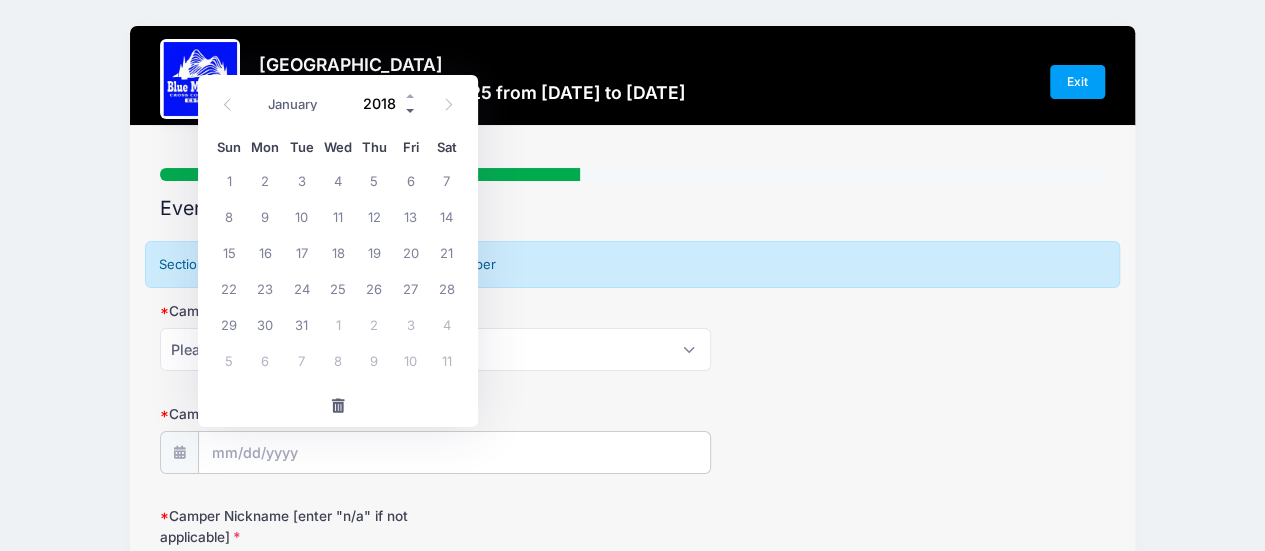 click at bounding box center [411, 111] 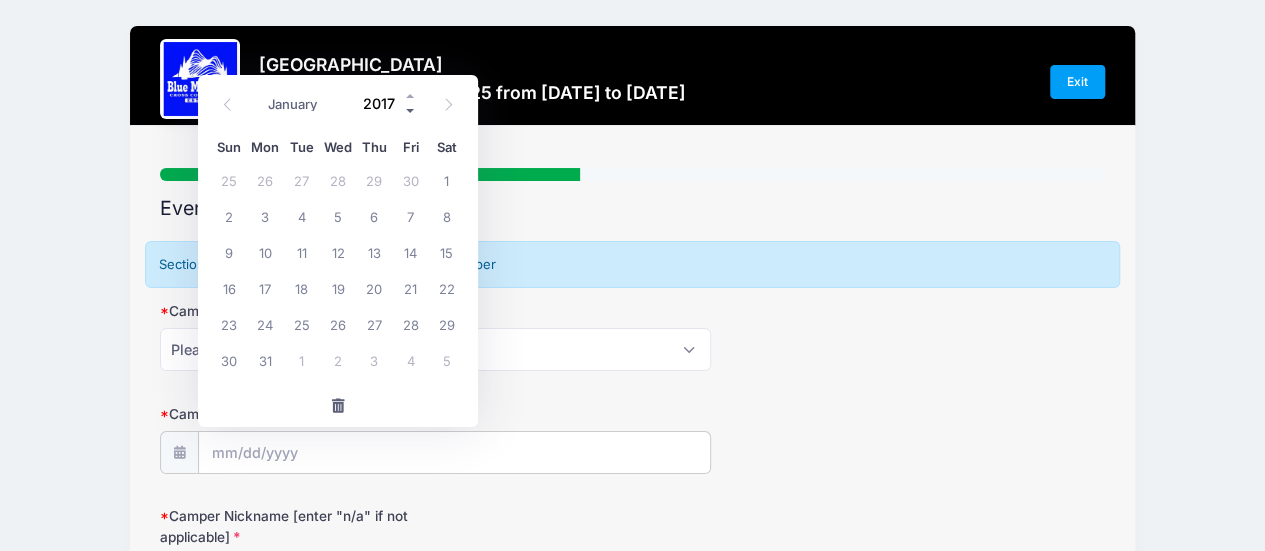 click at bounding box center [411, 111] 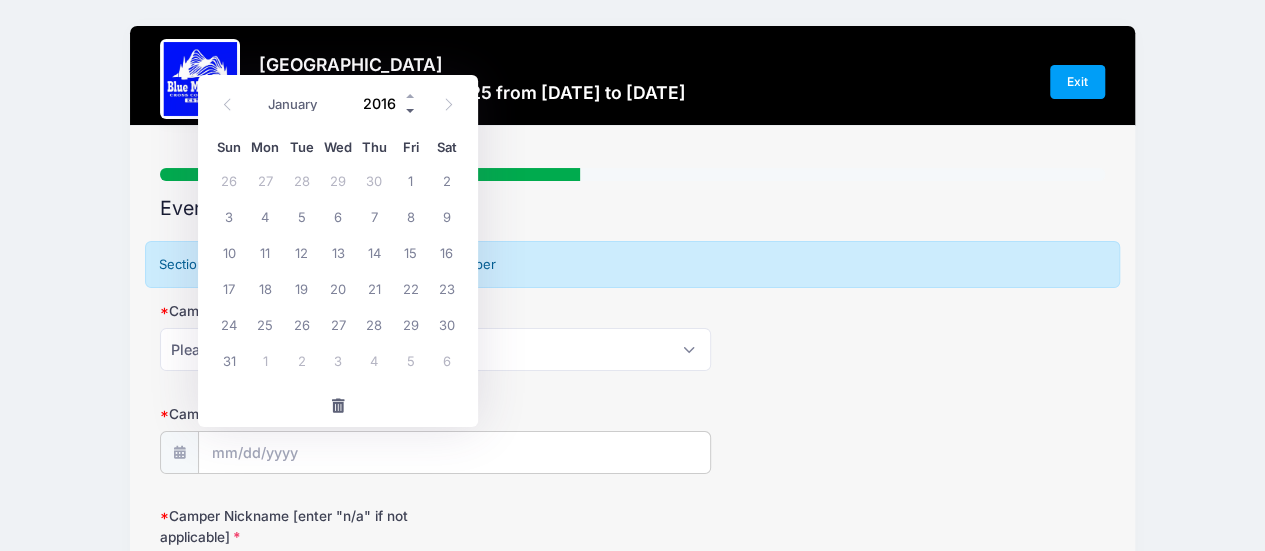 click at bounding box center [411, 111] 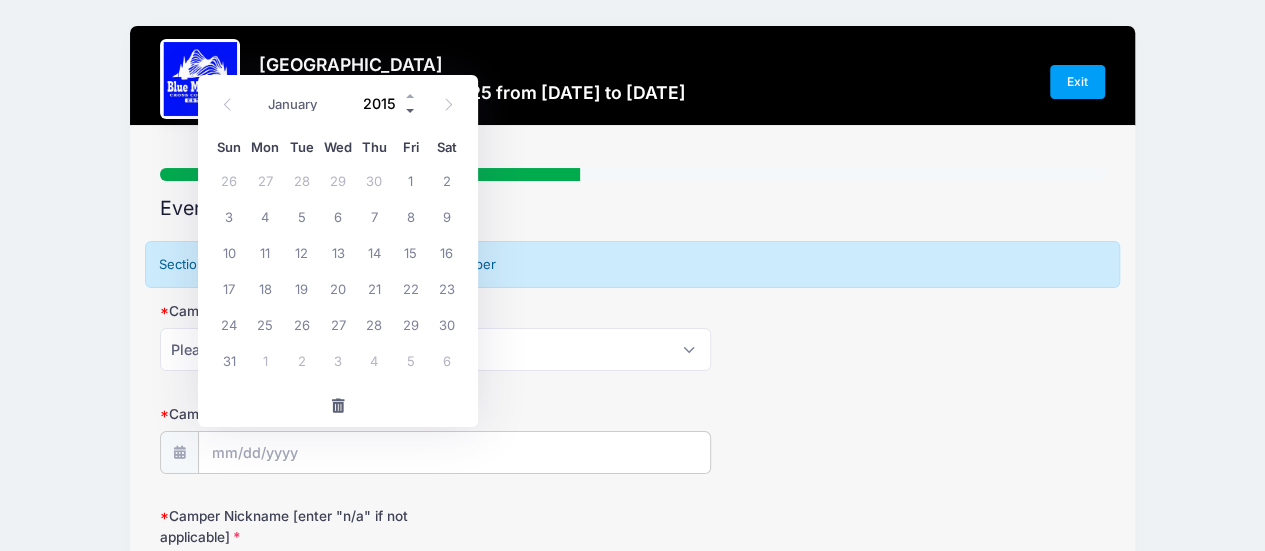 click at bounding box center (411, 111) 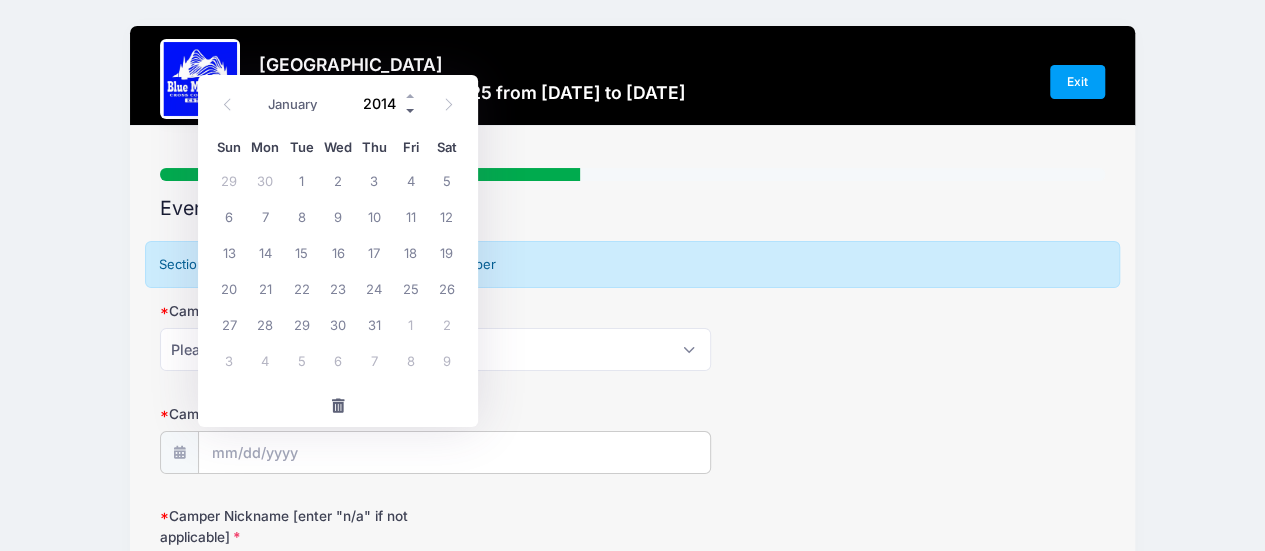 click at bounding box center [411, 111] 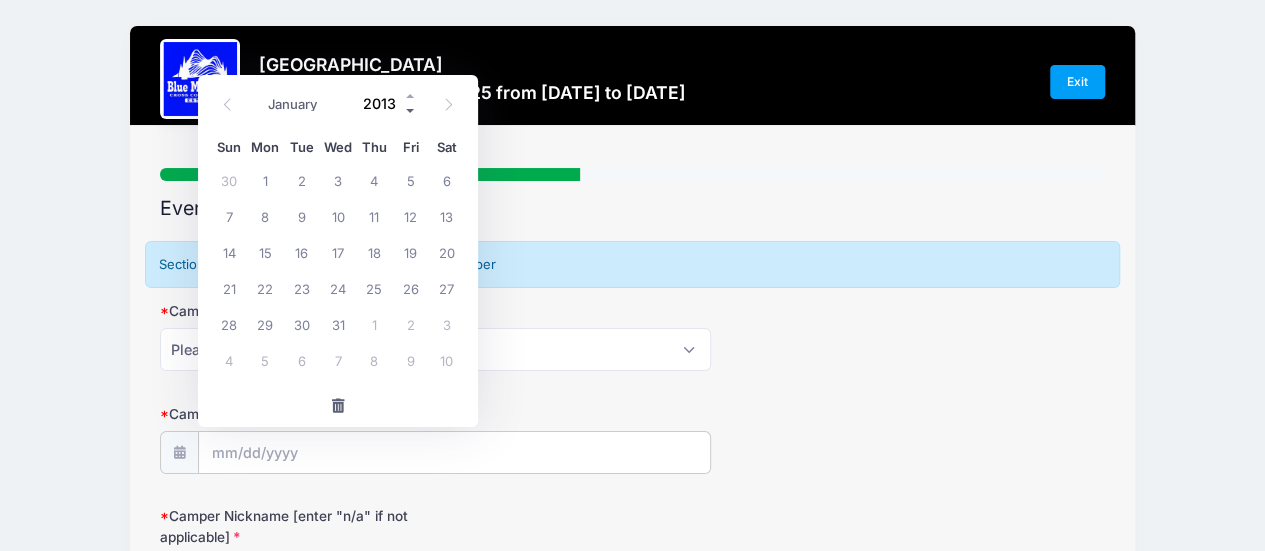 click at bounding box center (411, 111) 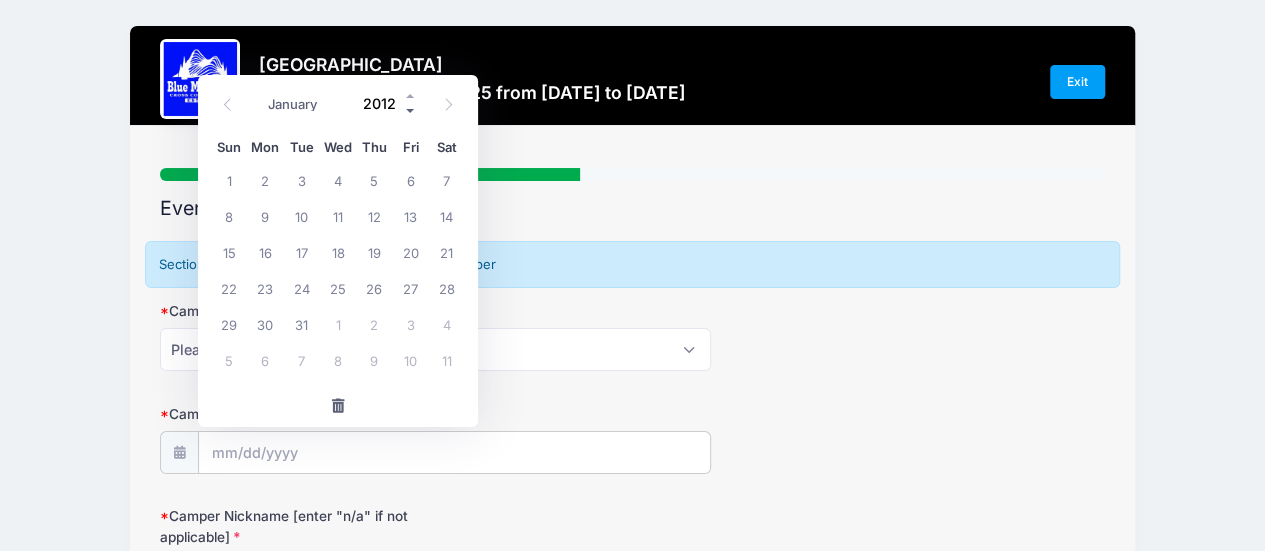 click at bounding box center [411, 111] 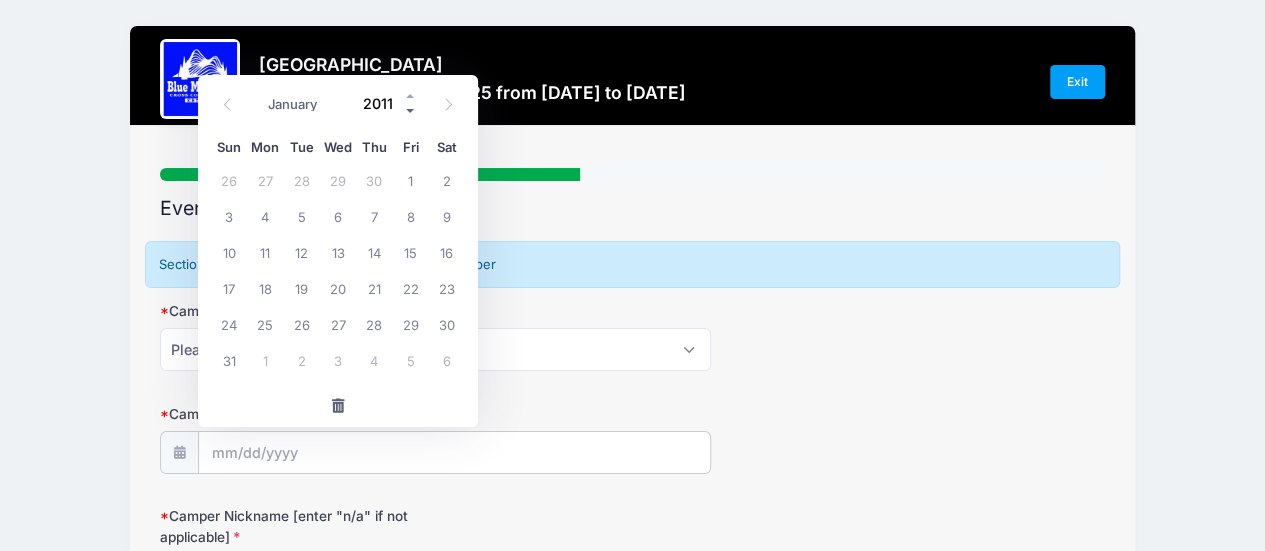 click at bounding box center (411, 111) 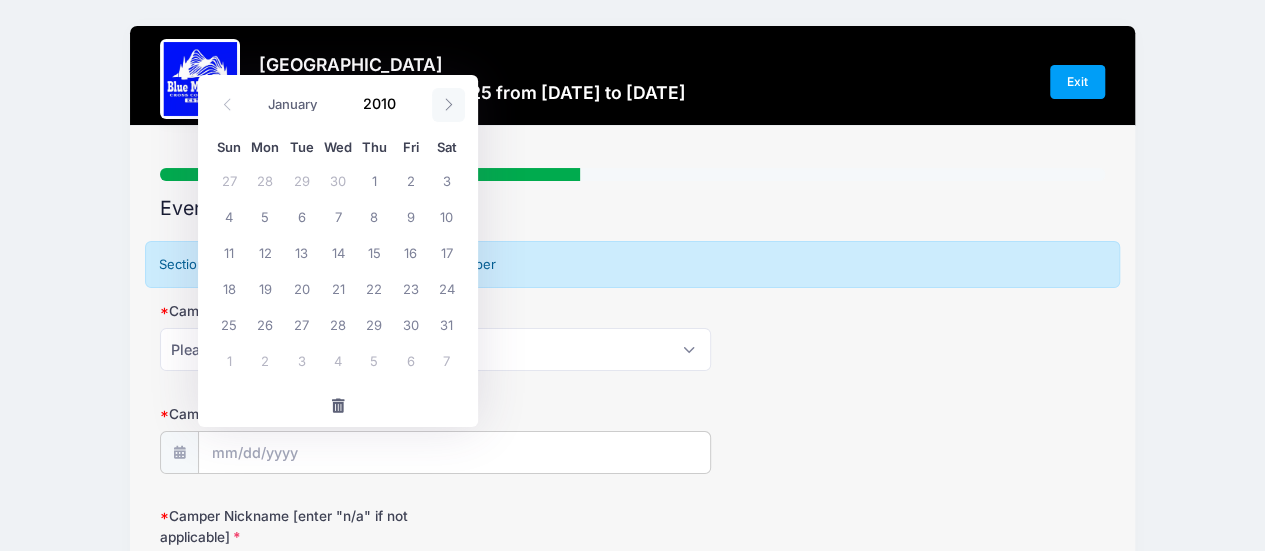 click 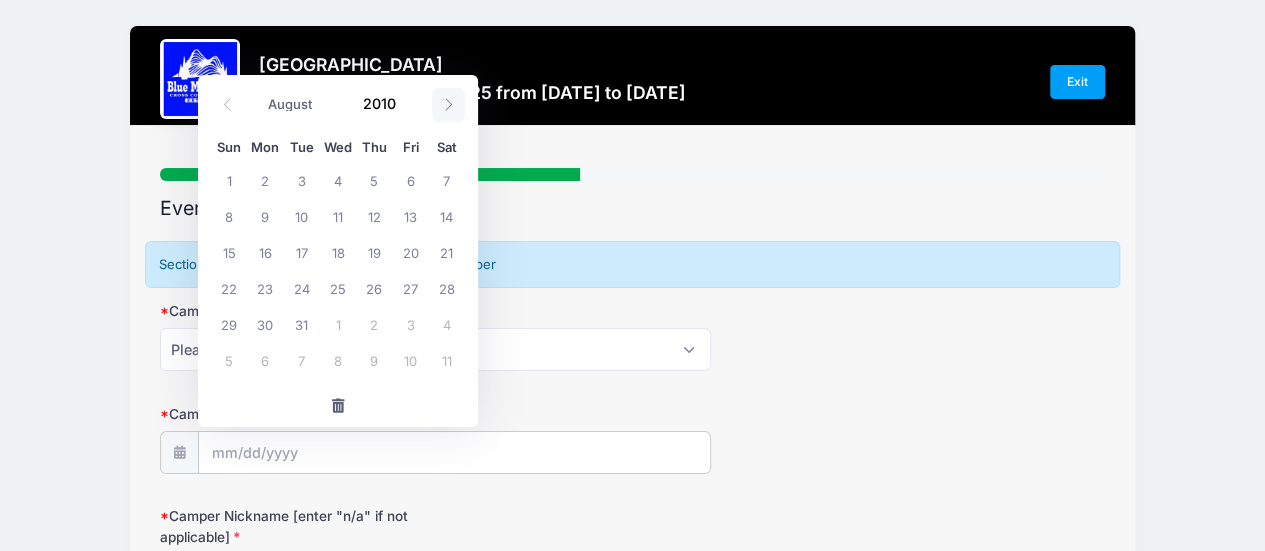 click 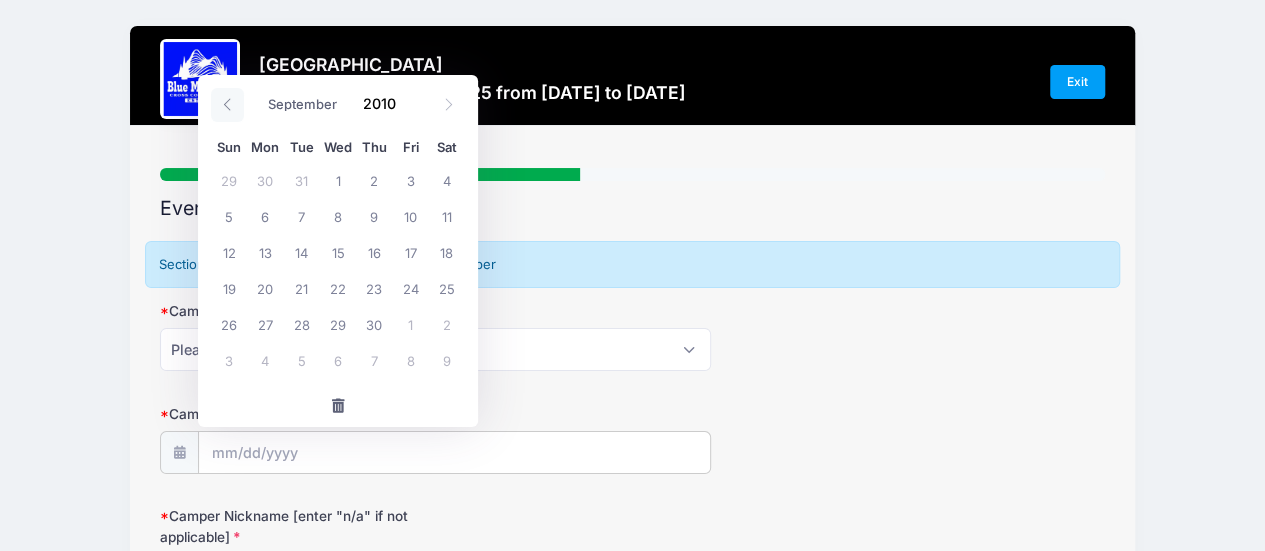 click 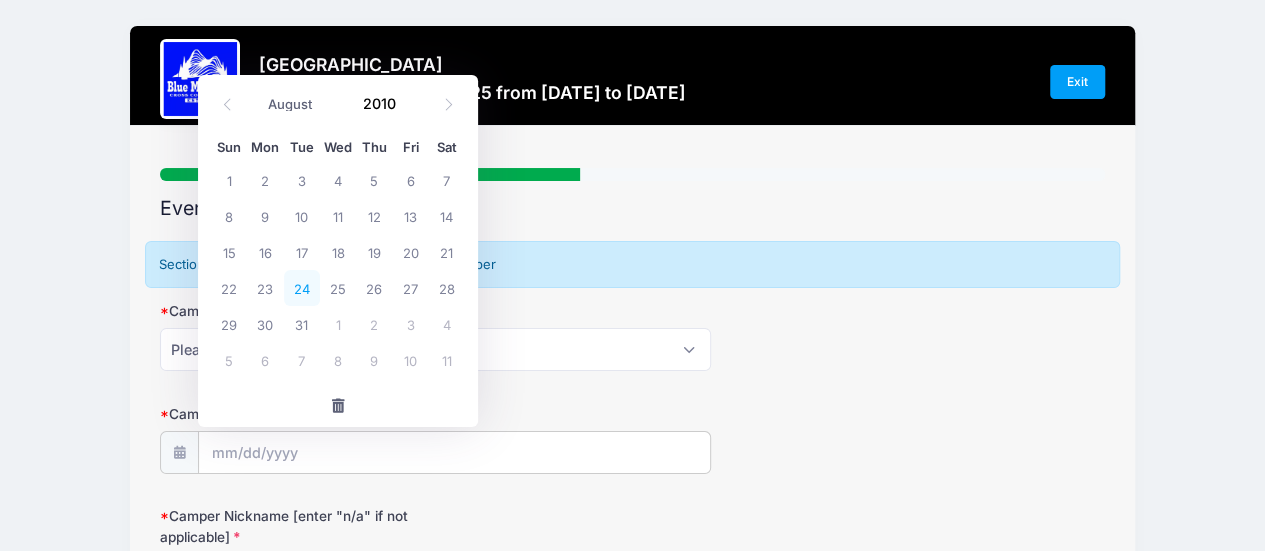 click on "24" at bounding box center [302, 288] 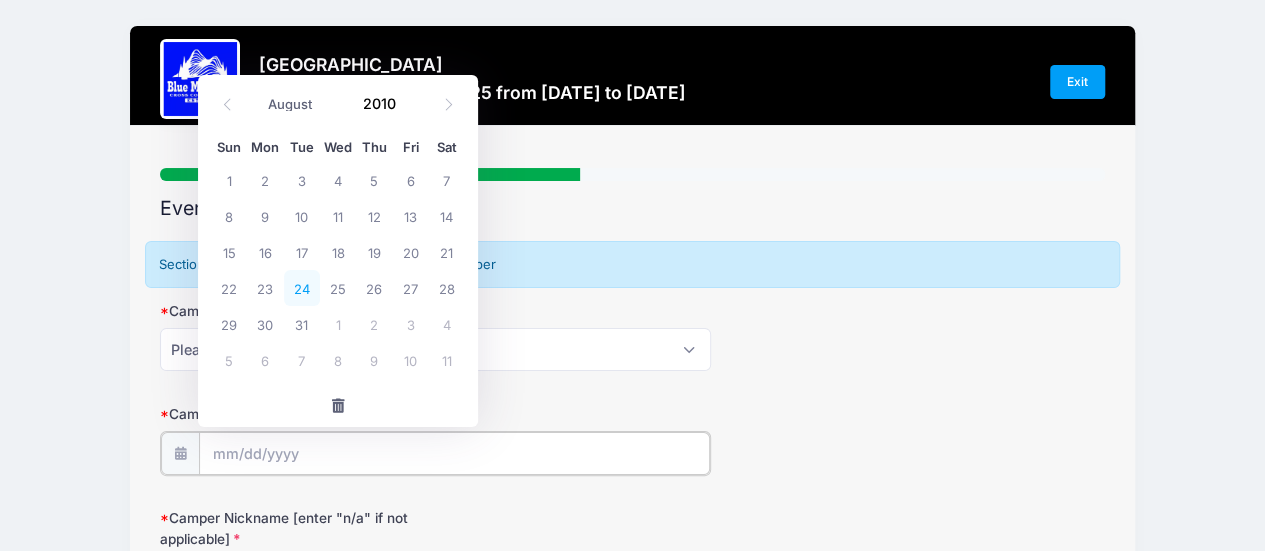 type on "08/24/2010" 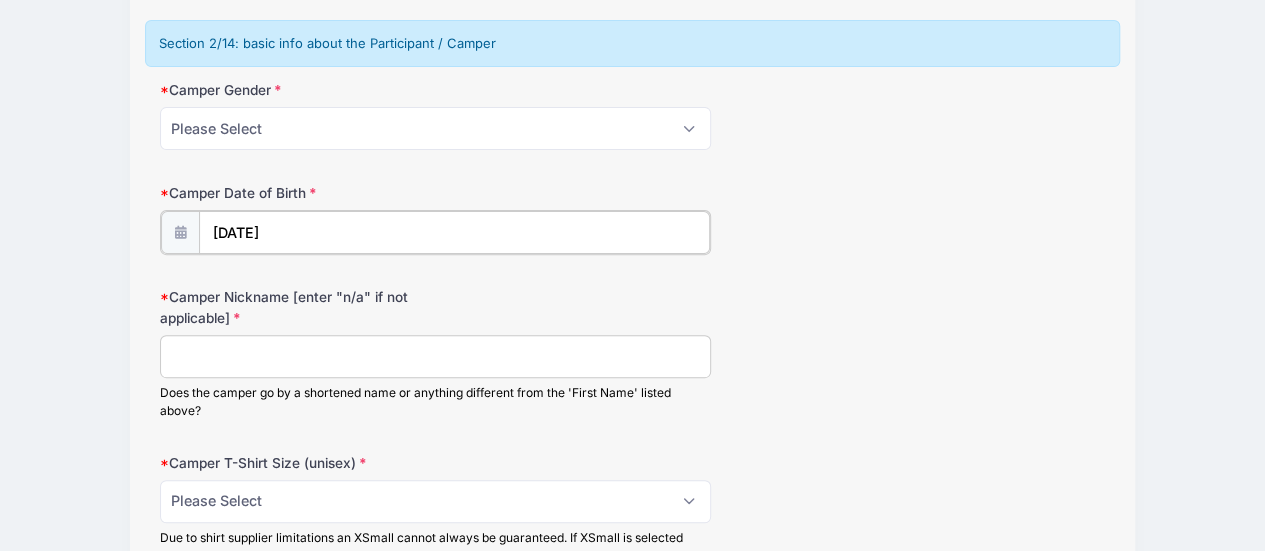 scroll, scrollTop: 239, scrollLeft: 0, axis: vertical 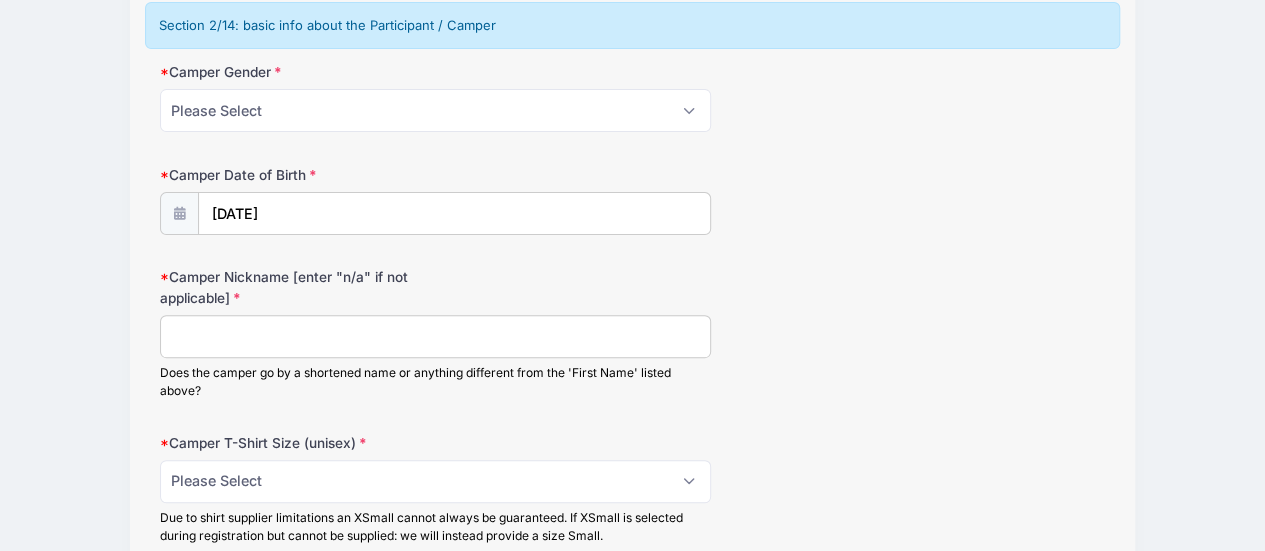 click on "Camper Nickname [enter "n/a" if not applicable]" at bounding box center [436, 336] 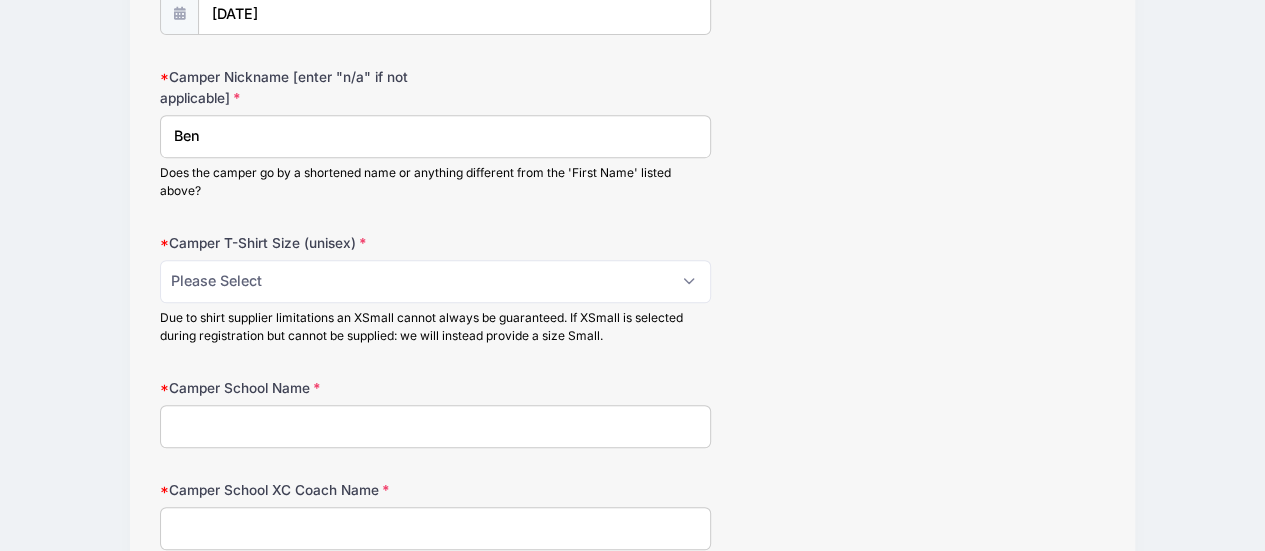 scroll, scrollTop: 442, scrollLeft: 0, axis: vertical 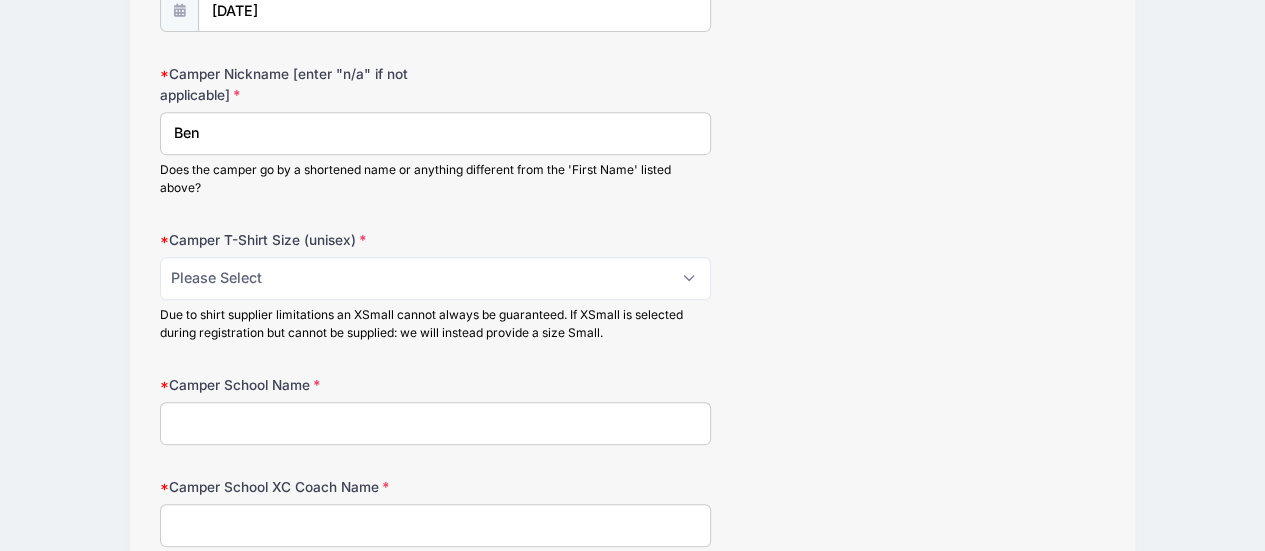 type on "Ben" 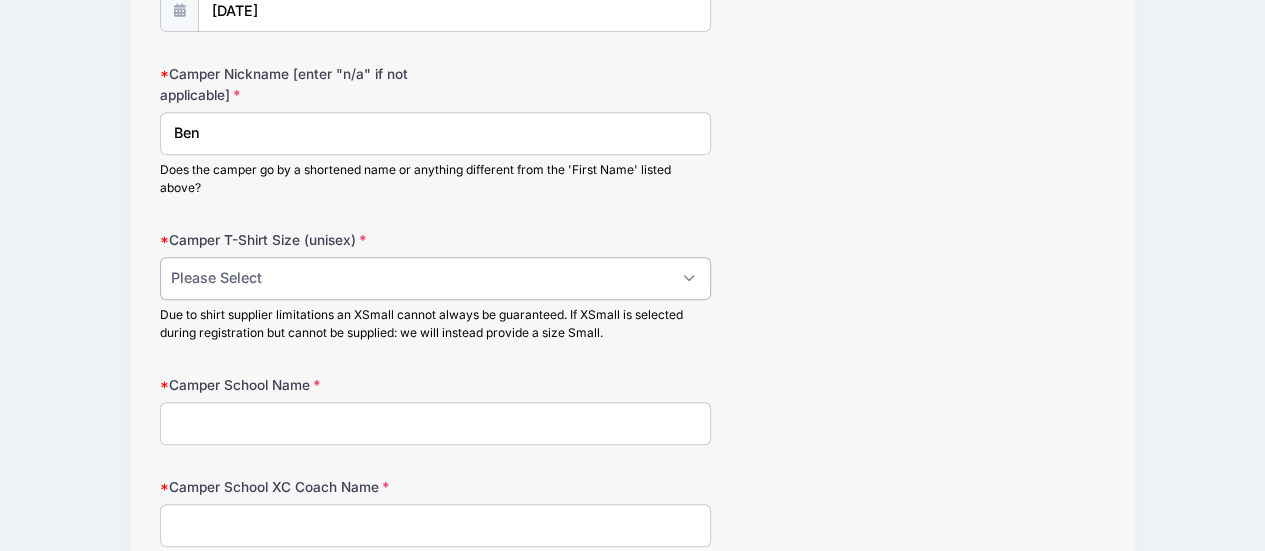 click on "Please Select XSmall
Small
Medium
Large
XLarge" at bounding box center (436, 278) 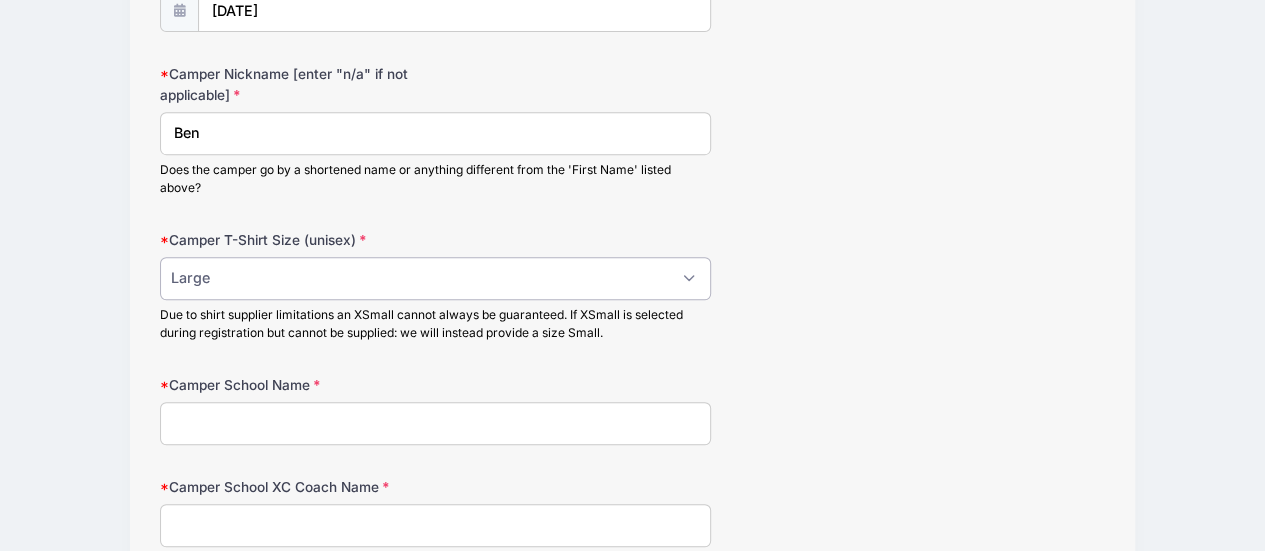 click on "Please Select XSmall
Small
Medium
Large
XLarge" at bounding box center [436, 278] 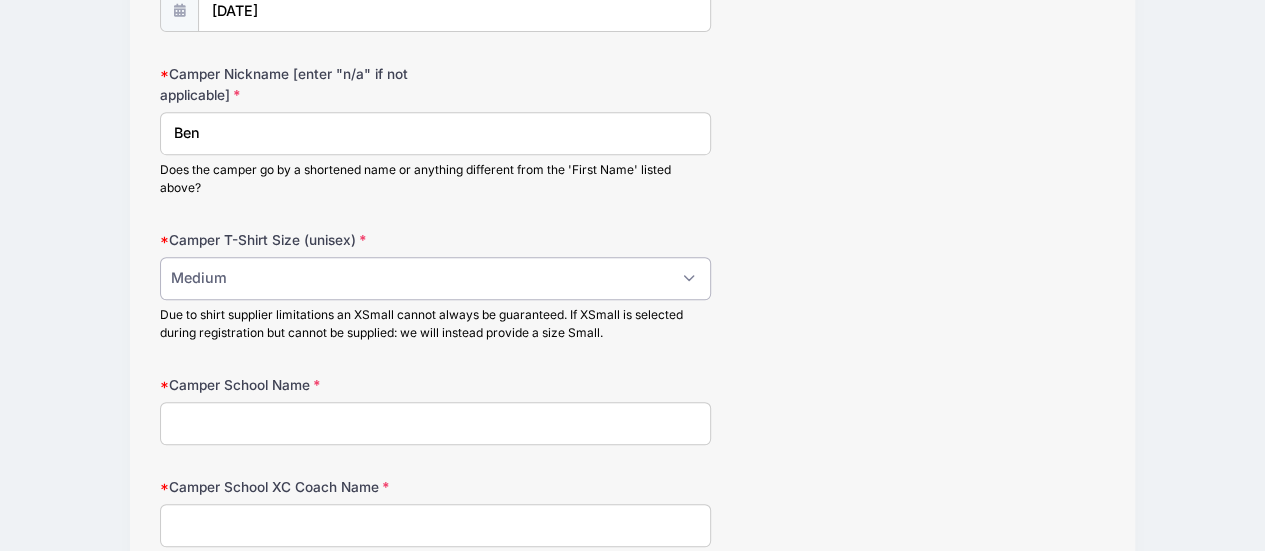 click on "Please Select XSmall
Small
Medium
Large
XLarge" at bounding box center (436, 278) 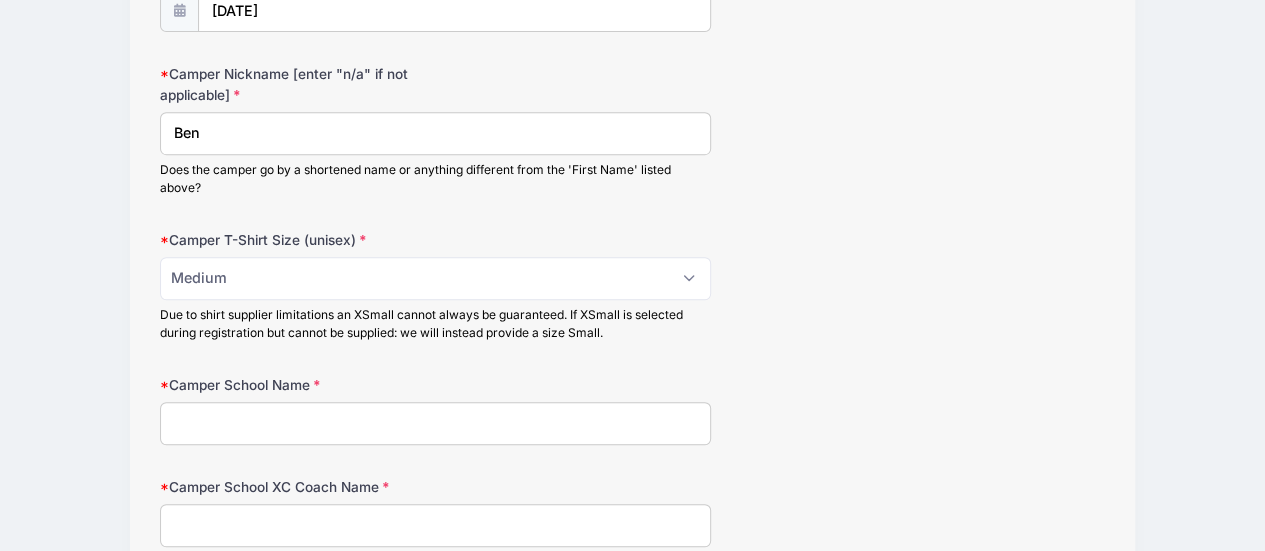 click on "Camper School Name" at bounding box center (436, 423) 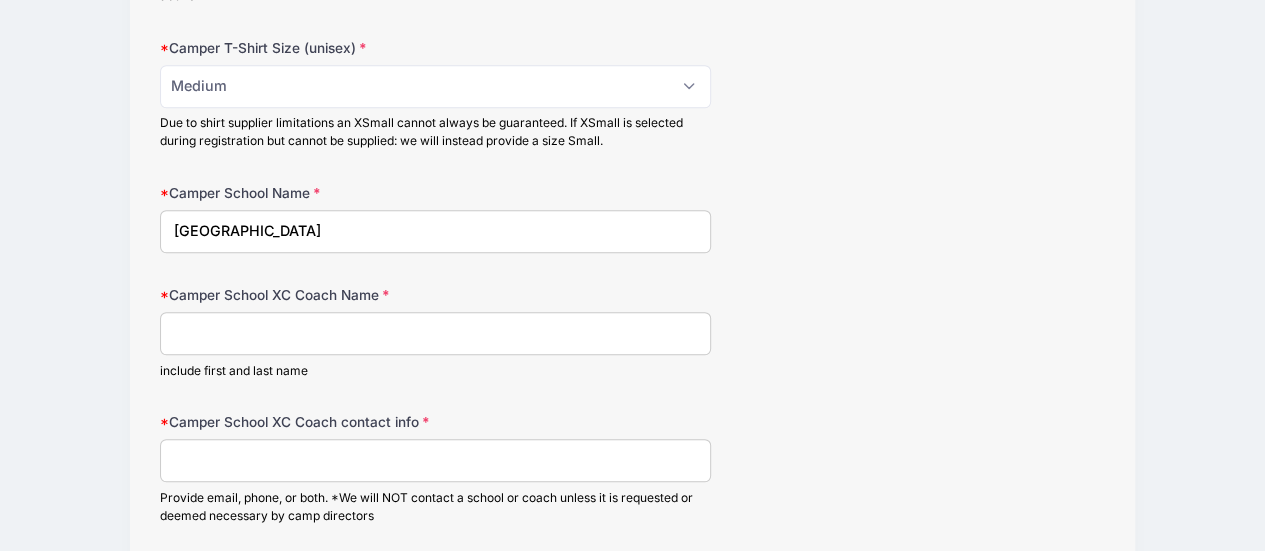 scroll, scrollTop: 636, scrollLeft: 0, axis: vertical 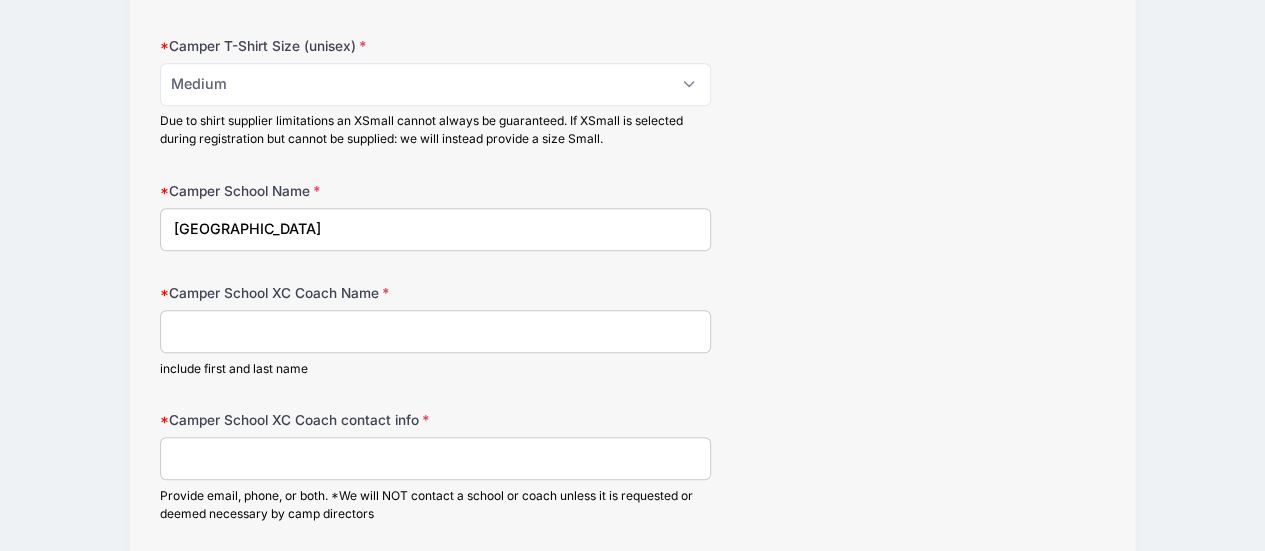 type on "Morristown High School" 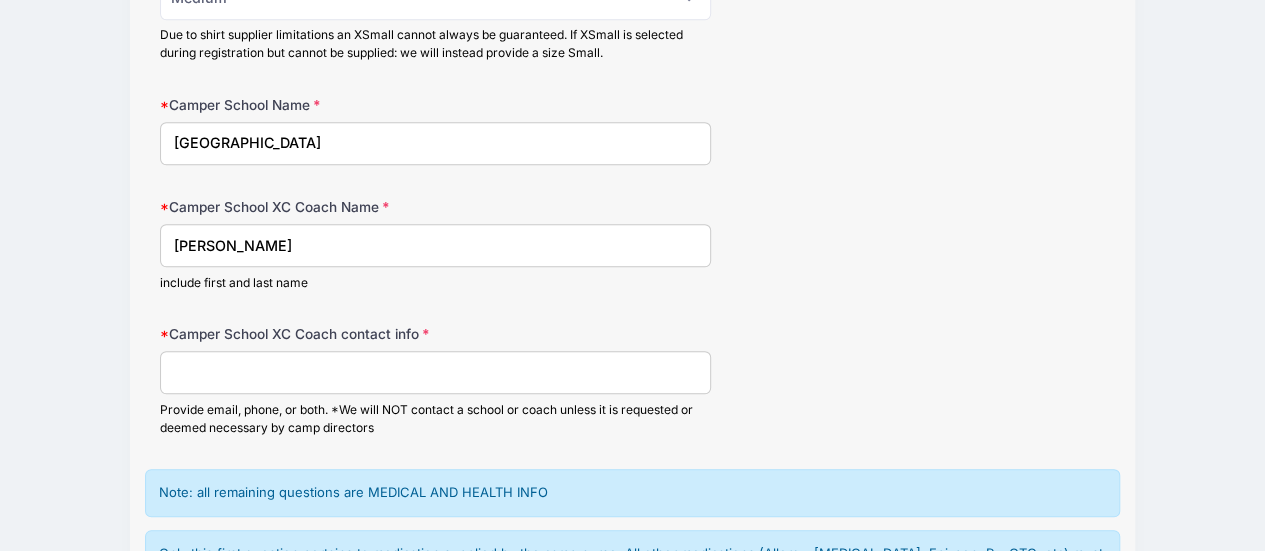 scroll, scrollTop: 725, scrollLeft: 0, axis: vertical 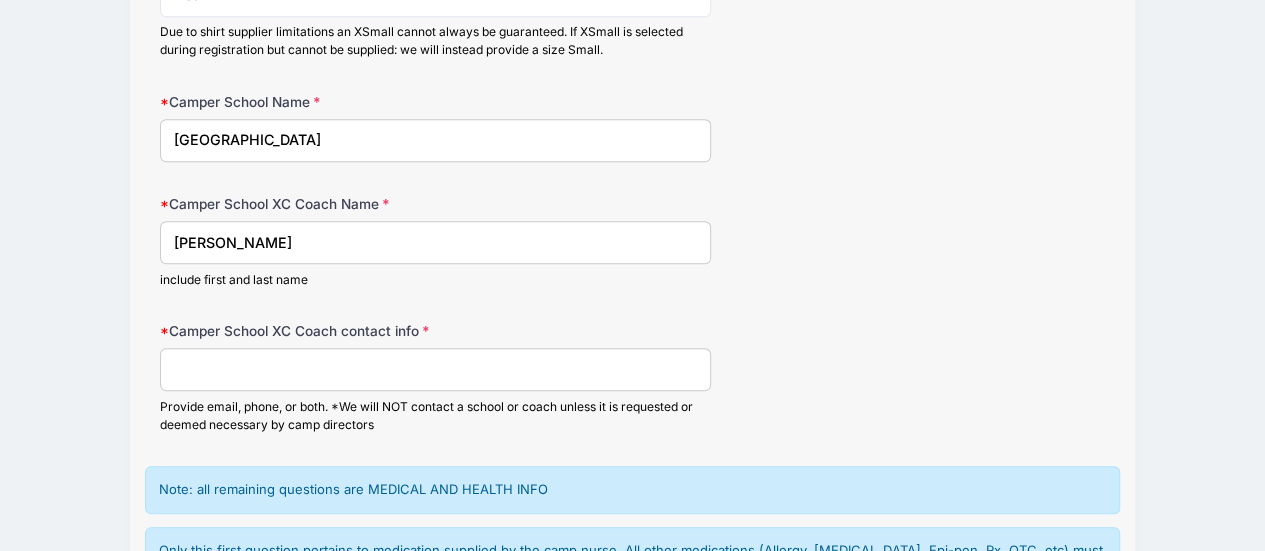 type on "Paul Buccinop" 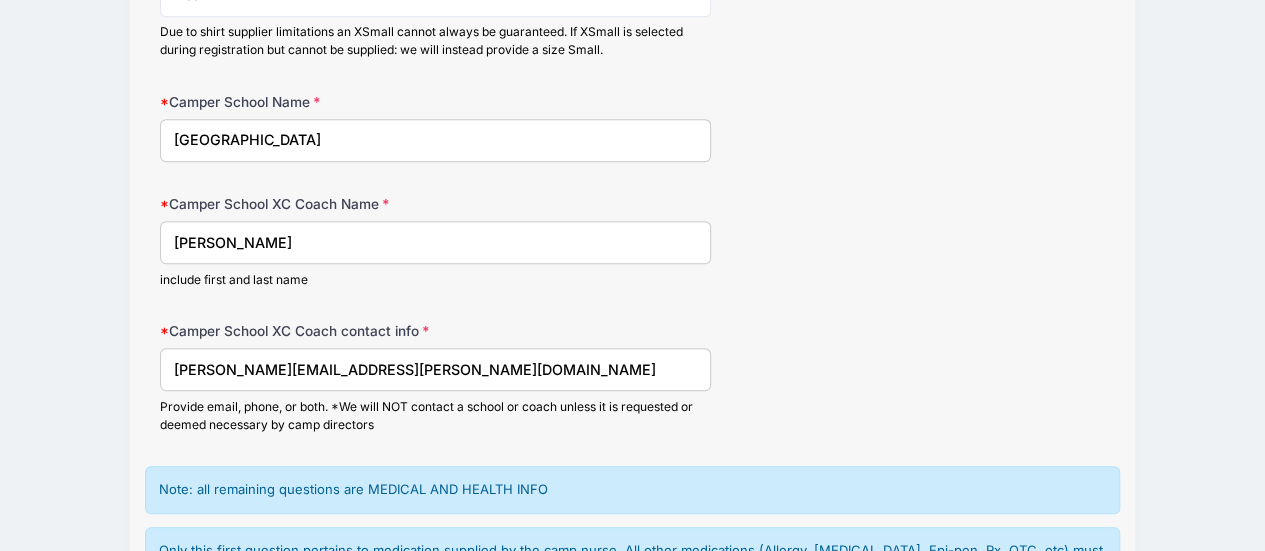 type on "paul.buccino@msdk12.net" 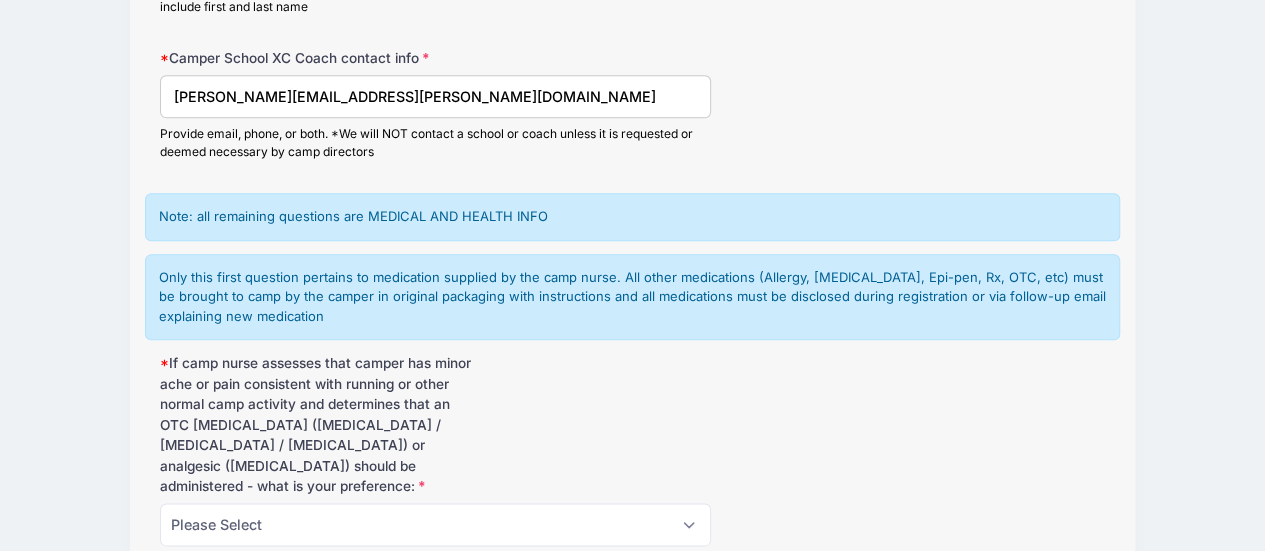 scroll, scrollTop: 1001, scrollLeft: 0, axis: vertical 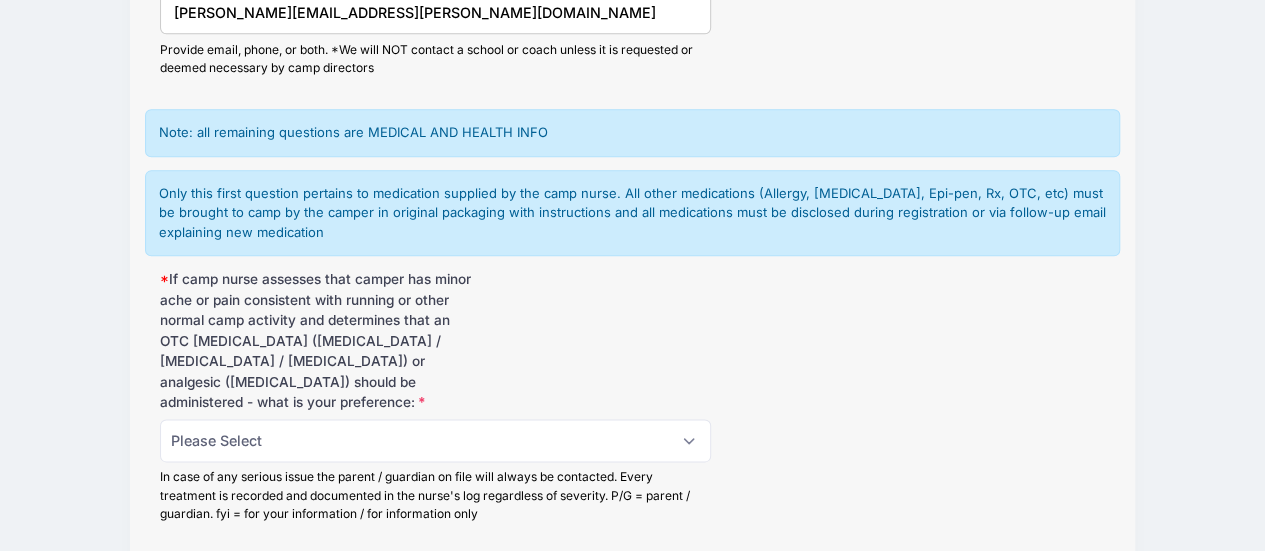 type on "Paul Buccino" 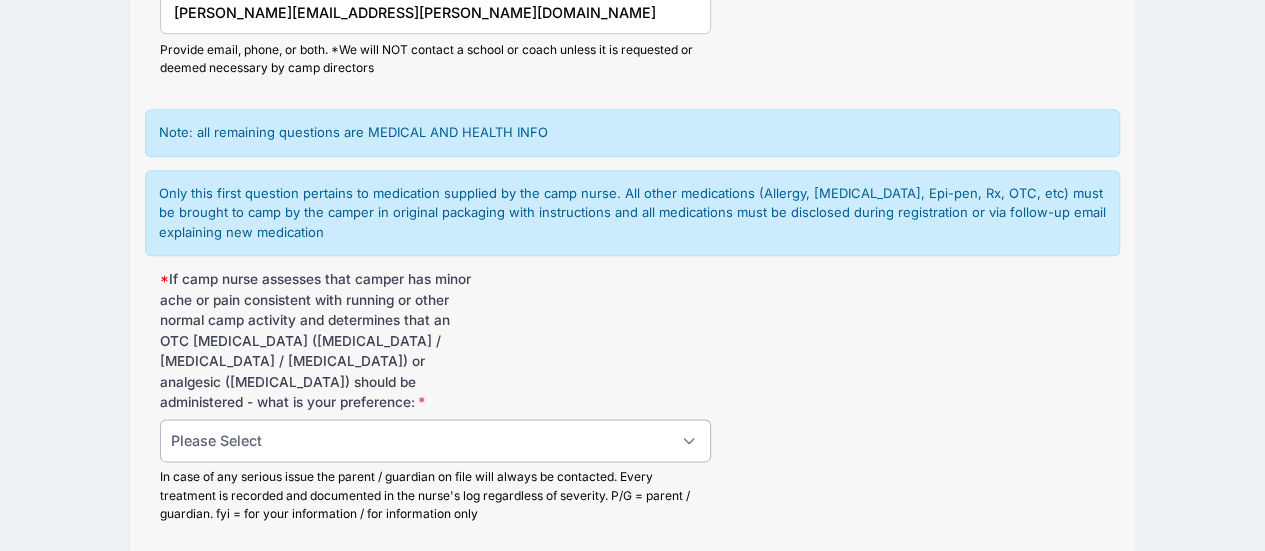 click on "Please Select obtain P/G approval before administering
administer as warranted and notify P/G as an fyi
administer as warranted without notifying P/G" at bounding box center (436, 440) 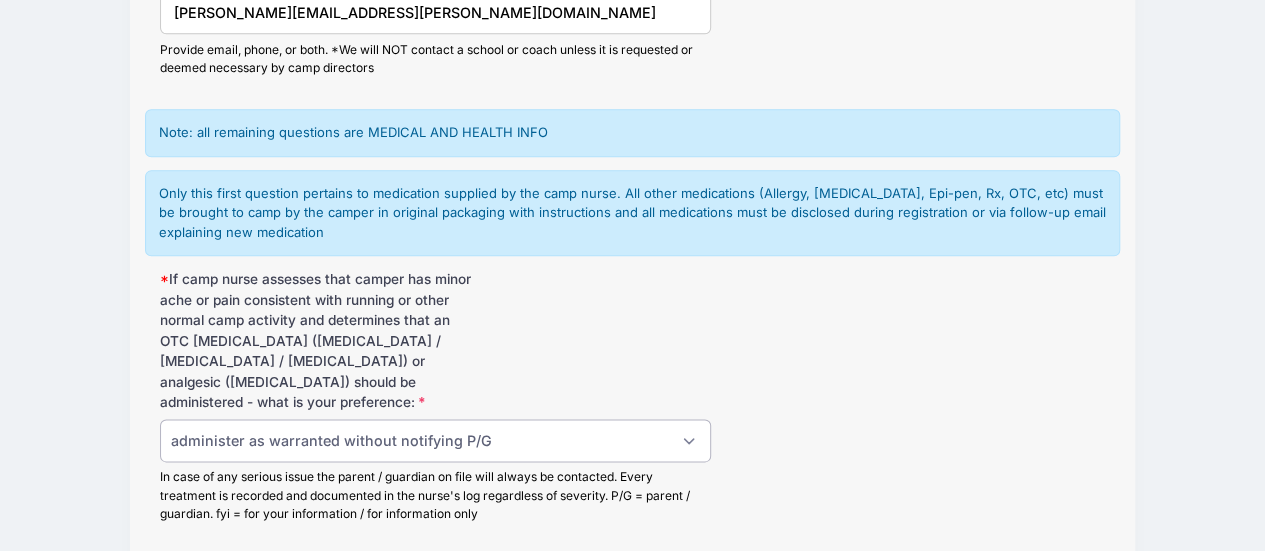 click on "Please Select obtain P/G approval before administering
administer as warranted and notify P/G as an fyi
administer as warranted without notifying P/G" at bounding box center (436, 440) 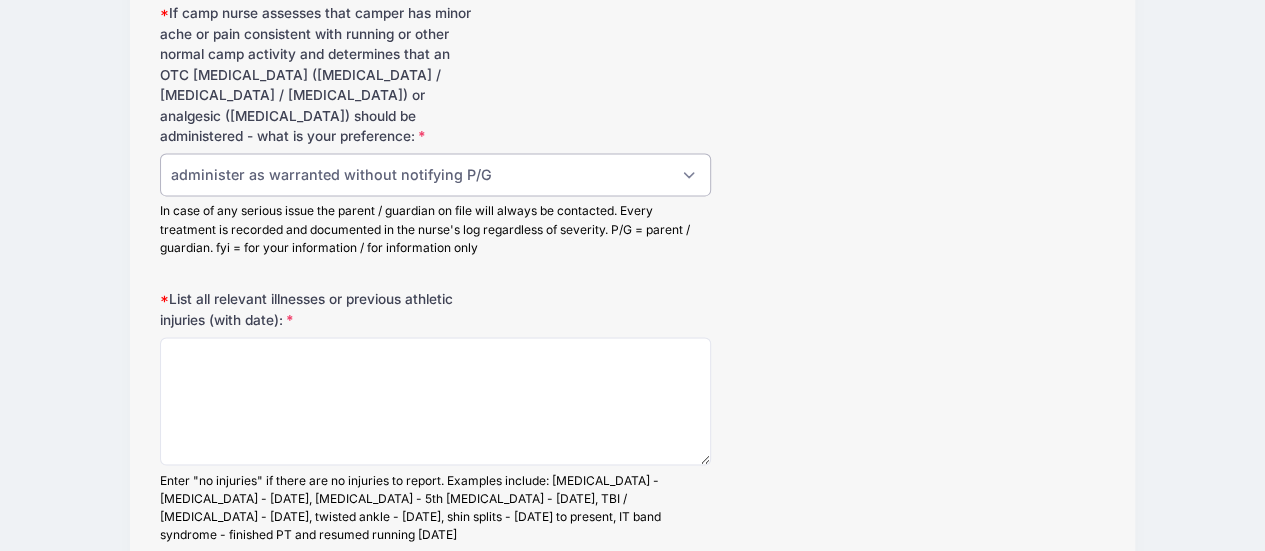 scroll, scrollTop: 1382, scrollLeft: 0, axis: vertical 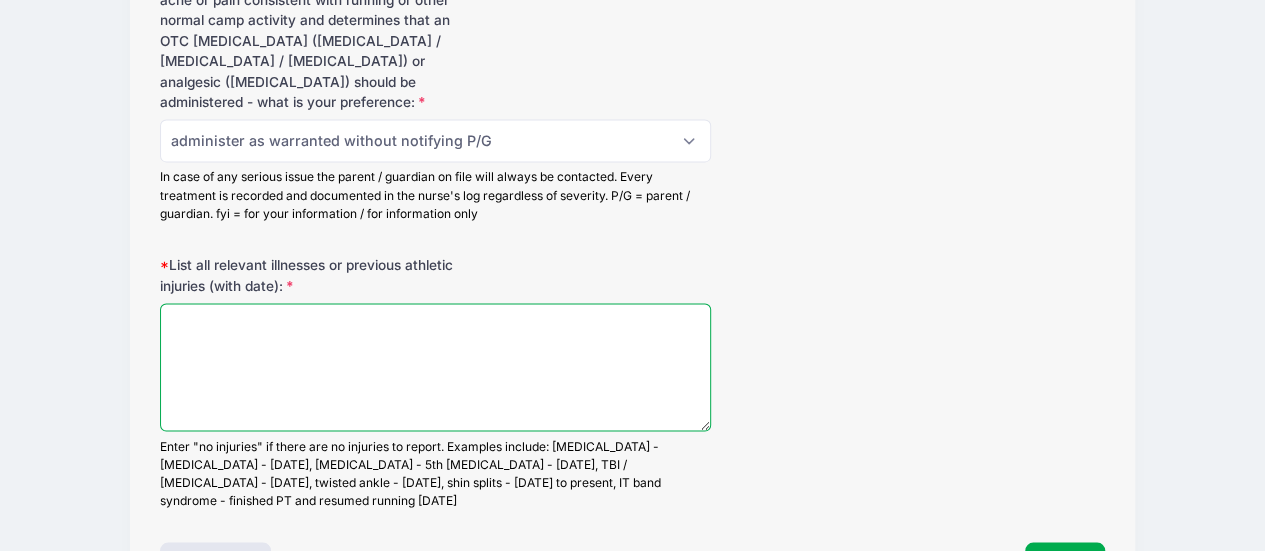 click on "List all relevant illnesses or previous athletic injuries (with date):" at bounding box center [436, 367] 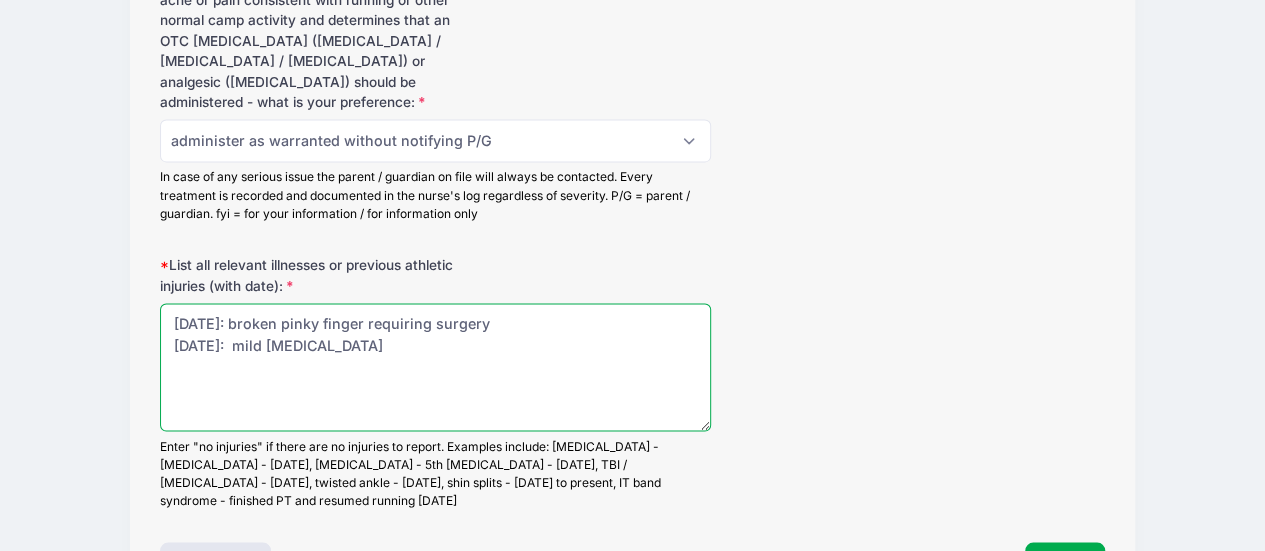 drag, startPoint x: 223, startPoint y: 319, endPoint x: 176, endPoint y: 321, distance: 47.042534 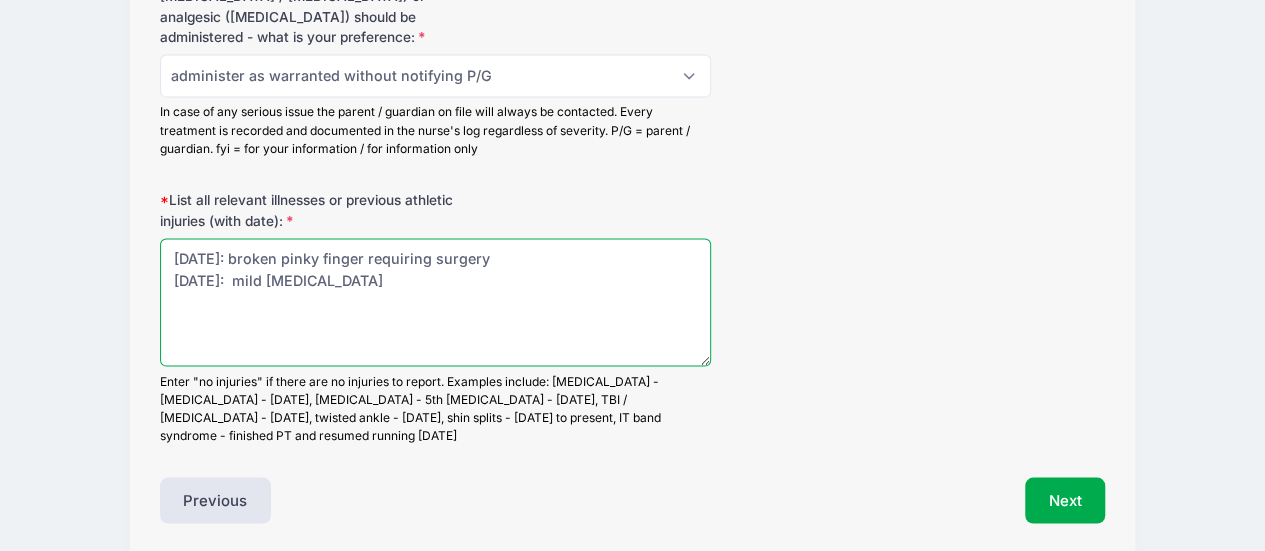 scroll, scrollTop: 1486, scrollLeft: 0, axis: vertical 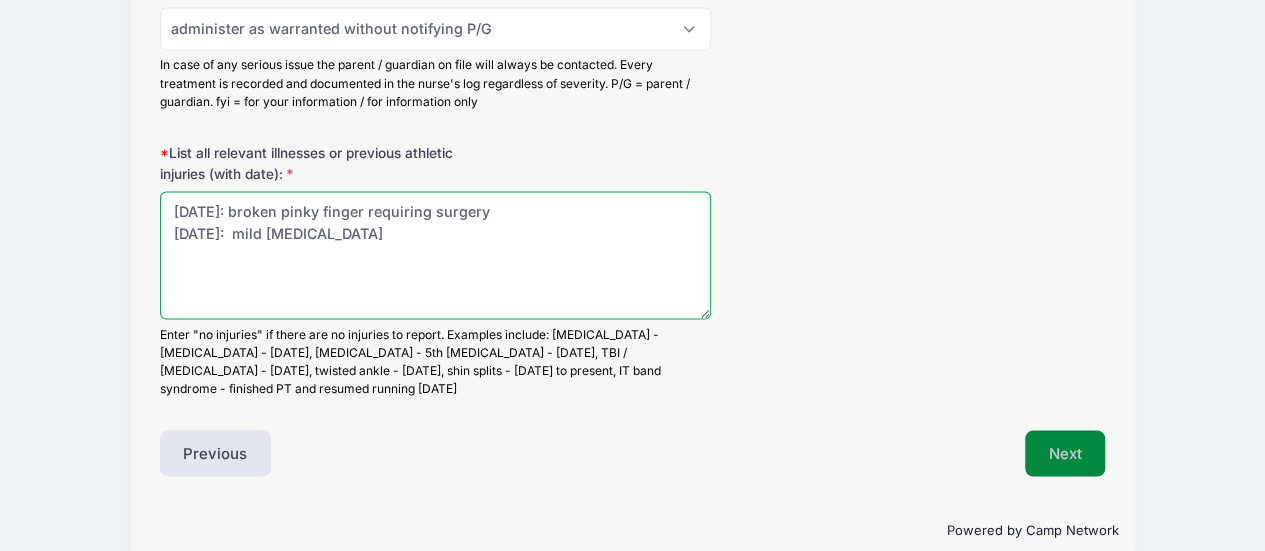 type on "October 2023: broken pinky finger requiring surgery
November 2024:  mild concussion" 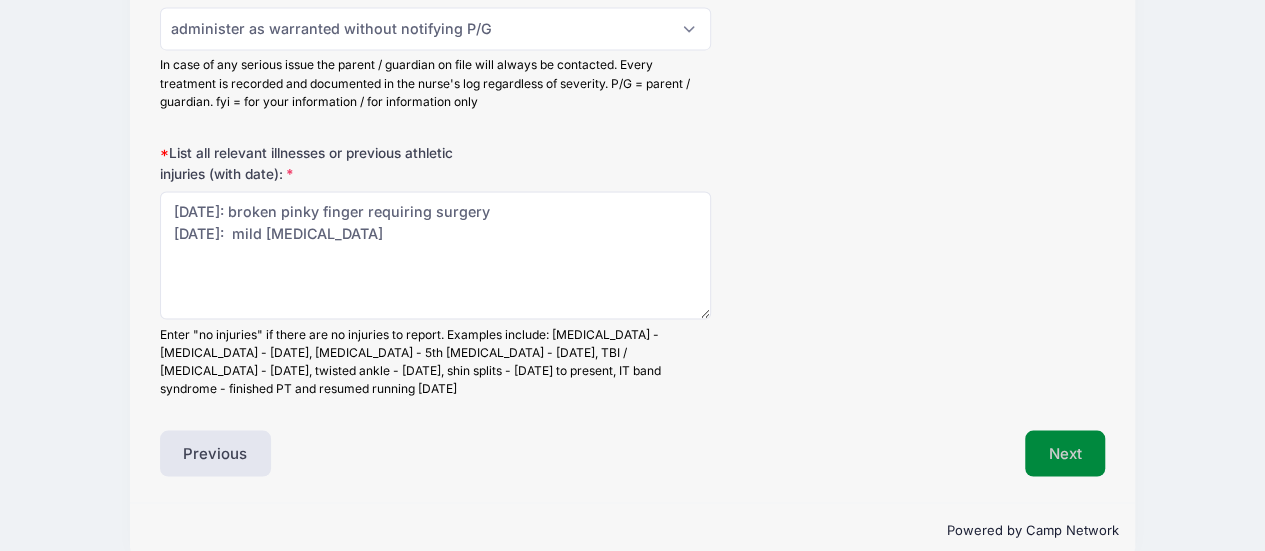 click on "Next" at bounding box center [1065, 453] 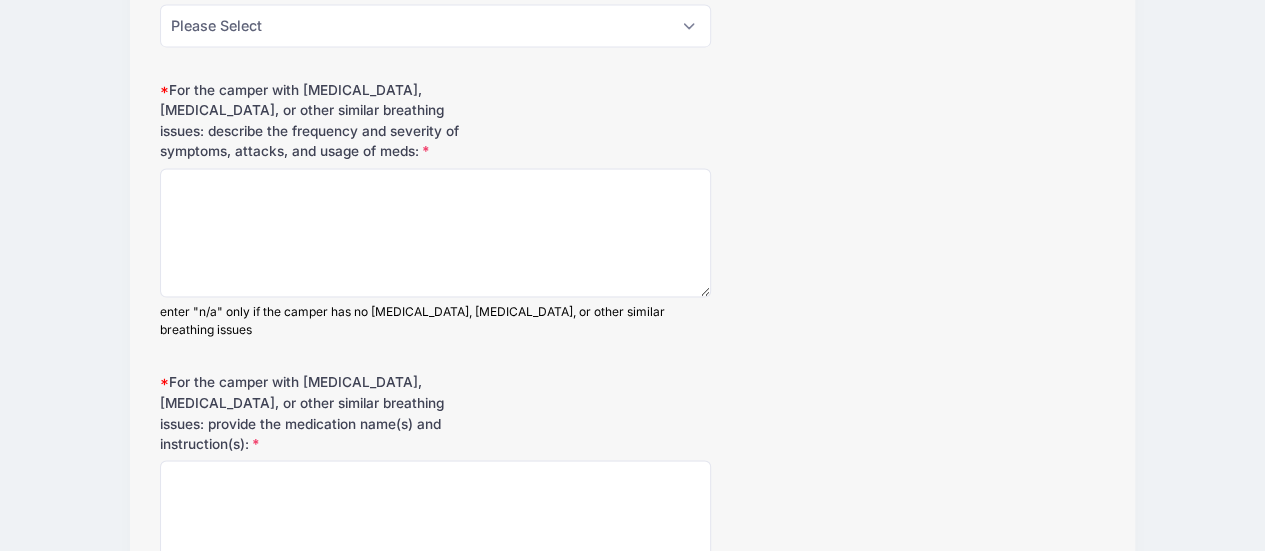 scroll, scrollTop: 0, scrollLeft: 0, axis: both 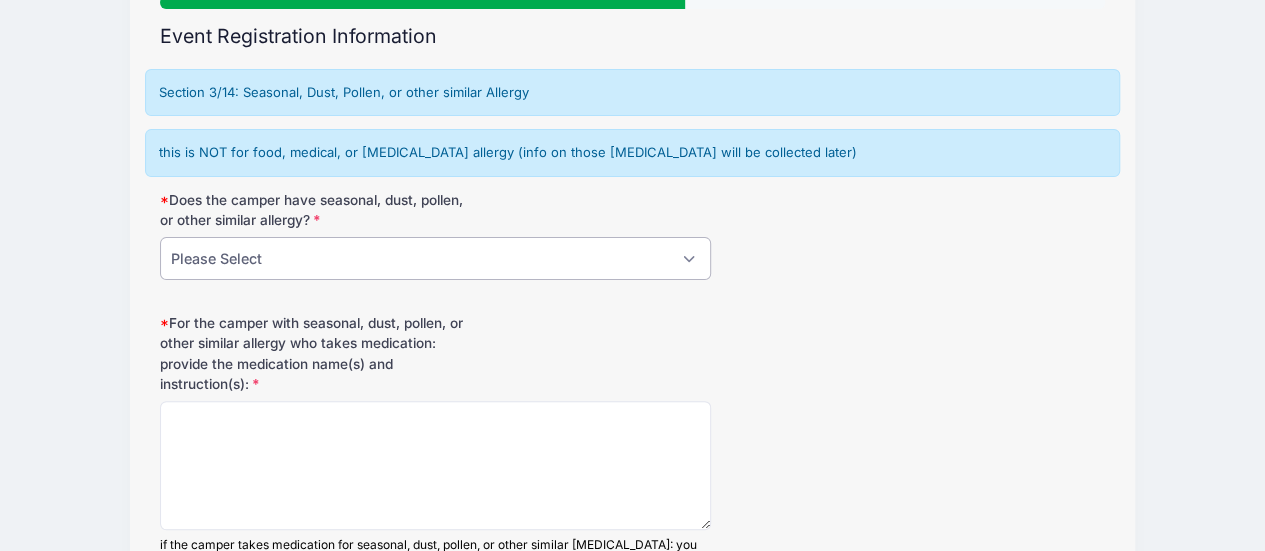 click on "Please Select No
Yes, but they do *NOT* take *ANY* medication
Yes, and they take medication" at bounding box center [436, 258] 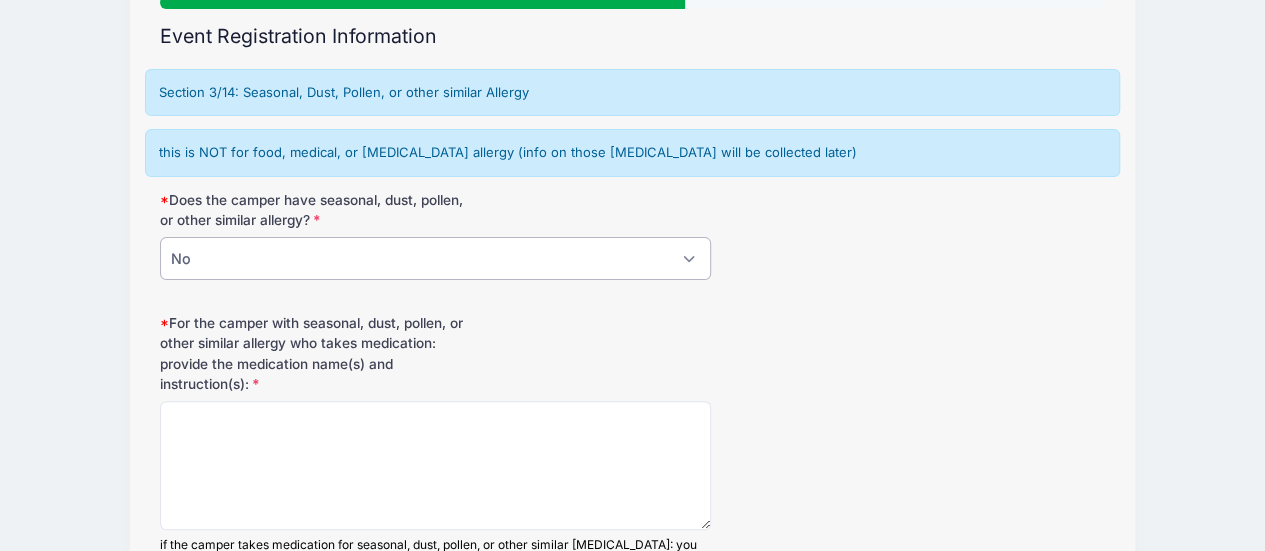 click on "Please Select No
Yes, but they do *NOT* take *ANY* medication
Yes, and they take medication" at bounding box center (436, 258) 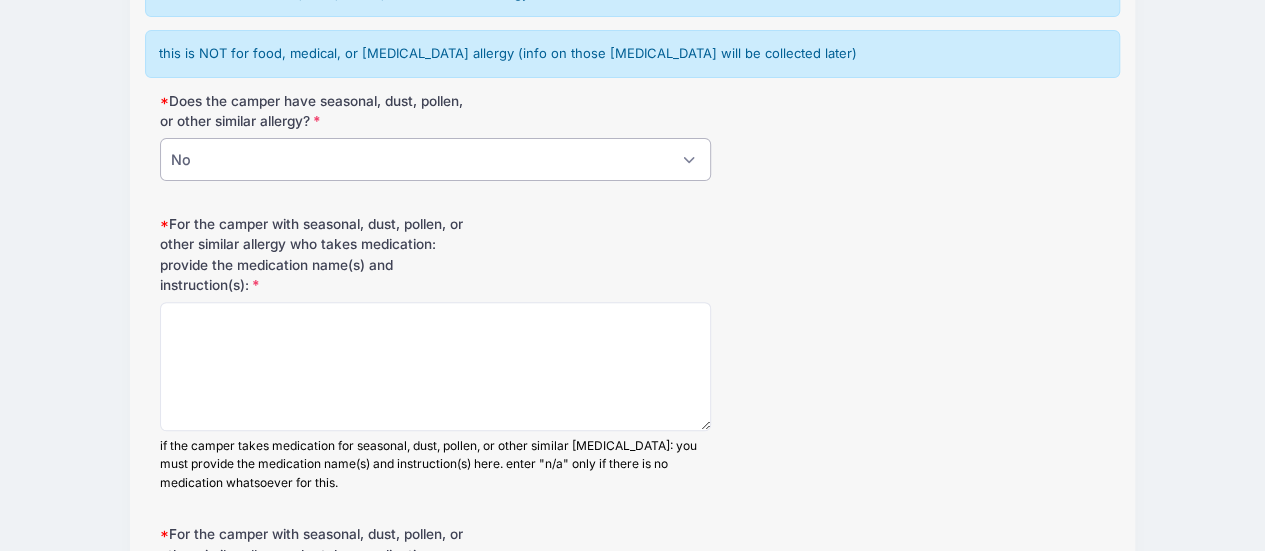 scroll, scrollTop: 325, scrollLeft: 0, axis: vertical 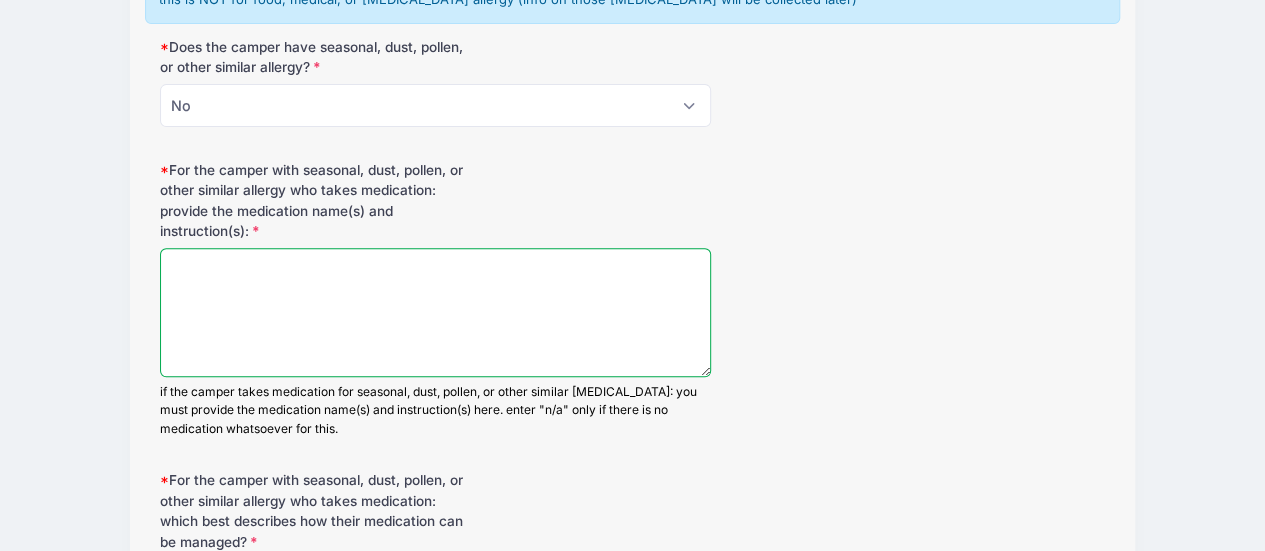 click on "For the camper with seasonal, dust, pollen, or other similar allergy who takes medication: provide the medication name(s) and instruction(s):" at bounding box center [436, 312] 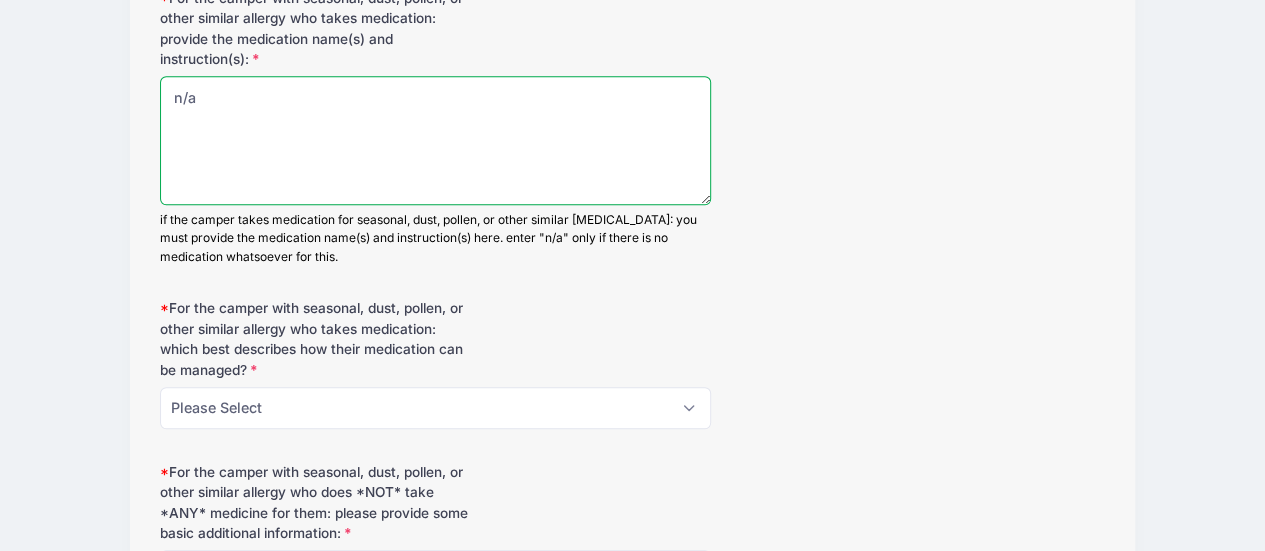 scroll, scrollTop: 533, scrollLeft: 0, axis: vertical 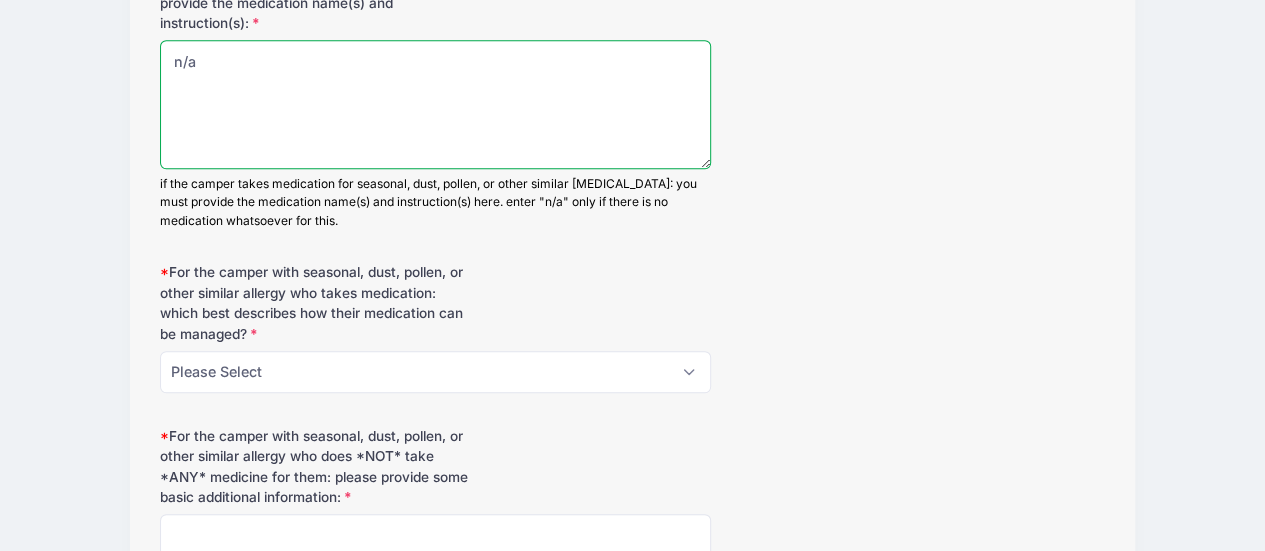 type on "n/a" 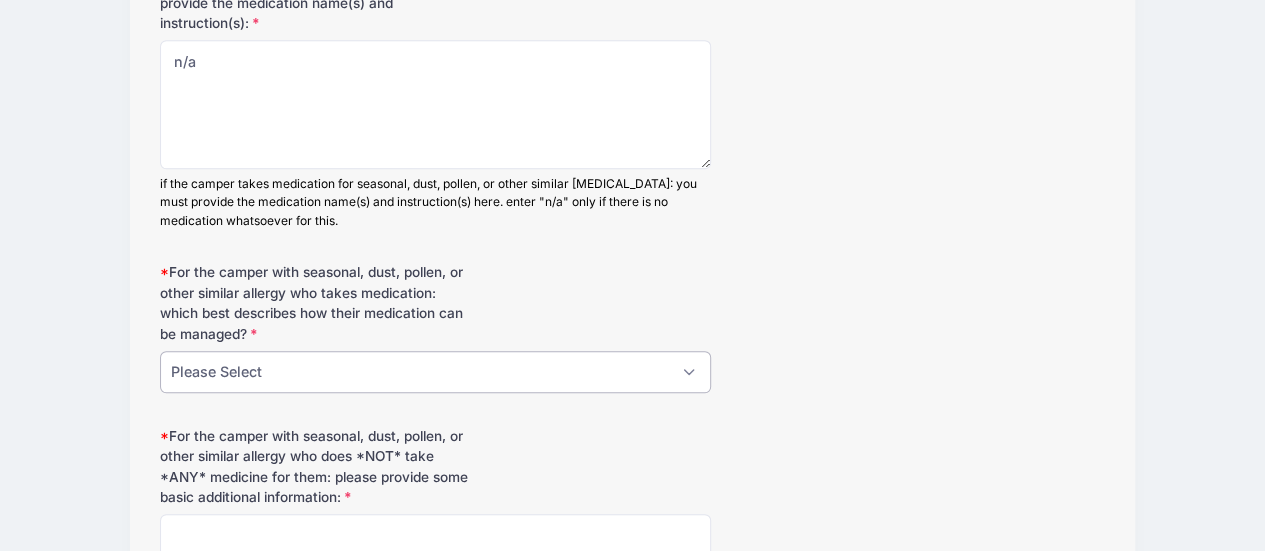 click on "Please Select manages & administers meds on their own.  can keep these particular meds in their cabin
must always go to nurse to get meds administered.  these meds must be handed over to the nurse for the camp session
n/a, the camper has seasonal, dust, pollen, or other similar allergies but does *NOT* take *ANY* medication
n/a, the camper does not have seasonal, dust, pollen, or other similar allergies" at bounding box center [436, 372] 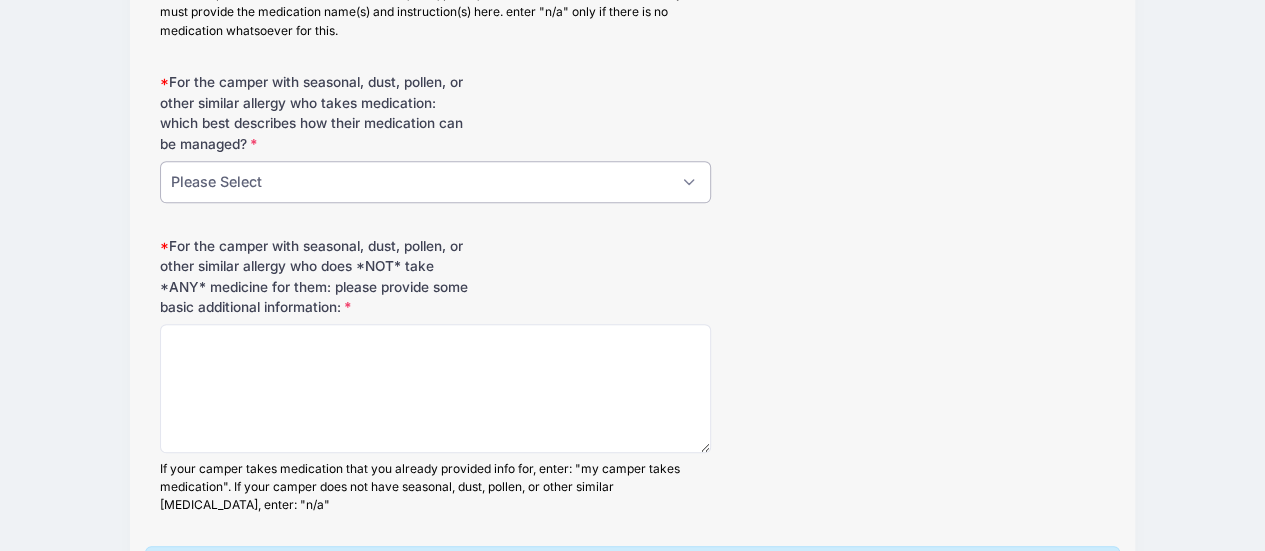 scroll, scrollTop: 796, scrollLeft: 0, axis: vertical 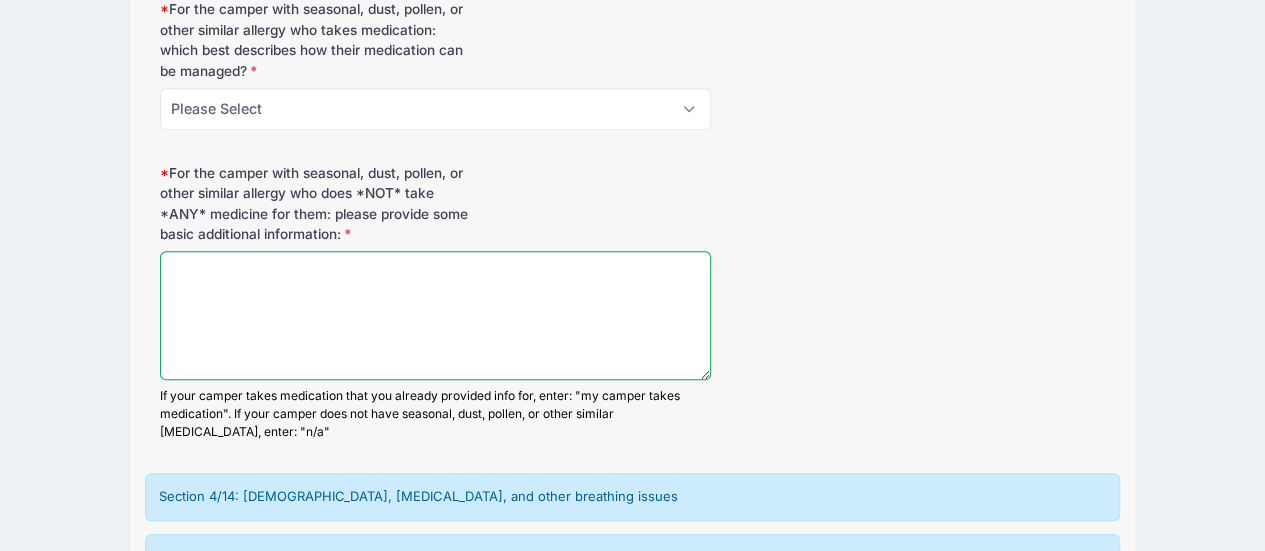 click on "For the camper with seasonal, dust, pollen, or other similar allergy who does *NOT* take *ANY* medicine for them: please provide some basic additional information:" at bounding box center [436, 315] 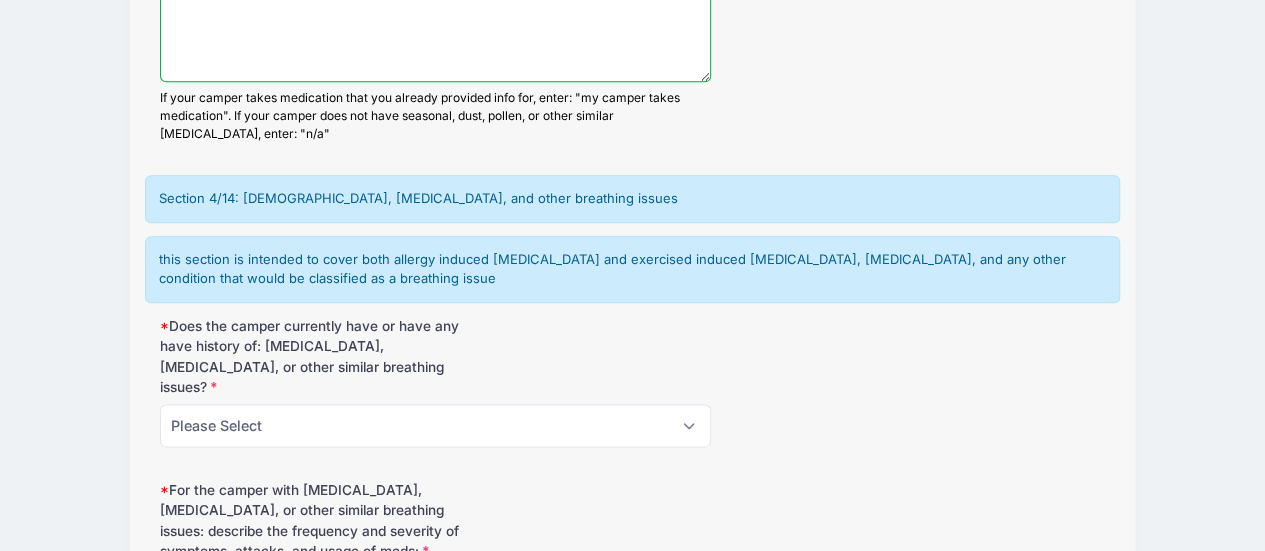 scroll, scrollTop: 1130, scrollLeft: 0, axis: vertical 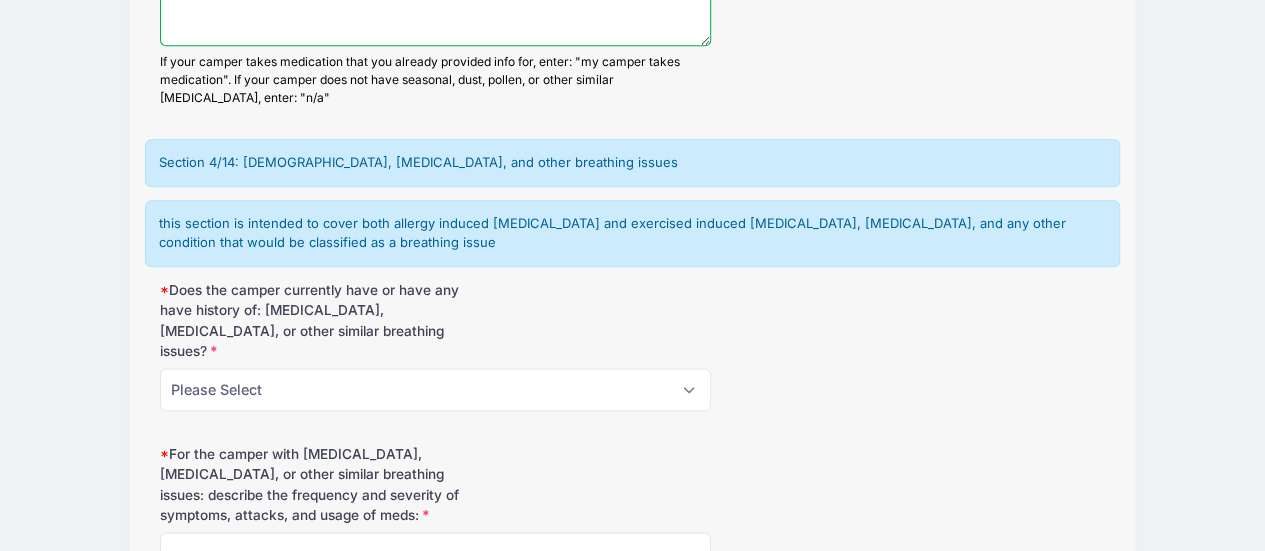 type on "n/a" 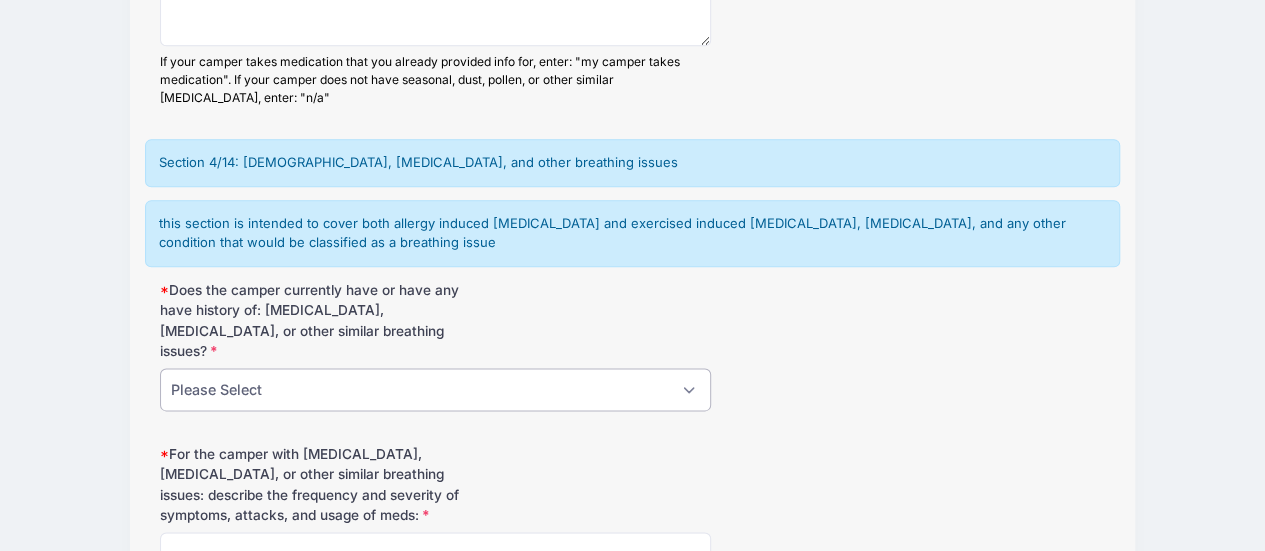 click on "Please Select No, no breathing issues at all
Yes, but no airway obstruction symptoms
Yes, with airway obstruction symptoms" at bounding box center [436, 389] 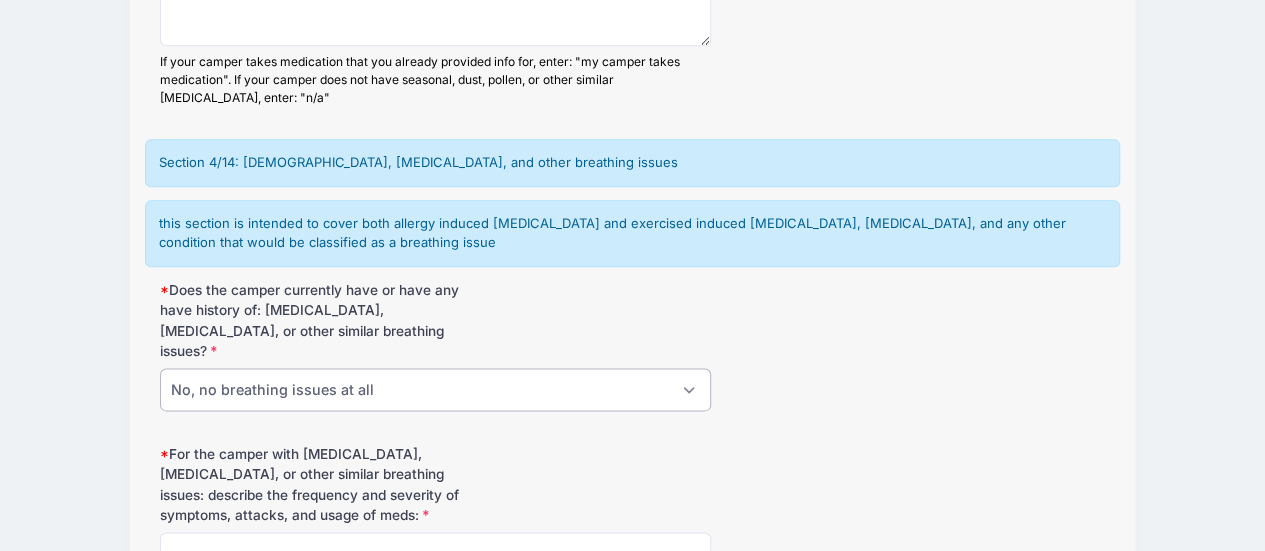 click on "Please Select No, no breathing issues at all
Yes, but no airway obstruction symptoms
Yes, with airway obstruction symptoms" at bounding box center [436, 389] 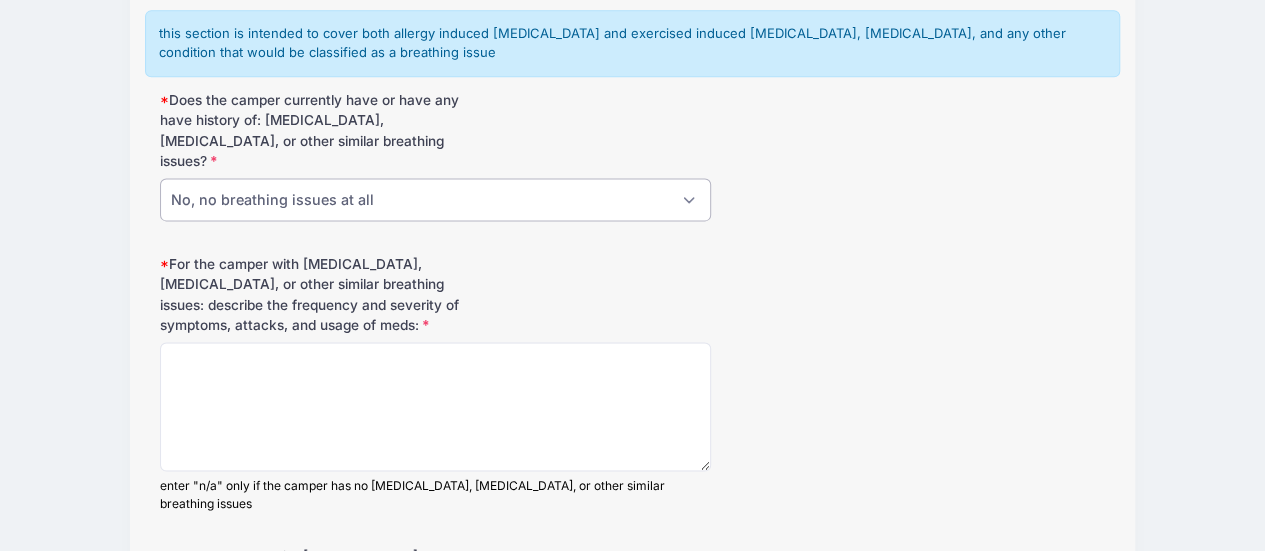 scroll, scrollTop: 1374, scrollLeft: 0, axis: vertical 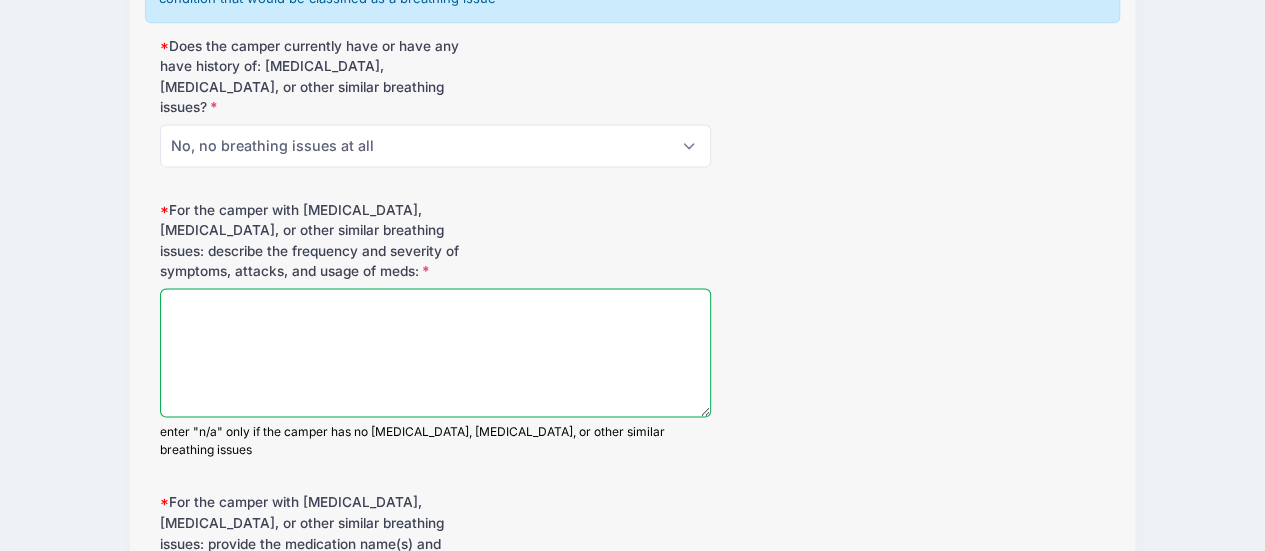 click on "For the camper with asthma, reactive airway disease, or other similar breathing issues: describe the frequency and severity of symptoms, attacks, and usage of meds:" at bounding box center [436, 352] 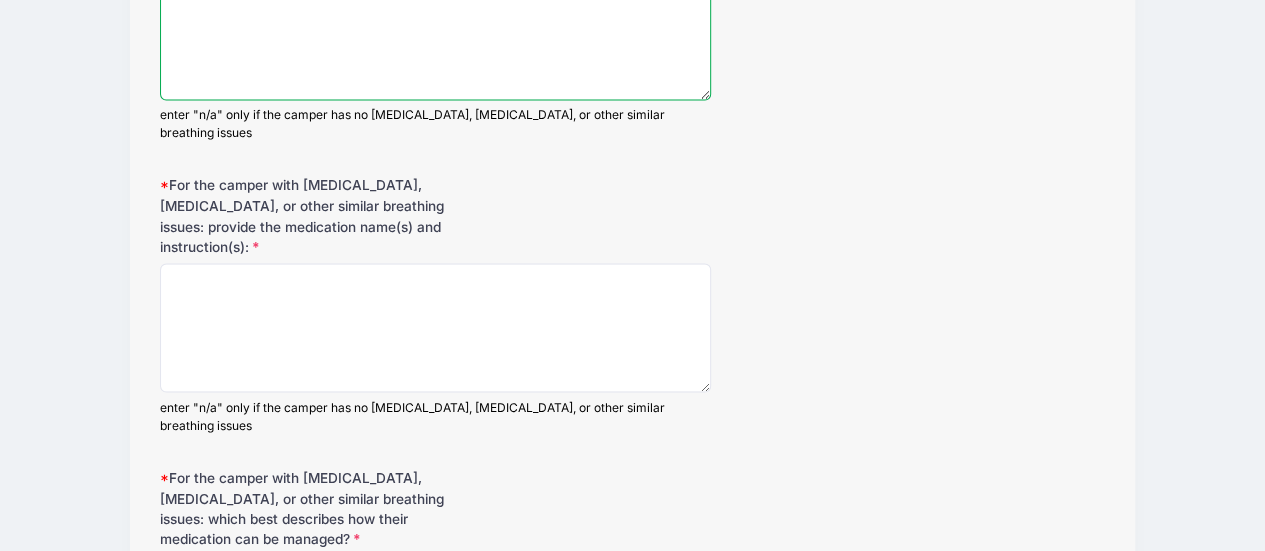scroll, scrollTop: 1709, scrollLeft: 0, axis: vertical 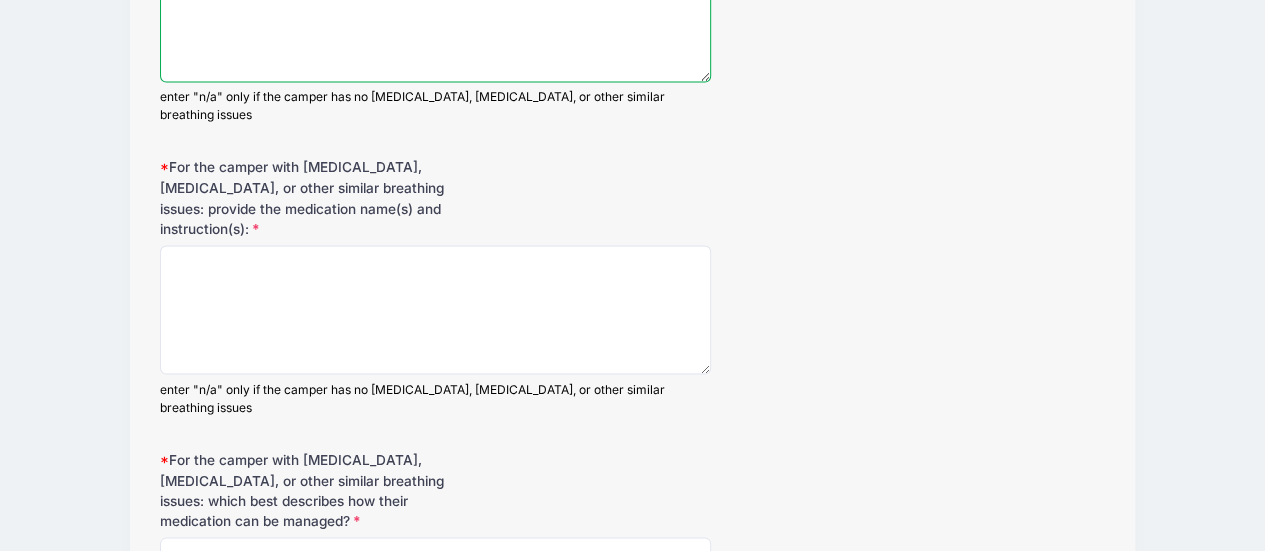 type on "n/a" 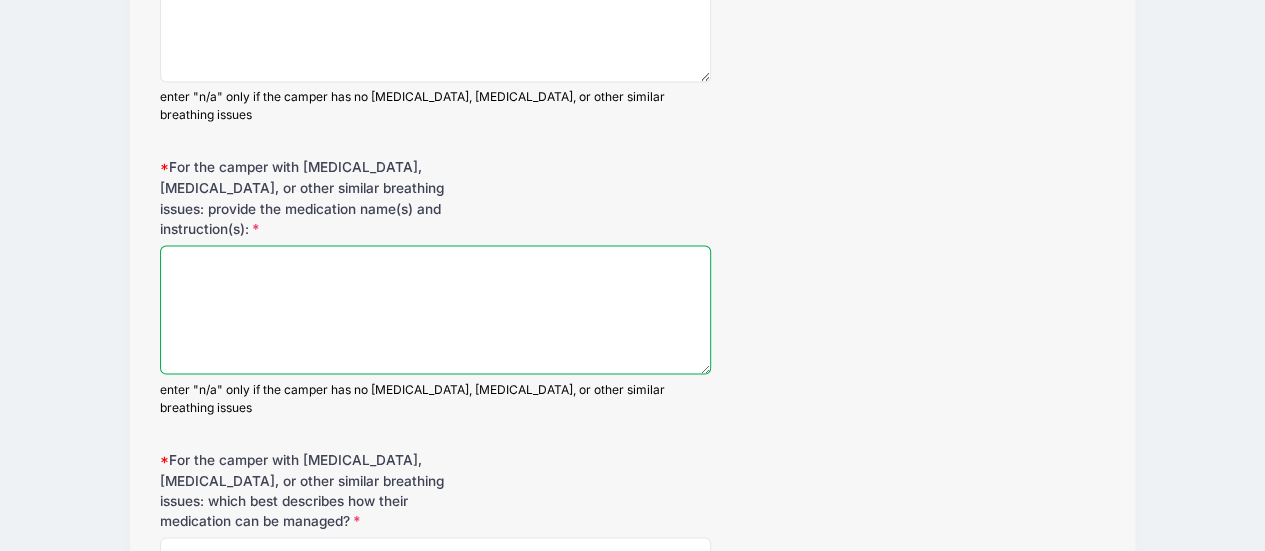 click on "For the camper with asthma, reactive airway disease, or other similar breathing issues: provide the medication name(s) and instruction(s):" at bounding box center [436, 309] 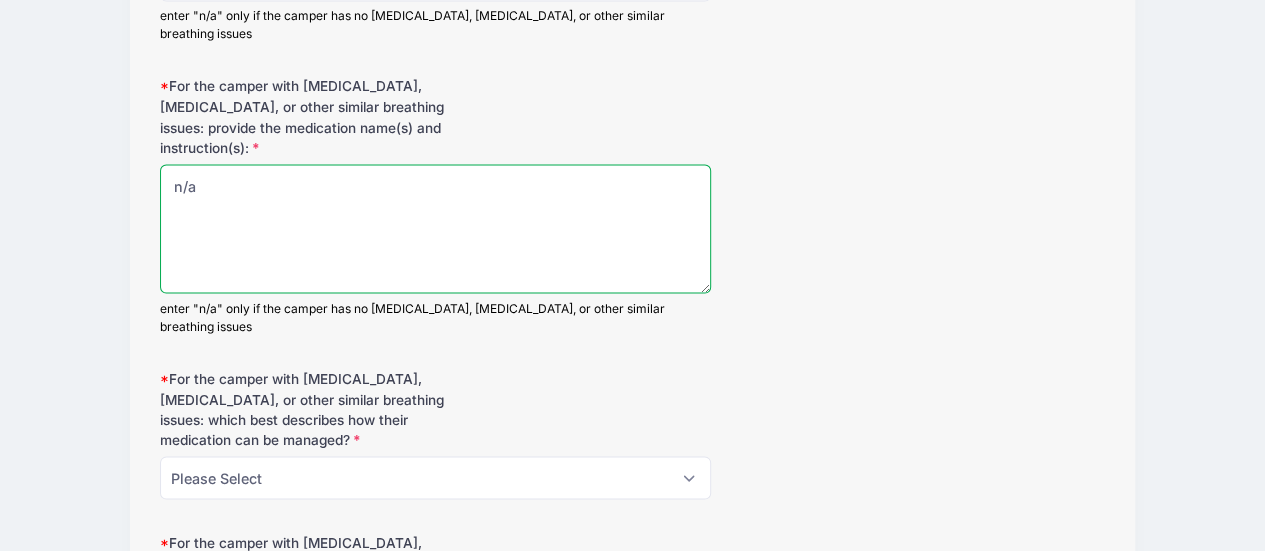scroll, scrollTop: 1808, scrollLeft: 0, axis: vertical 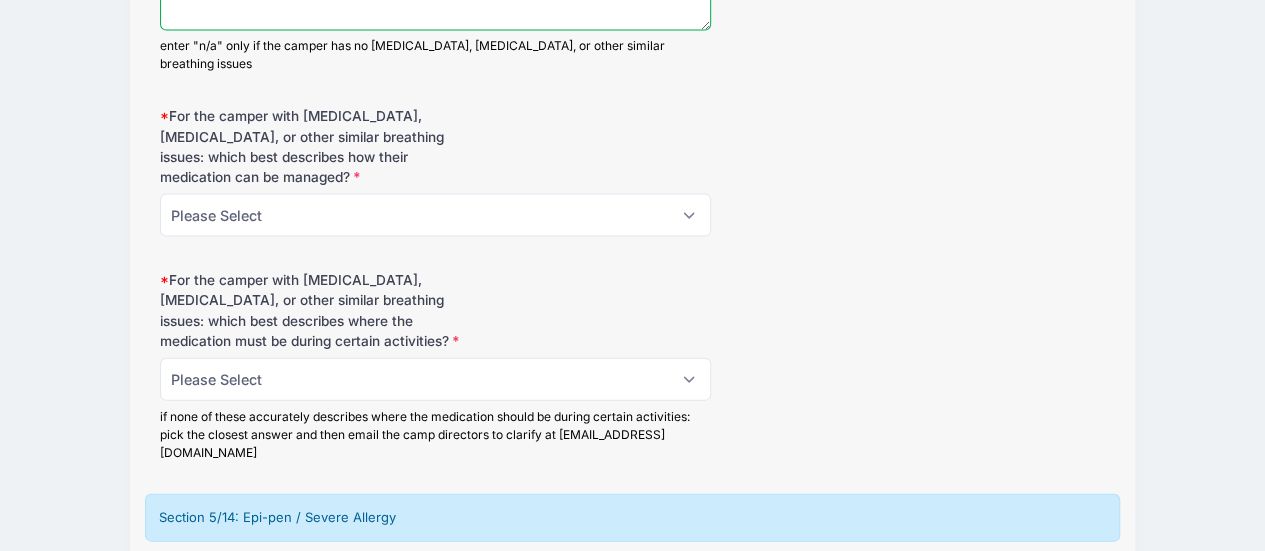 type on "n/a" 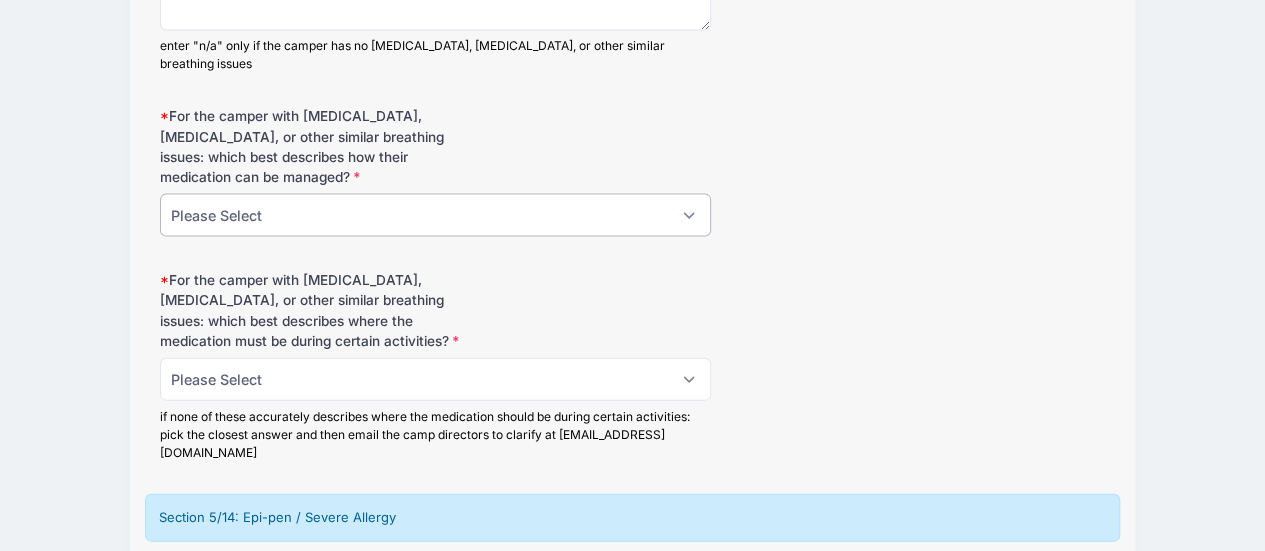 click on "Please Select manages & administers meds on their own
must always go to nurse to get meds administered.  these meds must be handed over to the nurse for the camp session
Not applicable, the camper does not have asthma, reactive airway disease, or other similar breathing issues" at bounding box center [436, 215] 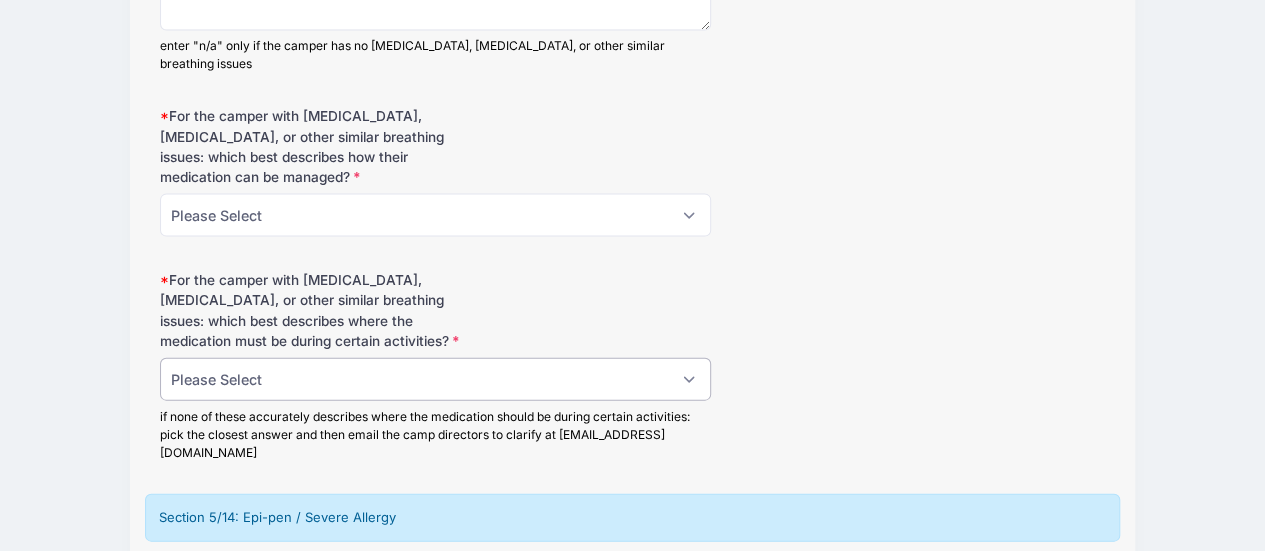 click on "Please Select must *always* have meds with them on their person
must carry meds with them on runs & during all physical activity
must see nurse for administration before runs/activities, does not need to carry meds for anything
self-administers before runs/activities, does not need to carry meds for anything
Not applicable, the camper does not have asthma, reactive airway disease, or other similar breathing issues" at bounding box center [436, 379] 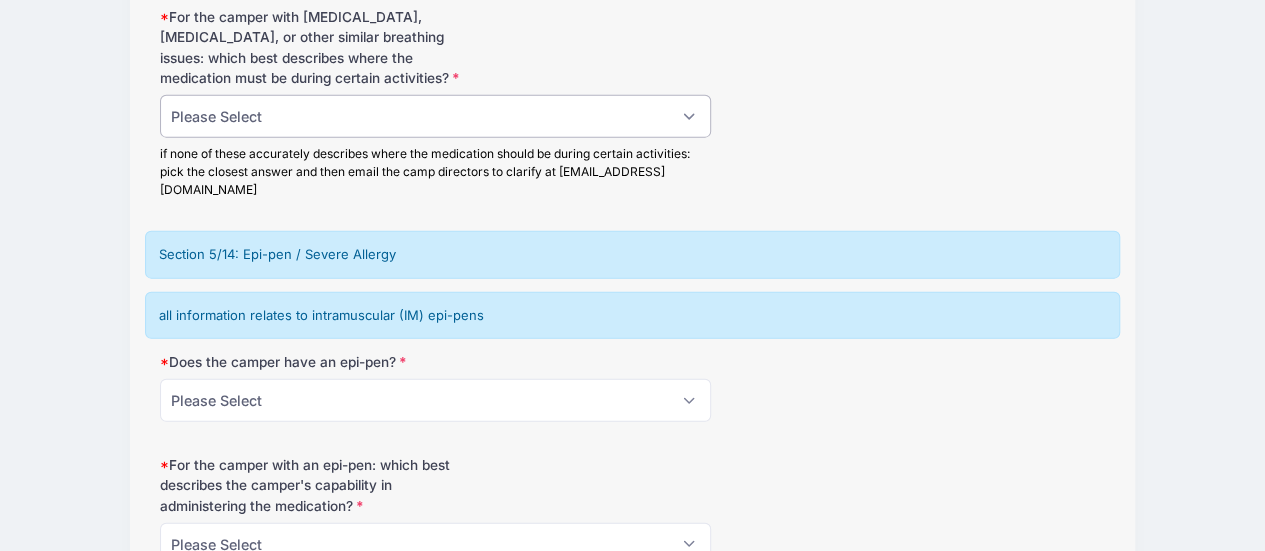 scroll, scrollTop: 2405, scrollLeft: 0, axis: vertical 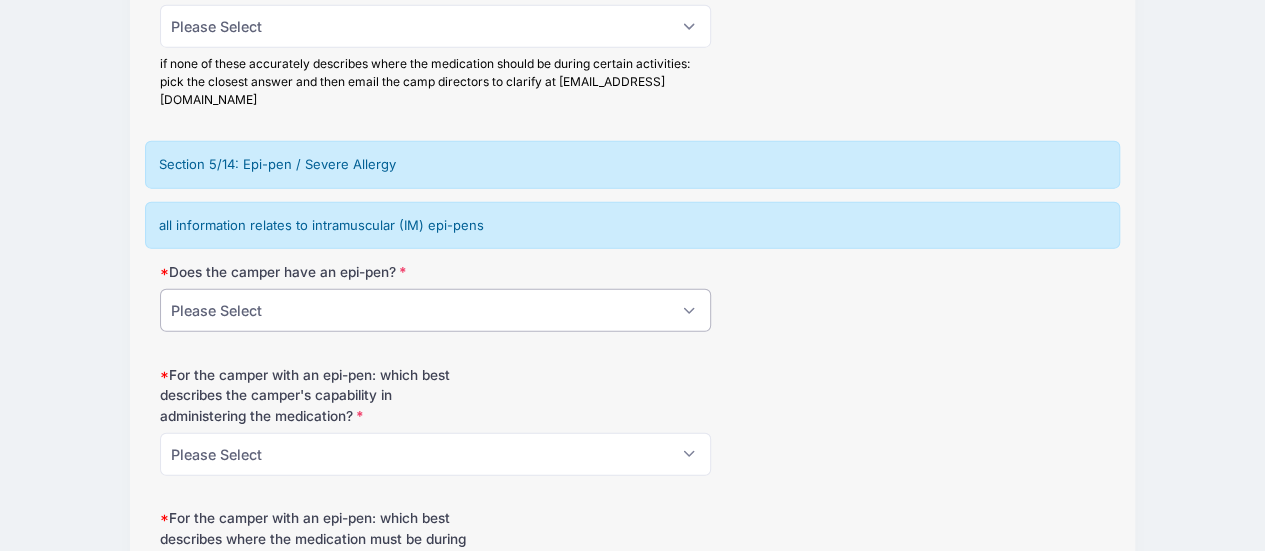 click on "Please Select No, no epi-pen is currently prescribed to camper
Yes" at bounding box center (436, 310) 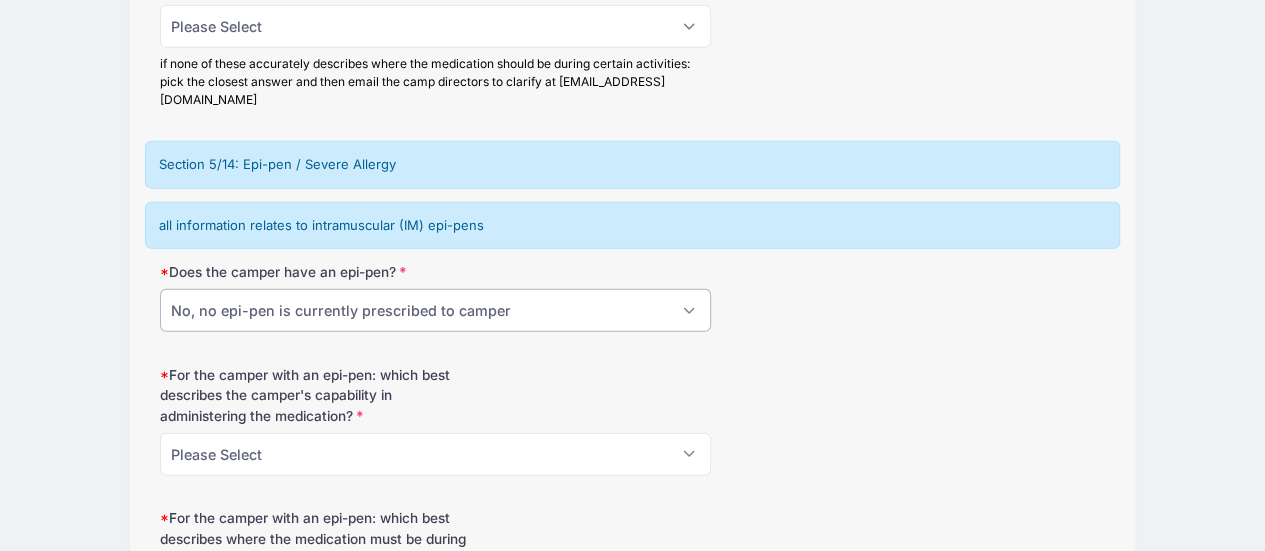 click on "Please Select No, no epi-pen is currently prescribed to camper
Yes" at bounding box center [436, 310] 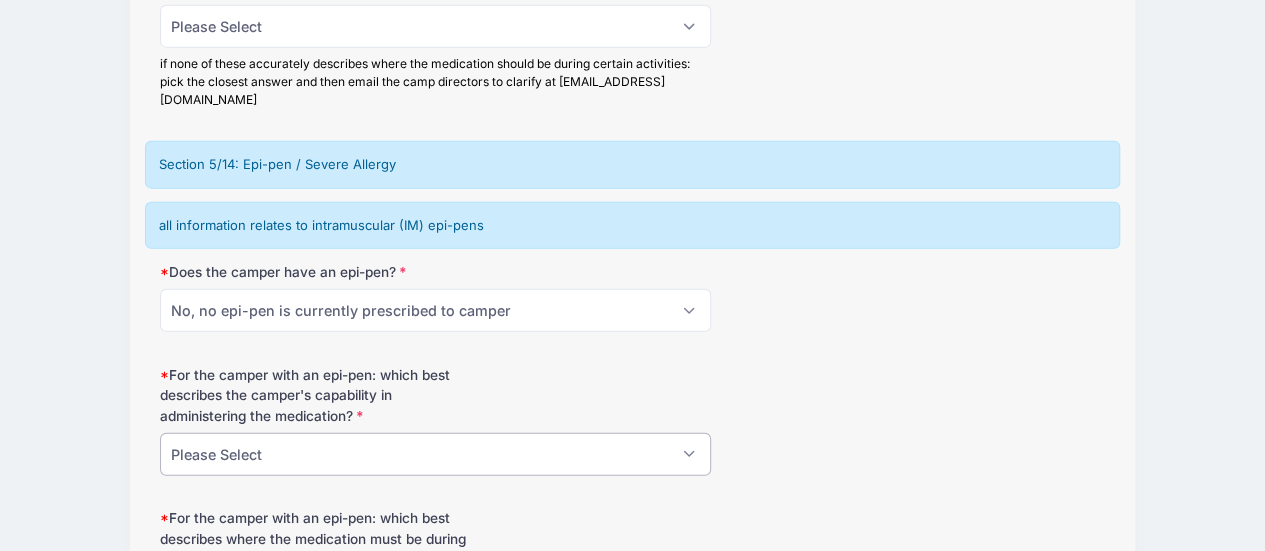 click on "Please Select Camper is capable/trained in self-administration
Camper is NOT capable/trained in self-administration
Not applicable, no epi-pen is currently prescribed to the camper" at bounding box center [436, 454] 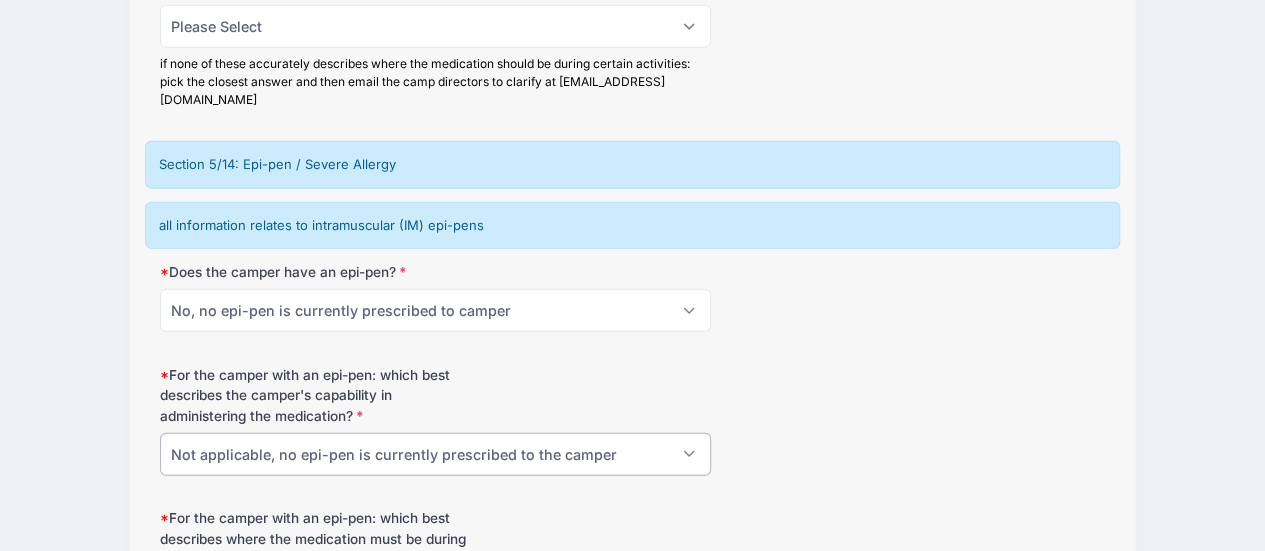 click on "Please Select Camper is capable/trained in self-administration
Camper is NOT capable/trained in self-administration
Not applicable, no epi-pen is currently prescribed to the camper" at bounding box center [436, 454] 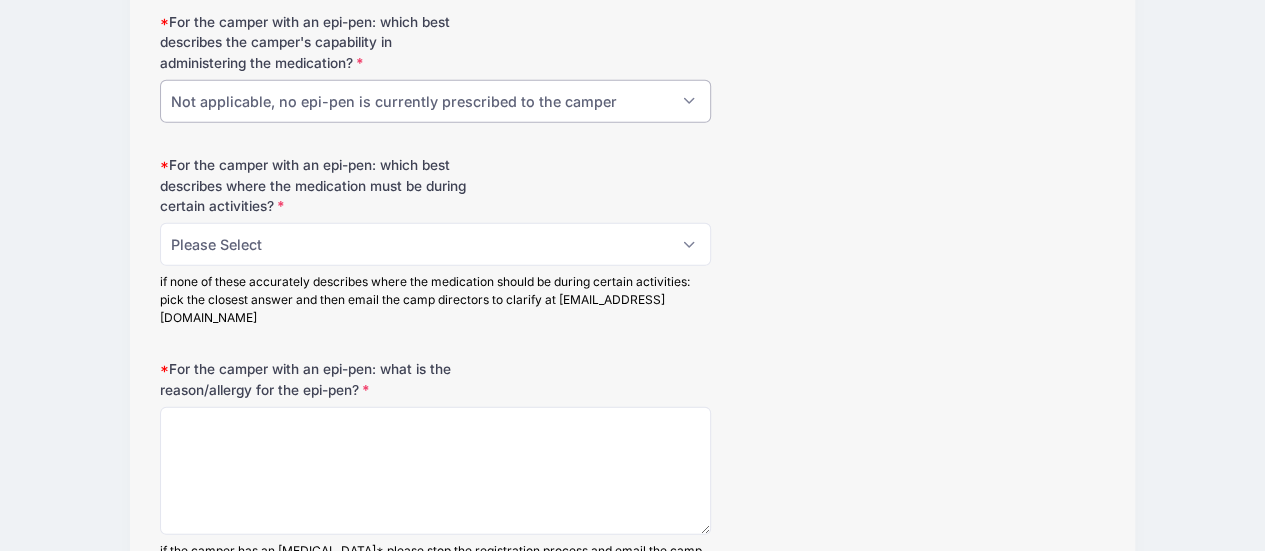 scroll, scrollTop: 2794, scrollLeft: 0, axis: vertical 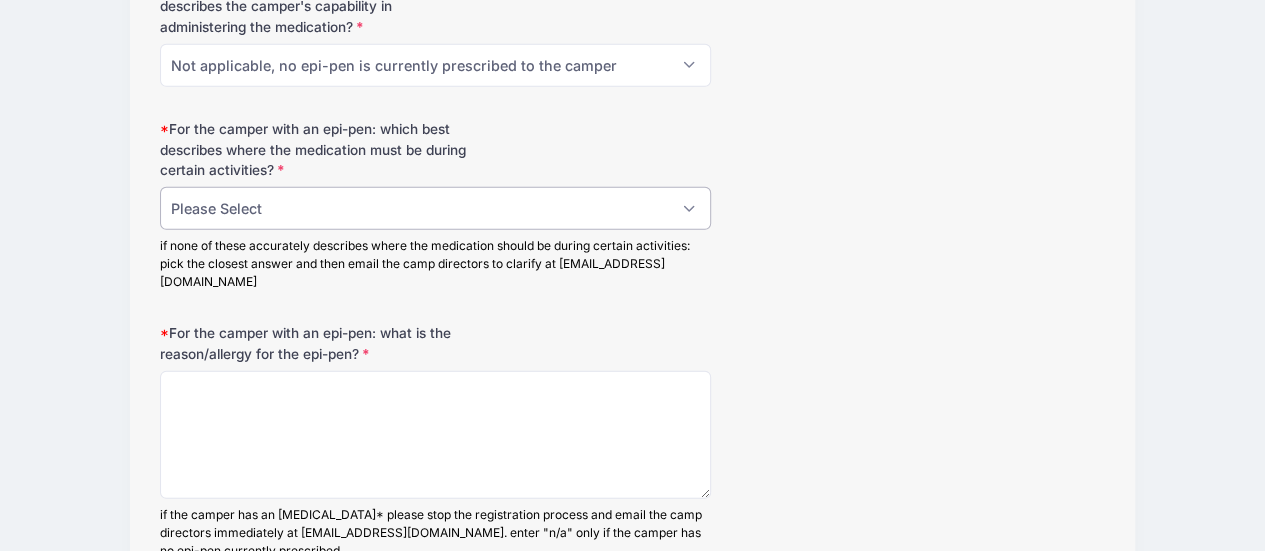 click on "Please Select may/must be left with nurse
must always have meds on their person
must always carry meds on runs
must always carry meds while eating
must always carry meds on runs & while eating
Not applicable, no epi-pen is currently prescribed to the camper" at bounding box center [436, 208] 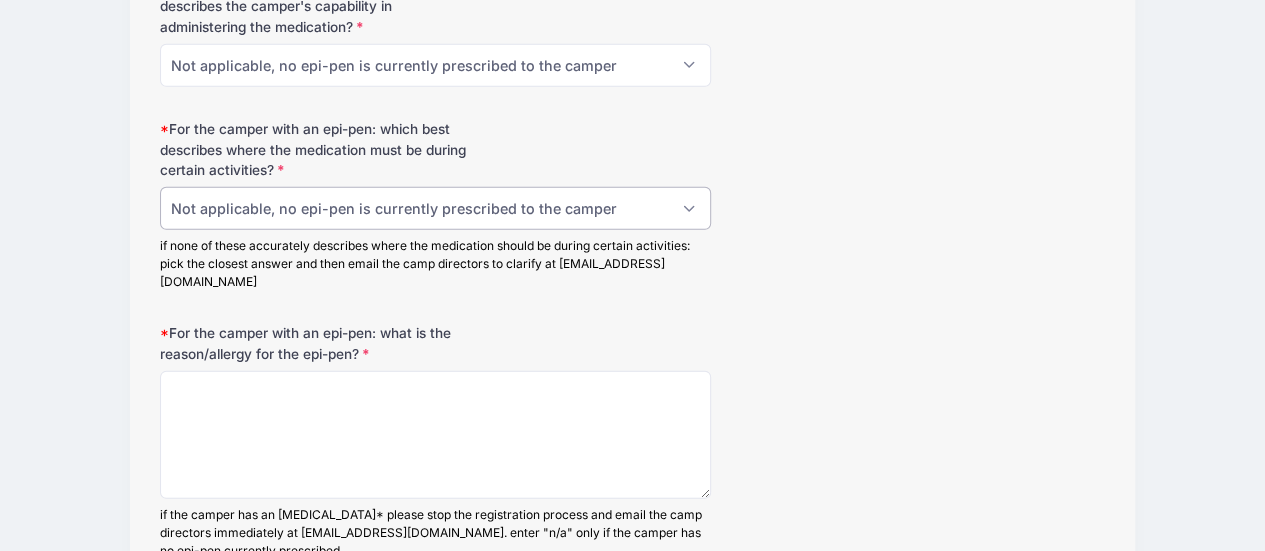click on "Please Select may/must be left with nurse
must always have meds on their person
must always carry meds on runs
must always carry meds while eating
must always carry meds on runs & while eating
Not applicable, no epi-pen is currently prescribed to the camper" at bounding box center (436, 208) 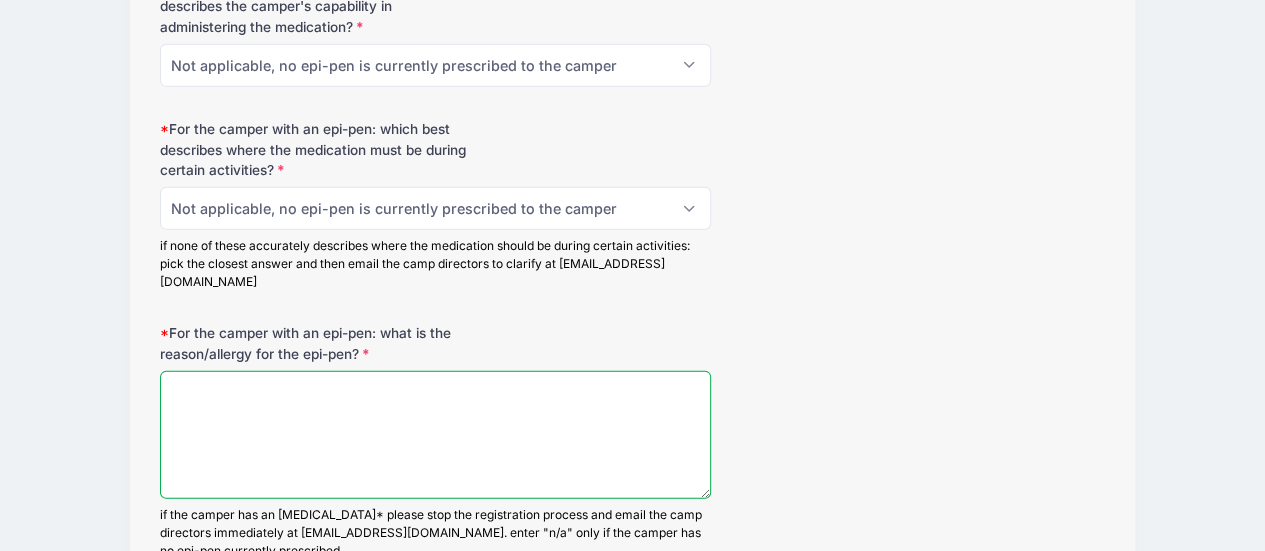 click on "For the camper with an epi-pen: what is the reason/allergy for the epi-pen?" at bounding box center [436, 435] 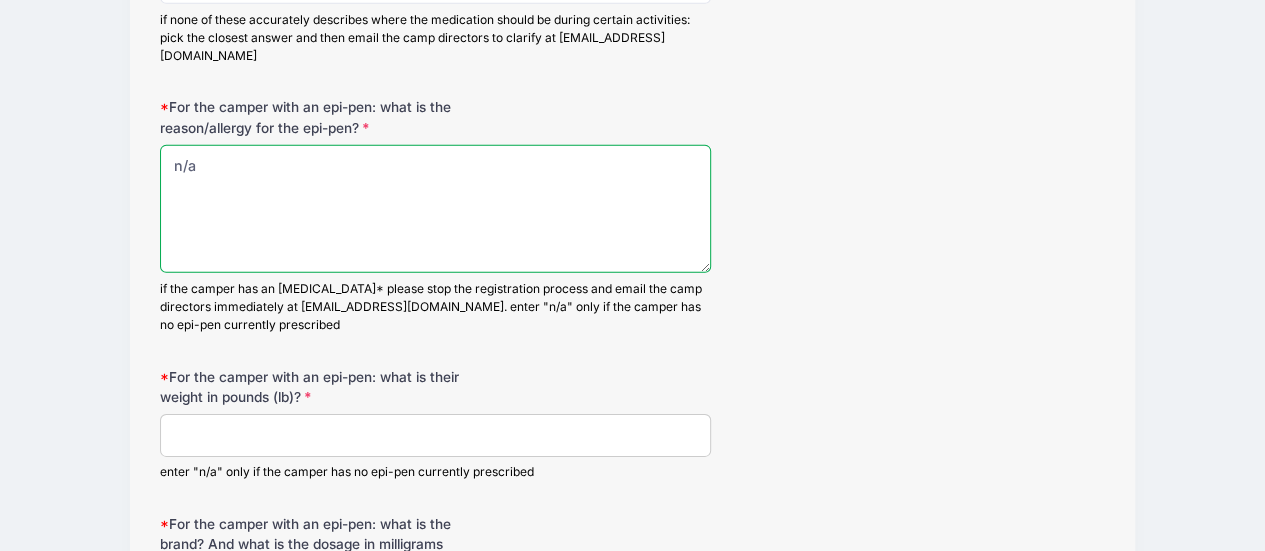 scroll, scrollTop: 3074, scrollLeft: 0, axis: vertical 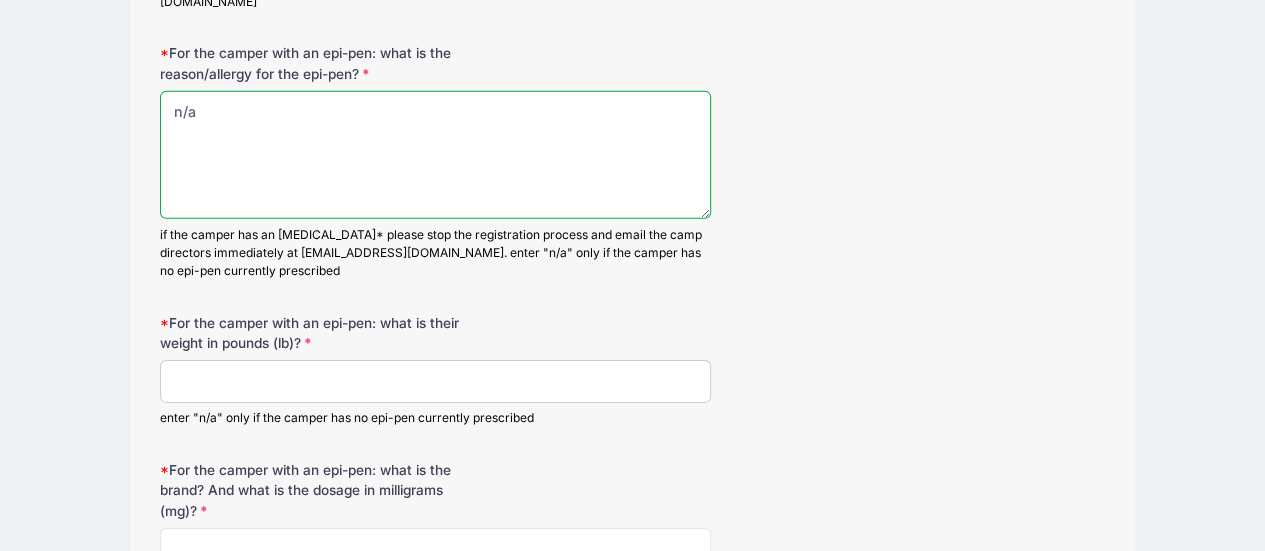 type on "n/a" 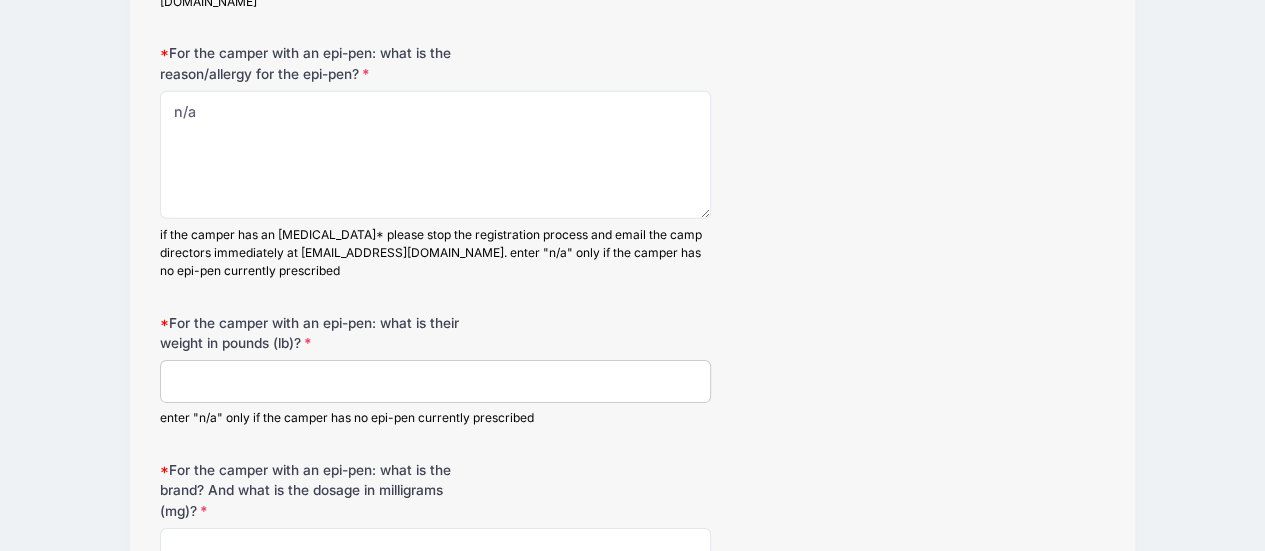 click on "For the camper with an epi-pen: what is their weight in pounds (lb)?" at bounding box center [436, 381] 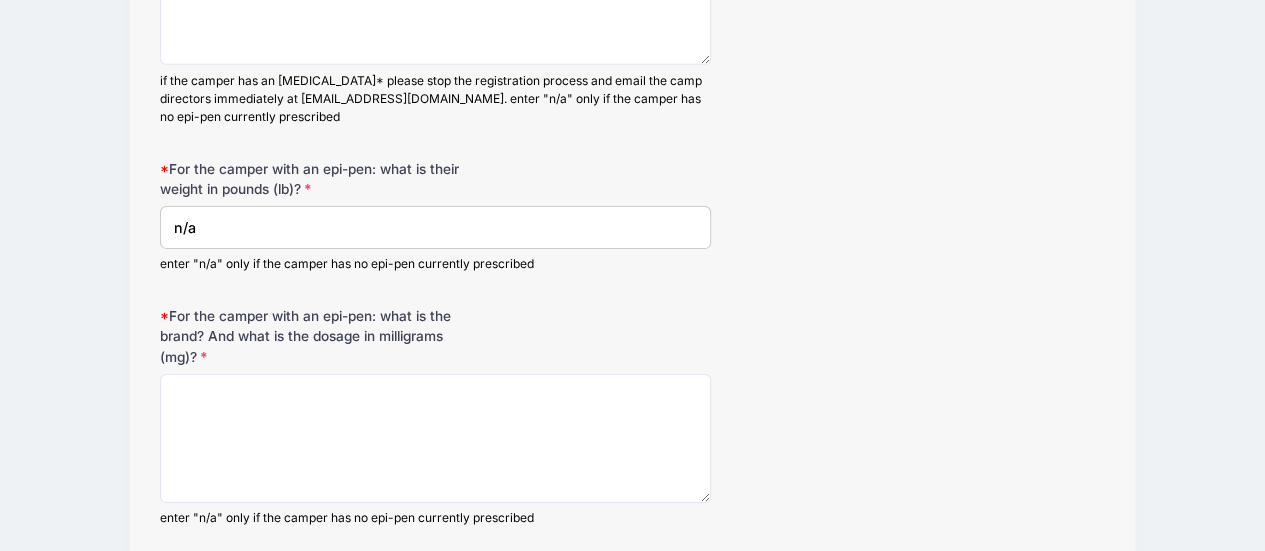 scroll, scrollTop: 3318, scrollLeft: 0, axis: vertical 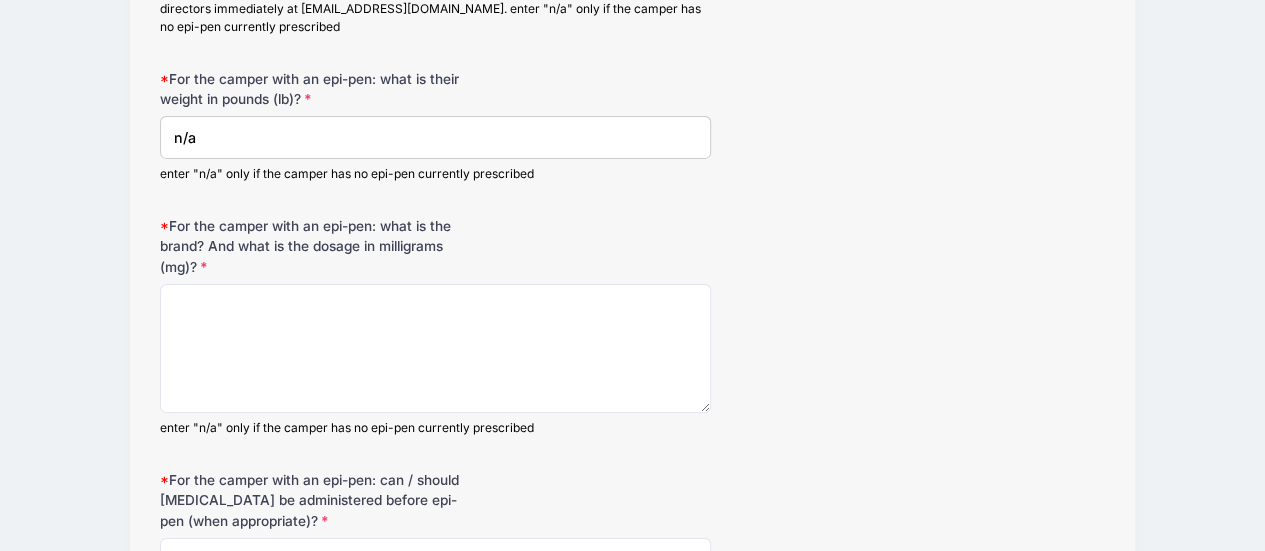 type on "n/a" 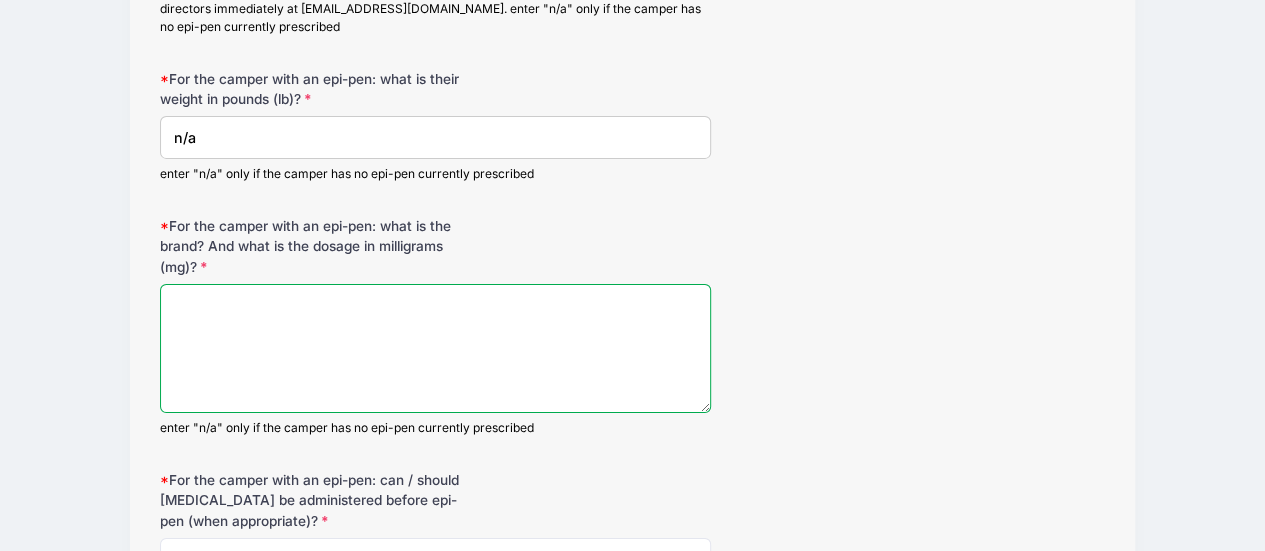click on "For the camper with an epi-pen: what is the brand?  And what is the dosage in milligrams (mg)?" at bounding box center [436, 348] 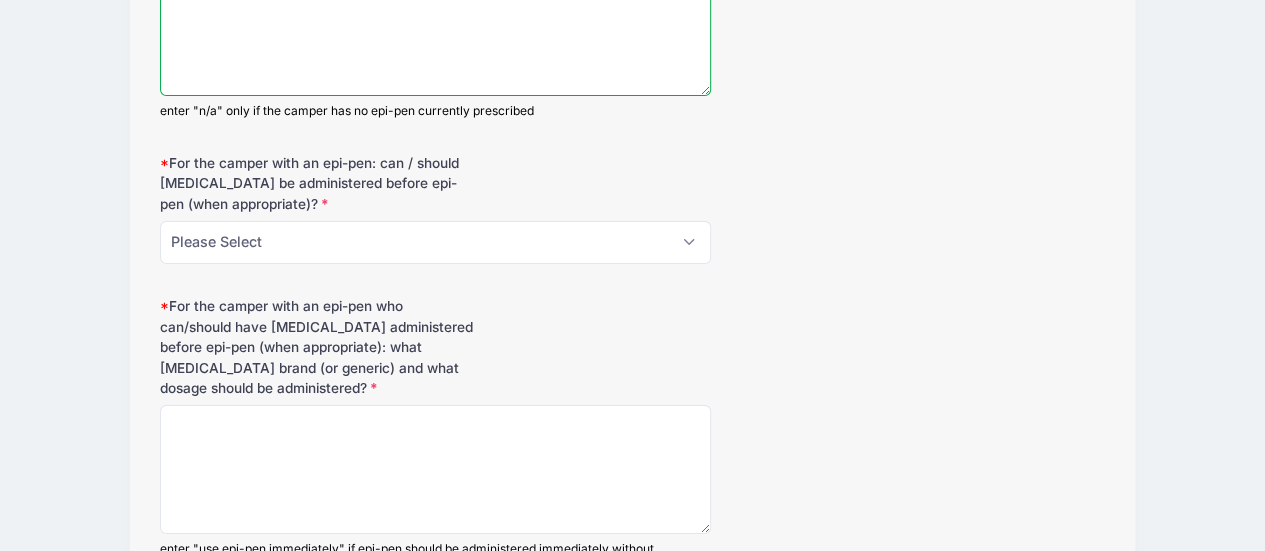 scroll, scrollTop: 3653, scrollLeft: 0, axis: vertical 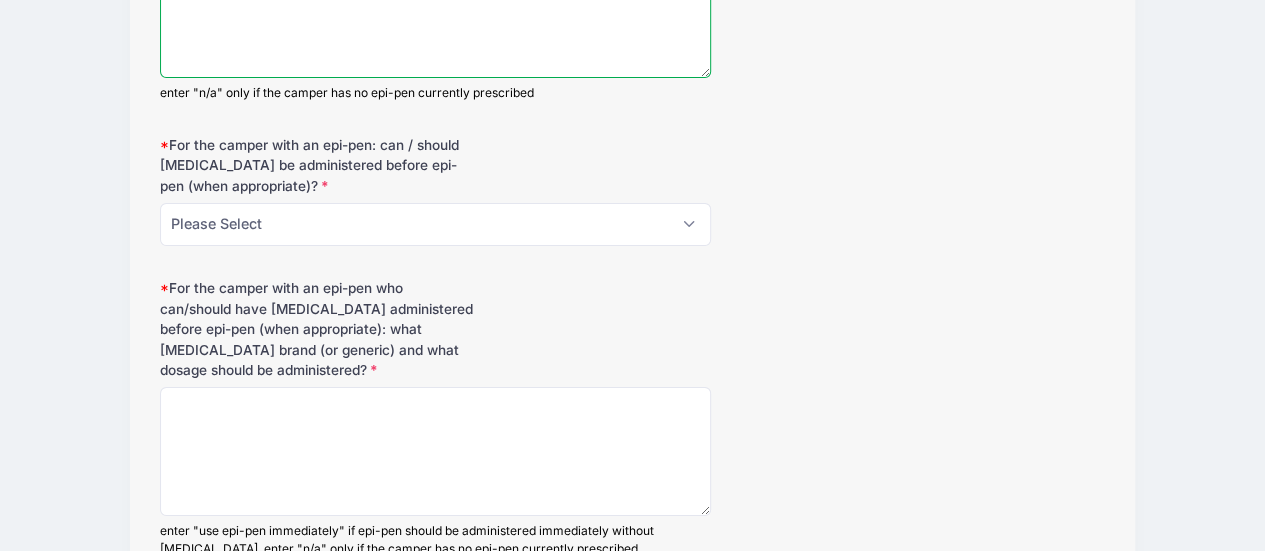 type on "n/a" 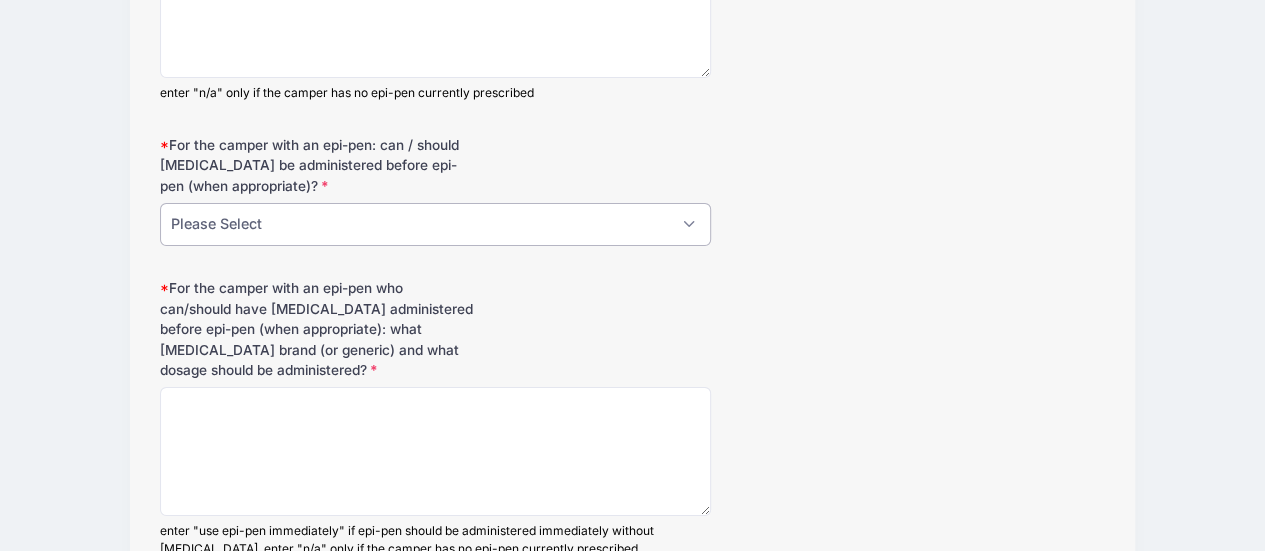 click on "Please Select No, use epi-pen immediately
Yes, use antihistamine first
Not applicable, no epi-pen is currently prescribed to the camper" at bounding box center [436, 224] 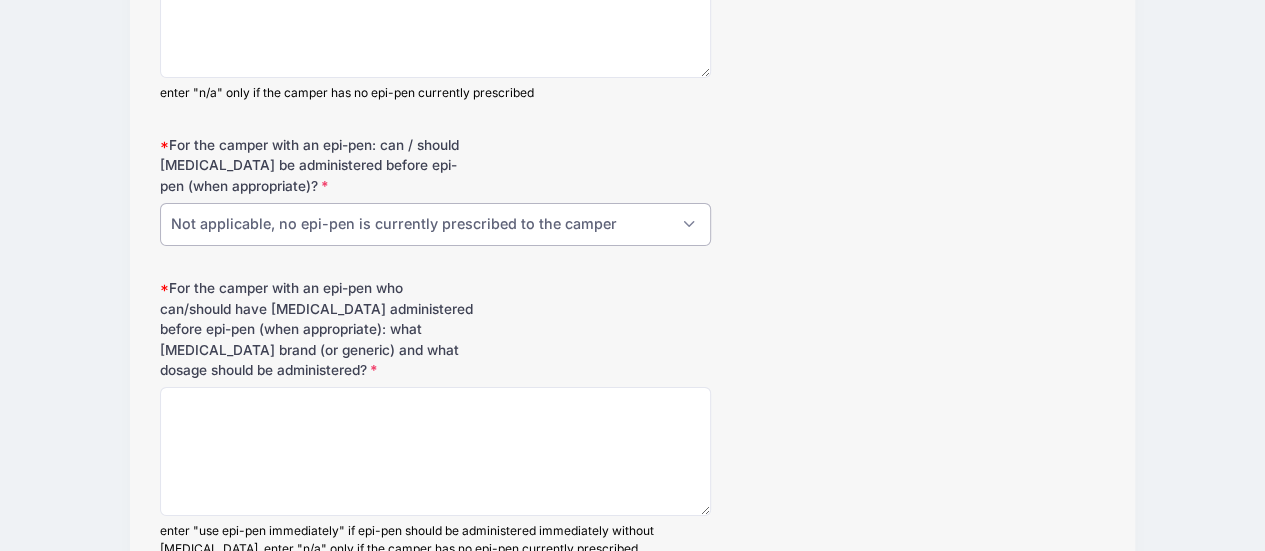 click on "Please Select No, use epi-pen immediately
Yes, use antihistamine first
Not applicable, no epi-pen is currently prescribed to the camper" at bounding box center [436, 224] 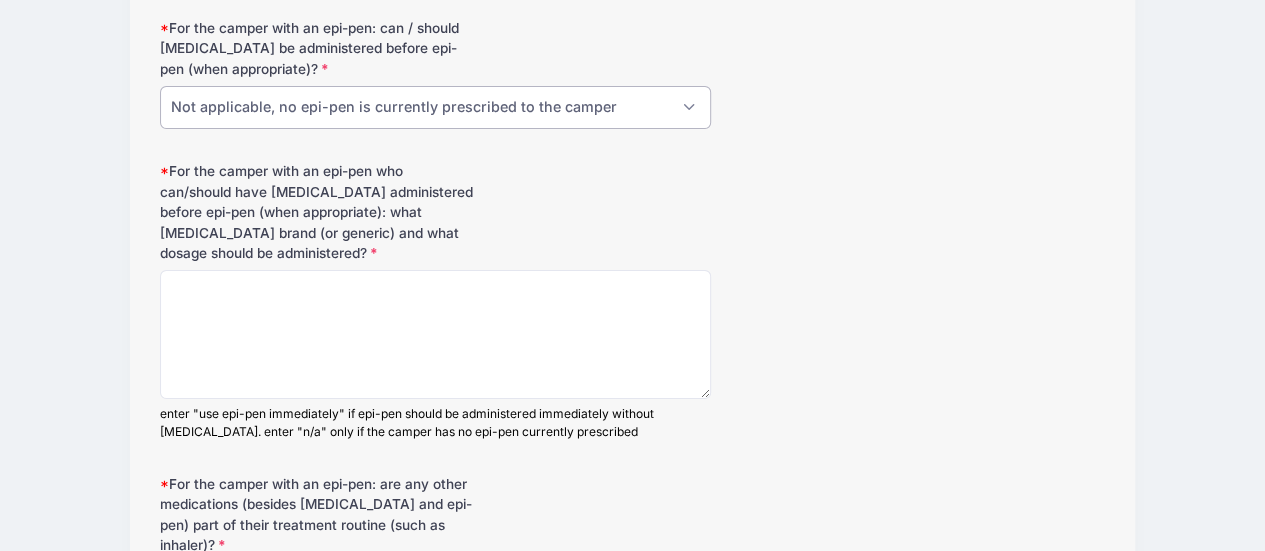 scroll, scrollTop: 3825, scrollLeft: 0, axis: vertical 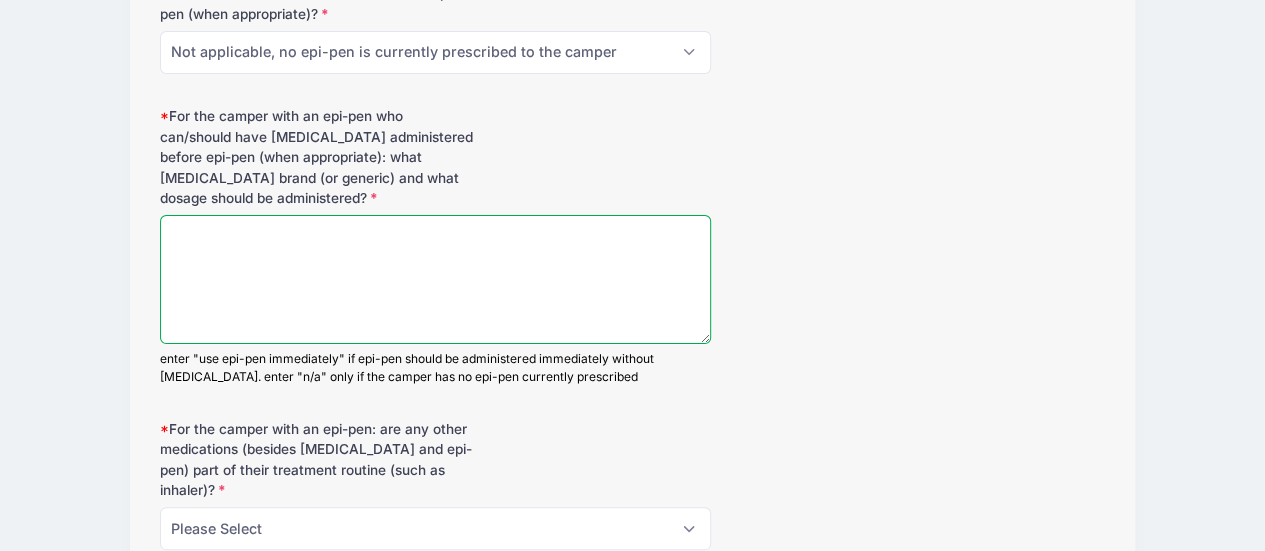 click on "For the camper with an epi-pen who can/should have antihistamine administered before epi-pen (when appropriate): what antihistamine brand (or generic) and what dosage should be administered?" at bounding box center (436, 279) 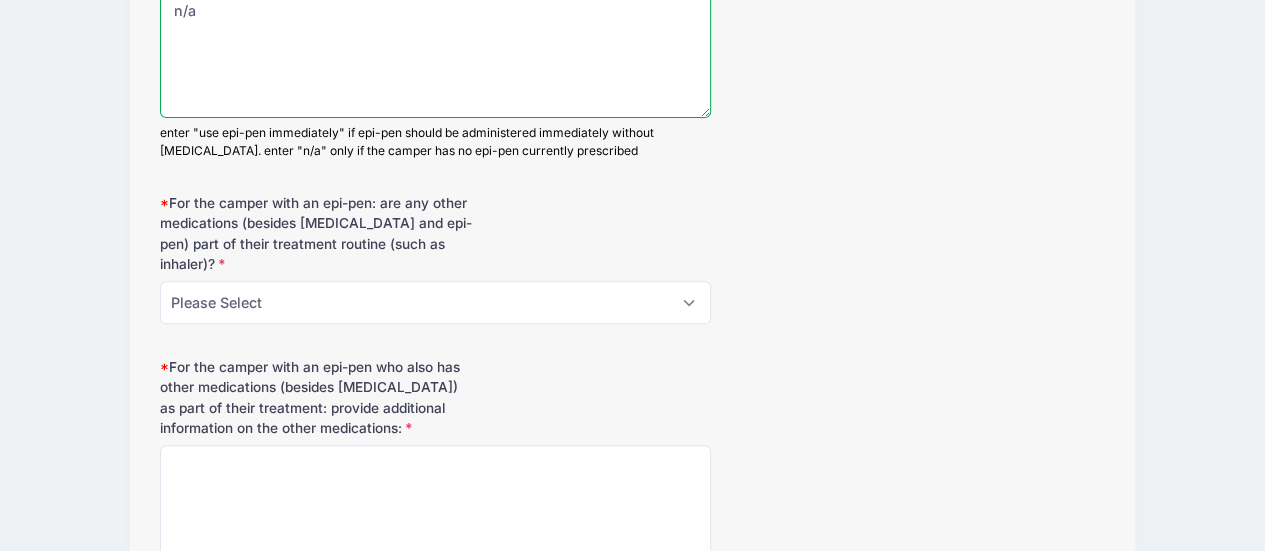 scroll, scrollTop: 4087, scrollLeft: 0, axis: vertical 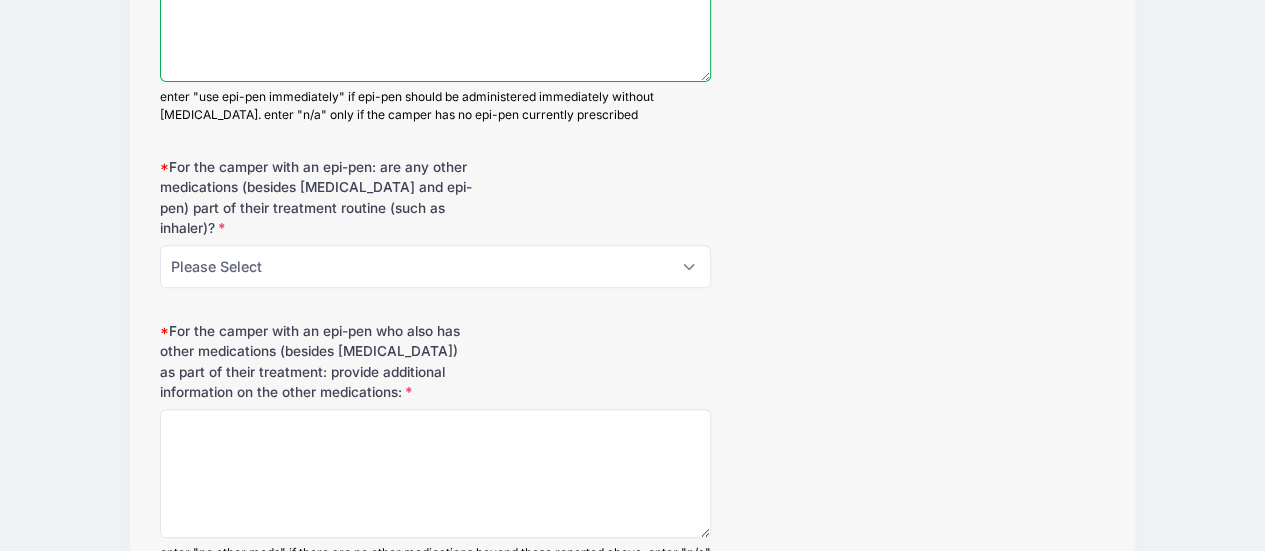 type on "n/a" 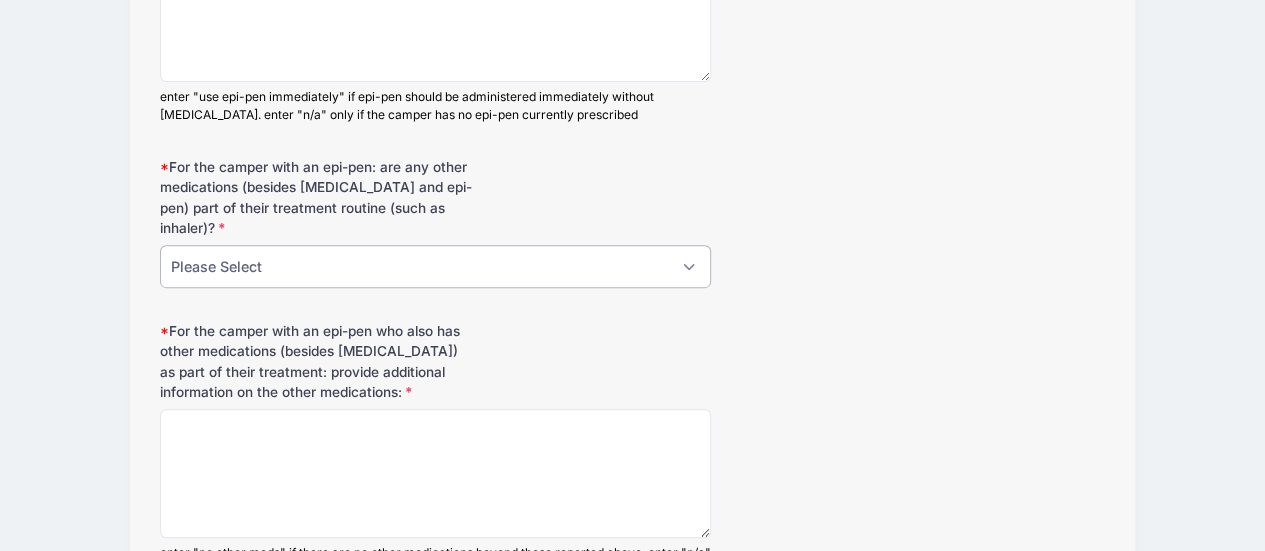 click on "Please Select No, no other meds besides those reported above
Yes, there are additional meds
Not applicable, no epi-pen is currently prescribed to the camper" at bounding box center [436, 266] 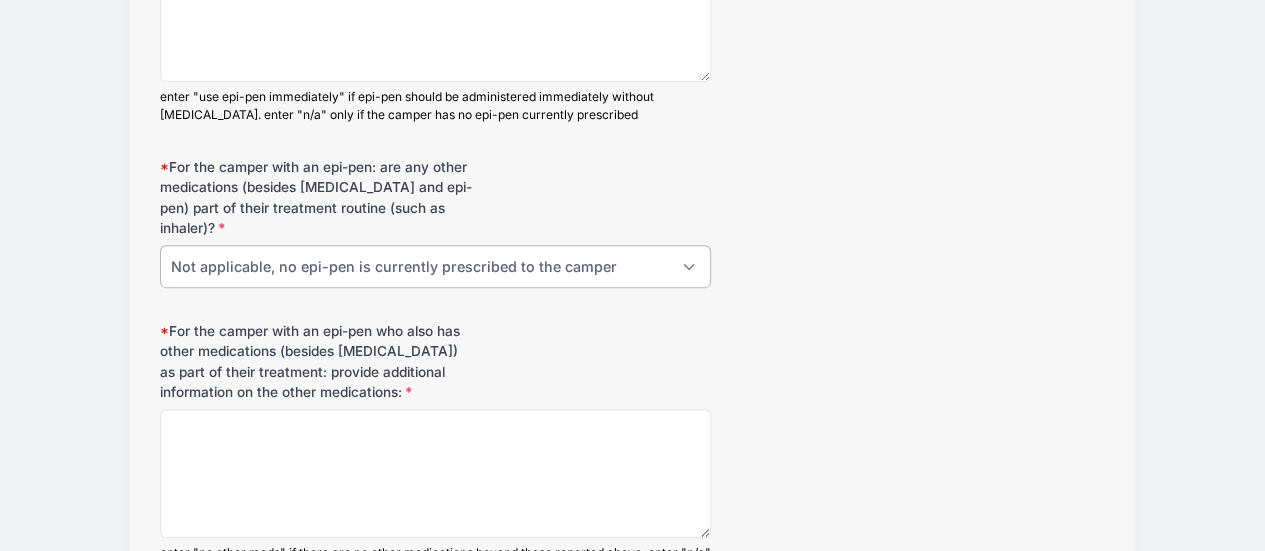 click on "Please Select No, no other meds besides those reported above
Yes, there are additional meds
Not applicable, no epi-pen is currently prescribed to the camper" at bounding box center [436, 266] 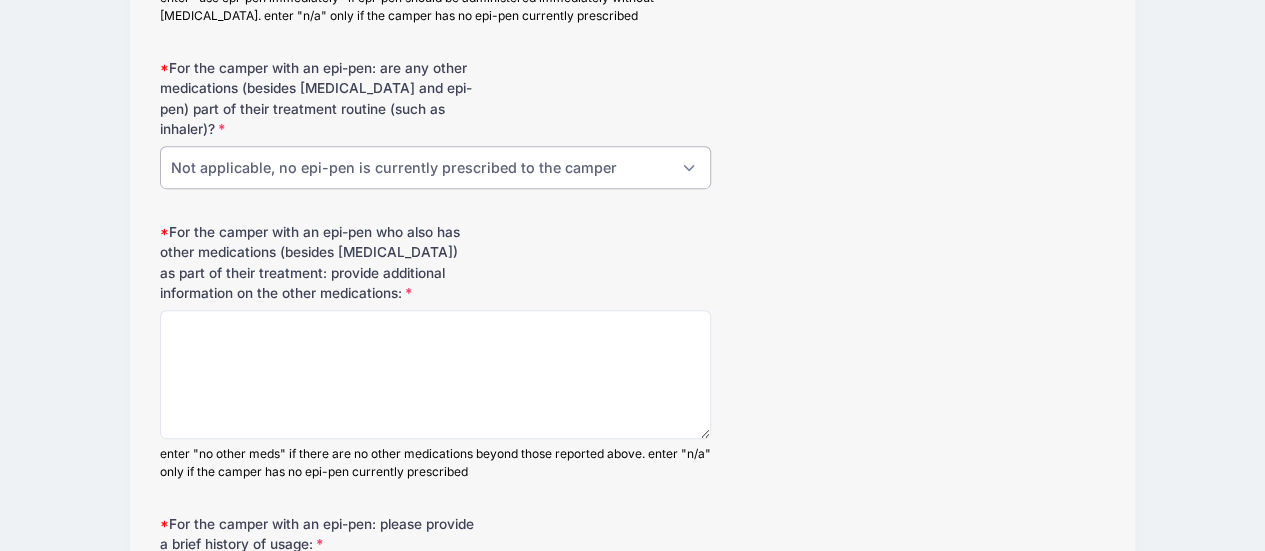 scroll, scrollTop: 4241, scrollLeft: 0, axis: vertical 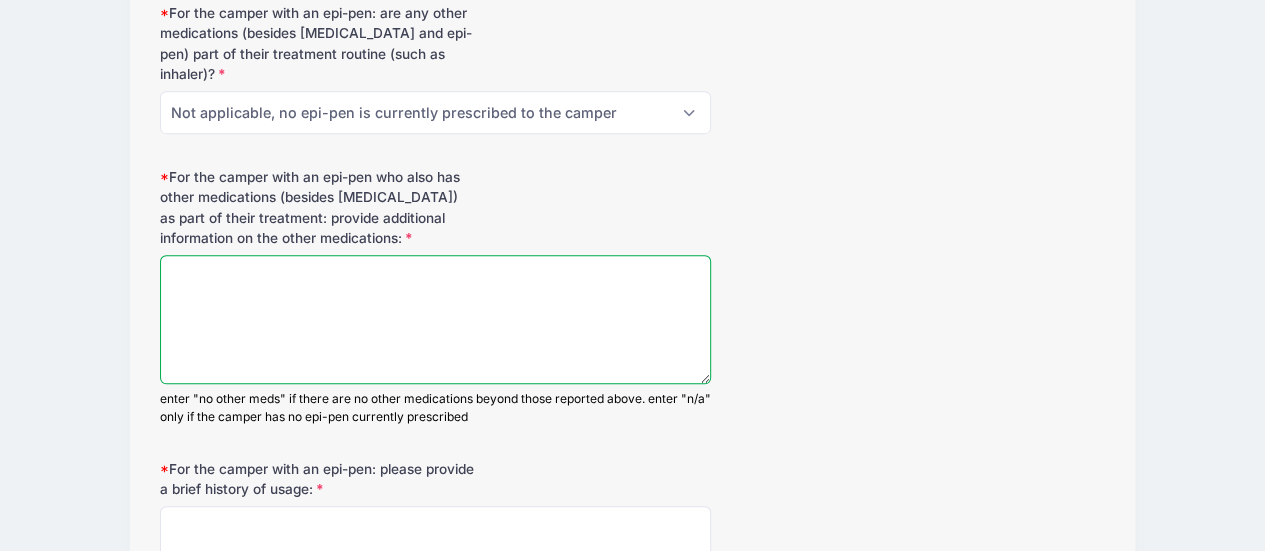 click on "For the camper with an epi-pen who also has other medications (besides antihistamine) as part of their treatment: provide additional information on the other medications:" at bounding box center [436, 319] 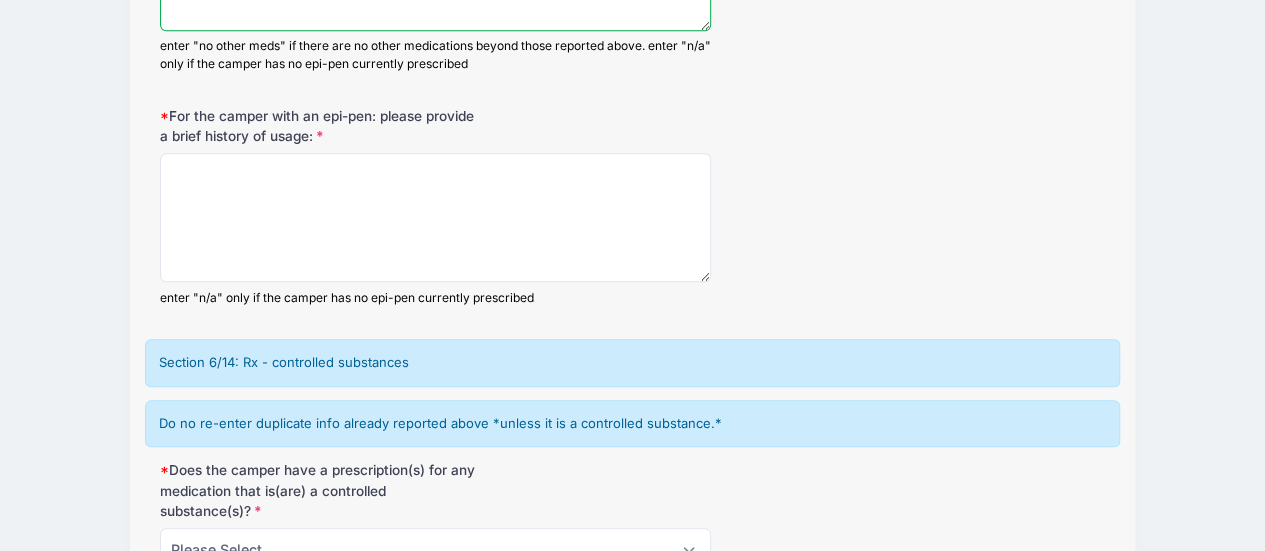 scroll, scrollTop: 4720, scrollLeft: 0, axis: vertical 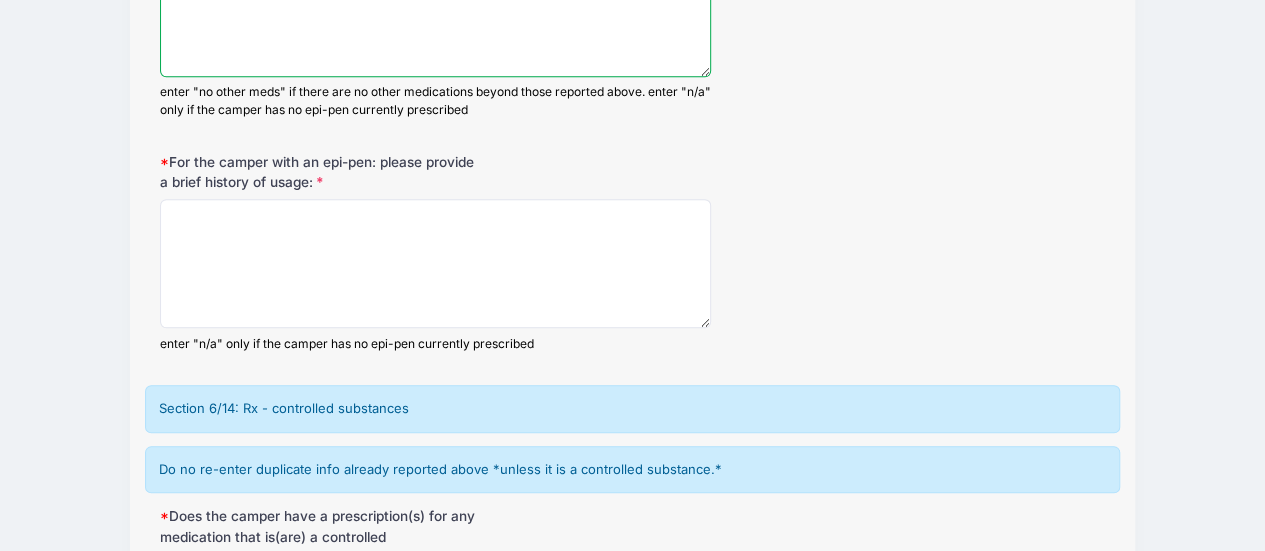 type on "n/a" 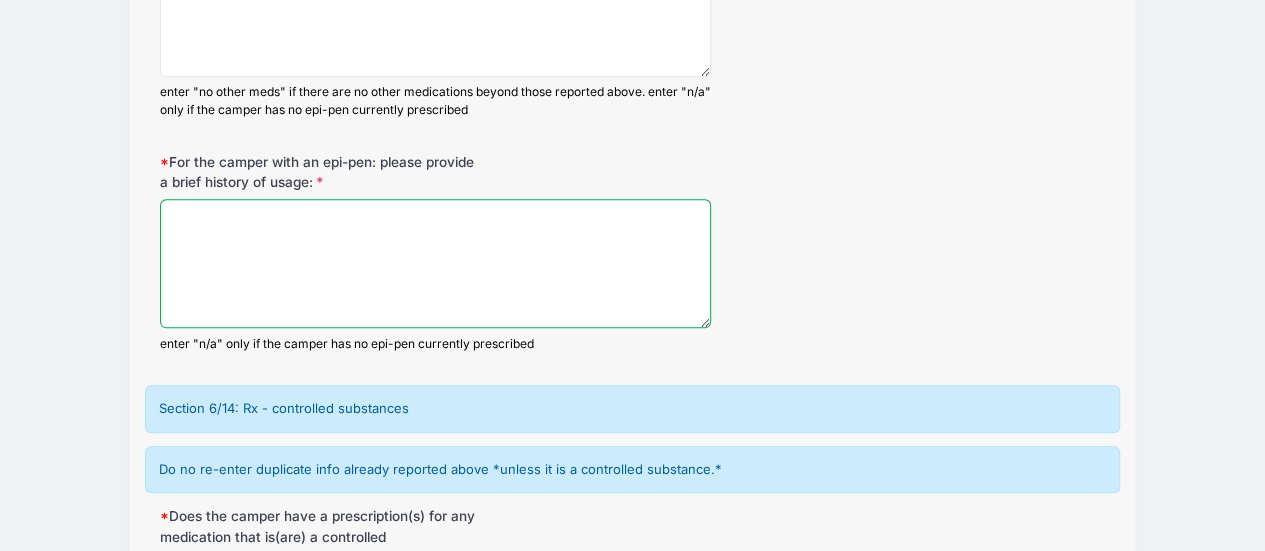click on "For the camper with an epi-pen: please provide a brief history of usage:" at bounding box center [436, 263] 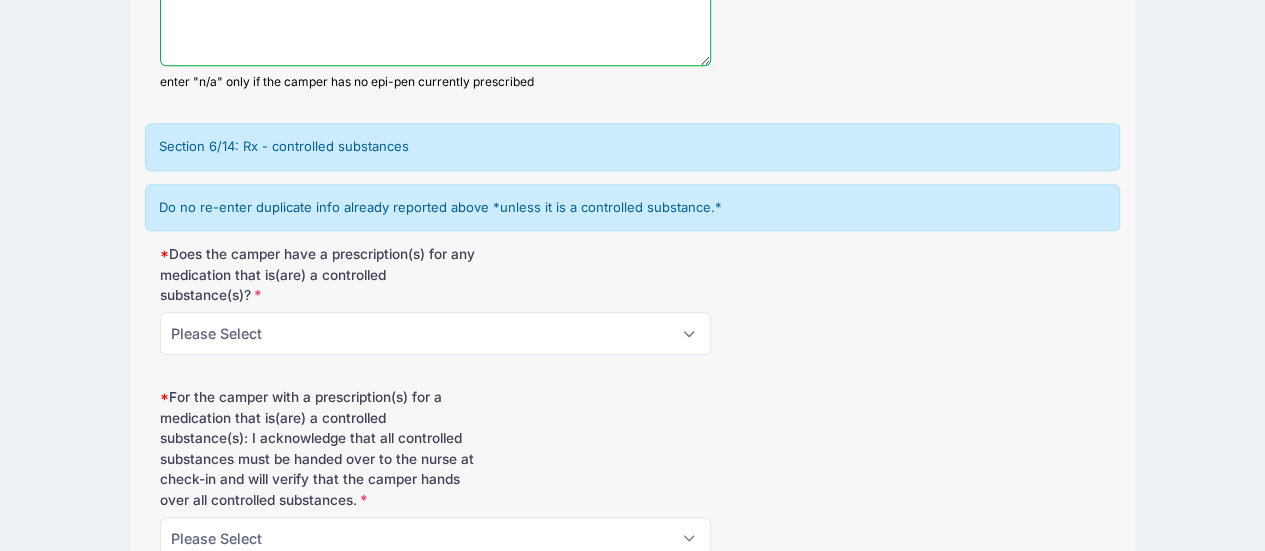 scroll, scrollTop: 4847, scrollLeft: 0, axis: vertical 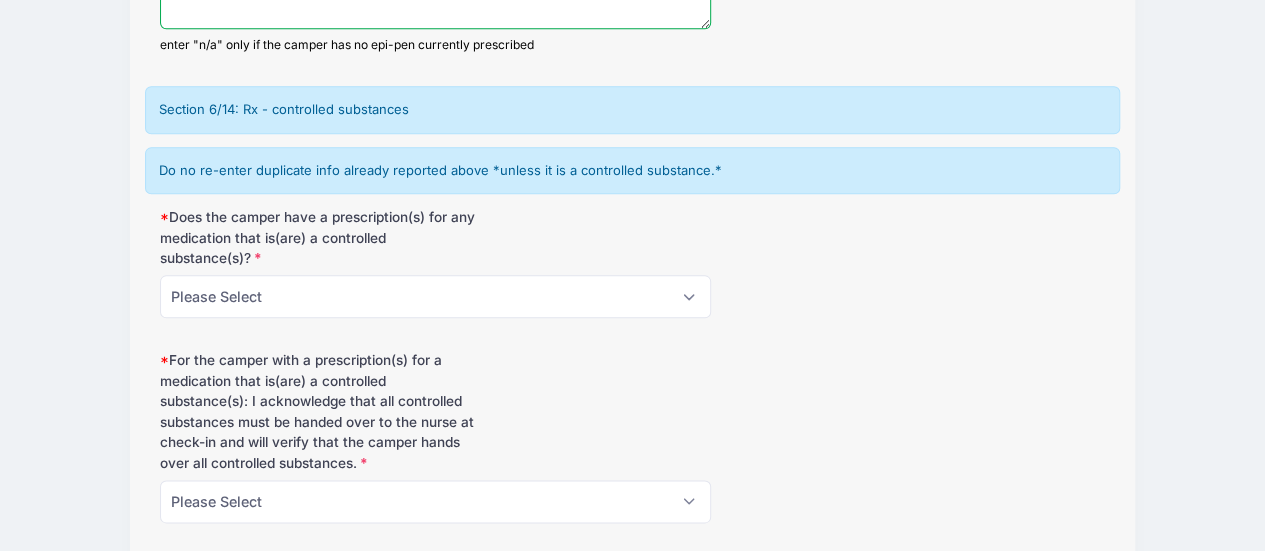 type on "n/a" 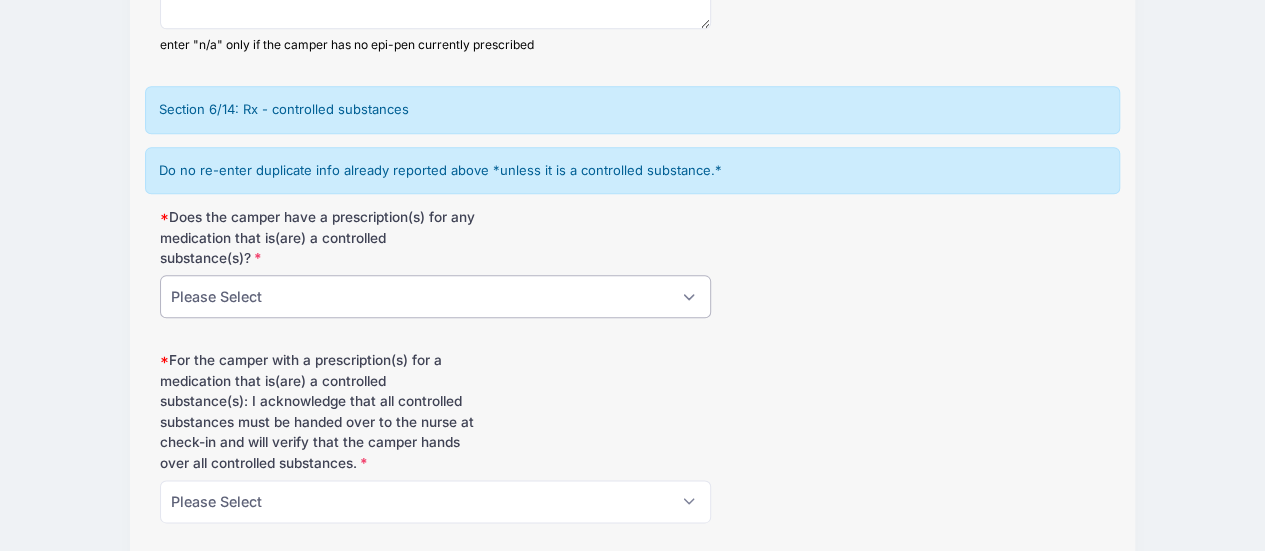 click on "Please Select No, no controlled substance Rx
Yes" at bounding box center (436, 296) 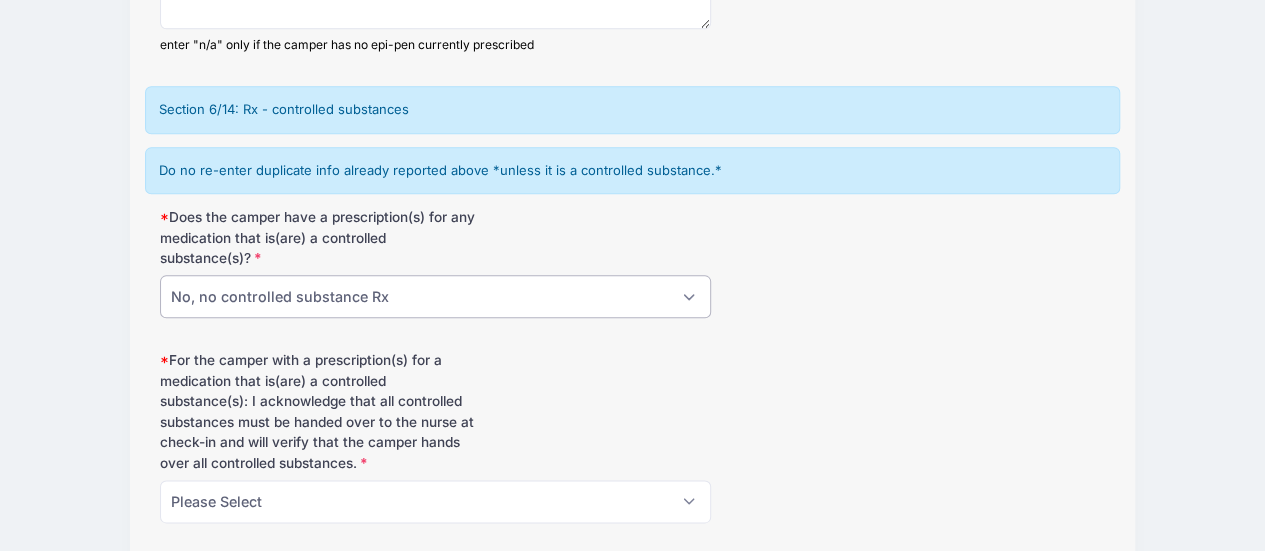click on "Please Select No, no controlled substance Rx
Yes" at bounding box center [436, 296] 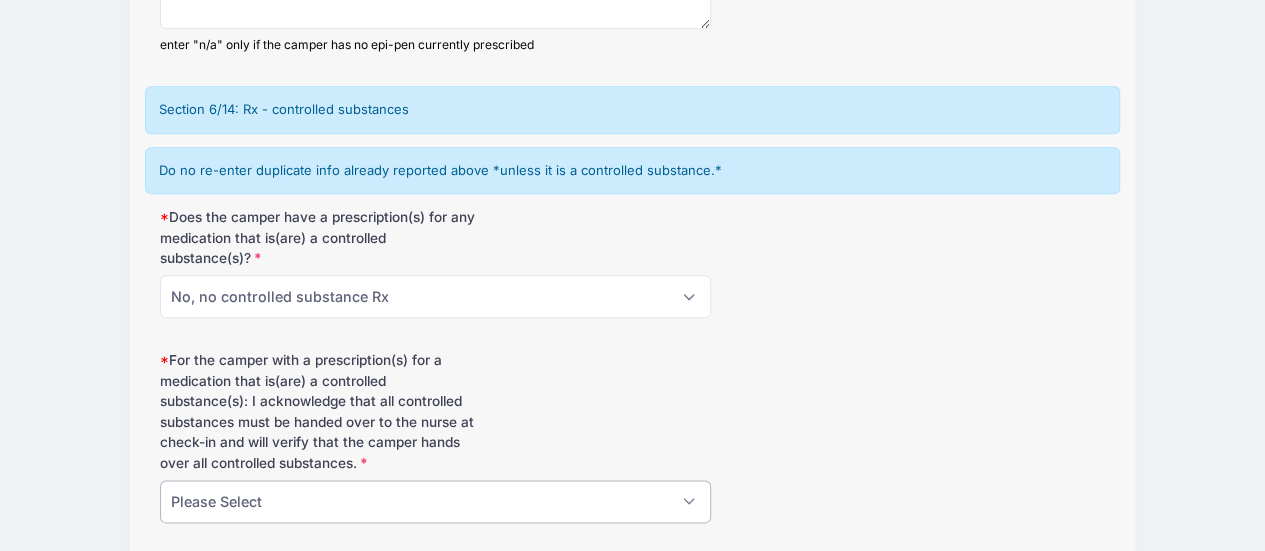 click on "Please Select Yes
Not applicable, the camper does not have a controlled substance Rx" at bounding box center (436, 501) 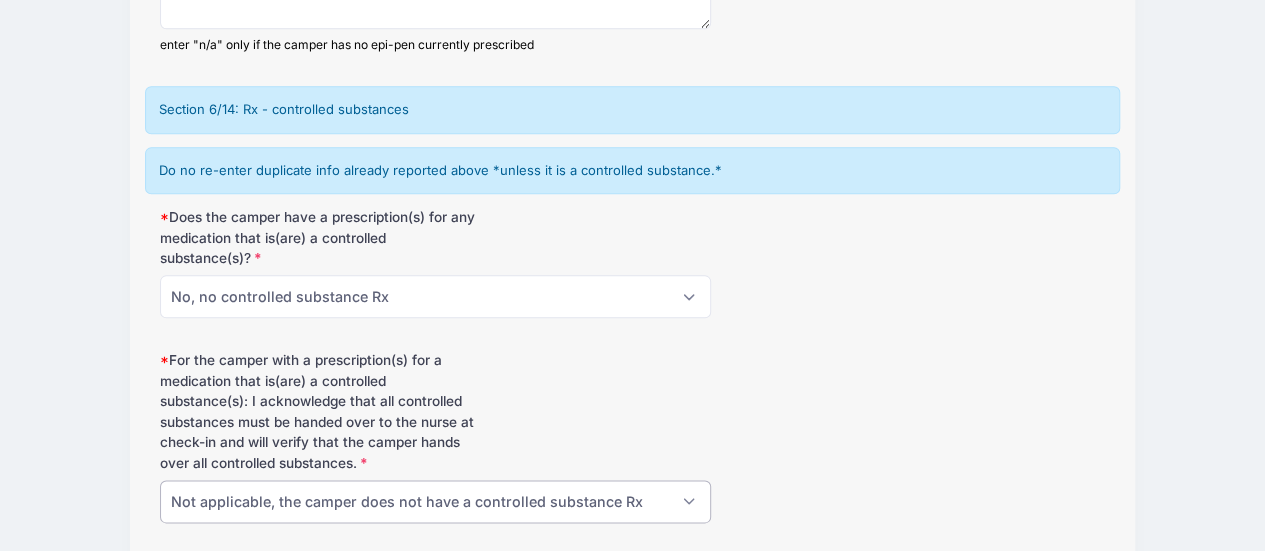 click on "Please Select Yes
Not applicable, the camper does not have a controlled substance Rx" at bounding box center (436, 501) 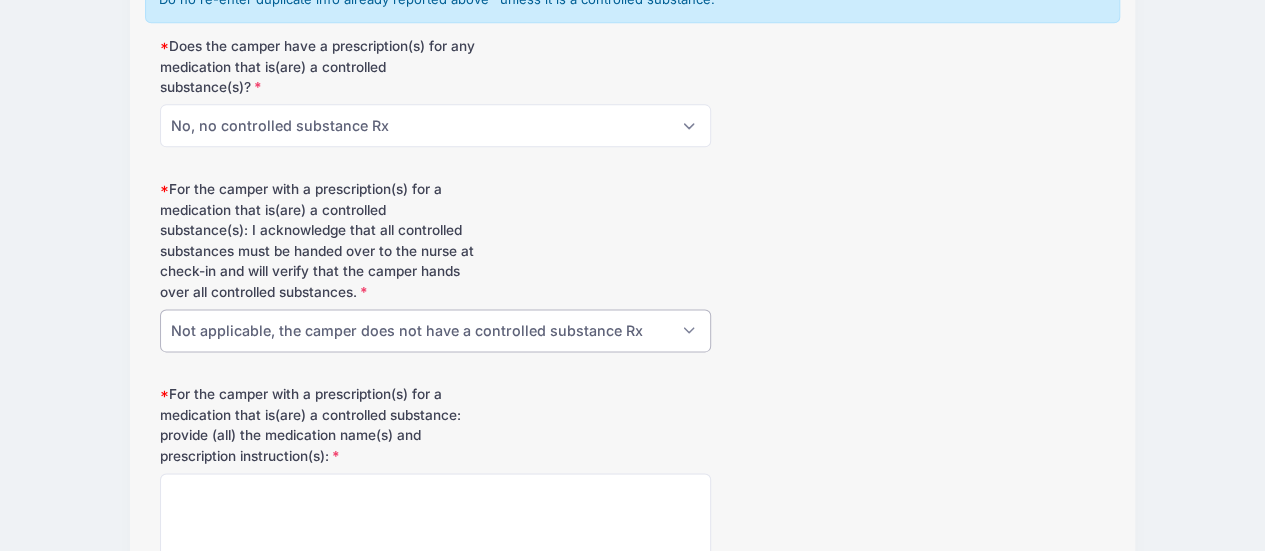 scroll, scrollTop: 5109, scrollLeft: 0, axis: vertical 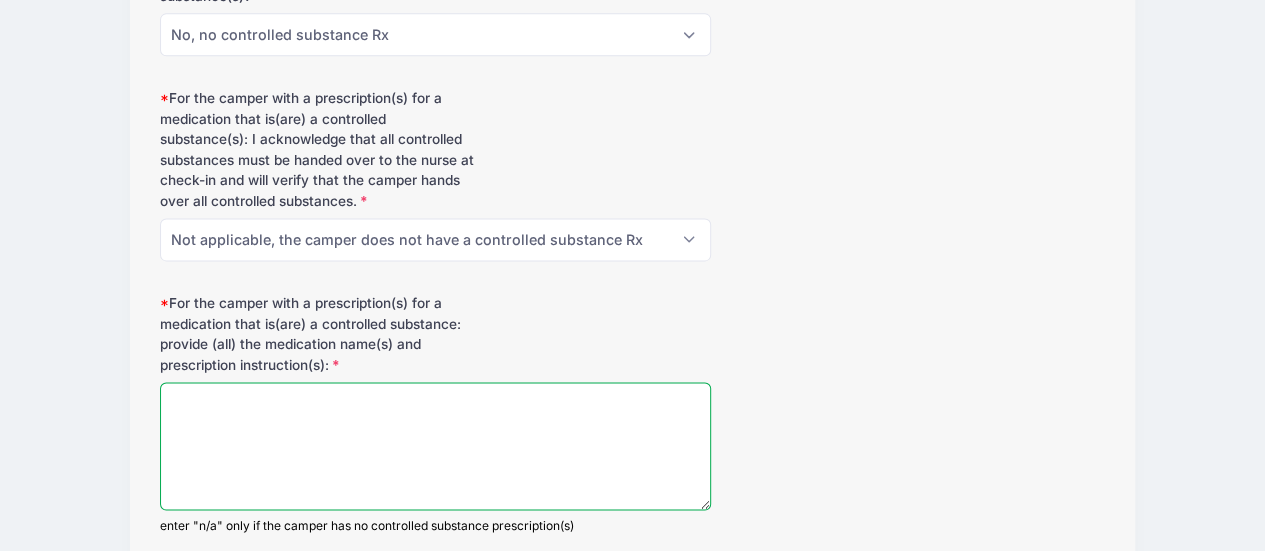 click on "For the camper with a prescription(s) for a medication that is(are) a controlled substance: provide (all) the medication name(s) and prescription instruction(s):" at bounding box center (436, 446) 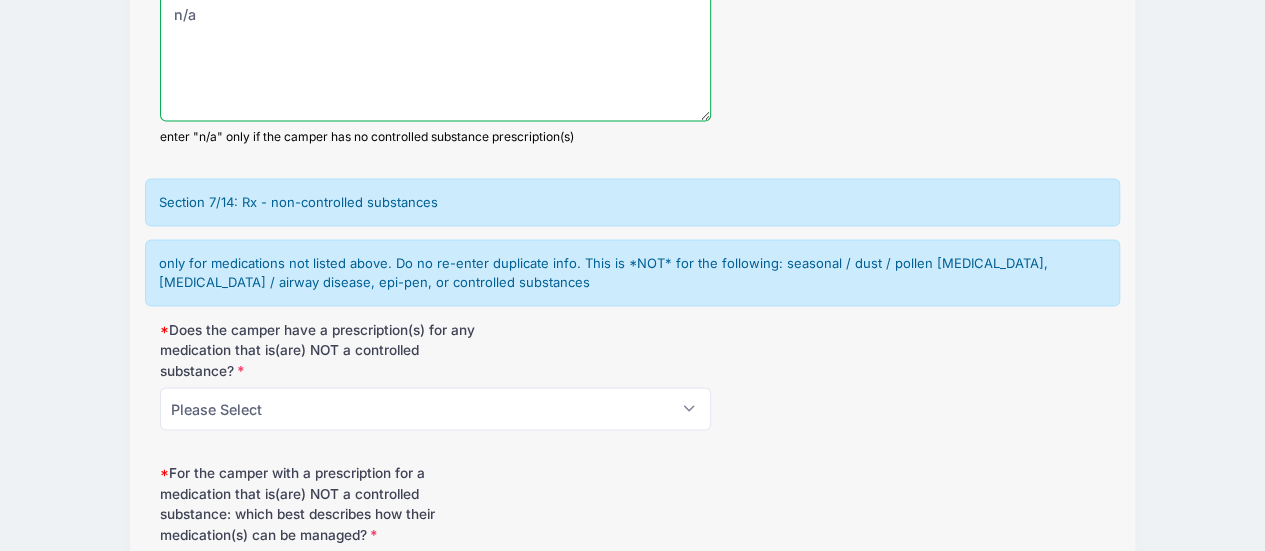 scroll, scrollTop: 5534, scrollLeft: 0, axis: vertical 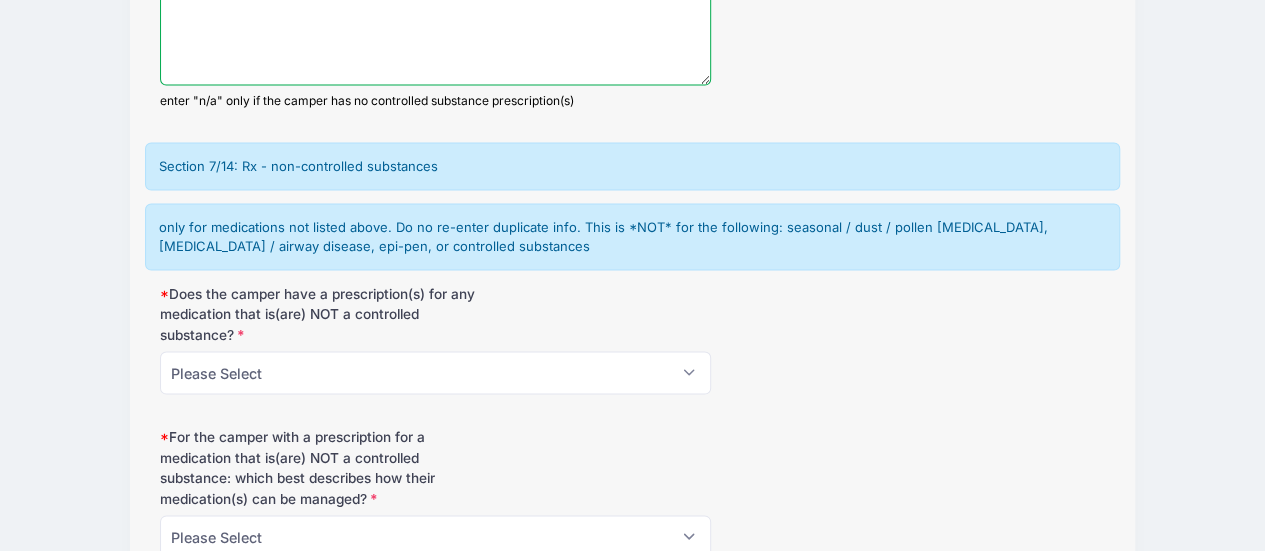 type on "n/a" 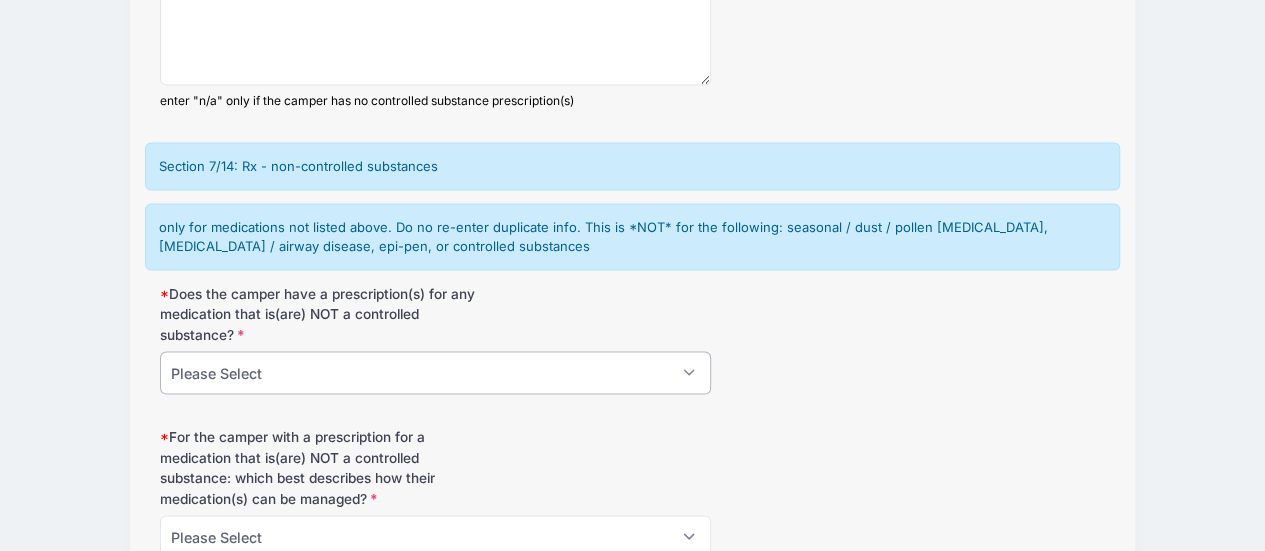 click on "Please Select No
Yes" at bounding box center [436, 372] 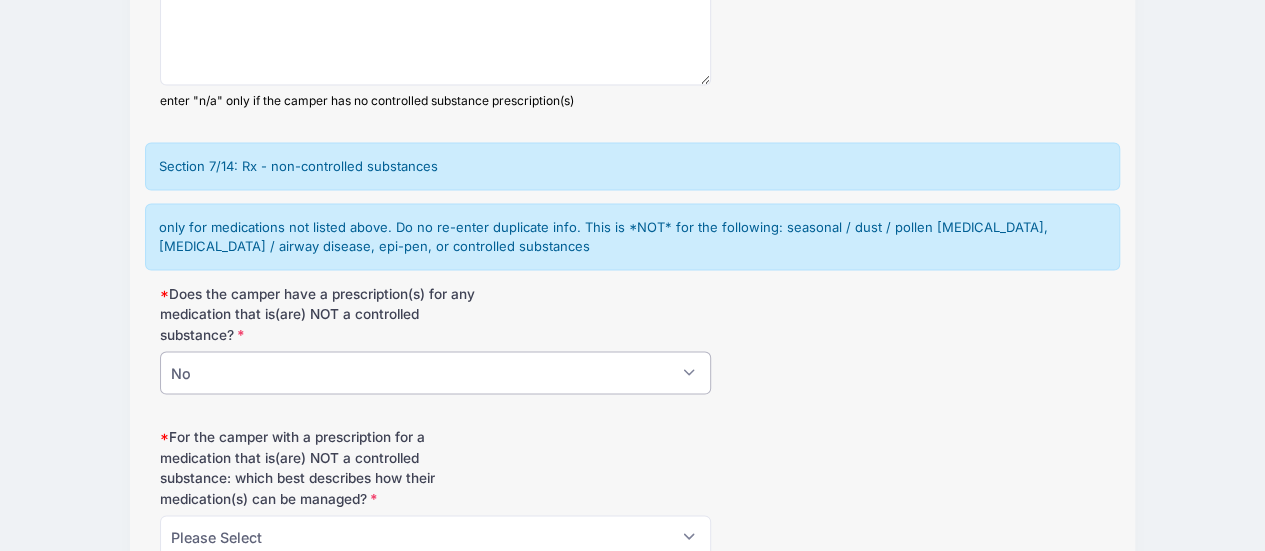 click on "Please Select No
Yes" at bounding box center [436, 372] 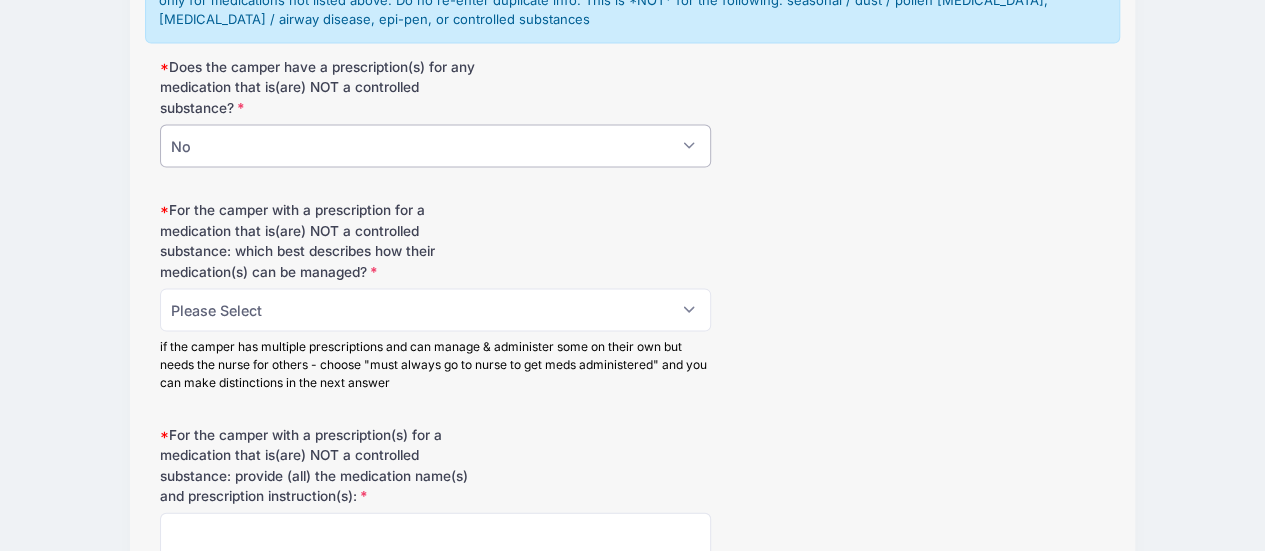 scroll, scrollTop: 5778, scrollLeft: 0, axis: vertical 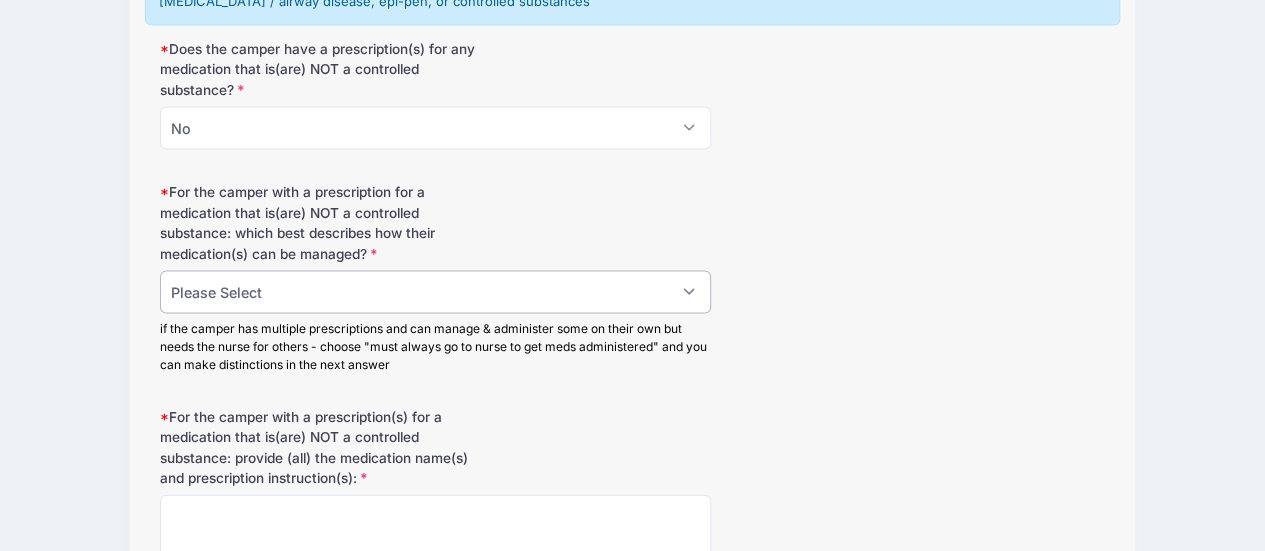 click on "Please Select manages & administers meds on their own.  can keep these particular meds in their cabin
must always go to nurse to get meds administered.  these meds must be handed over to the nurse for the camp session
n/a the camper doesn't have a prescription for a medication that is NOT a controlled substance" at bounding box center (436, 292) 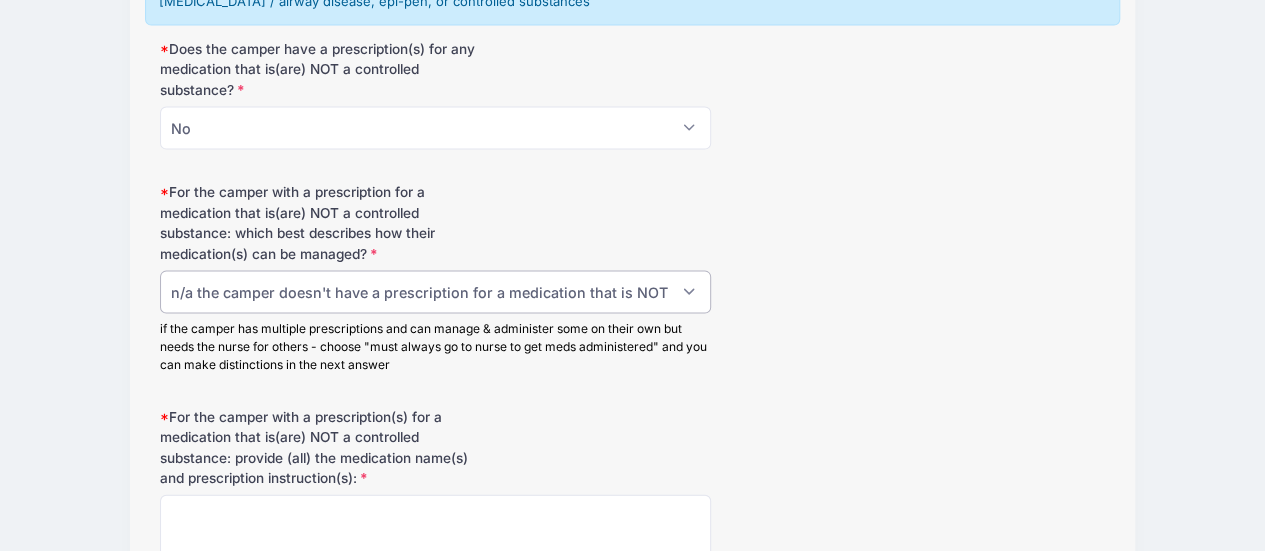 click on "Please Select manages & administers meds on their own.  can keep these particular meds in their cabin
must always go to nurse to get meds administered.  these meds must be handed over to the nurse for the camp session
n/a the camper doesn't have a prescription for a medication that is NOT a controlled substance" at bounding box center [436, 292] 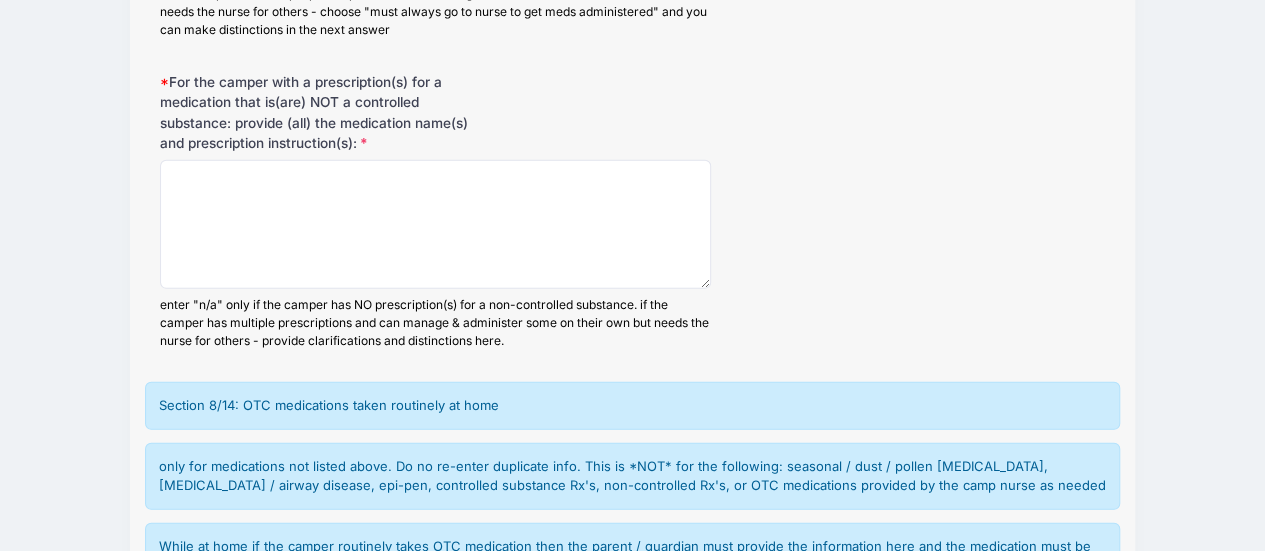 scroll, scrollTop: 6131, scrollLeft: 0, axis: vertical 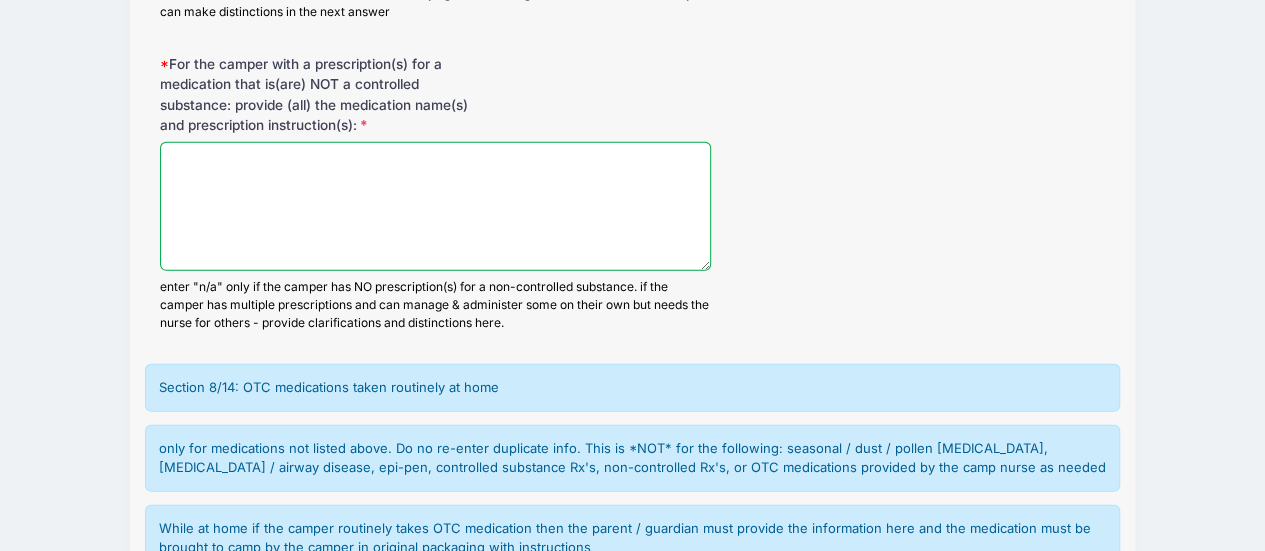 click on "For the camper with a prescription(s) for a medication that is(are) NOT a controlled substance: provide (all) the medication name(s) and prescription instruction(s):" at bounding box center (436, 206) 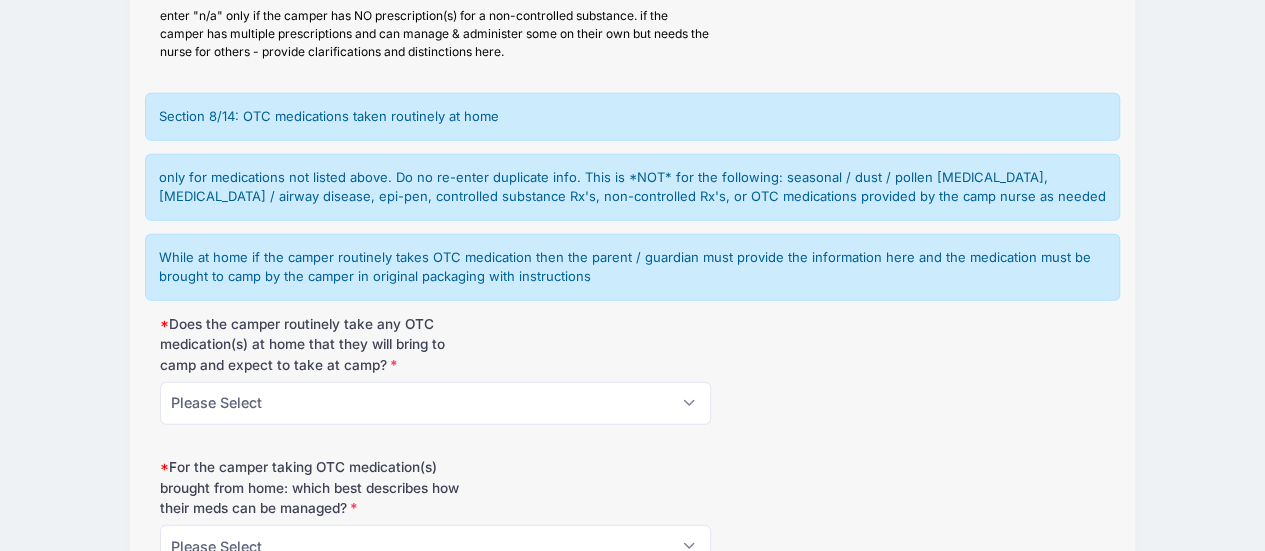 scroll, scrollTop: 6420, scrollLeft: 0, axis: vertical 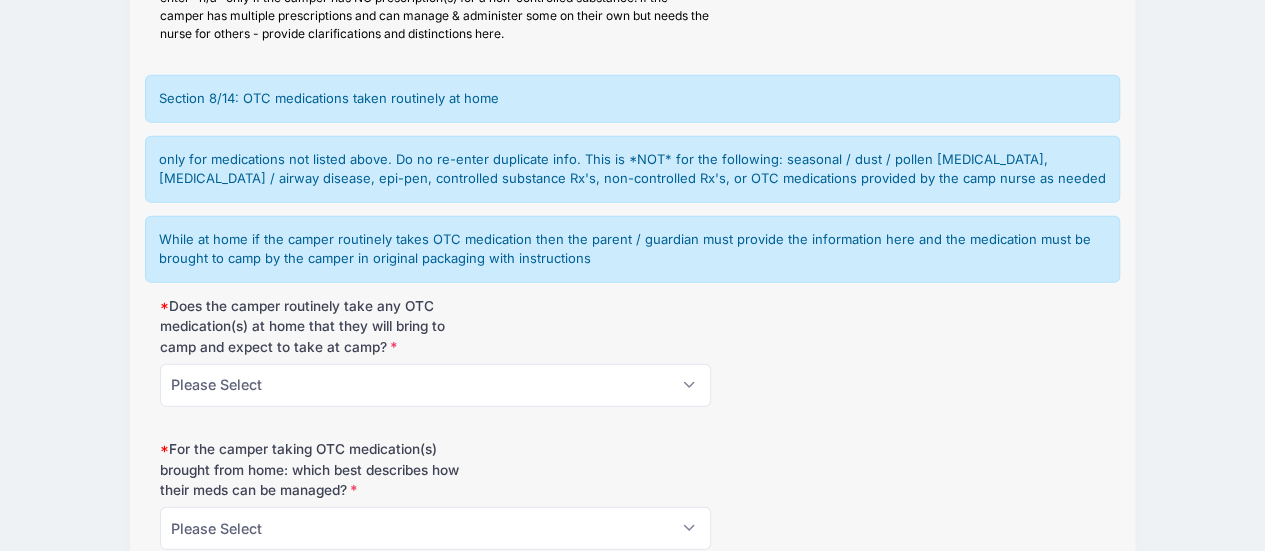 type on "n/a" 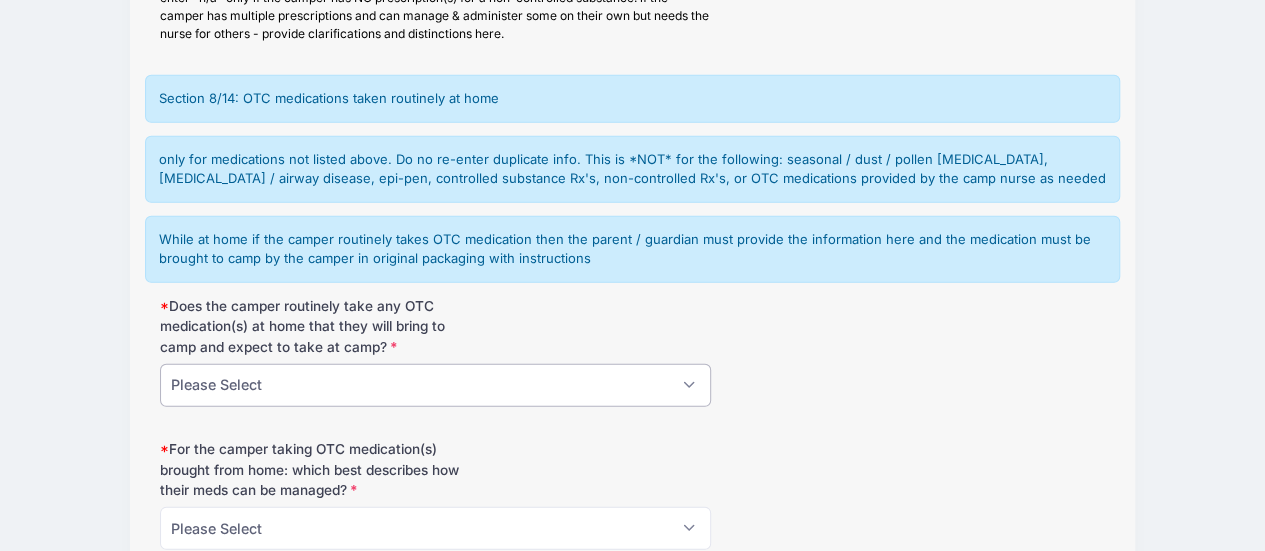 click on "Please Select No
Yes" at bounding box center (436, 385) 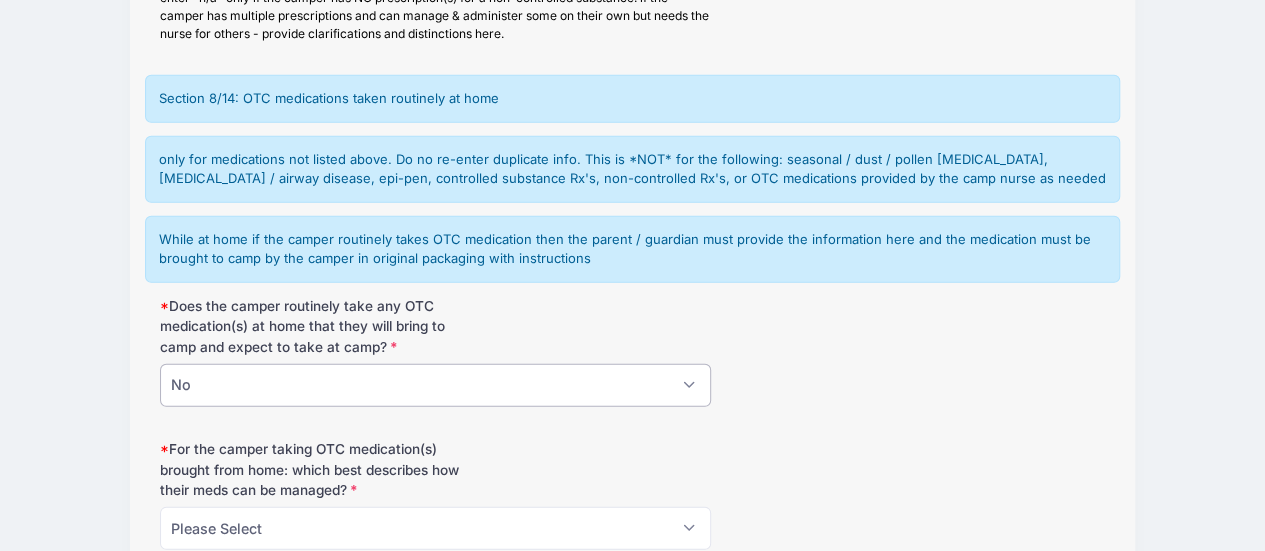 click on "Please Select No
Yes" at bounding box center [436, 385] 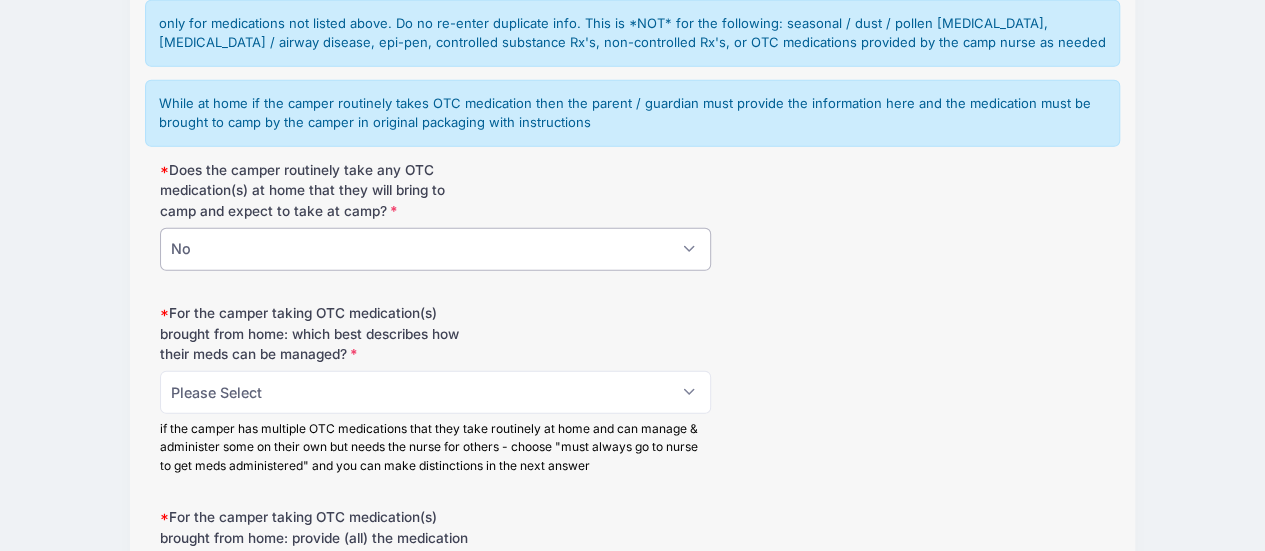 scroll, scrollTop: 6610, scrollLeft: 0, axis: vertical 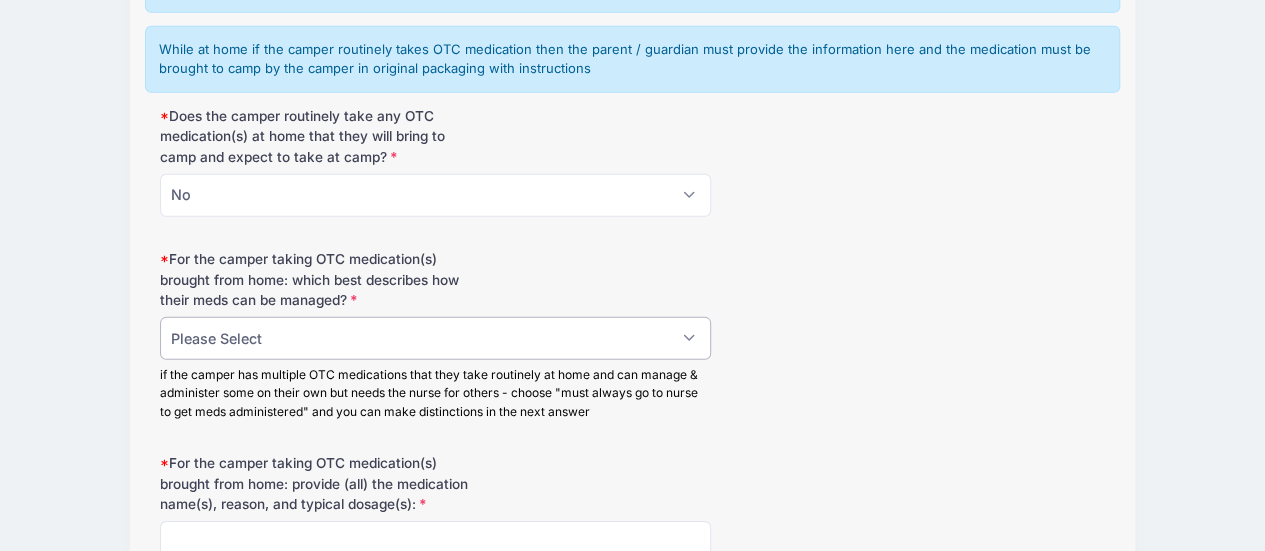 click on "Please Select manages & administers meds on their own.  can keep these particular meds in their cabin
must always go to nurse to get meds administered.  these meds must be handed over to the nurse for the camp session
n/a the camper isn't bringing and doesn't take OTC medications at home routinely" at bounding box center (436, 338) 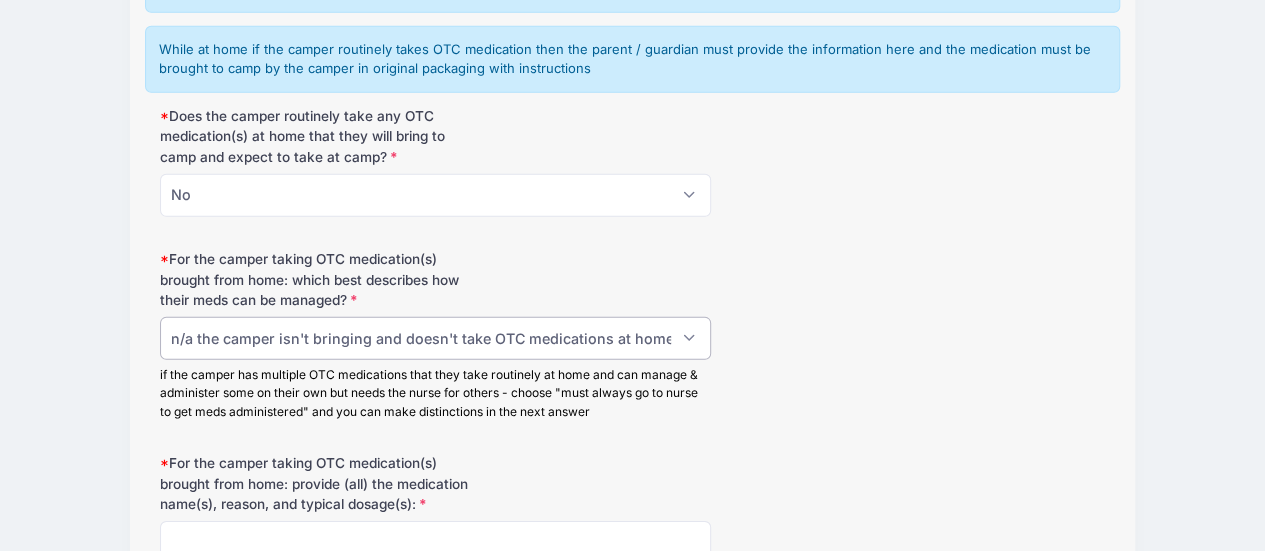 click on "Please Select manages & administers meds on their own.  can keep these particular meds in their cabin
must always go to nurse to get meds administered.  these meds must be handed over to the nurse for the camp session
n/a the camper isn't bringing and doesn't take OTC medications at home routinely" at bounding box center [436, 338] 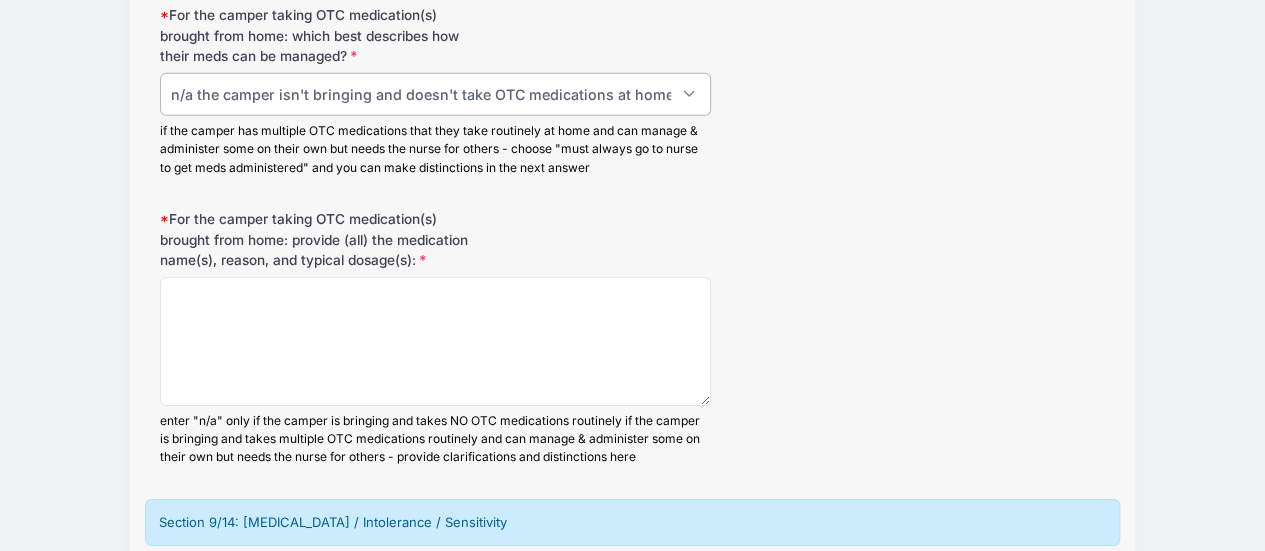scroll, scrollTop: 6836, scrollLeft: 0, axis: vertical 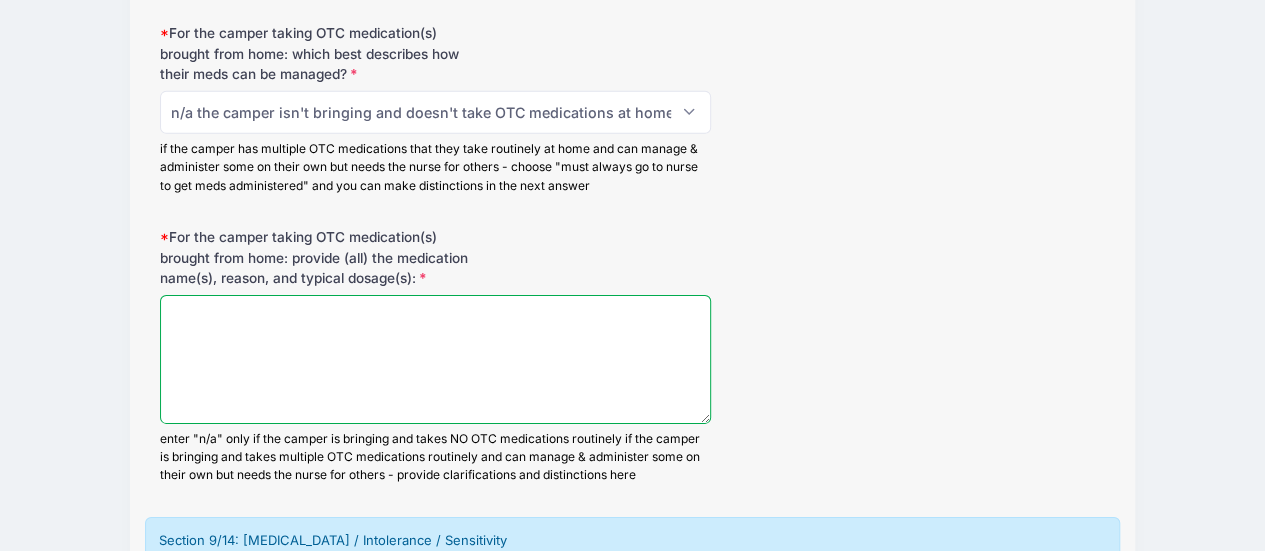 click on "For the camper taking OTC medication(s) brought from home: provide (all) the medication name(s), reason, and typical dosage(s):" at bounding box center (436, 359) 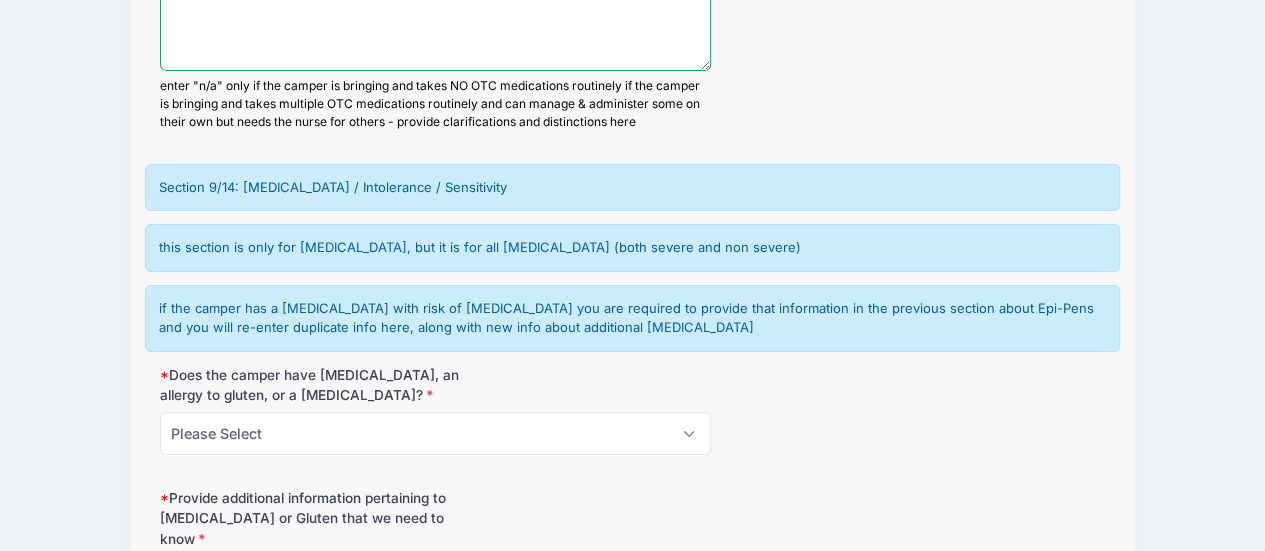 scroll, scrollTop: 7243, scrollLeft: 0, axis: vertical 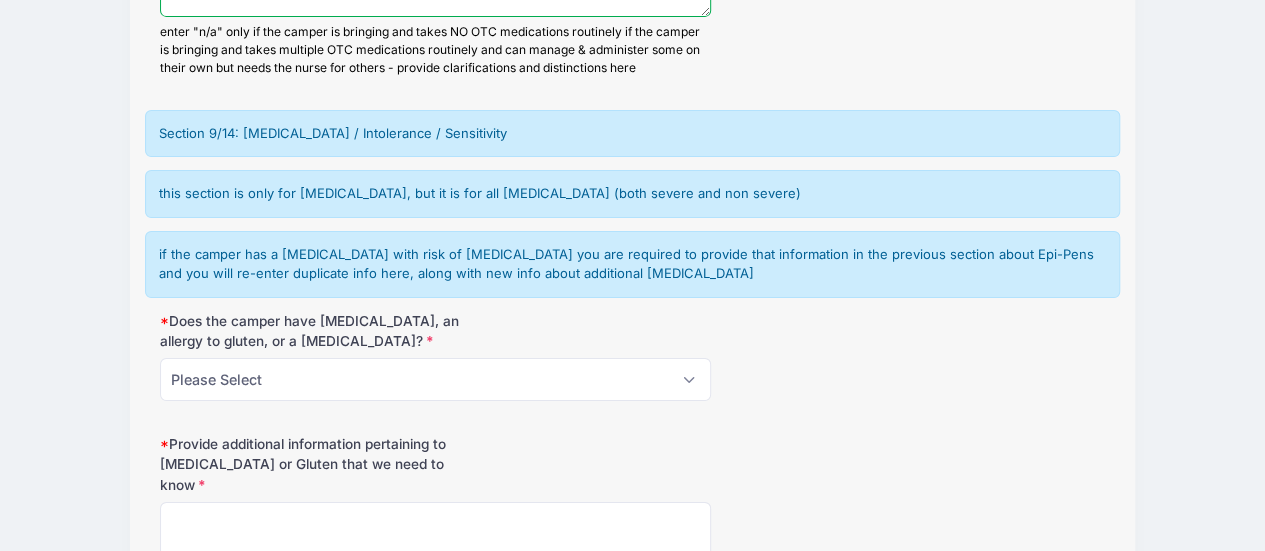 type on "n/a" 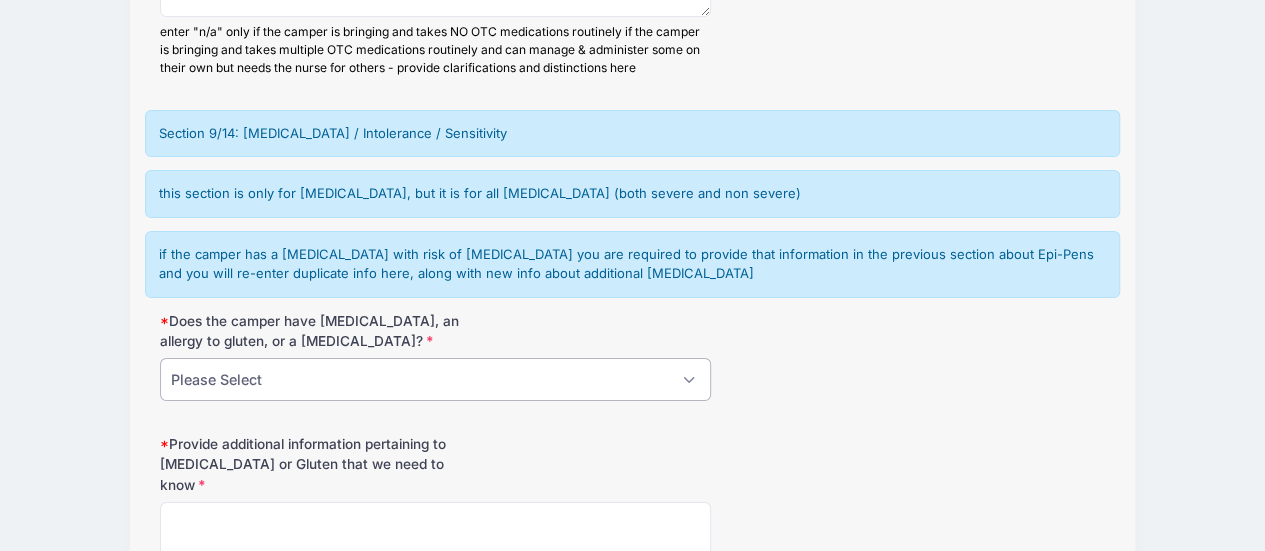 click on "Please Select No
Yes" at bounding box center [436, 379] 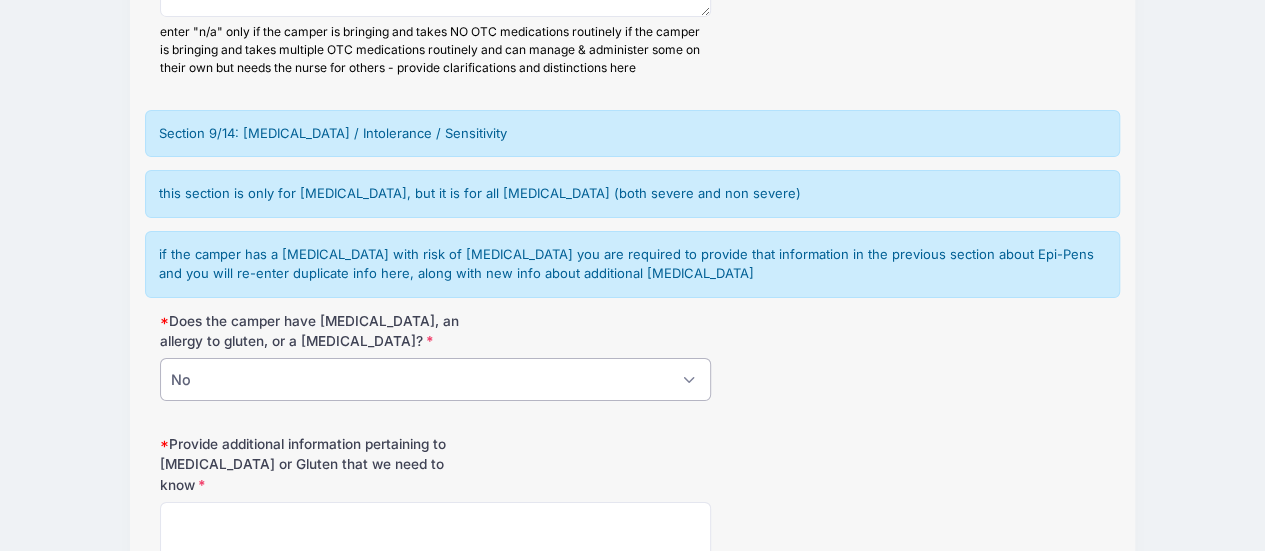 click on "Please Select No
Yes" at bounding box center (436, 379) 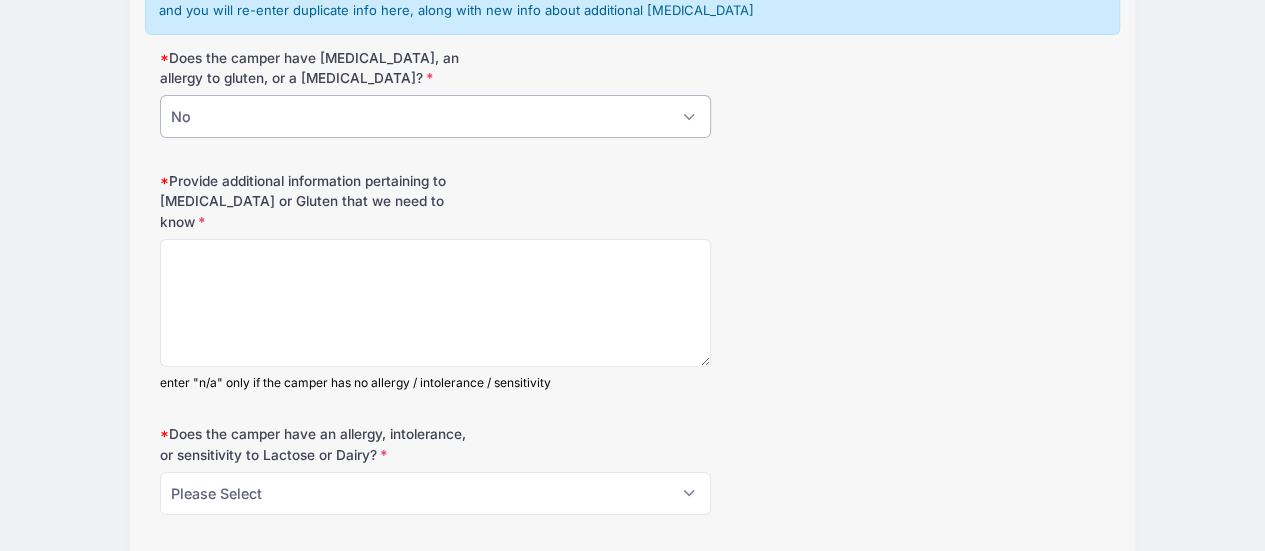 scroll, scrollTop: 7560, scrollLeft: 0, axis: vertical 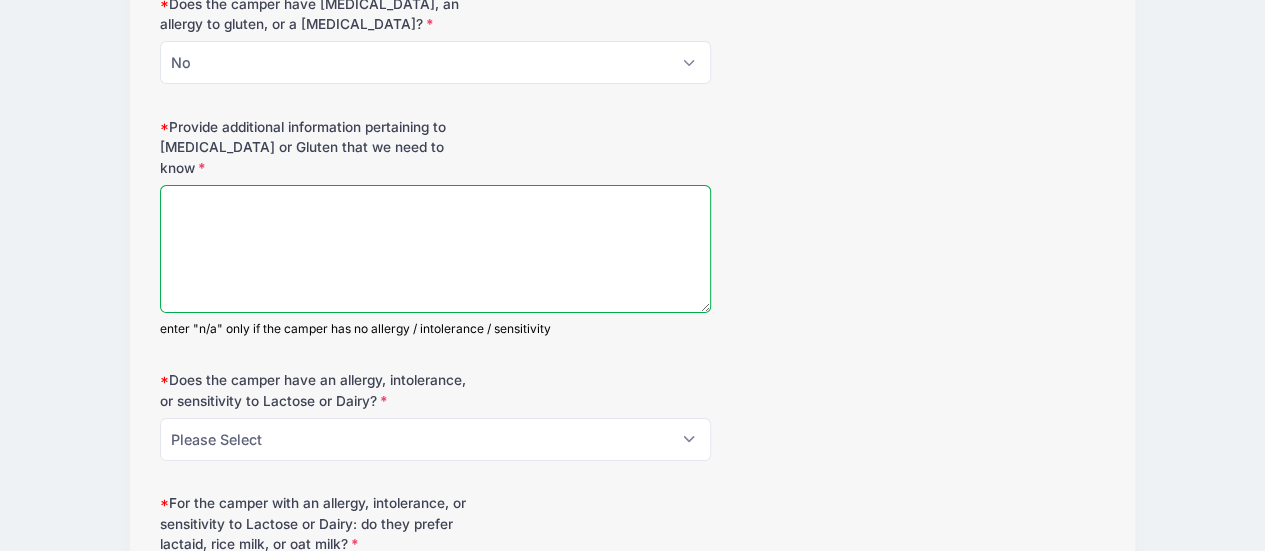 click on "Provide additional information pertaining to Celiac or Gluten that we need to know" at bounding box center [436, 249] 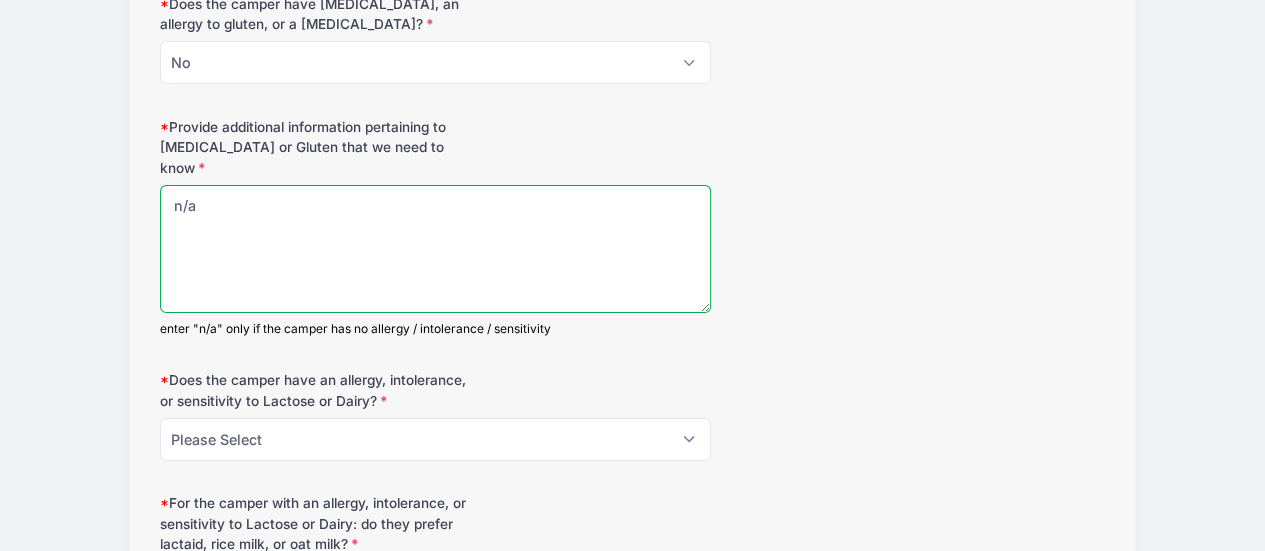 type on "n/a" 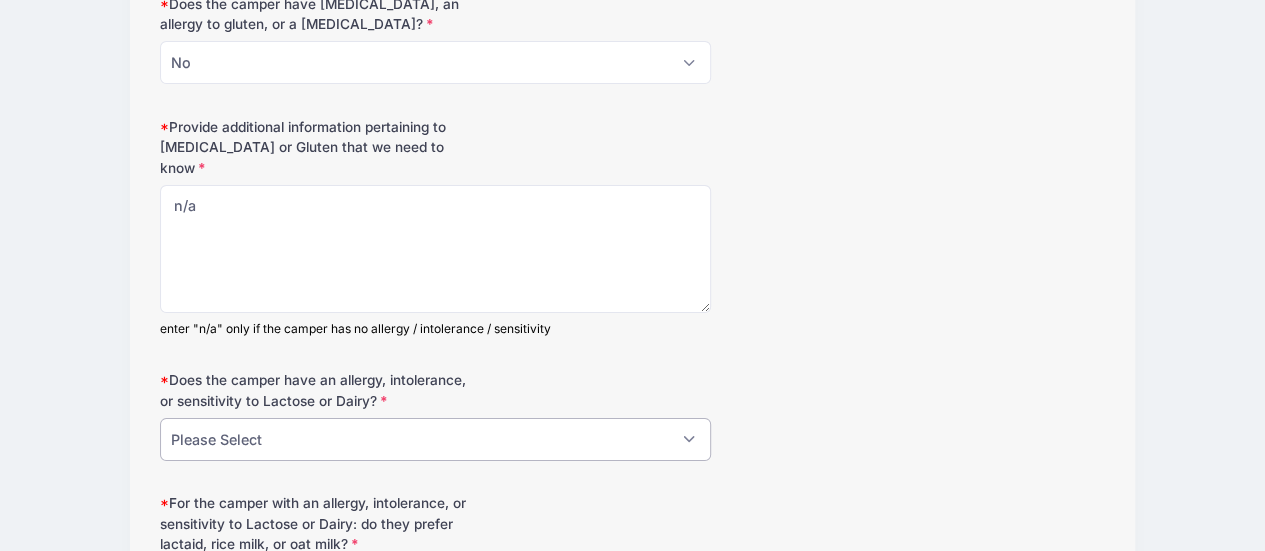 click on "Please Select No
Yes" at bounding box center (436, 439) 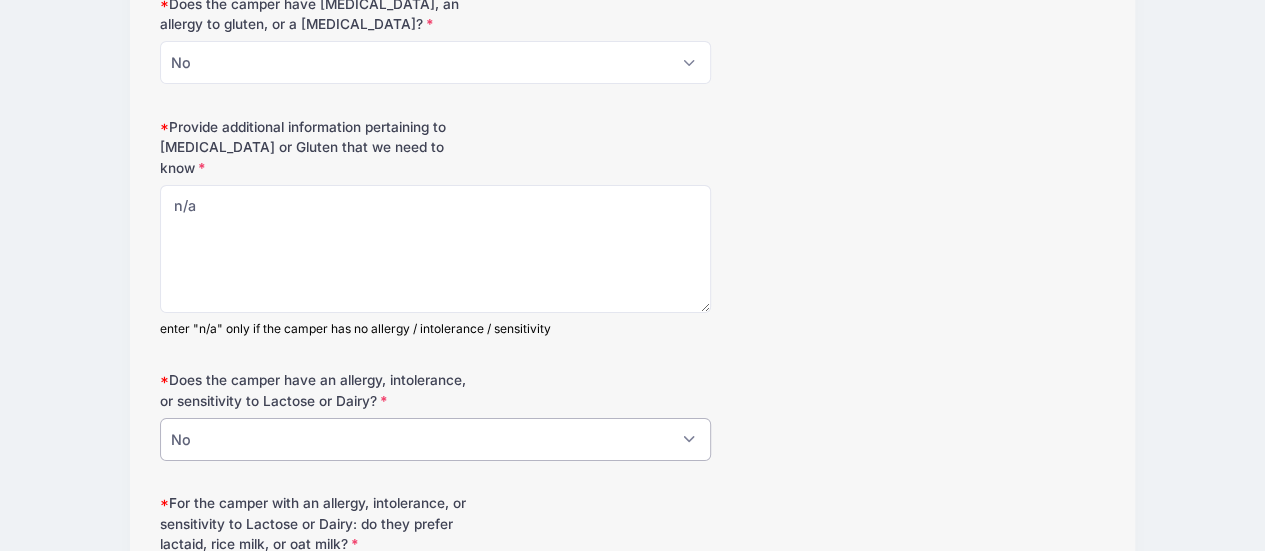 click on "Please Select No
Yes" at bounding box center [436, 439] 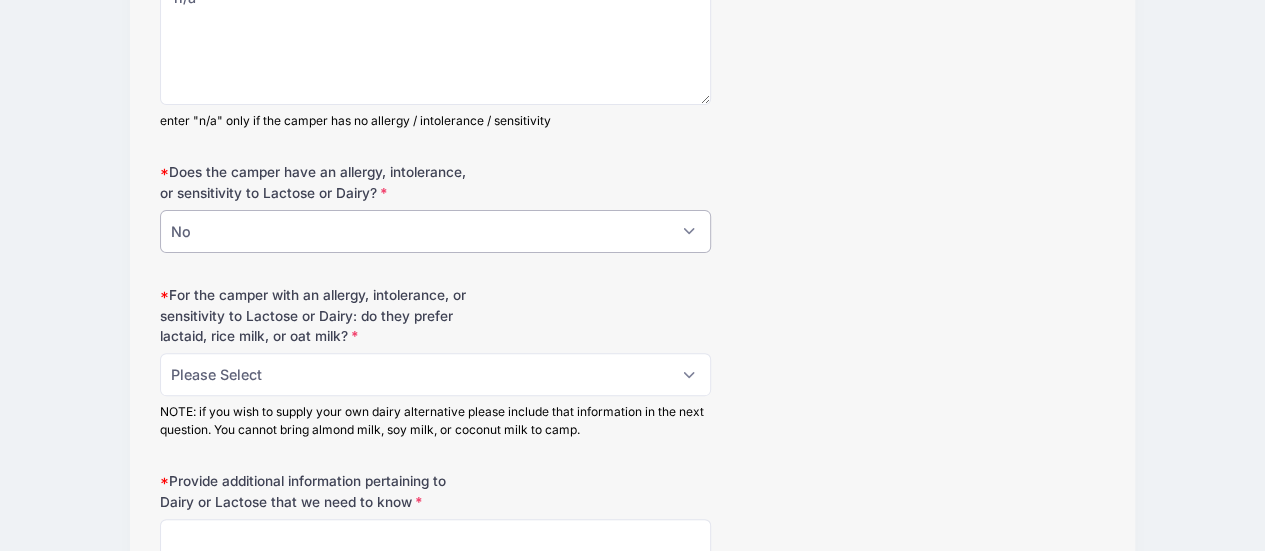 scroll, scrollTop: 7786, scrollLeft: 0, axis: vertical 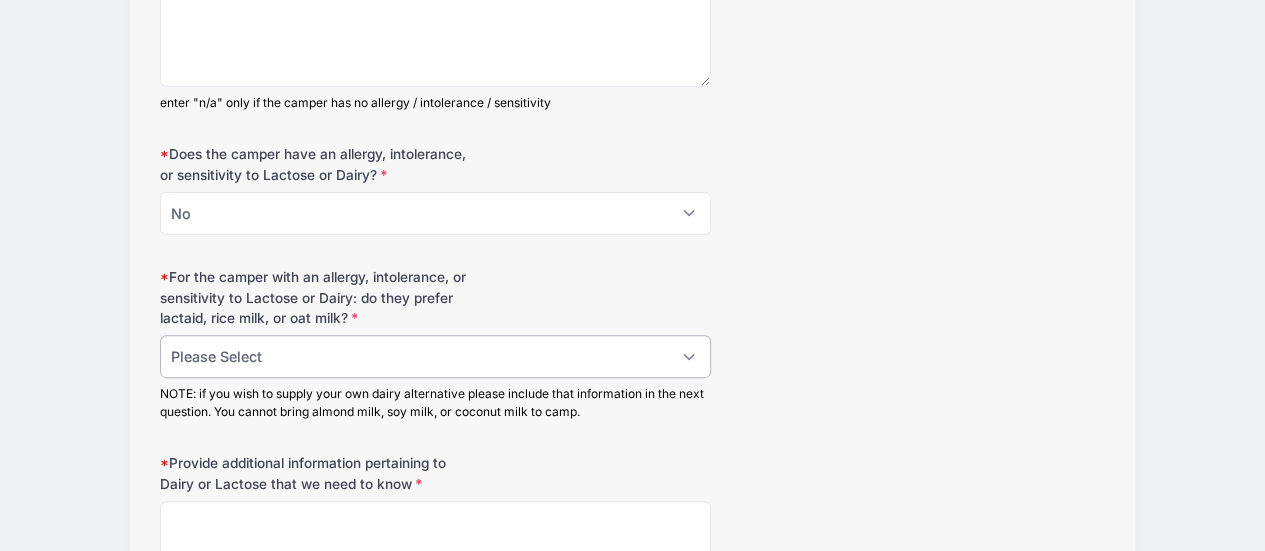 click on "Please Select Lactaid
Rice milk
Oat milk
Supply my own alternative (see below for restrictions)
not applicable - camper has no lactose or dairy allergy" at bounding box center [436, 356] 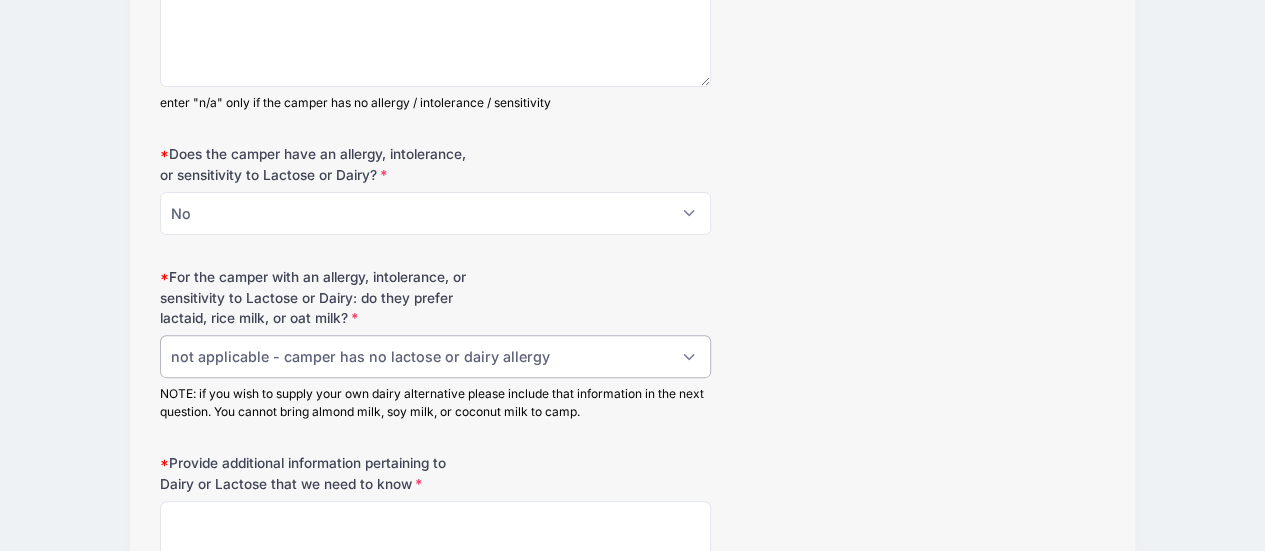 click on "Please Select Lactaid
Rice milk
Oat milk
Supply my own alternative (see below for restrictions)
not applicable - camper has no lactose or dairy allergy" at bounding box center [436, 356] 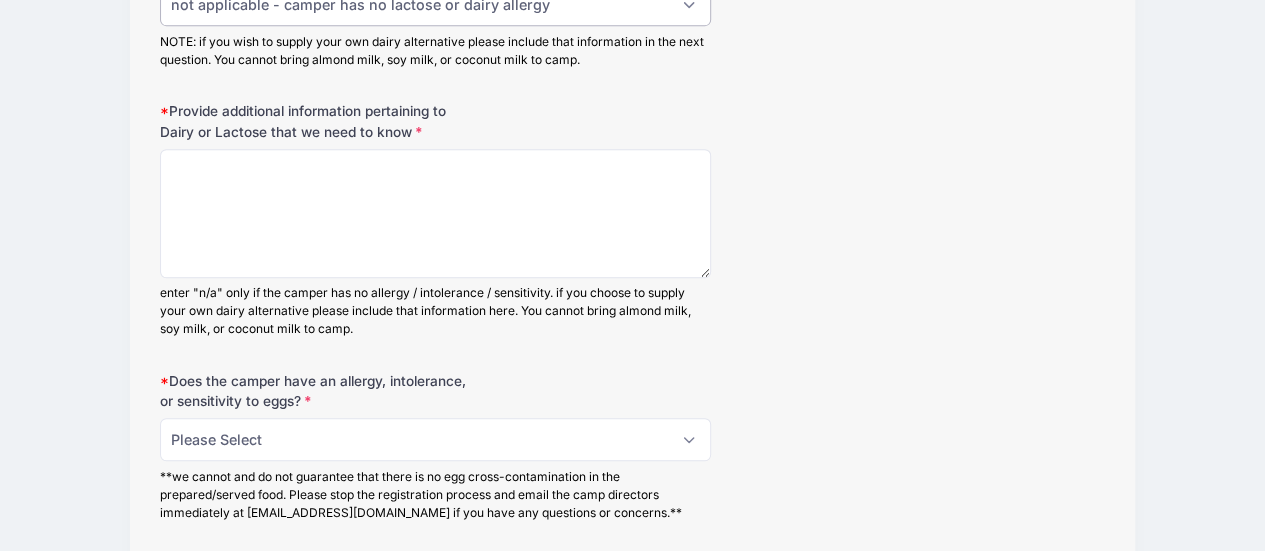 scroll, scrollTop: 8156, scrollLeft: 0, axis: vertical 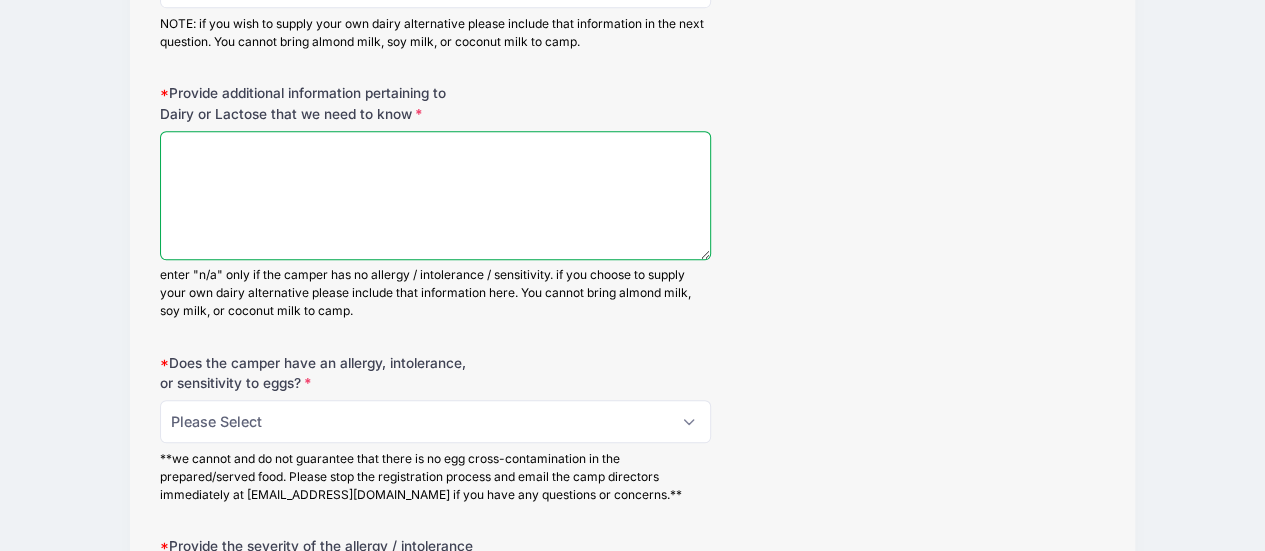 click on "Provide additional information pertaining to Dairy or Lactose that we need to know" at bounding box center (436, 195) 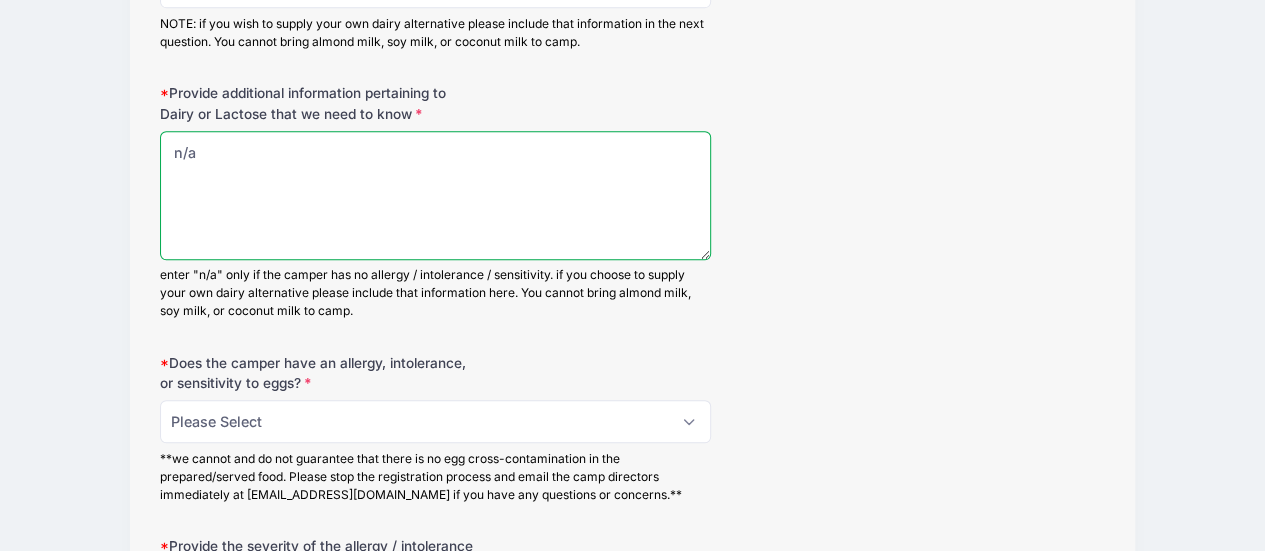 type on "n/a" 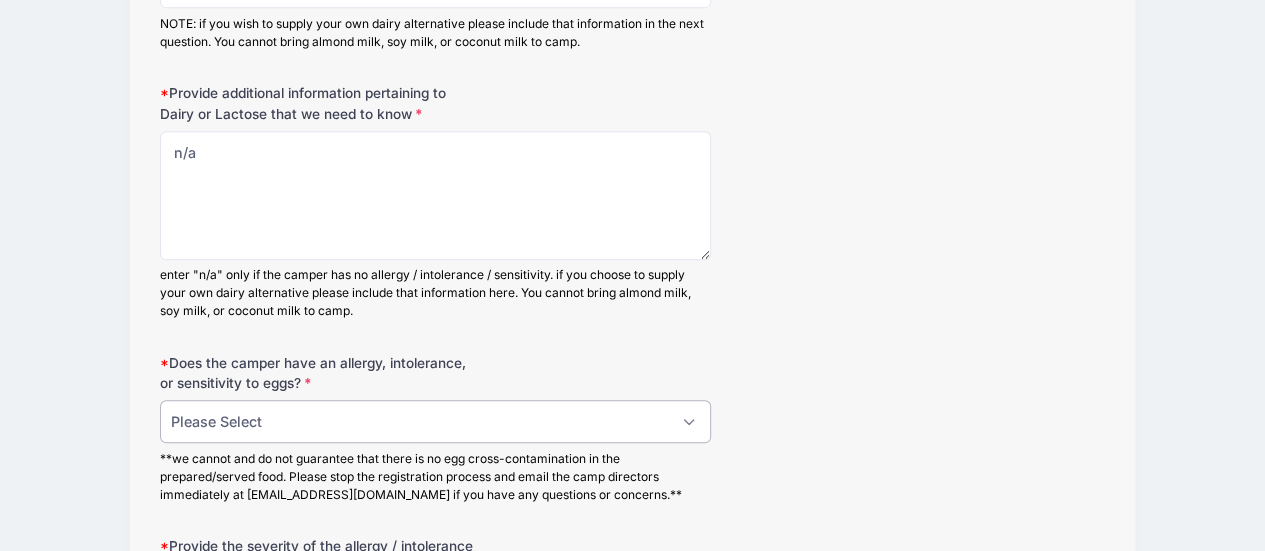click on "Please Select No
Yes" at bounding box center (436, 421) 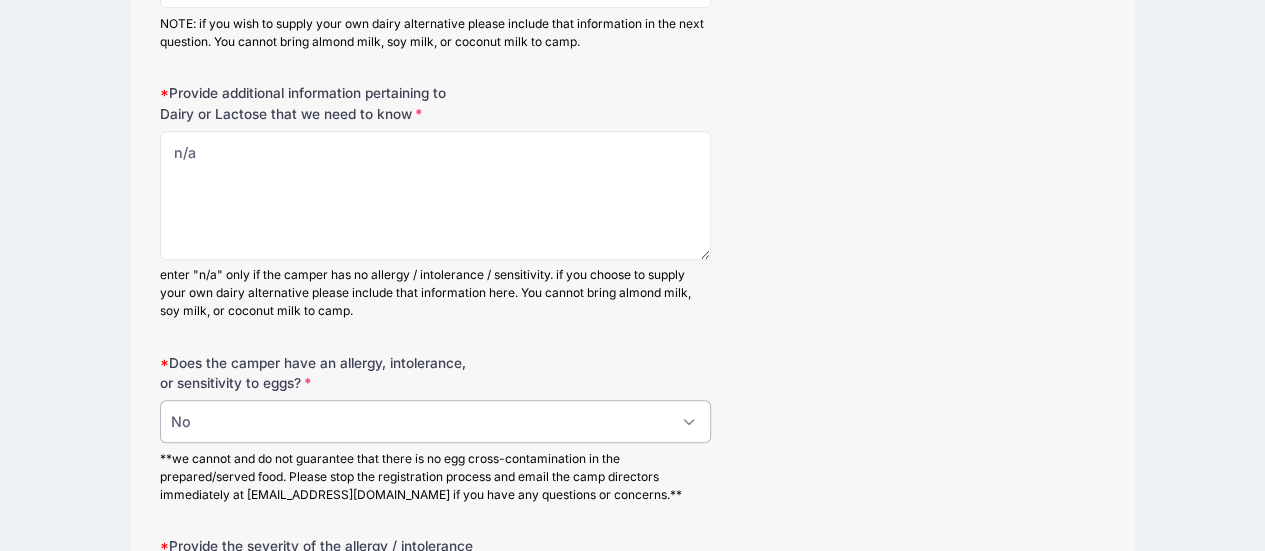 click on "Please Select No
Yes" at bounding box center [436, 421] 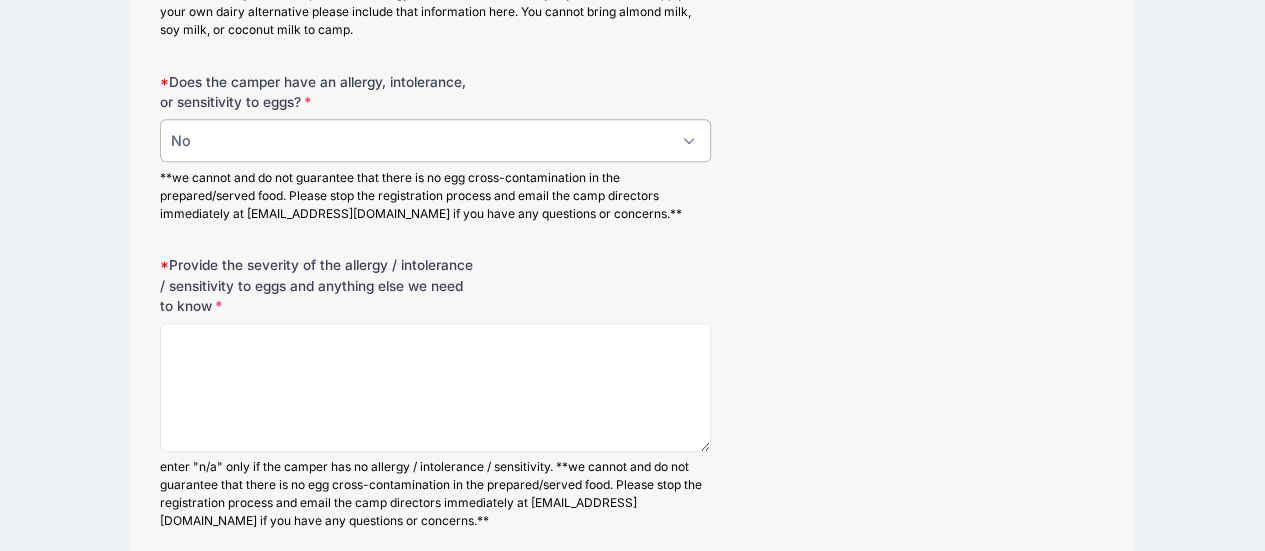 scroll, scrollTop: 8473, scrollLeft: 0, axis: vertical 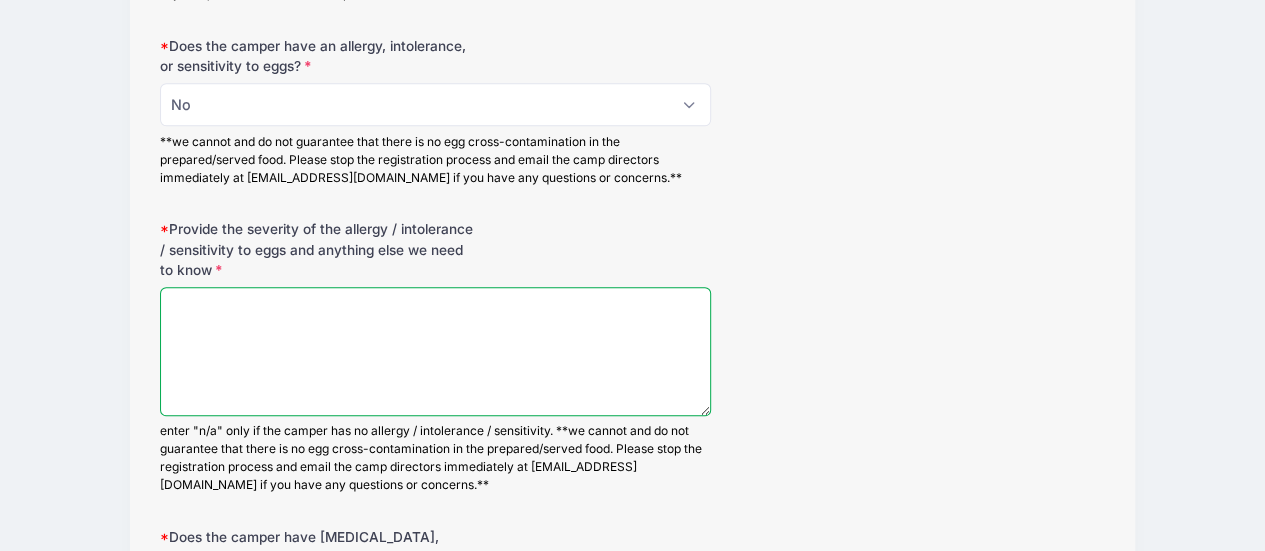 click on "Provide the severity of the allergy / intolerance / sensitivity to eggs and anything else we need to know" at bounding box center (436, 351) 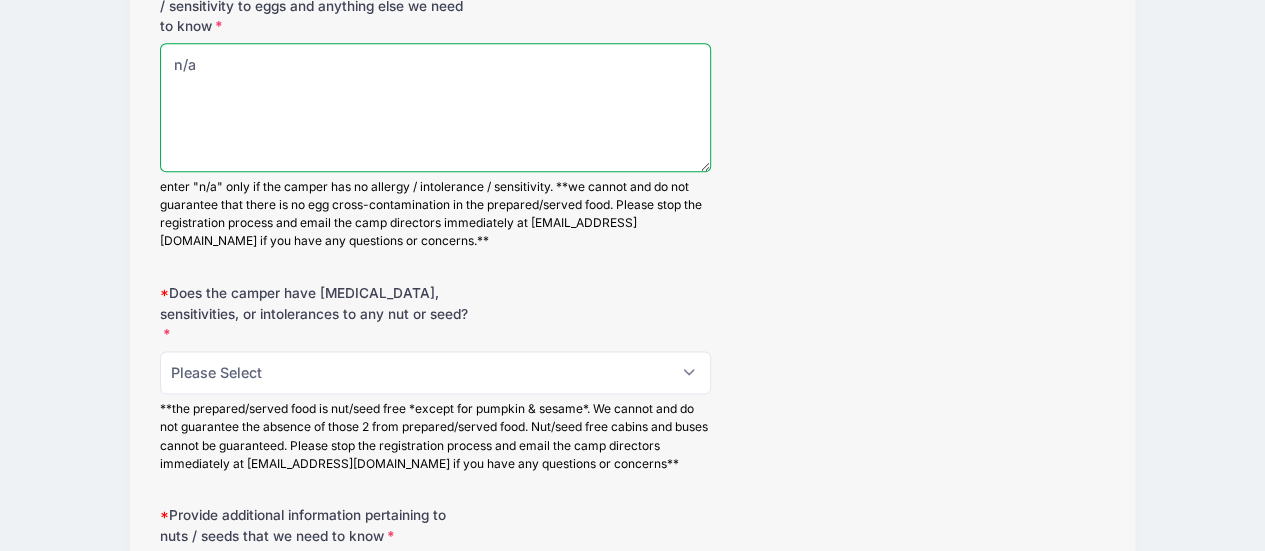 scroll, scrollTop: 8735, scrollLeft: 0, axis: vertical 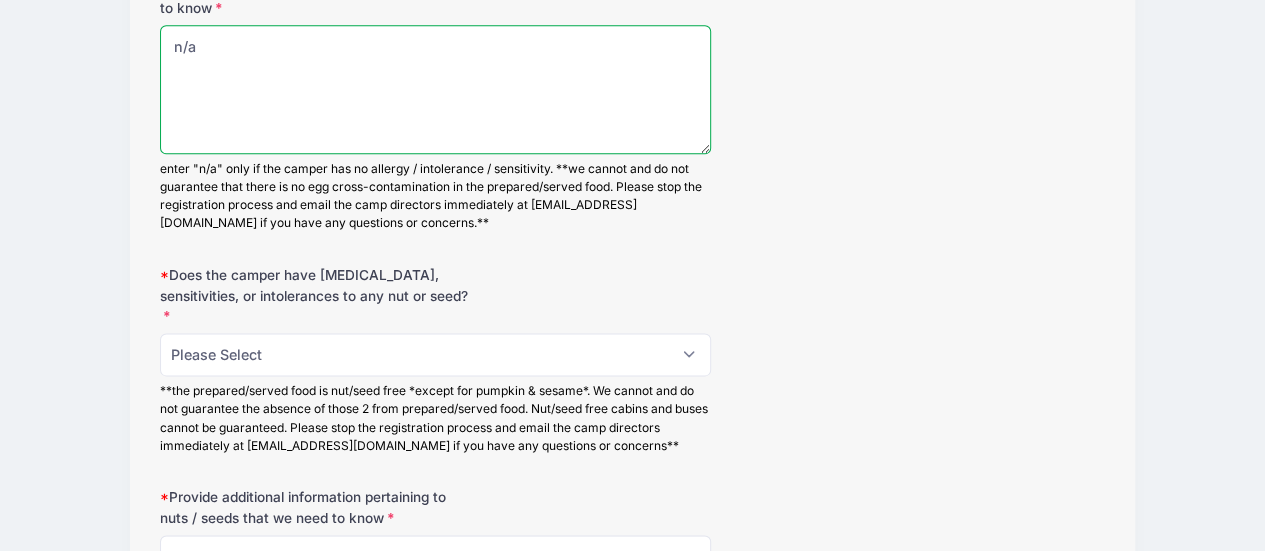type on "n/a" 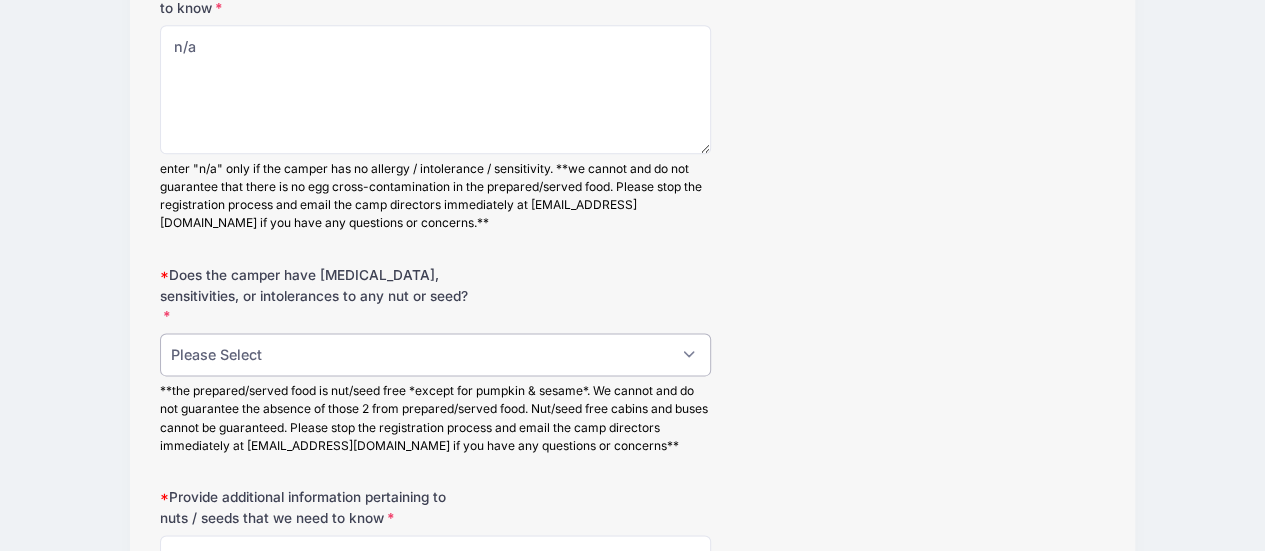 click on "Please Select No
Yes" at bounding box center (436, 354) 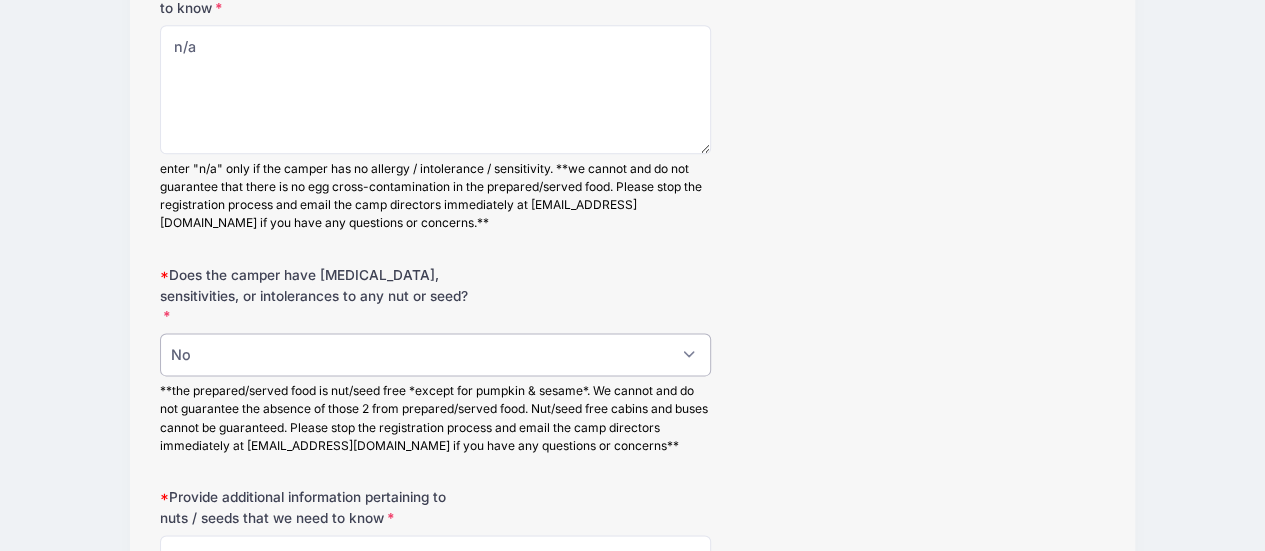 click on "Please Select No
Yes" at bounding box center [436, 354] 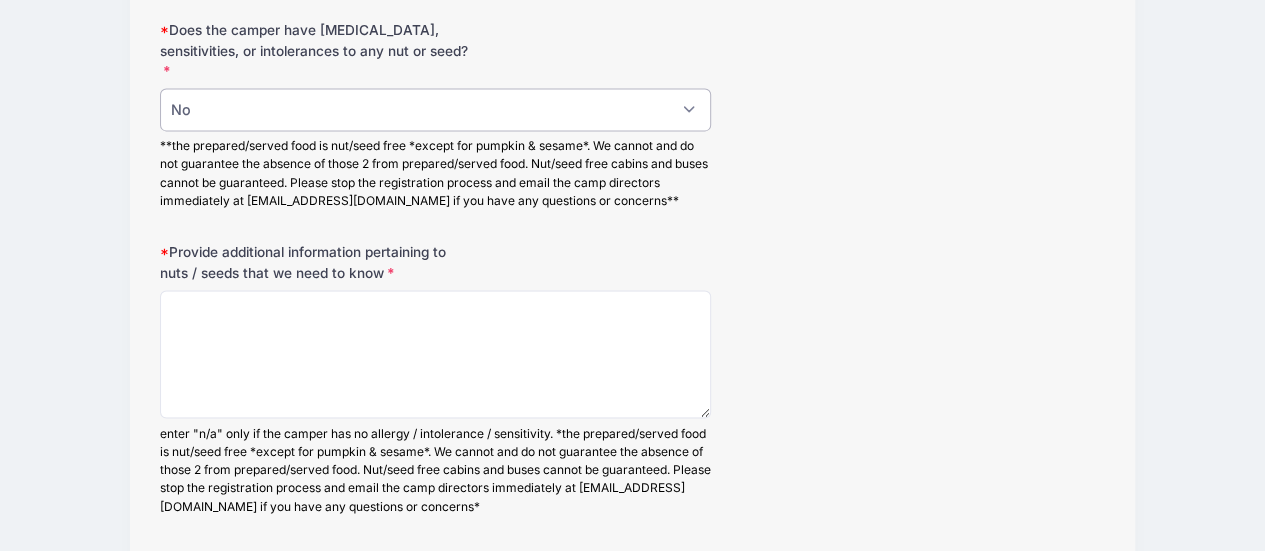 scroll, scrollTop: 8998, scrollLeft: 0, axis: vertical 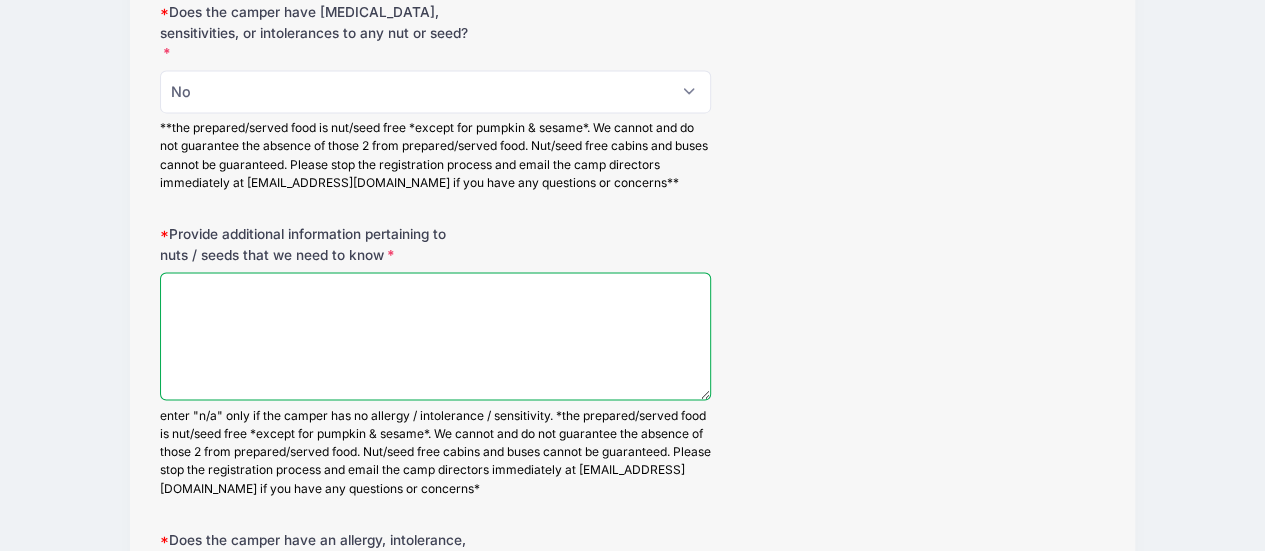 click on "Provide additional information pertaining to nuts / seeds that we need to know" at bounding box center [436, 336] 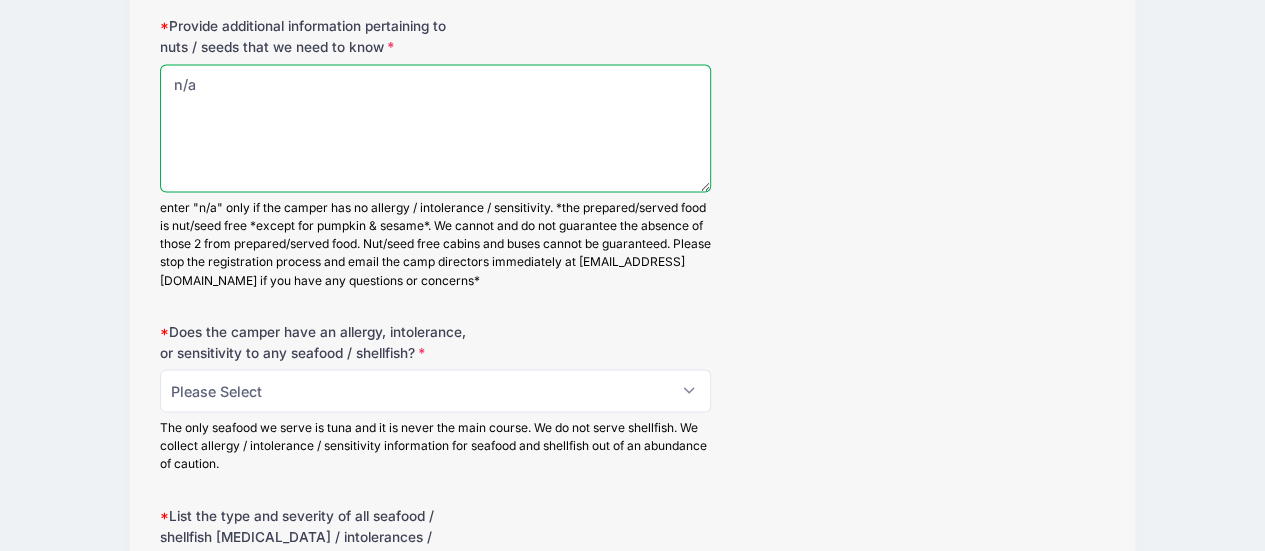 scroll, scrollTop: 9260, scrollLeft: 0, axis: vertical 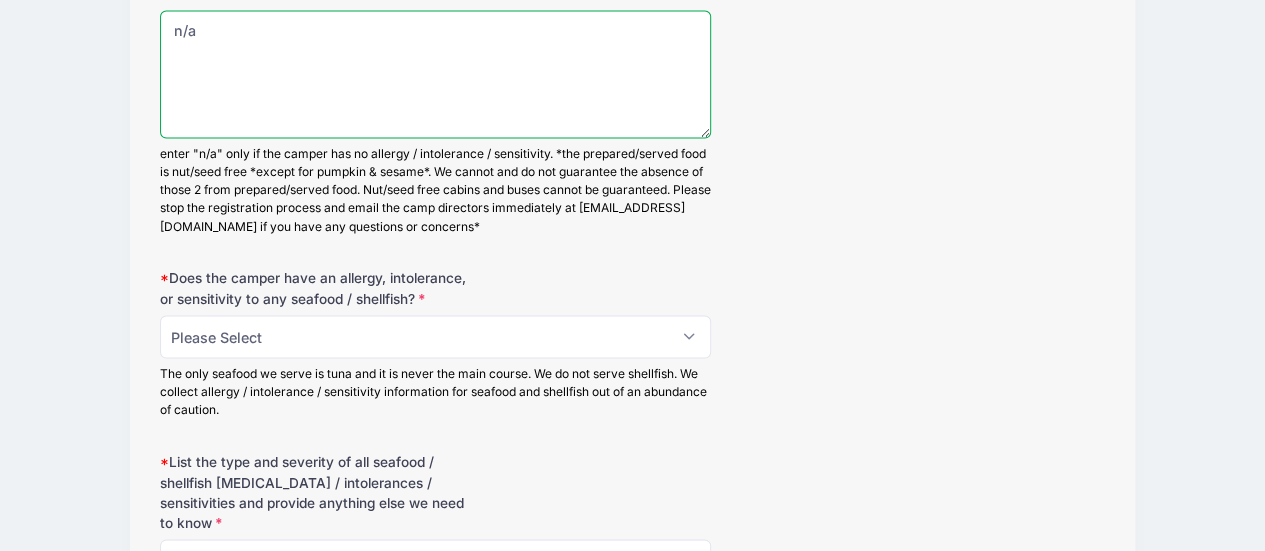type on "n/a" 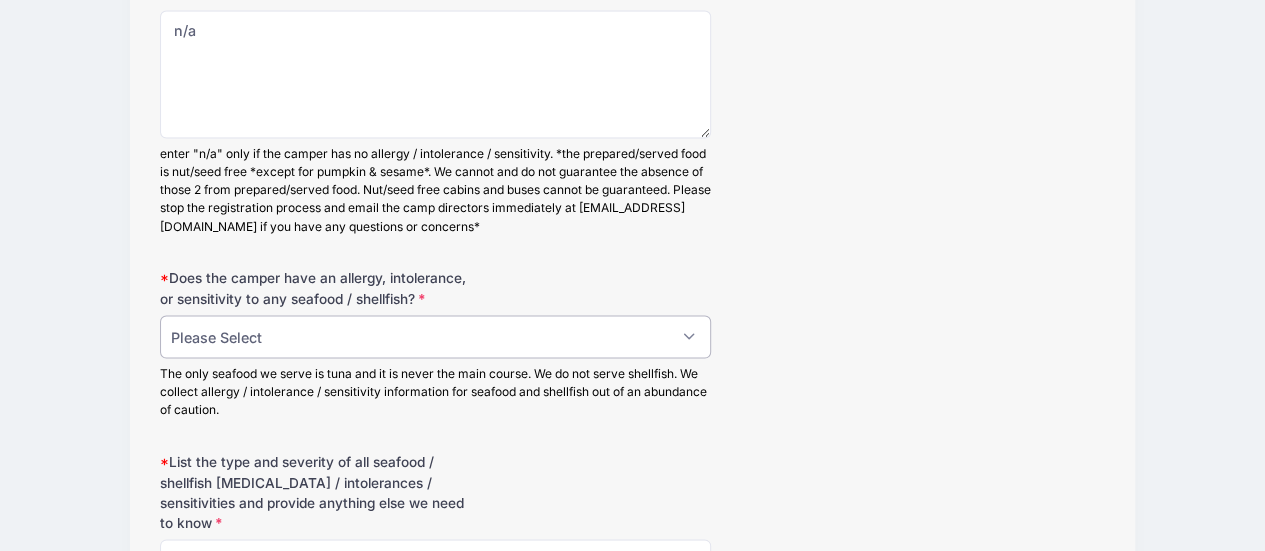 click on "Please Select No
Yes" at bounding box center [436, 336] 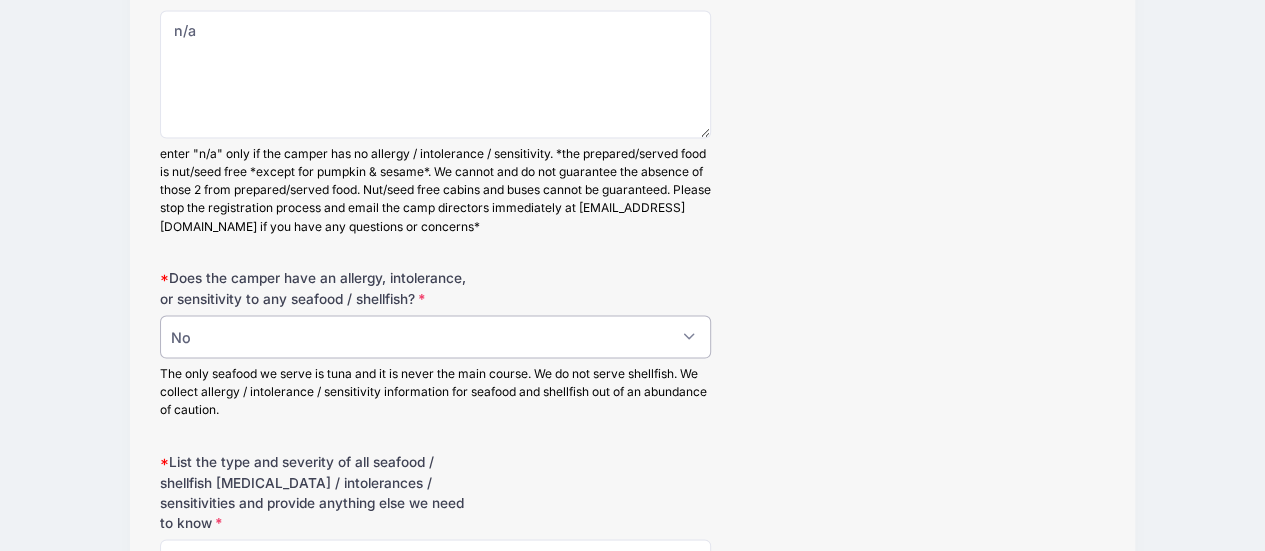 click on "Please Select No
Yes" at bounding box center [436, 336] 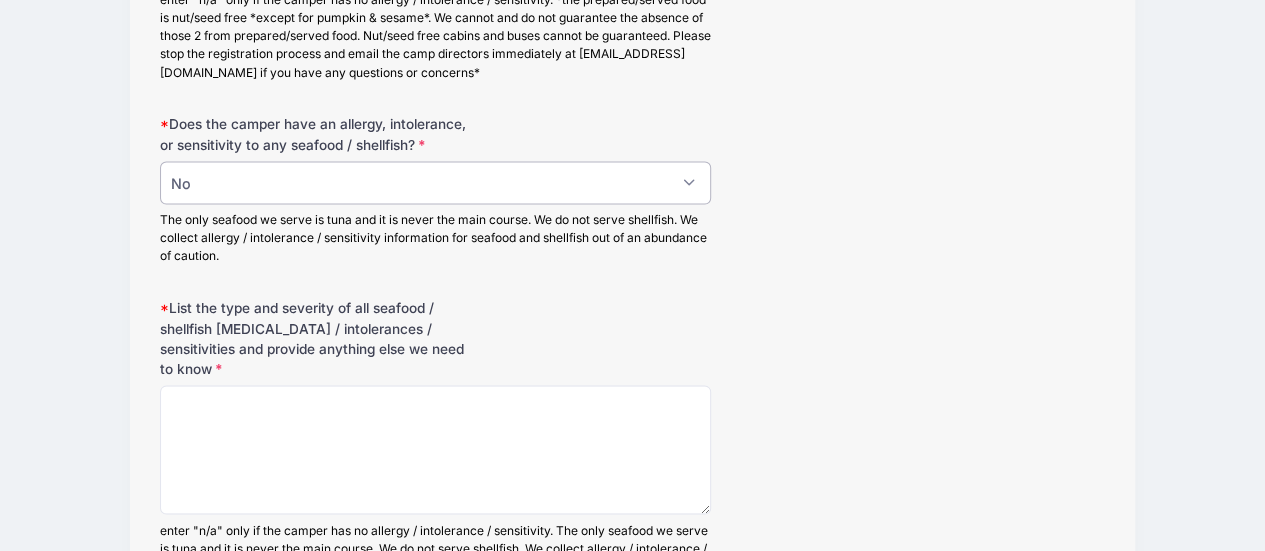 scroll, scrollTop: 9432, scrollLeft: 0, axis: vertical 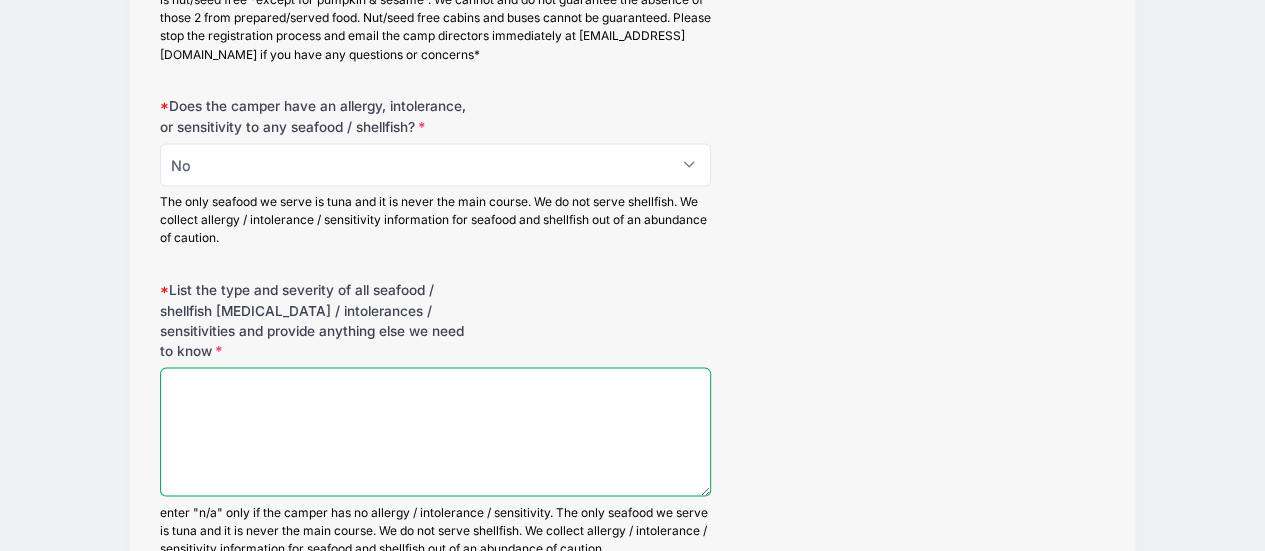 click on "List the type and severity of all seafood / shellfish allergies / intolerances / sensitivities and provide anything else we need to know" at bounding box center (436, 431) 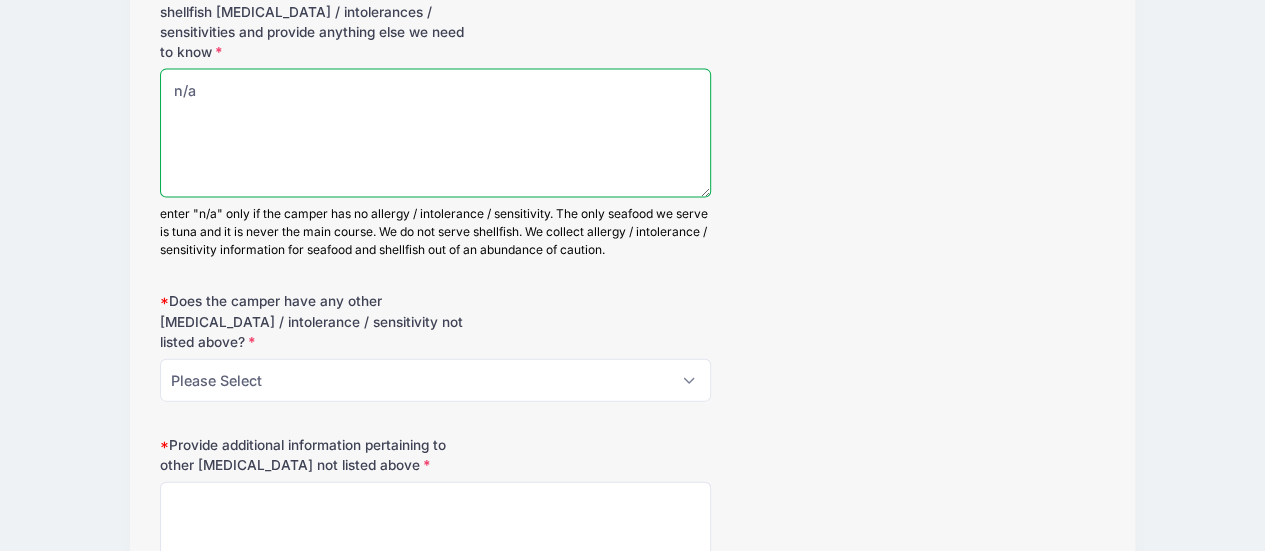scroll, scrollTop: 9748, scrollLeft: 0, axis: vertical 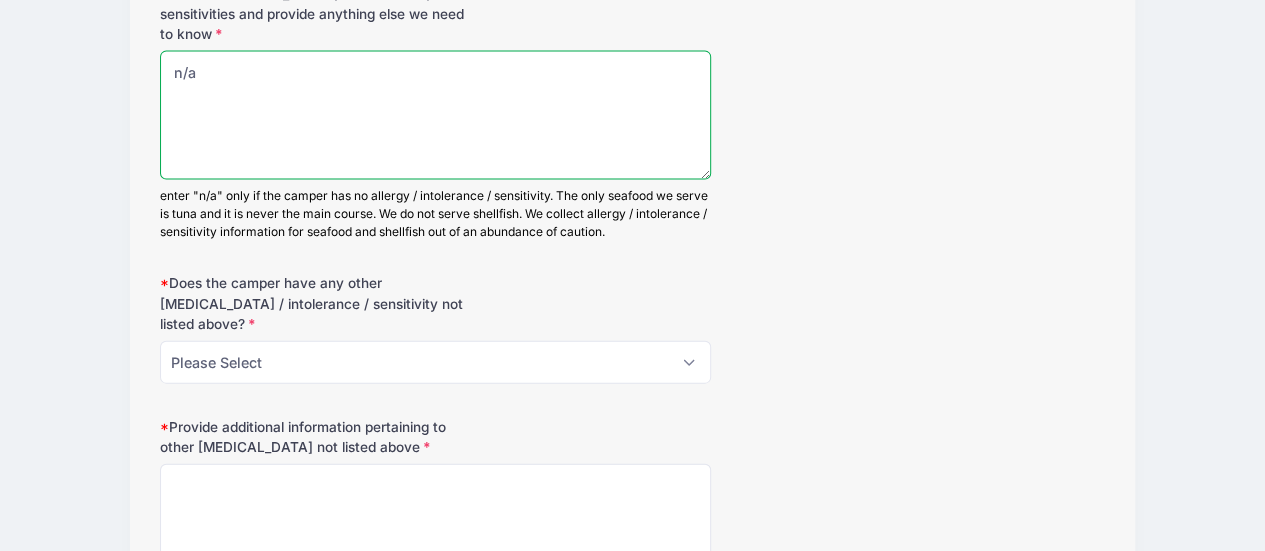 type on "n/a" 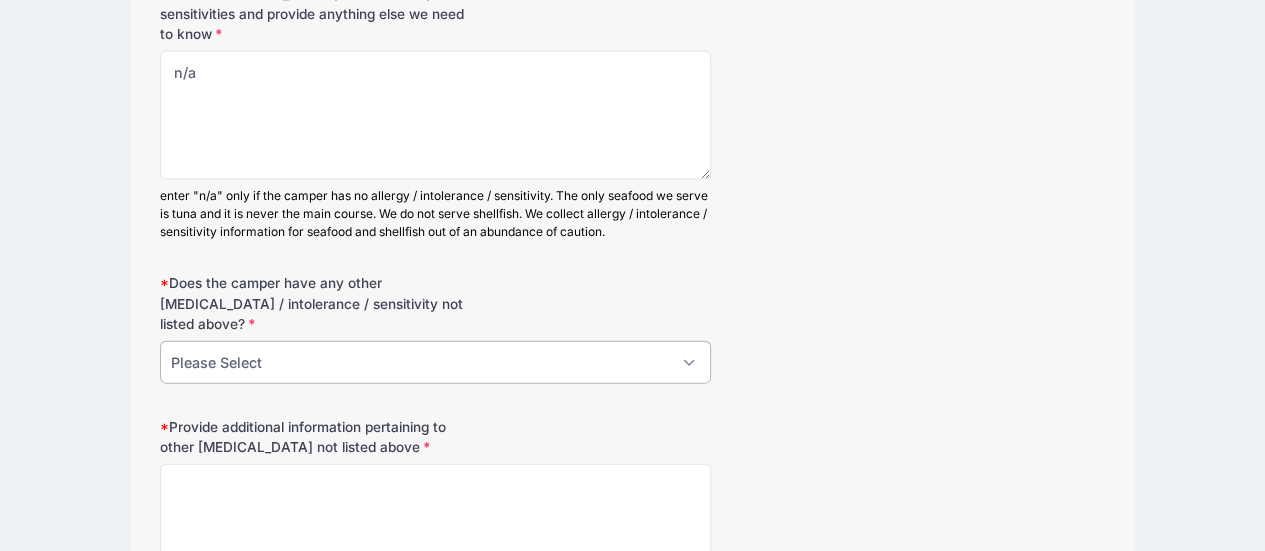 click on "Please Select No
Yes" at bounding box center [436, 362] 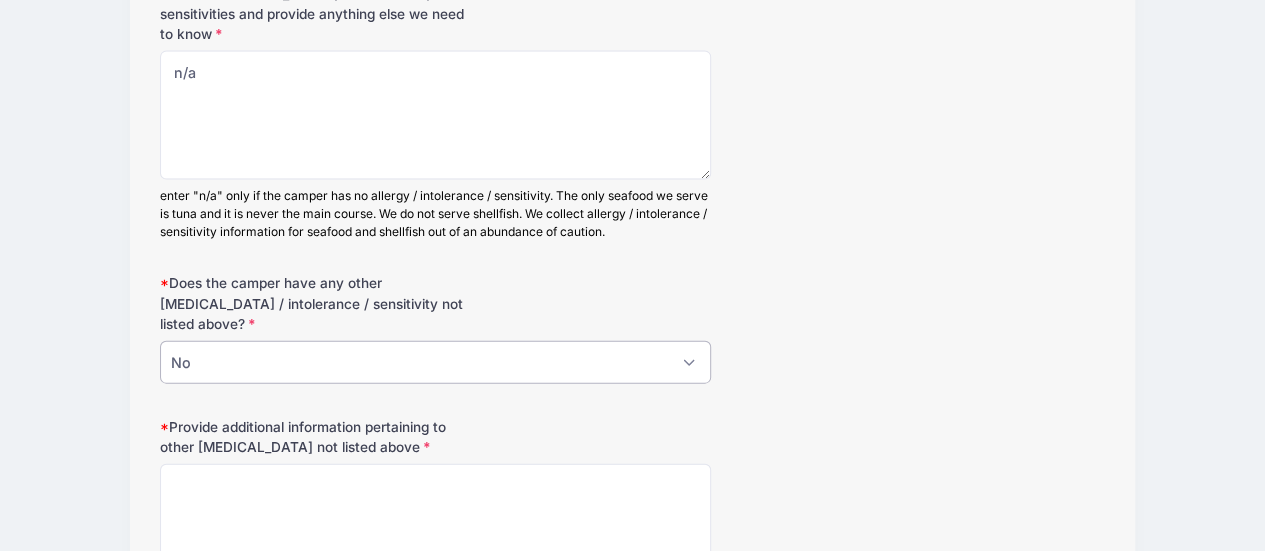 click on "Please Select No
Yes" at bounding box center (436, 362) 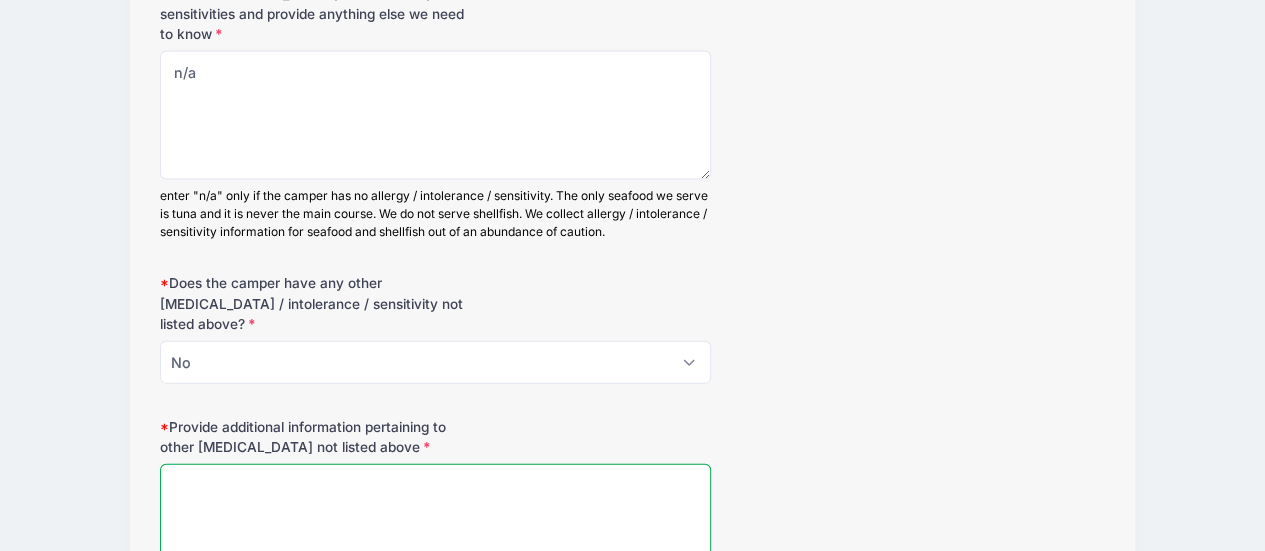 click on "Provide additional information pertaining to other food allergies not listed above" at bounding box center (436, 528) 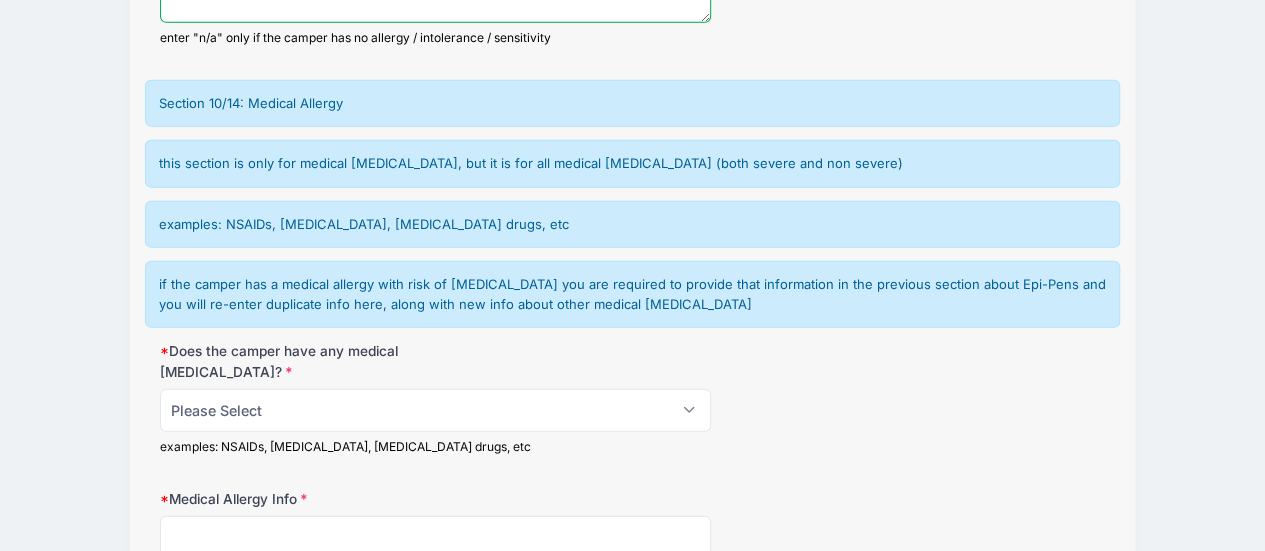 scroll, scrollTop: 10336, scrollLeft: 0, axis: vertical 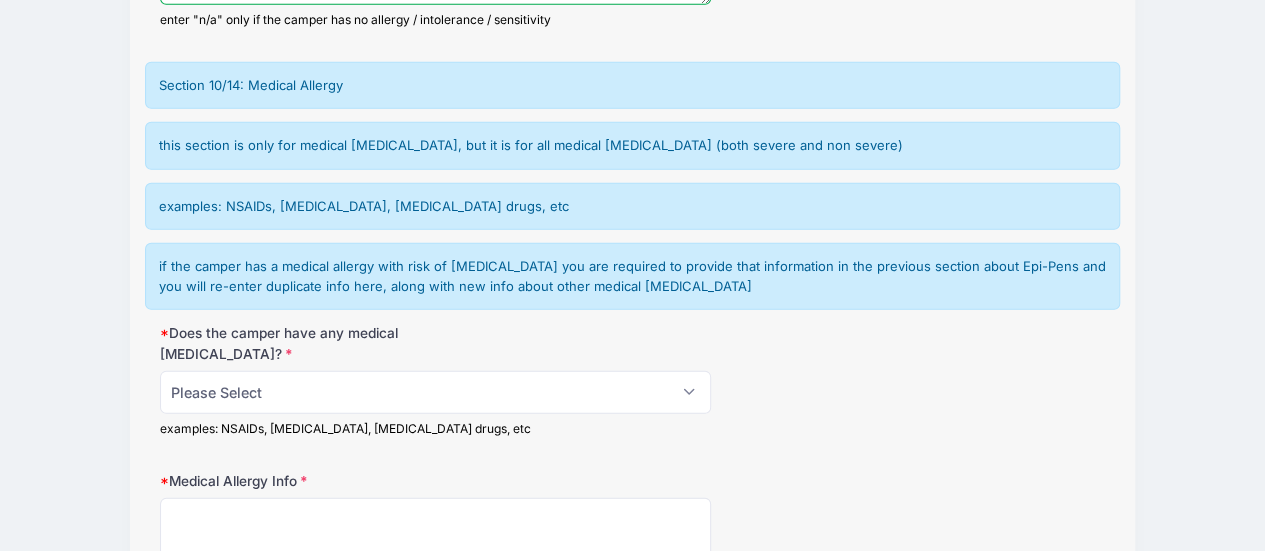 type on "n/a" 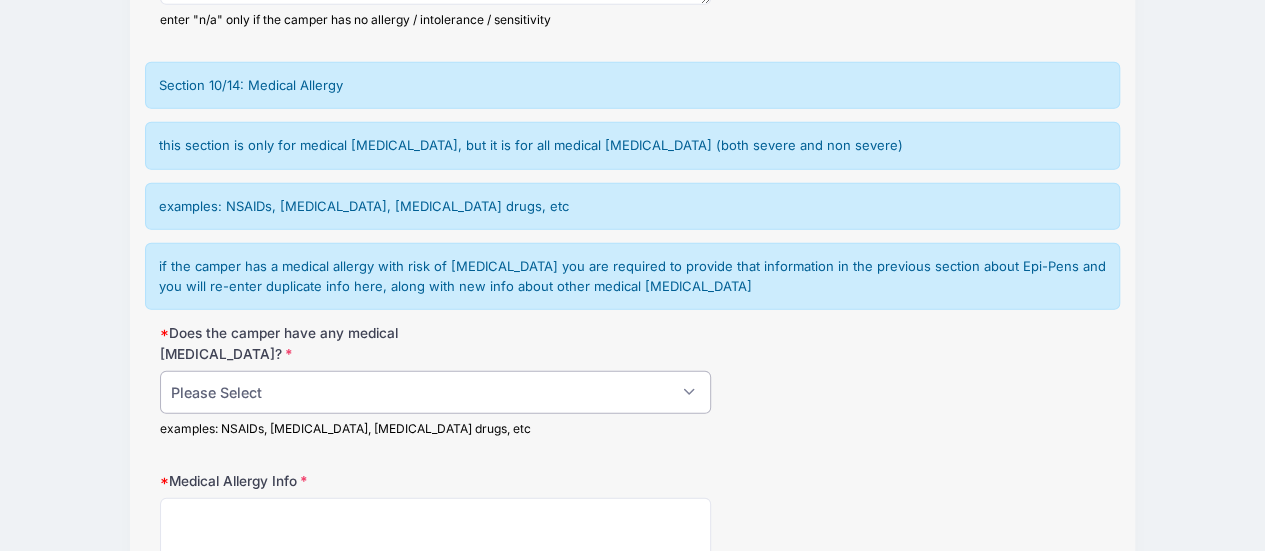 click on "Please Select No, no medical allergies
Yes (there will be more questions to clarify)" at bounding box center (436, 392) 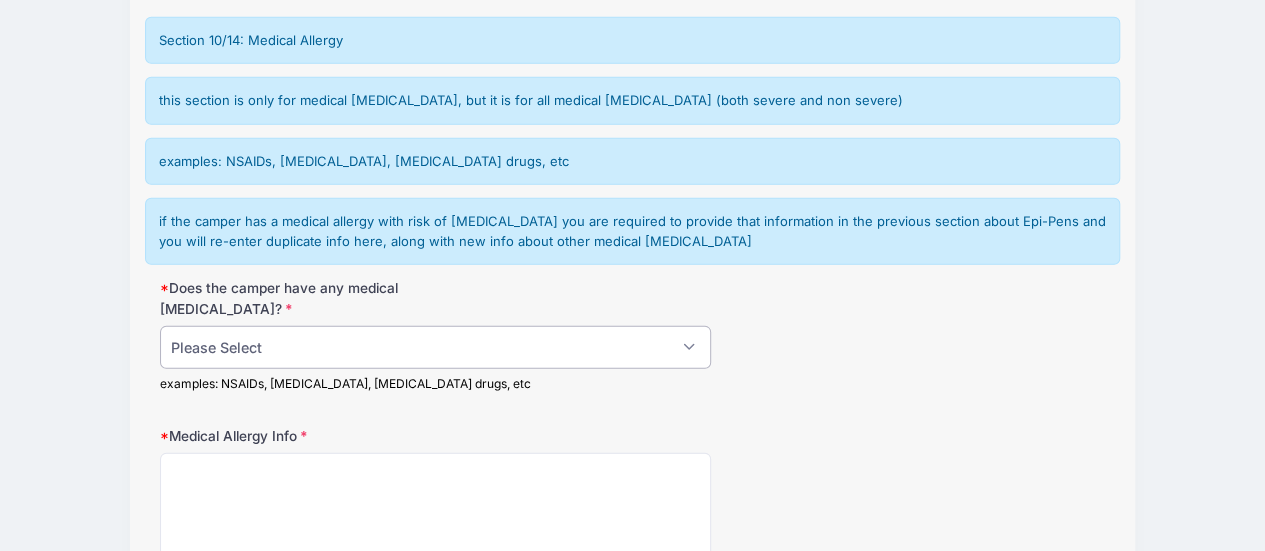 scroll, scrollTop: 10399, scrollLeft: 0, axis: vertical 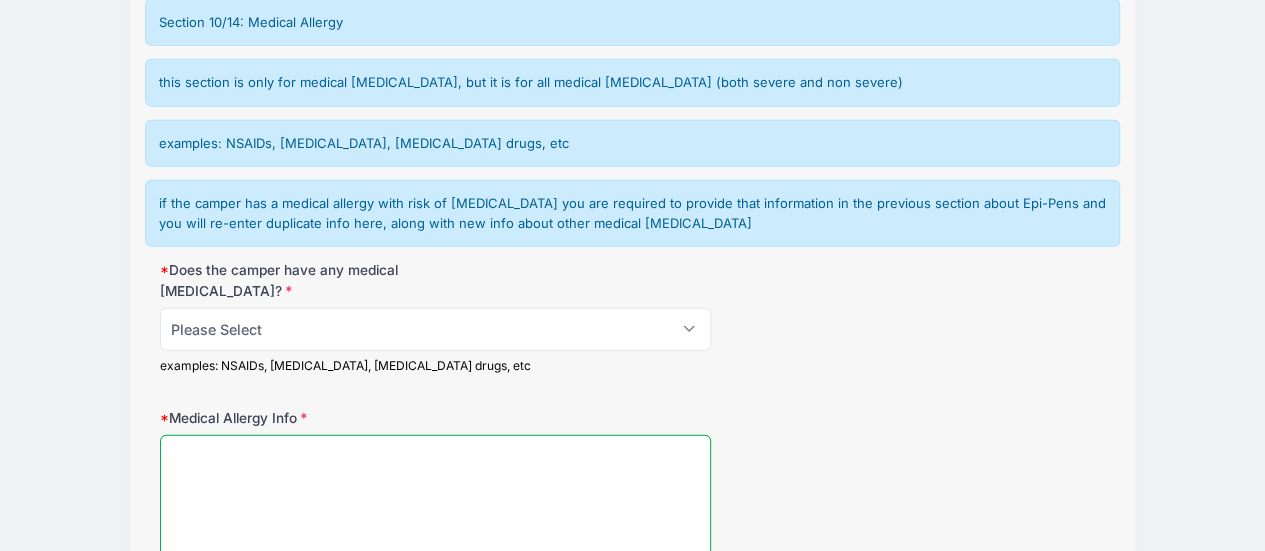 click on "Medical Allergy Info" at bounding box center (436, 499) 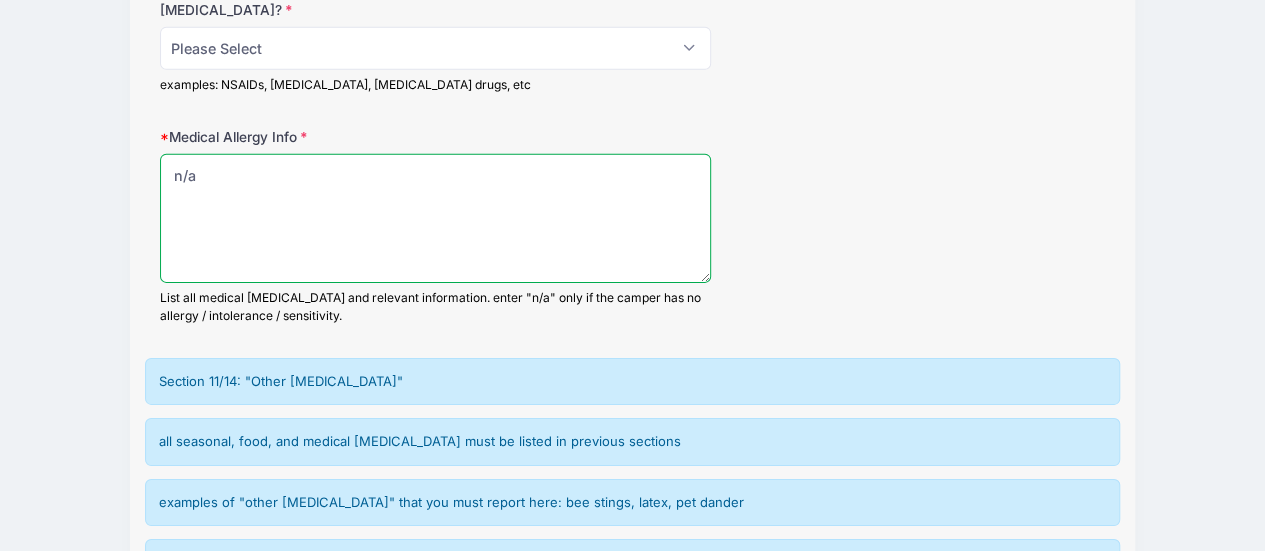 scroll, scrollTop: 10716, scrollLeft: 0, axis: vertical 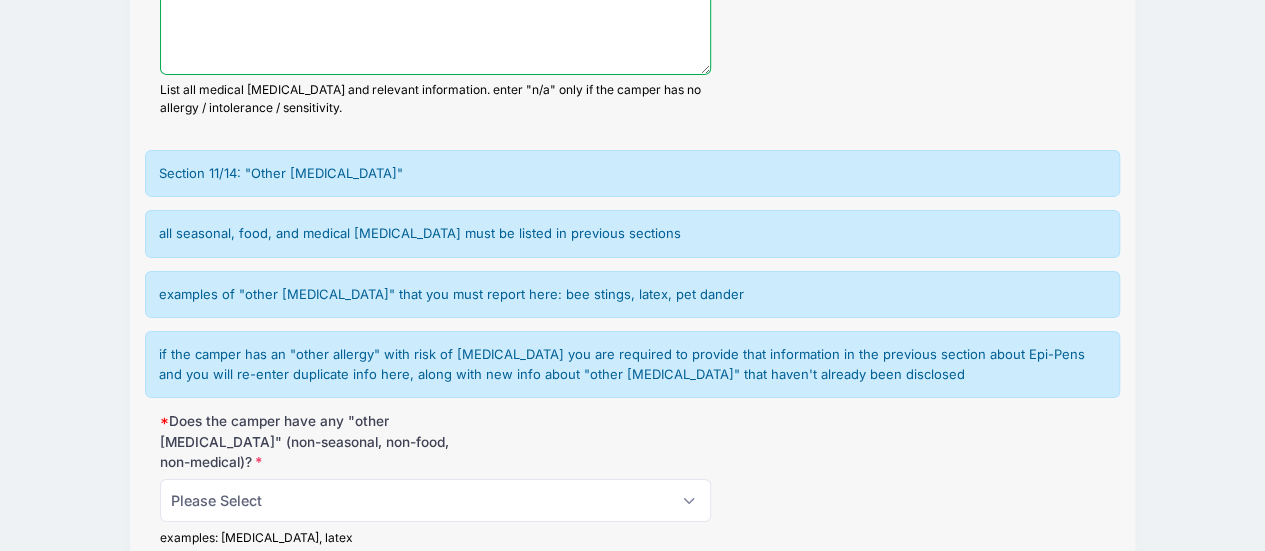 type on "n/a" 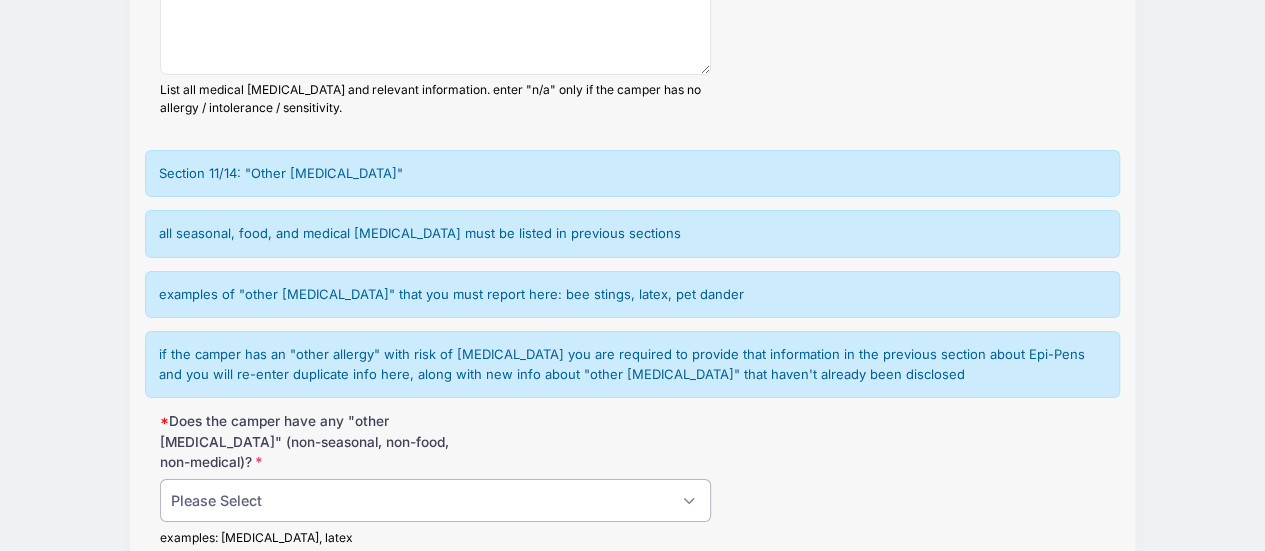 click on "Please Select No, no non-seasonal, non-food, non-medical allergies
Yes" at bounding box center (436, 500) 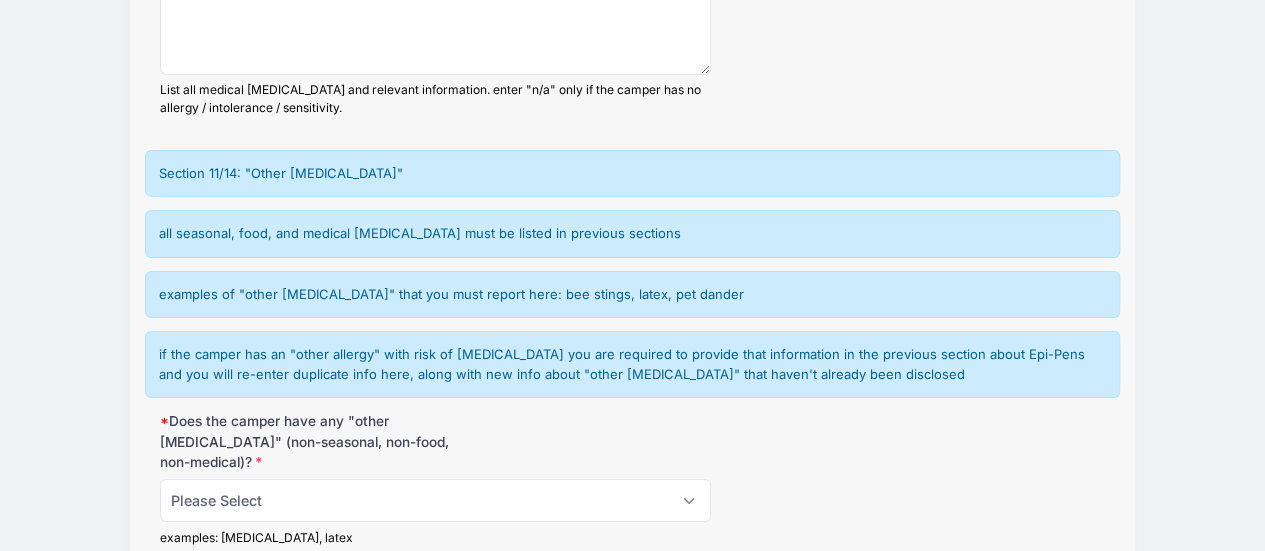click on "Other Allergy Info (non-seasonal, non-food, non-medical):" at bounding box center (436, 691) 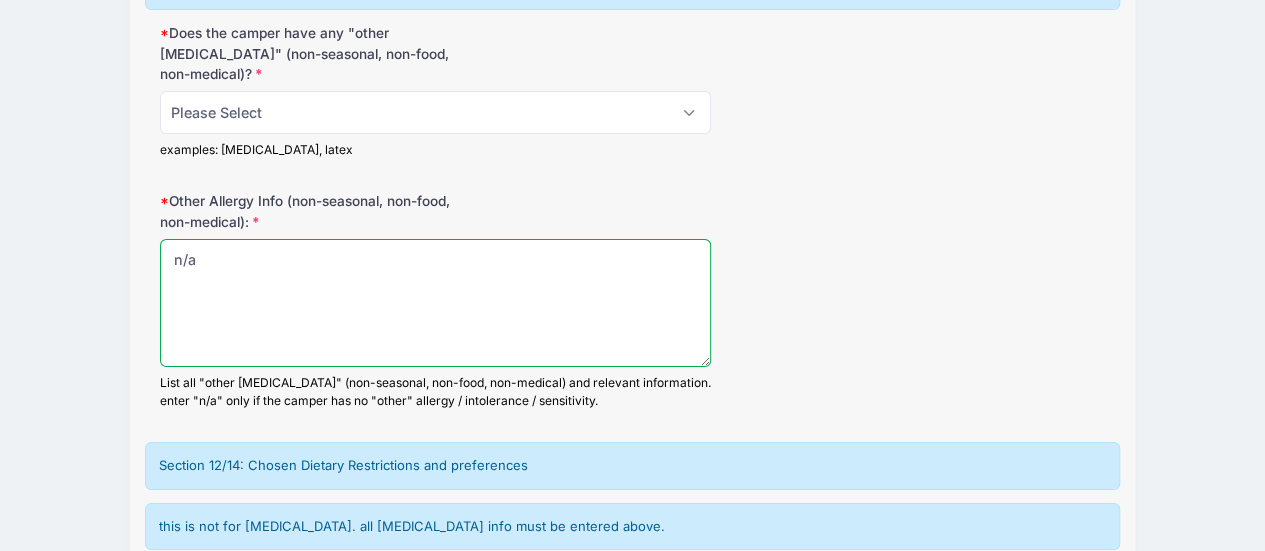 scroll, scrollTop: 11294, scrollLeft: 0, axis: vertical 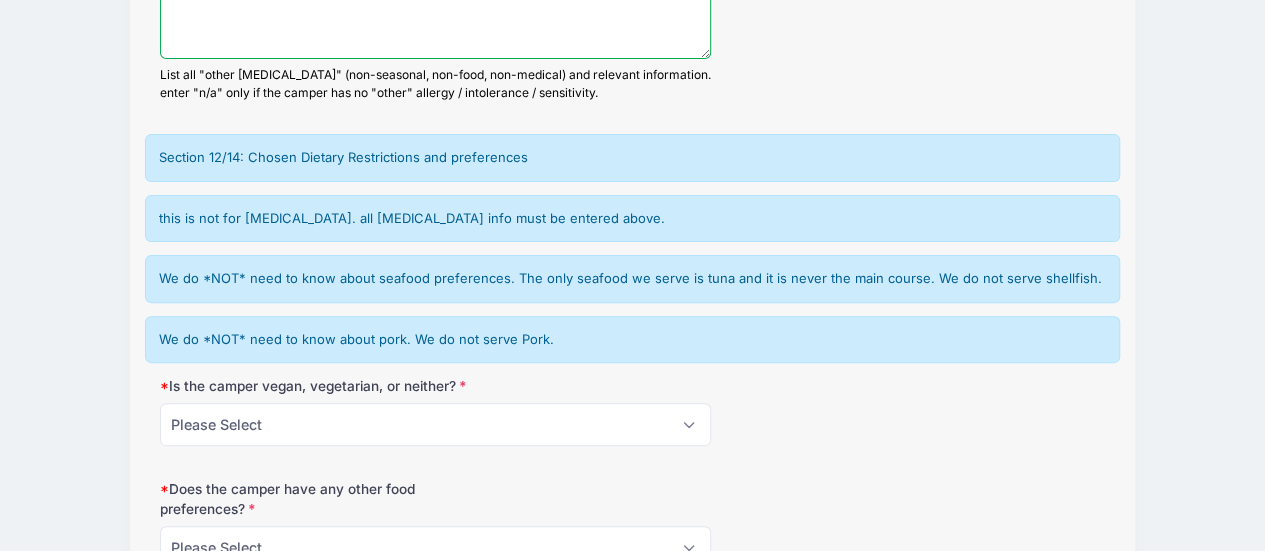 type on "n/a" 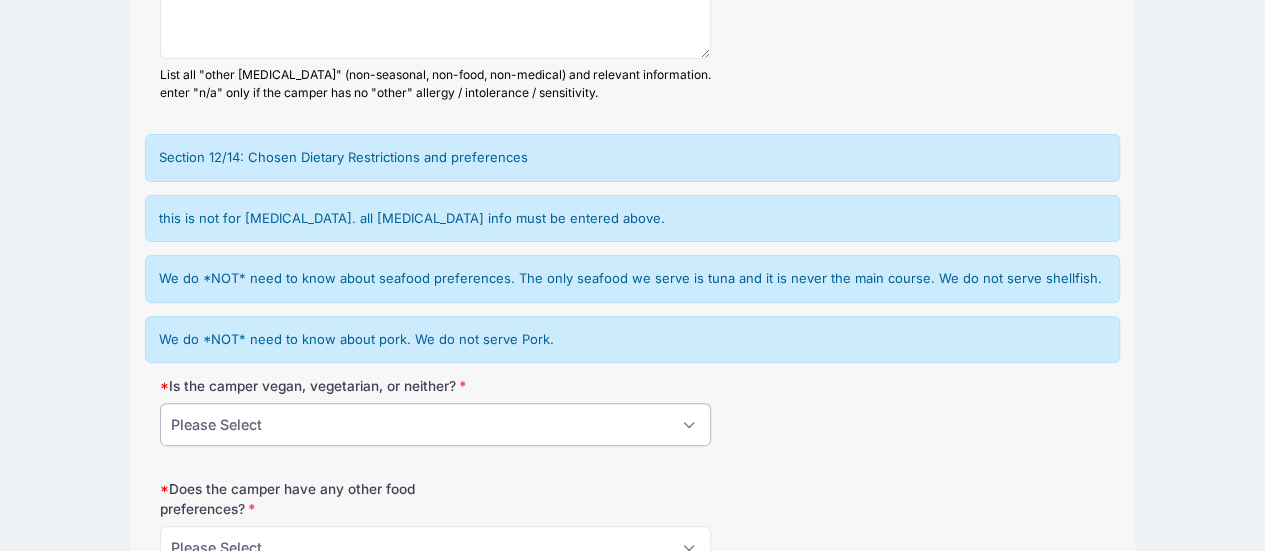 click on "Please Select Vegan
Vegetarian
Neither" at bounding box center [436, 424] 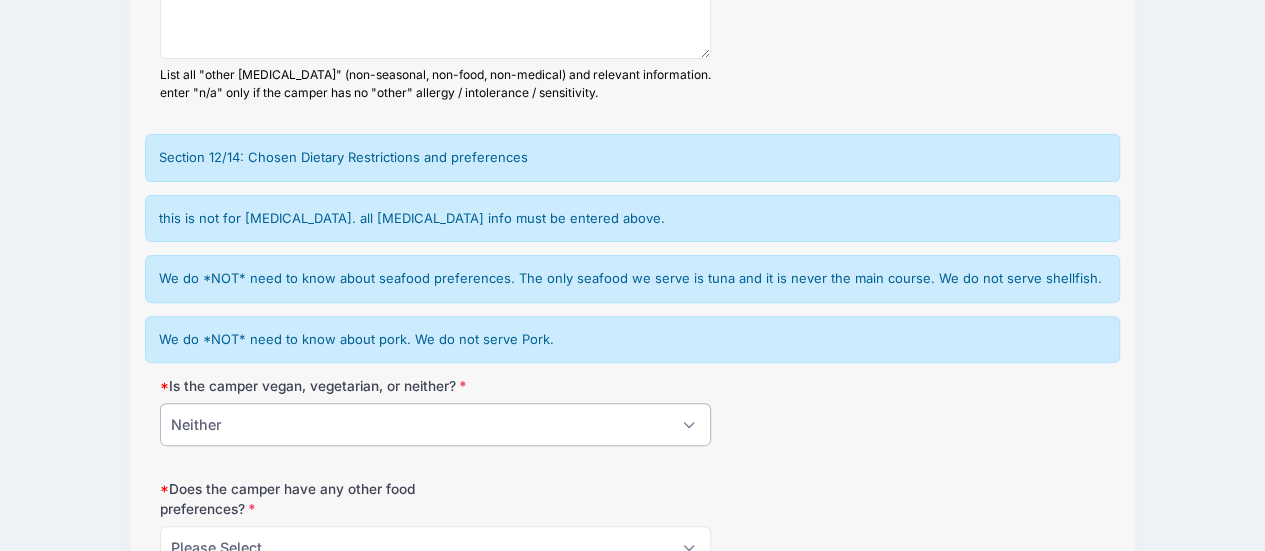 click on "Please Select Vegan
Vegetarian
Neither" at bounding box center [436, 424] 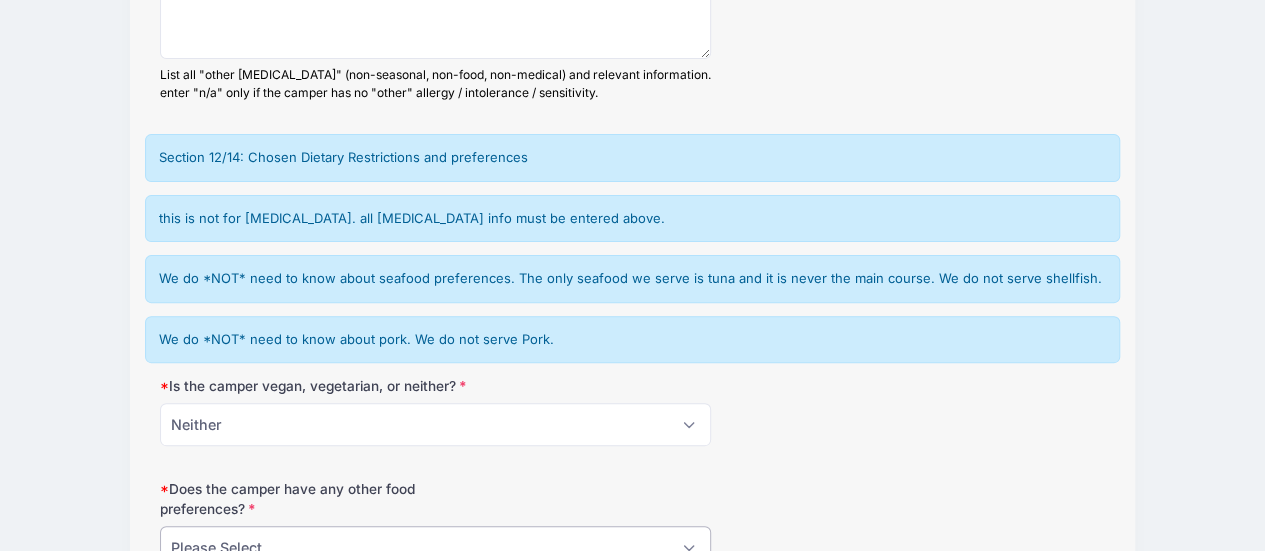 click on "Please Select No
Yes" at bounding box center (436, 547) 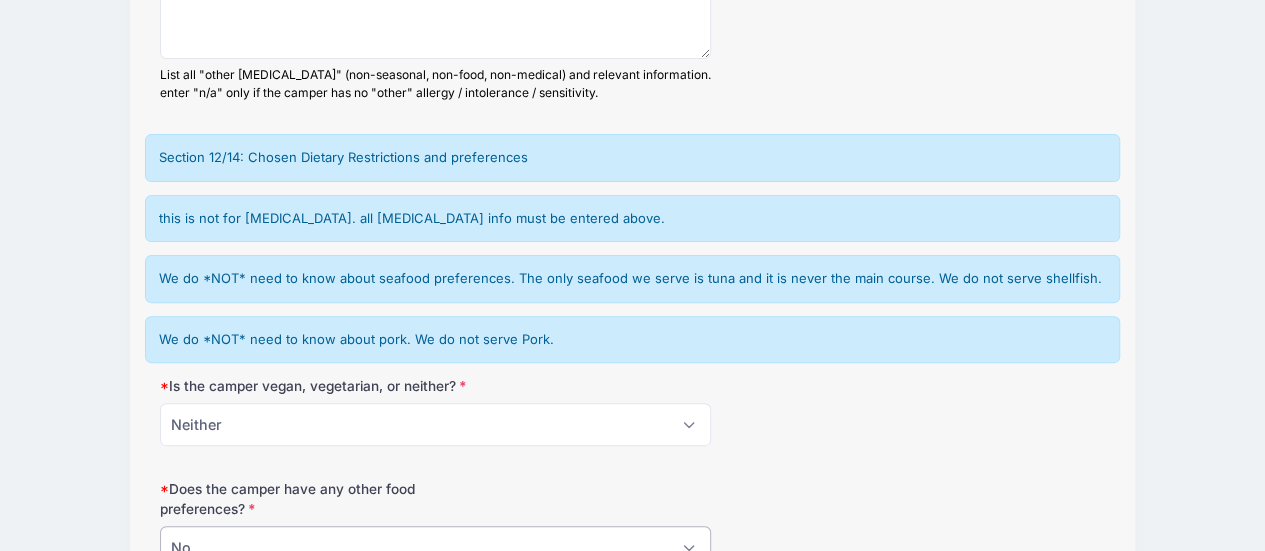 click on "Please Select No
Yes" at bounding box center [436, 547] 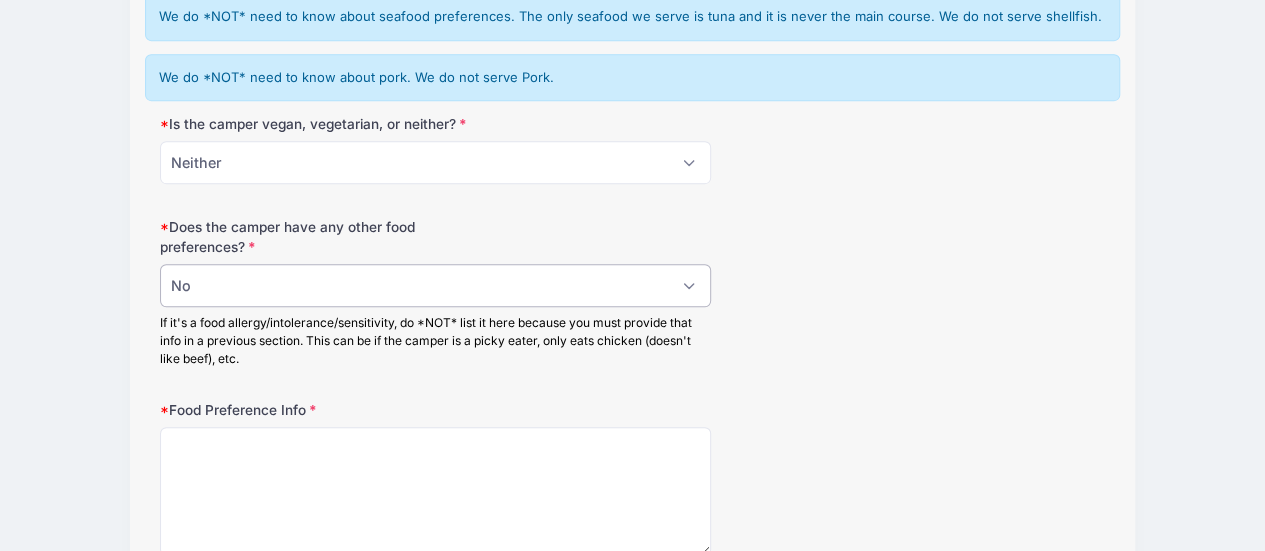 scroll, scrollTop: 11864, scrollLeft: 0, axis: vertical 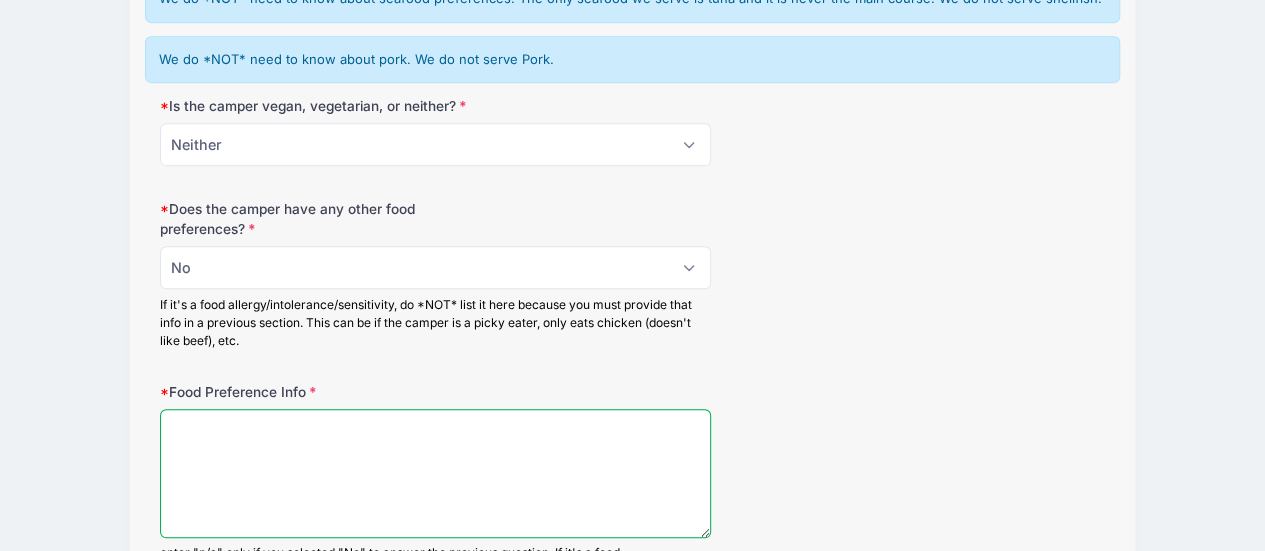 click on "Food Preference Info" at bounding box center (436, 473) 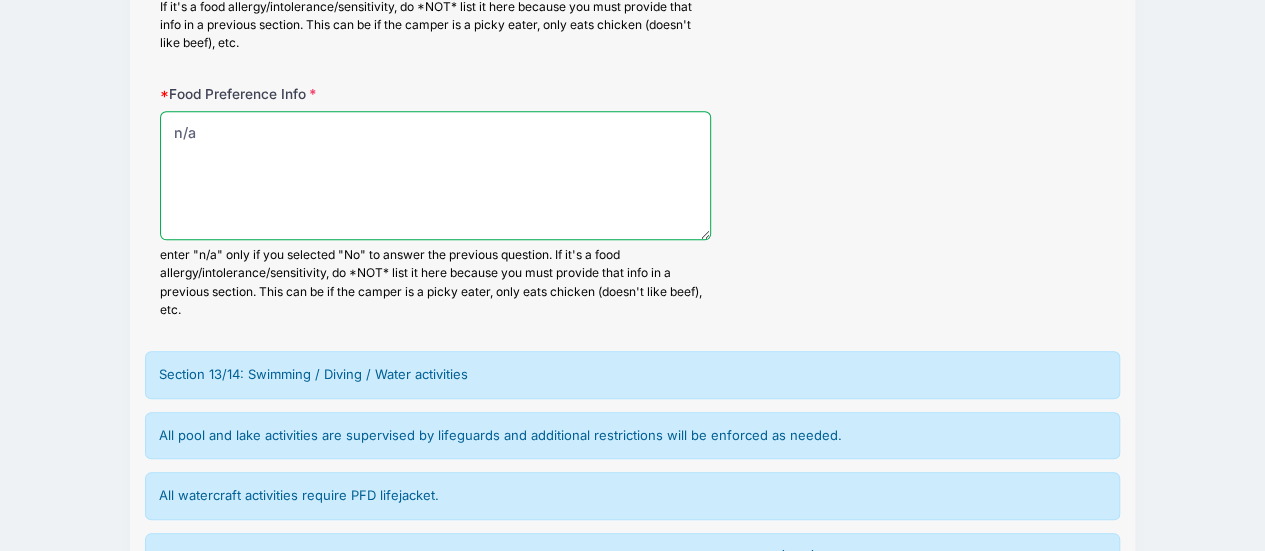 scroll, scrollTop: 12181, scrollLeft: 0, axis: vertical 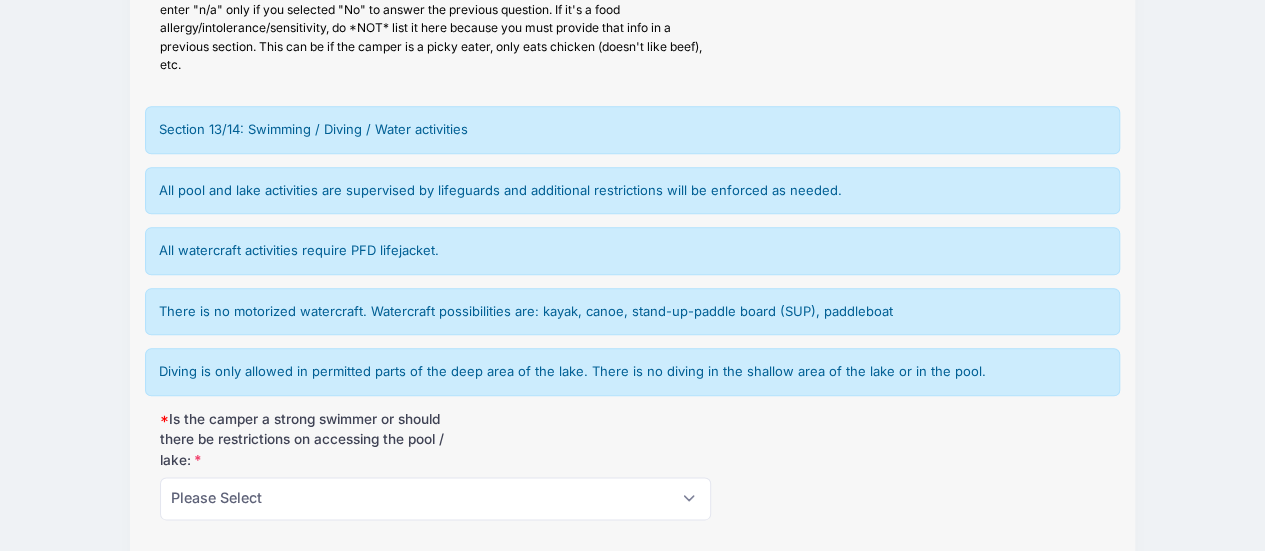 type on "n/a" 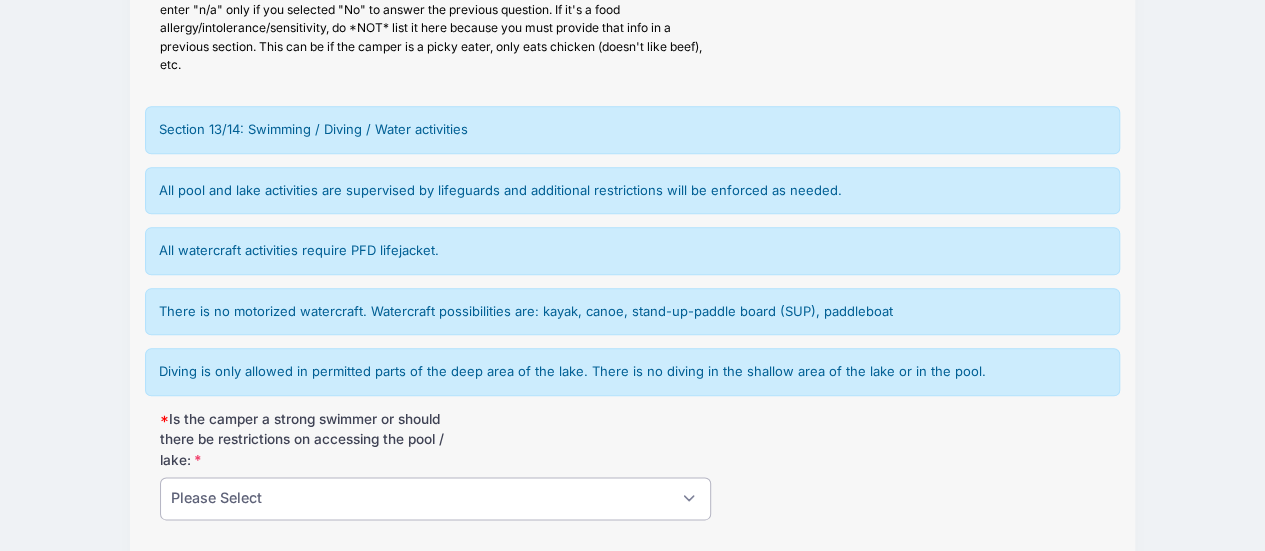 click on "Please Select they are a strong swimmer and there are no restrictions on accessing the pool / lake
they are not a strong swimmer and I would like to impose restrictions on how they access the pool / lake" at bounding box center [436, 498] 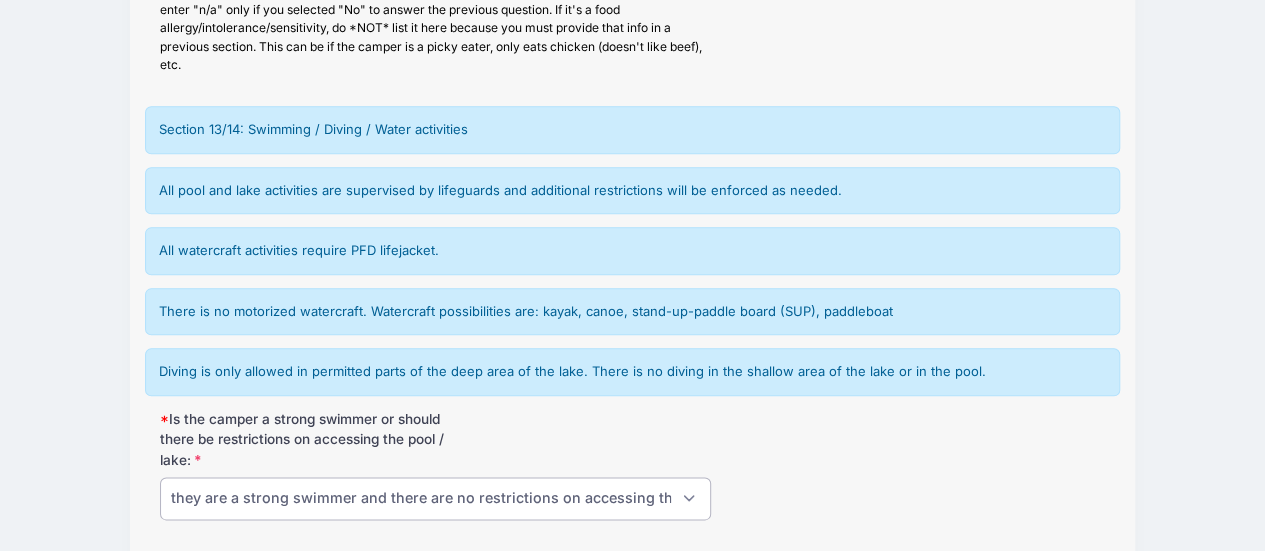click on "Please Select they are a strong swimmer and there are no restrictions on accessing the pool / lake
they are not a strong swimmer and I would like to impose restrictions on how they access the pool / lake" at bounding box center (436, 498) 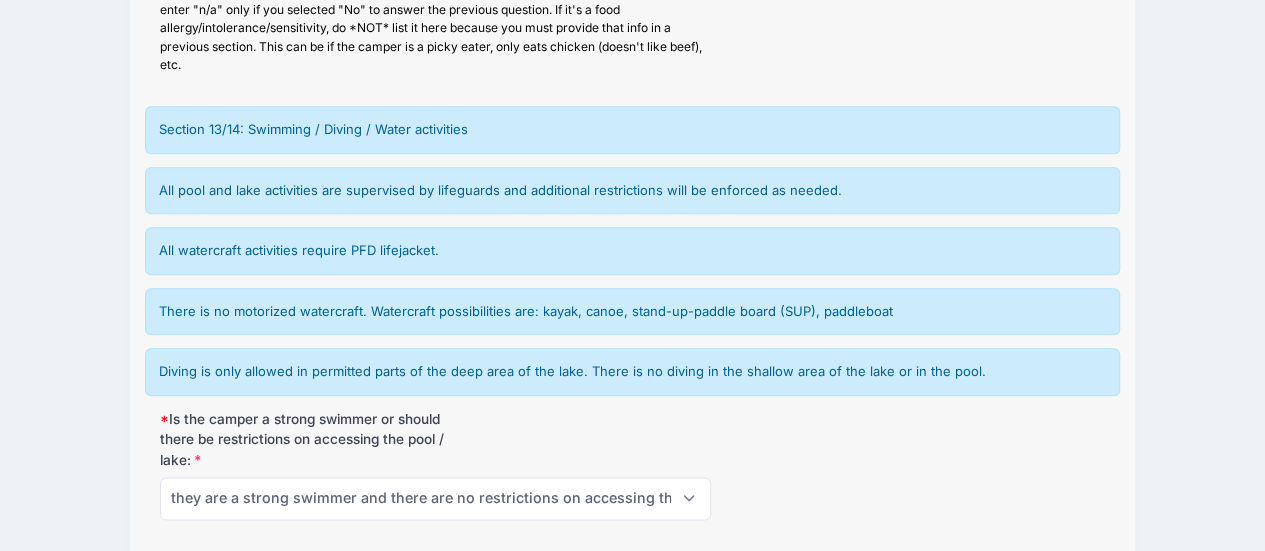 click on "Please Select is allowed to use the water unrestricted
is allowed to use the water but *must always* wear a PFD/lifejacket
is *not* allowed to use the water" at bounding box center [436, 641] 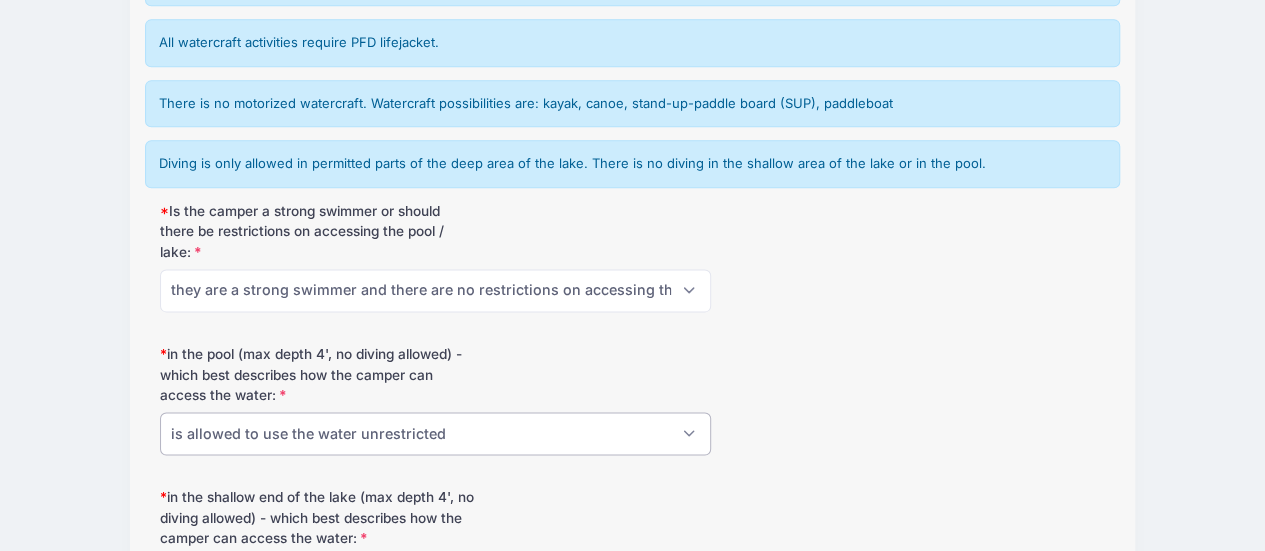 scroll, scrollTop: 12651, scrollLeft: 0, axis: vertical 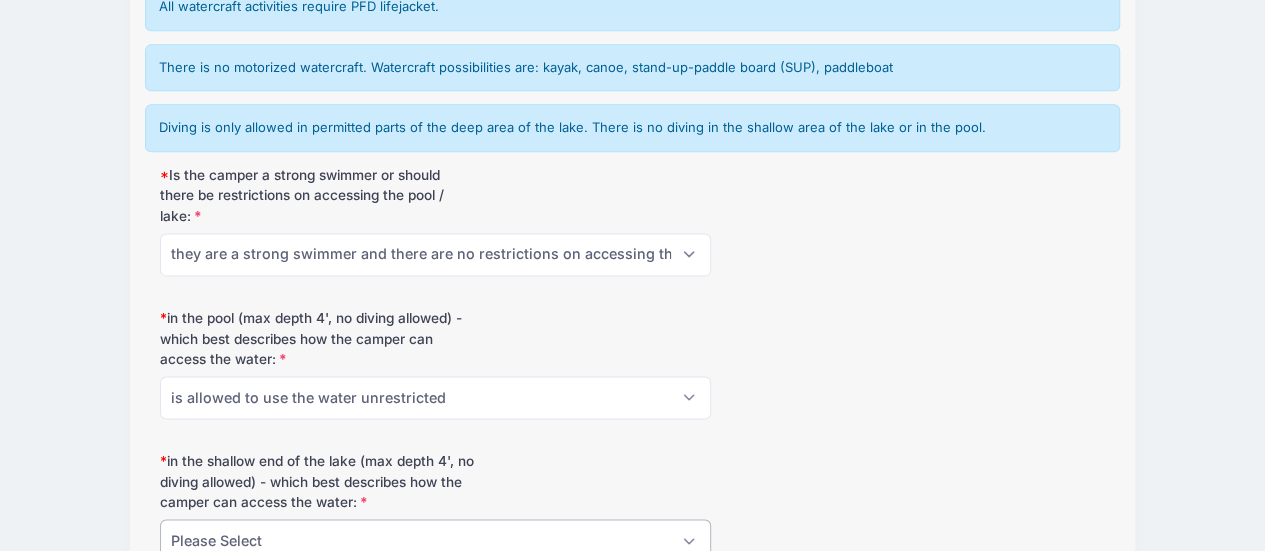 click on "Please Select is allowed to use the water unrestricted
is allowed to use the water but *must always* wear a PFD/lifejacket
is *not* allowed to use the water" at bounding box center (436, 540) 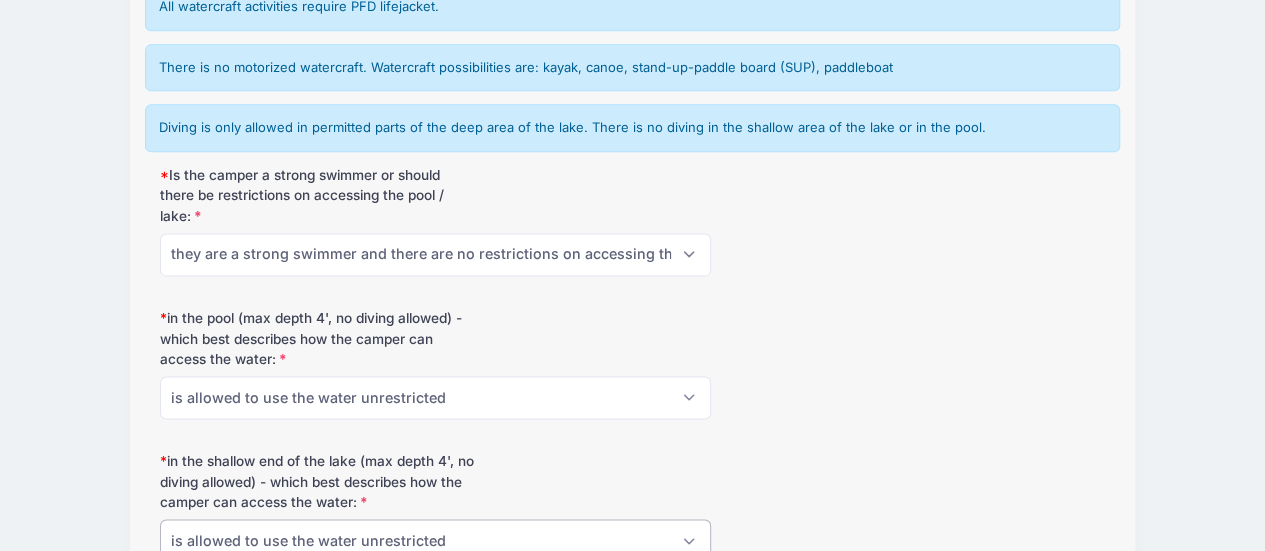 click on "Please Select is allowed to use the water unrestricted
is allowed to use the water but *must always* wear a PFD/lifejacket
is *not* allowed to use the water" at bounding box center (436, 540) 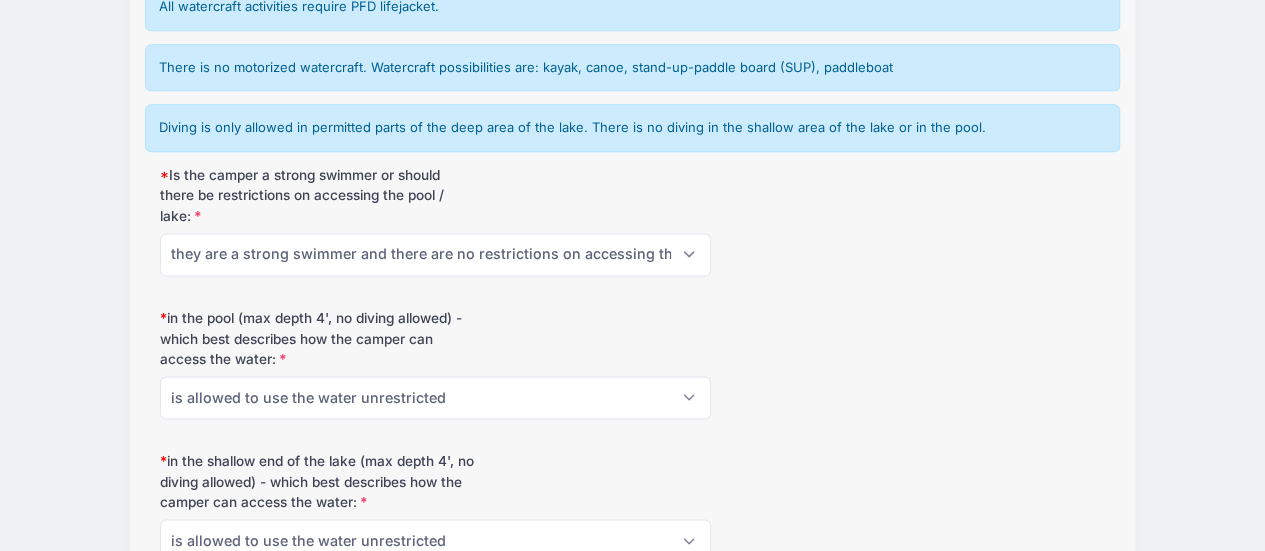 click on "in the deep end of the lake (max depth ~12', limited diving allowed) - which best describes how the camper can access the water:
Please Select is allowed to use the water unrestricted including water slide, floating obstacle course / trampoline, and floating tower
is allowed to use the water but *must always* wear a PFD/lifejacket
is *not* allowed to use the water" at bounding box center (633, 650) 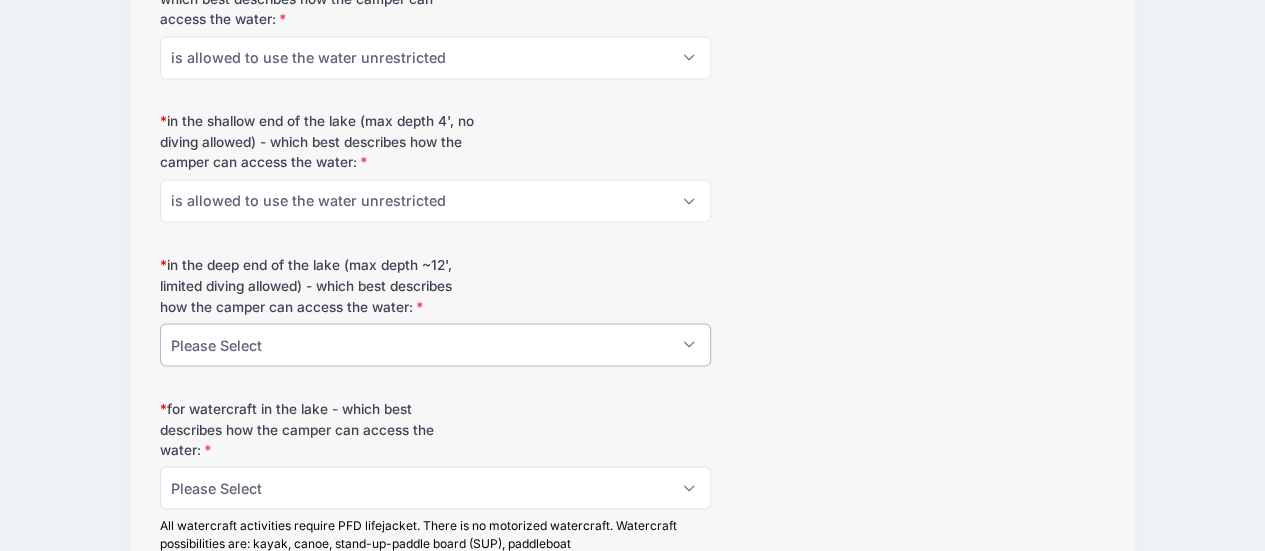 scroll, scrollTop: 13011, scrollLeft: 0, axis: vertical 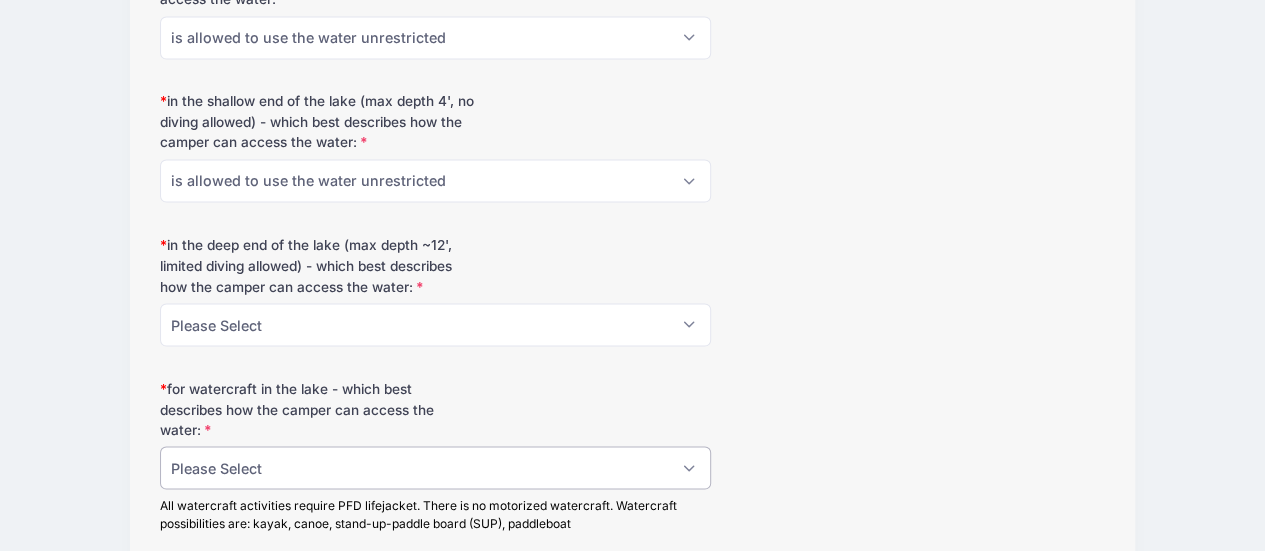 click on "Please Select is allowed to use the watercraft
is *not* allowed to use the watercraft" at bounding box center [436, 467] 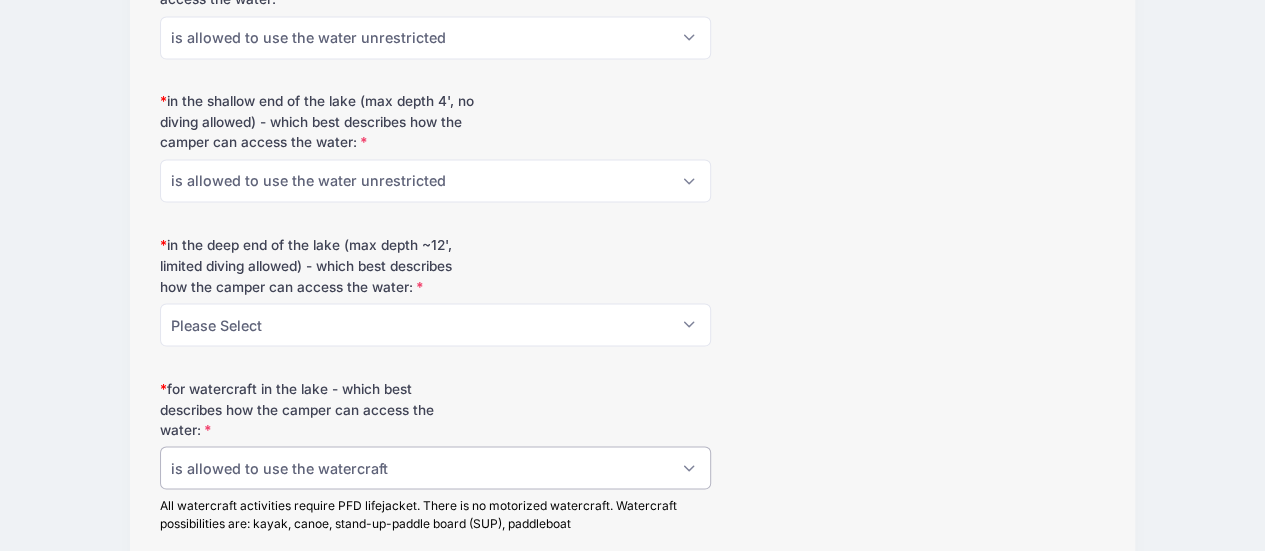 click on "Please Select is allowed to use the watercraft
is *not* allowed to use the watercraft" at bounding box center (436, 467) 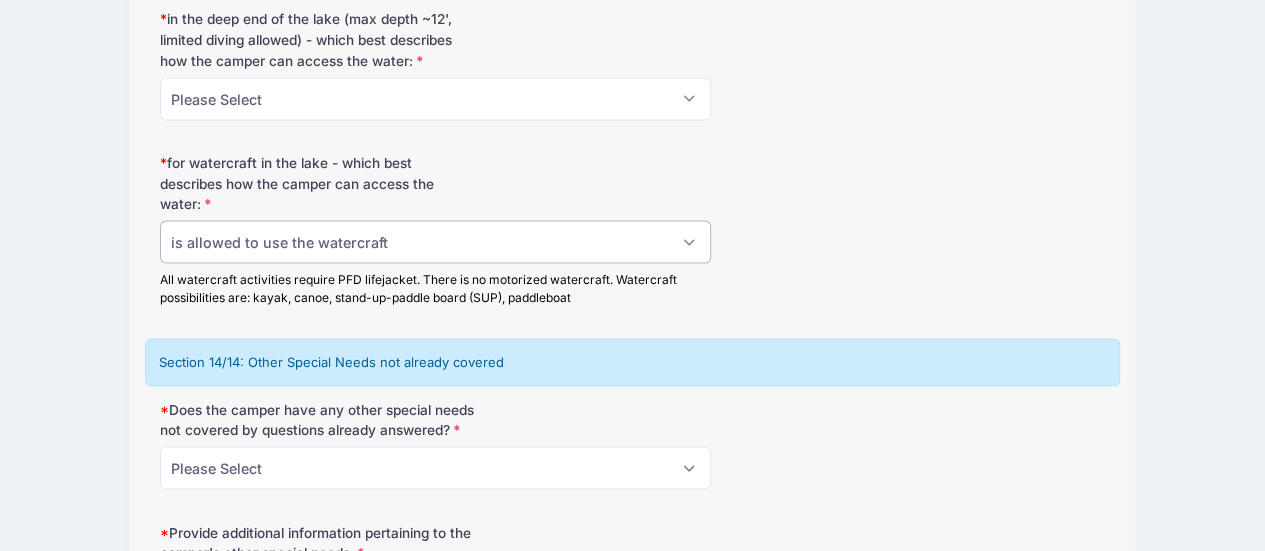 scroll, scrollTop: 13255, scrollLeft: 0, axis: vertical 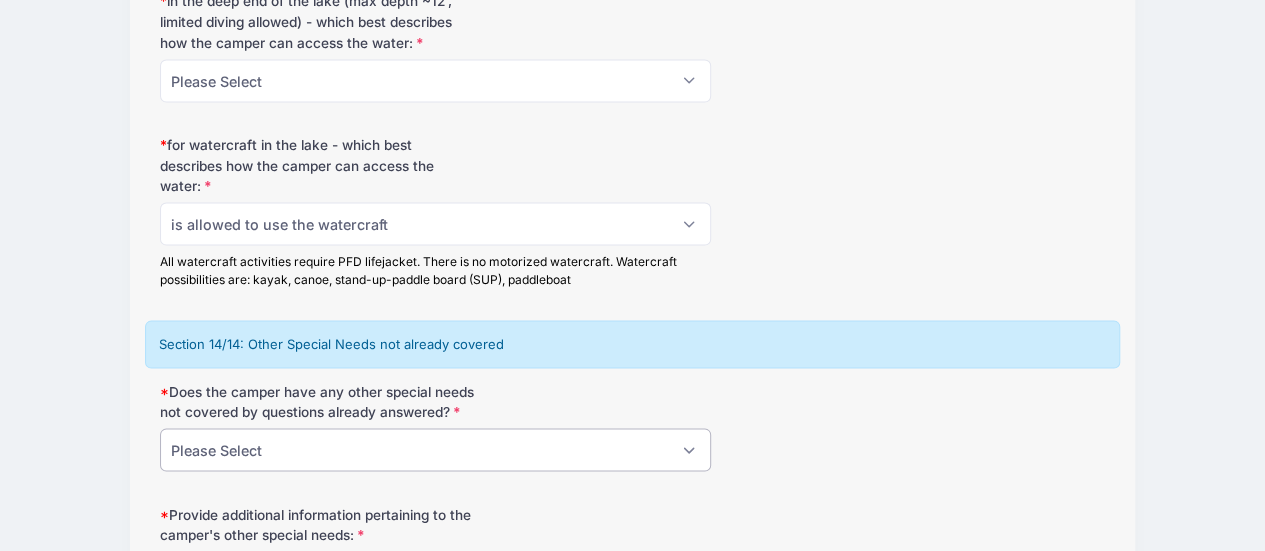 click on "Please Select No
Yes" at bounding box center (436, 449) 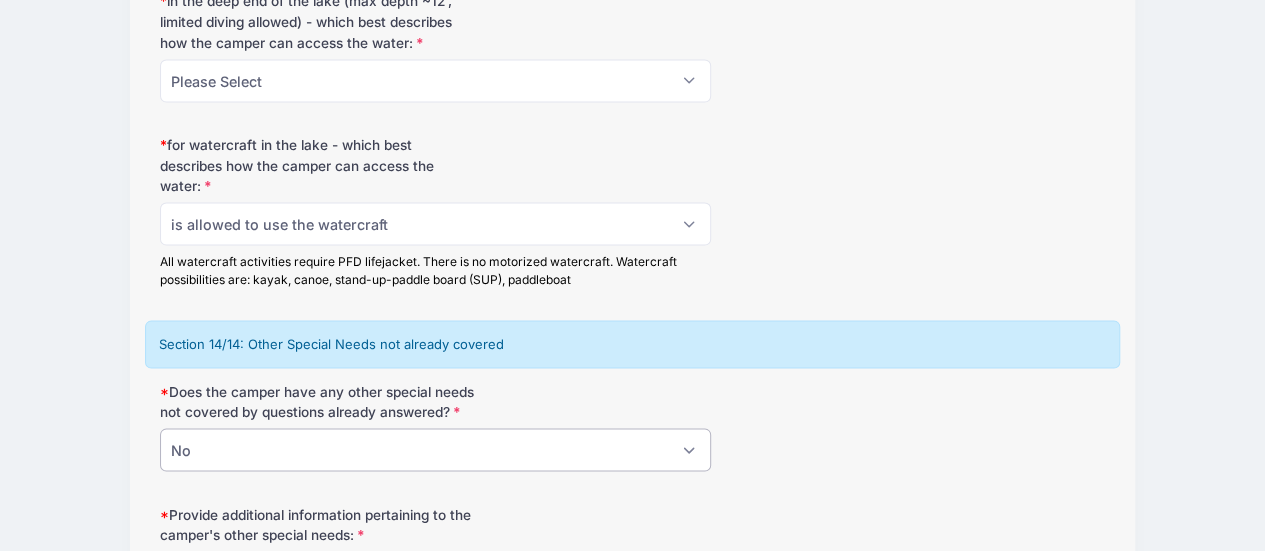 click on "Please Select No
Yes" at bounding box center (436, 449) 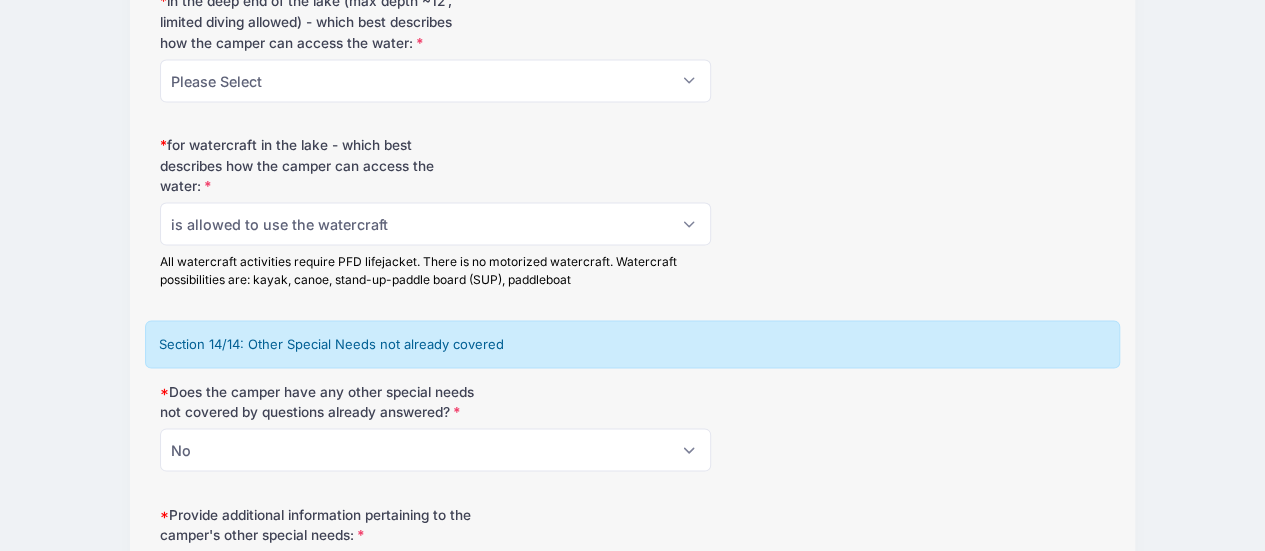 click on "Provide additional information pertaining to the camper's other special needs:" at bounding box center [436, 615] 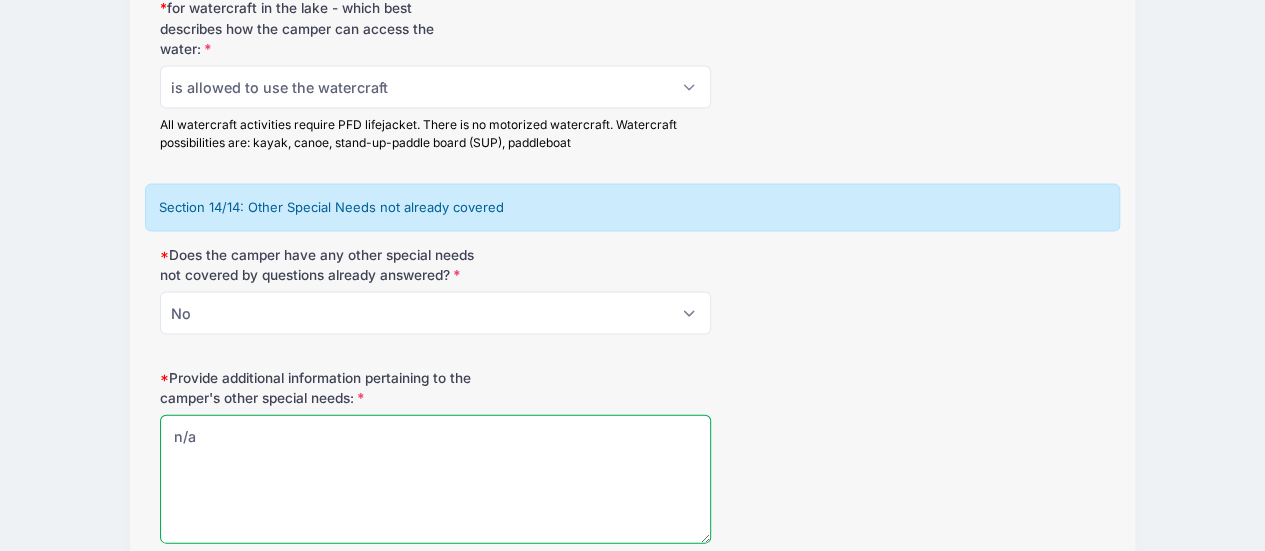 scroll, scrollTop: 13438, scrollLeft: 0, axis: vertical 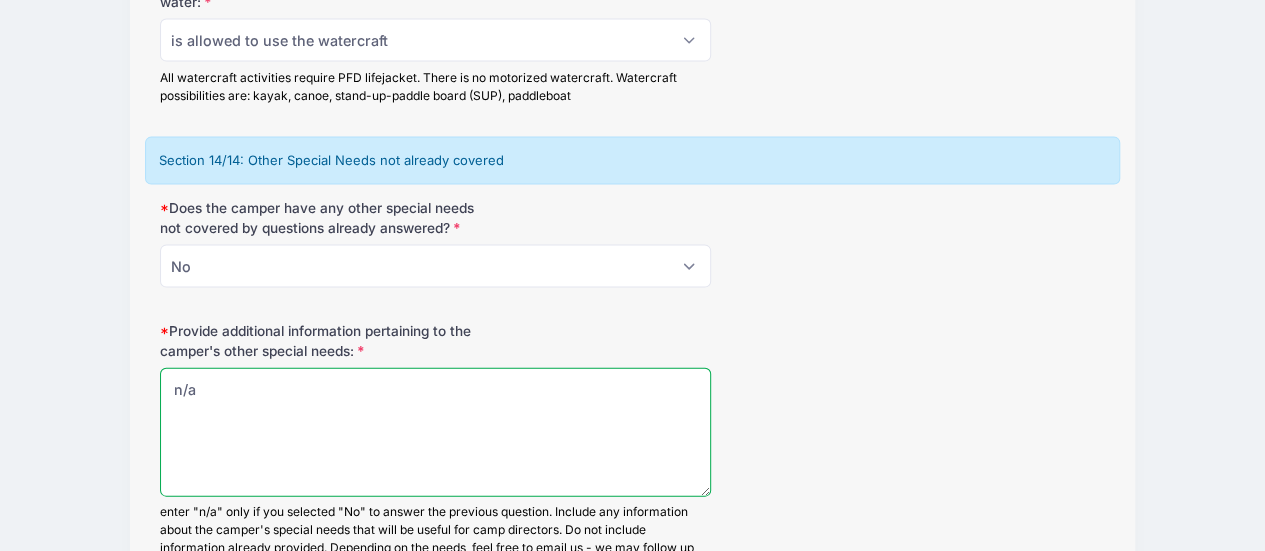 type on "n/a" 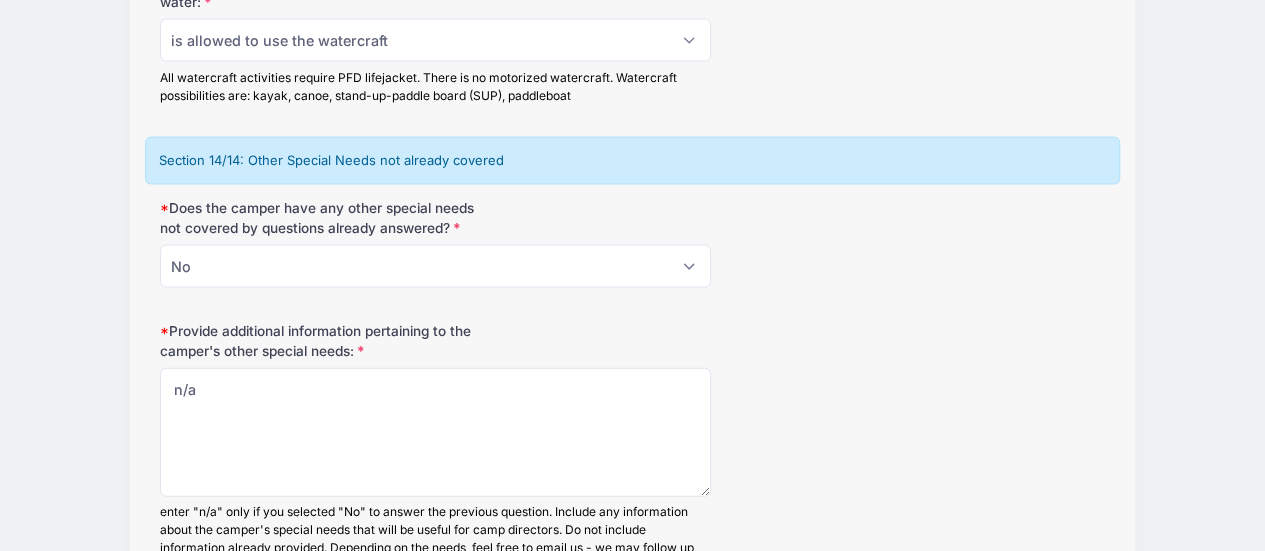 click on "Next" at bounding box center (1065, 631) 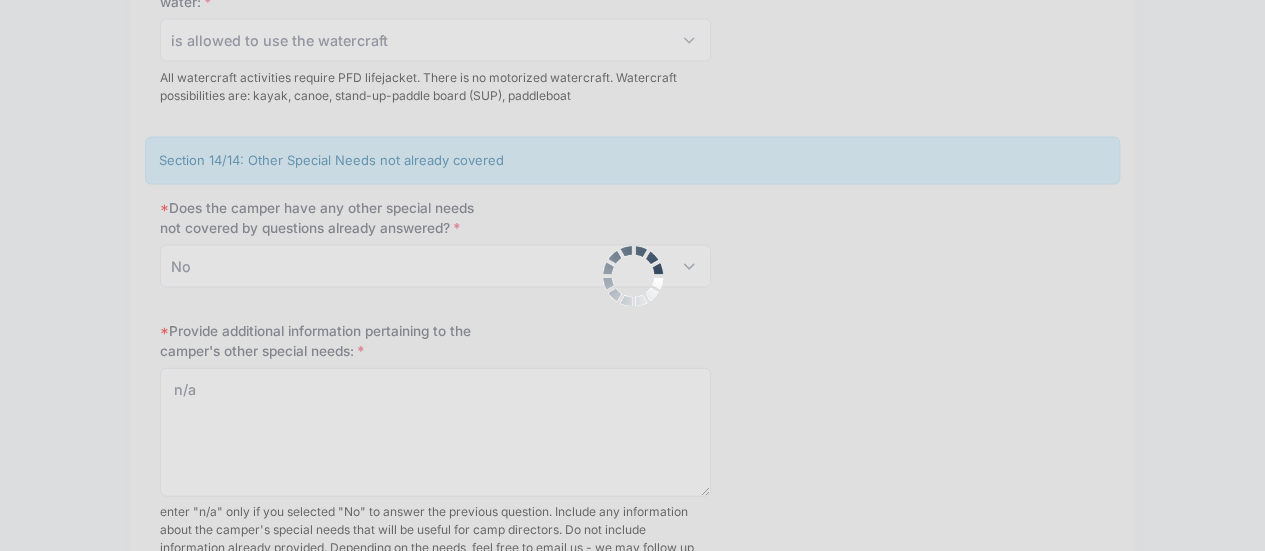 scroll, scrollTop: 0, scrollLeft: 0, axis: both 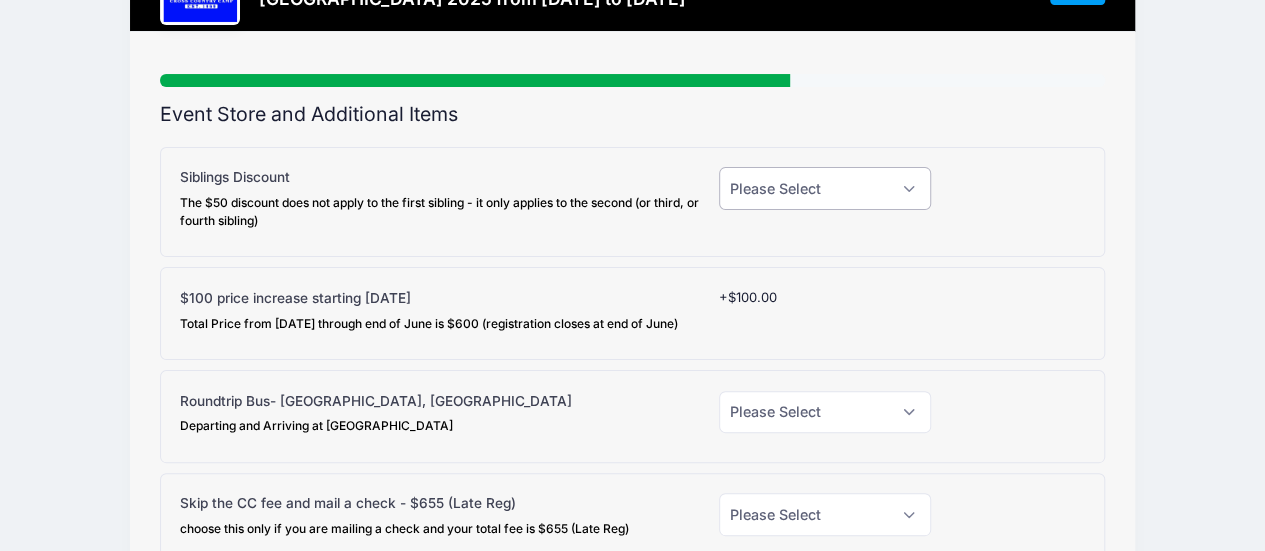 click on "Please Select Yes (-$50.00)
No" at bounding box center (825, 188) 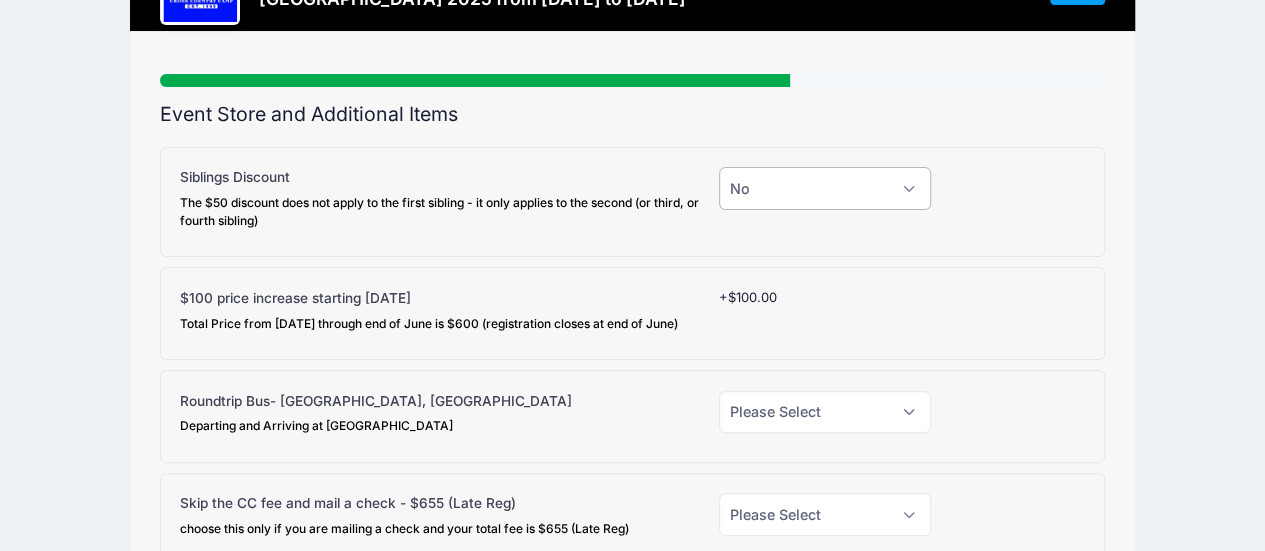 click on "Please Select Yes (-$50.00)
No" at bounding box center (825, 188) 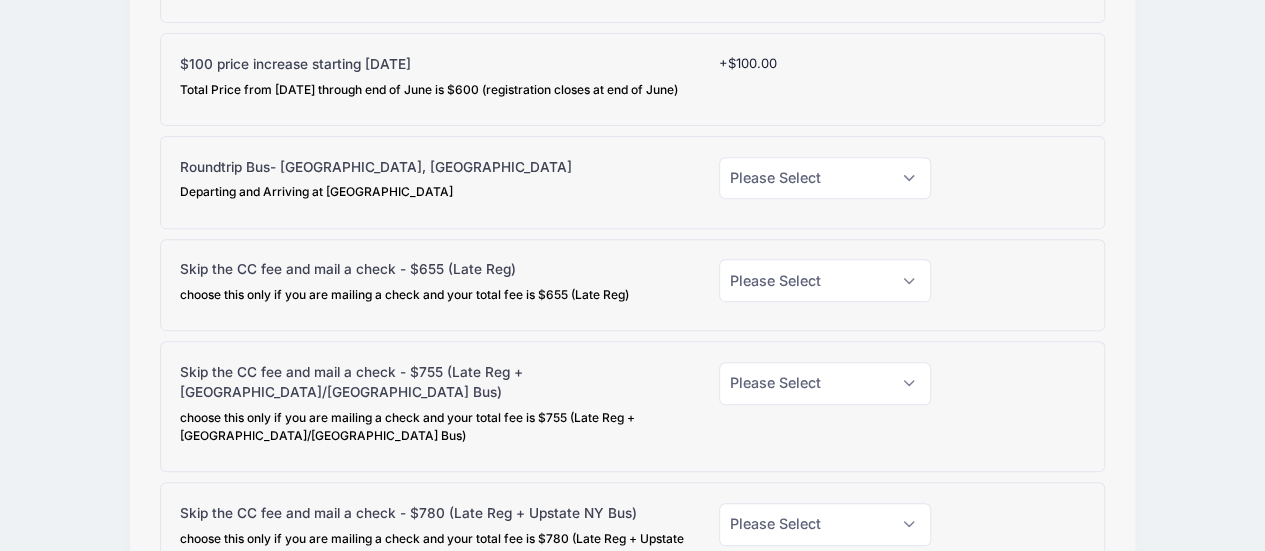 scroll, scrollTop: 327, scrollLeft: 0, axis: vertical 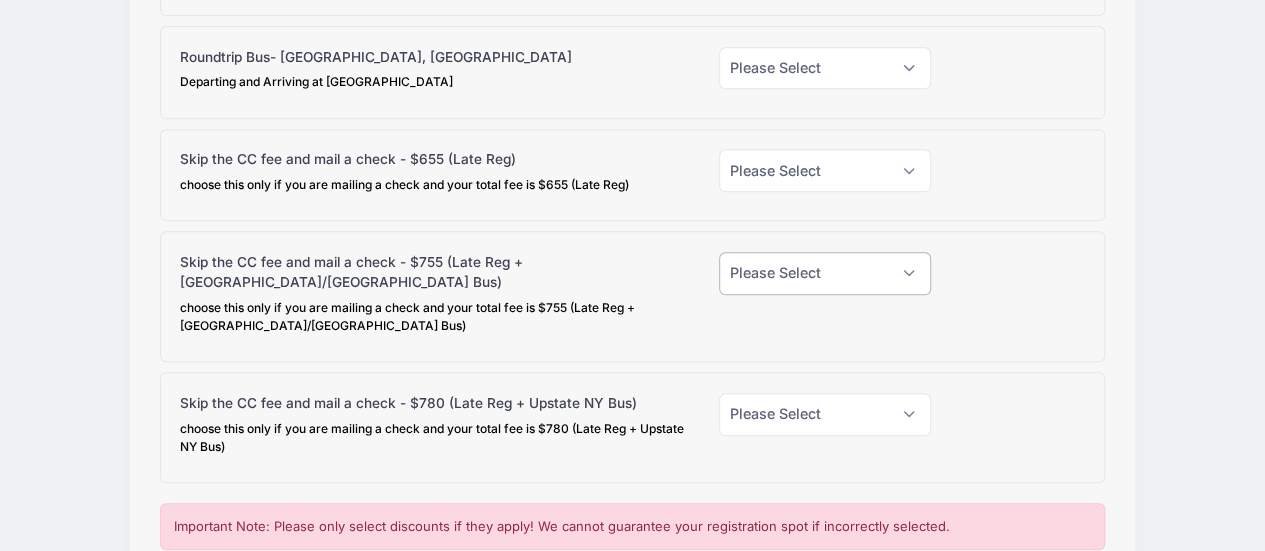 click on "Please Select Yes (-$755.00)
No" at bounding box center [825, 273] 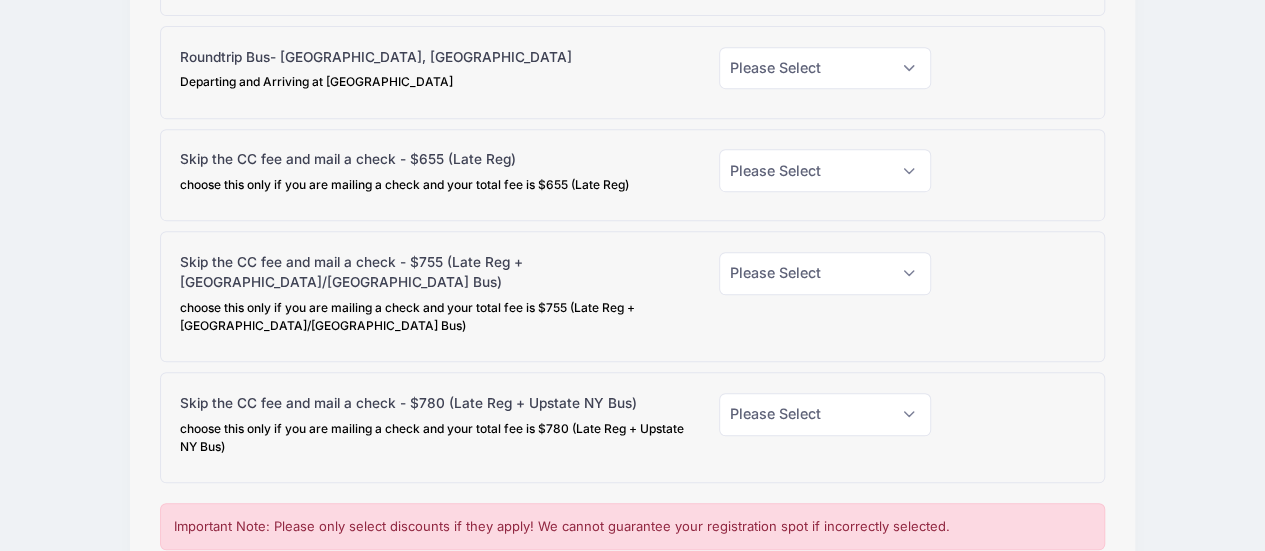 click at bounding box center (1018, 297) 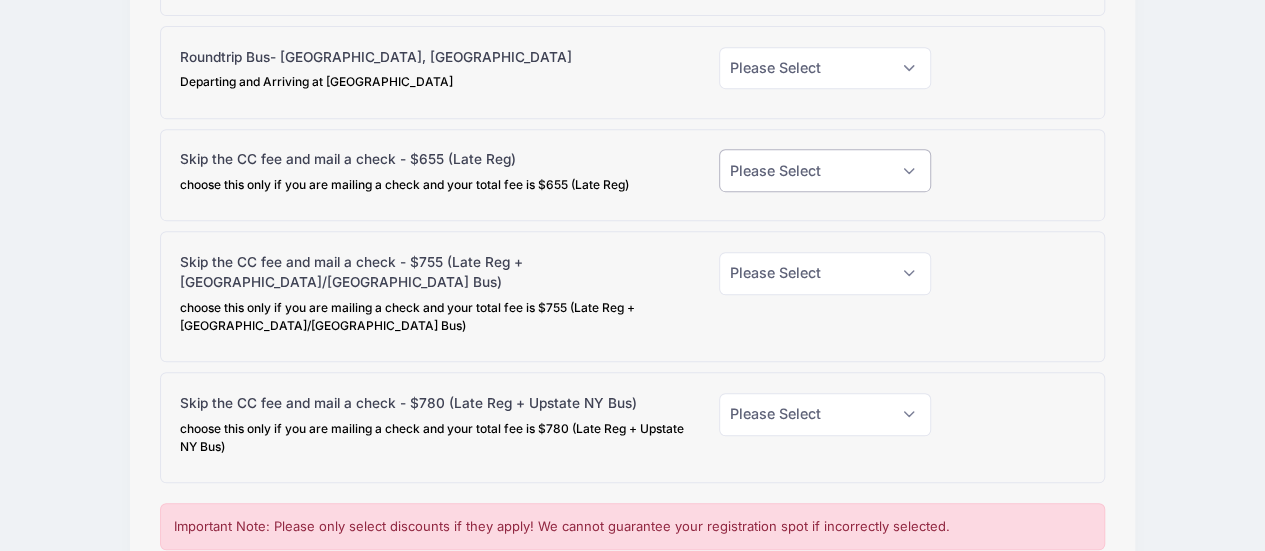 click on "Please Select Yes (-$655.00)
No" at bounding box center [825, 170] 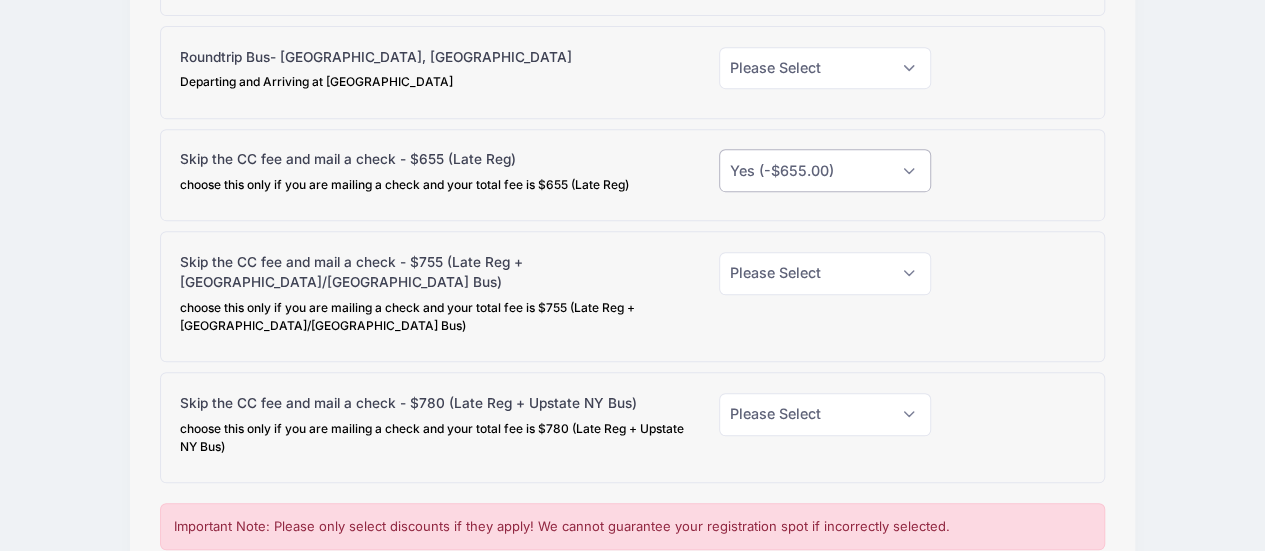 click on "Please Select Yes (-$655.00)
No" at bounding box center [825, 170] 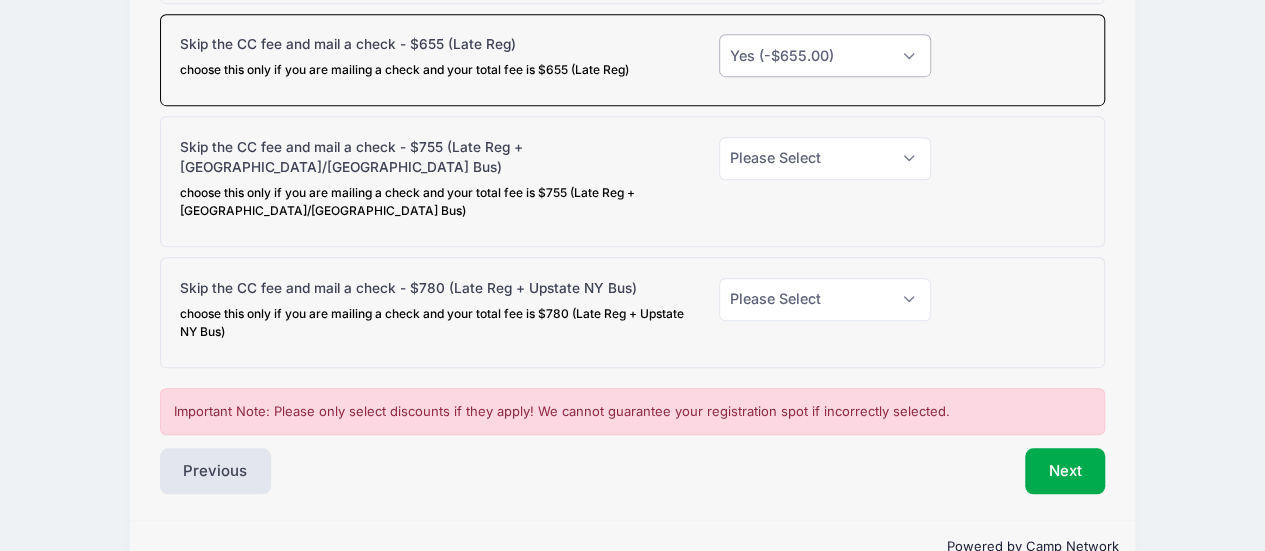 scroll, scrollTop: 560, scrollLeft: 0, axis: vertical 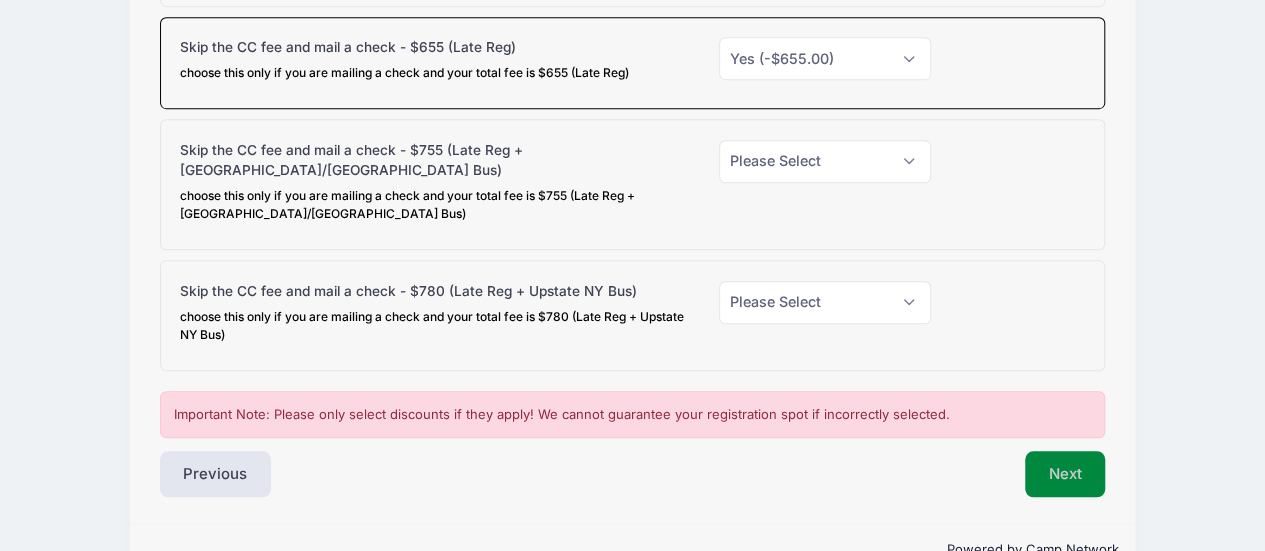 click on "Next" at bounding box center (1065, 474) 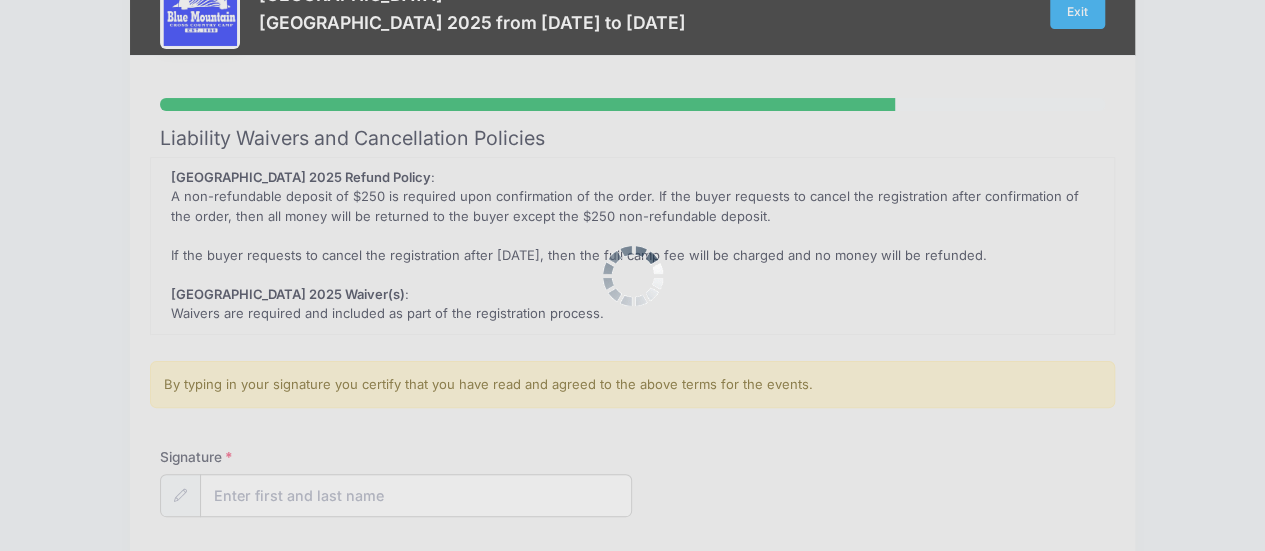 scroll, scrollTop: 0, scrollLeft: 0, axis: both 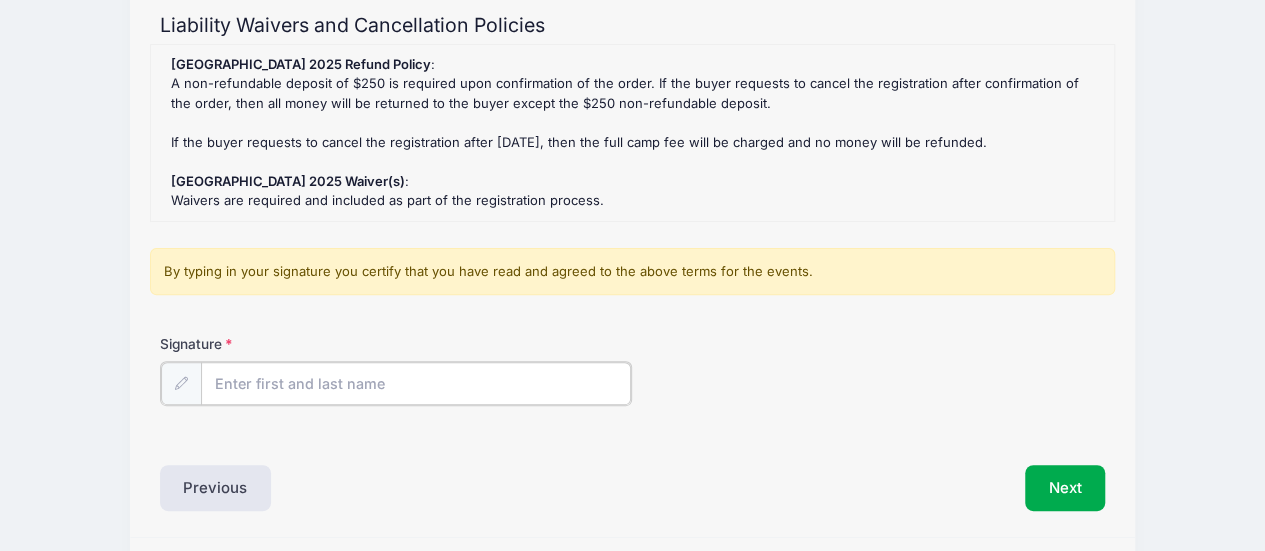 click on "Signature" at bounding box center (416, 383) 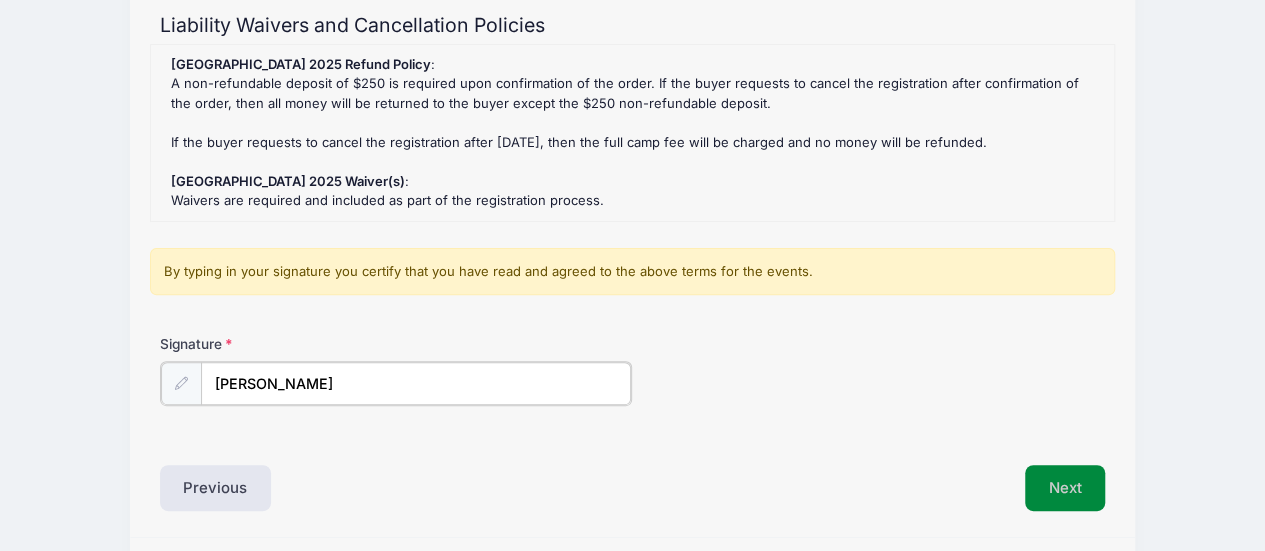 type on "Allison Margolis" 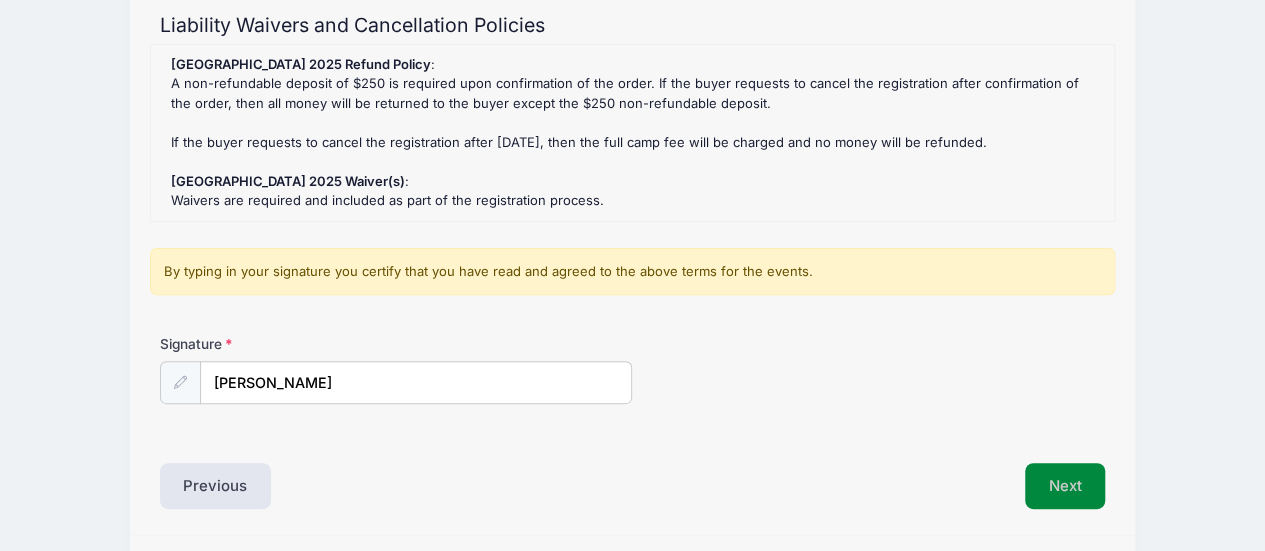 click on "Next" at bounding box center [1065, 486] 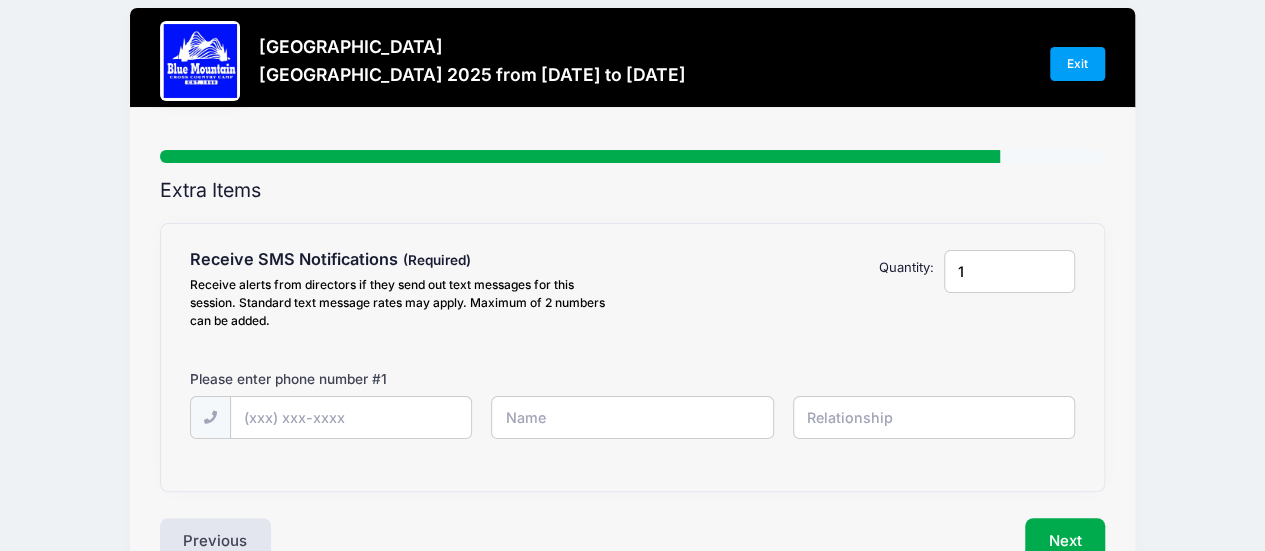 scroll, scrollTop: 0, scrollLeft: 0, axis: both 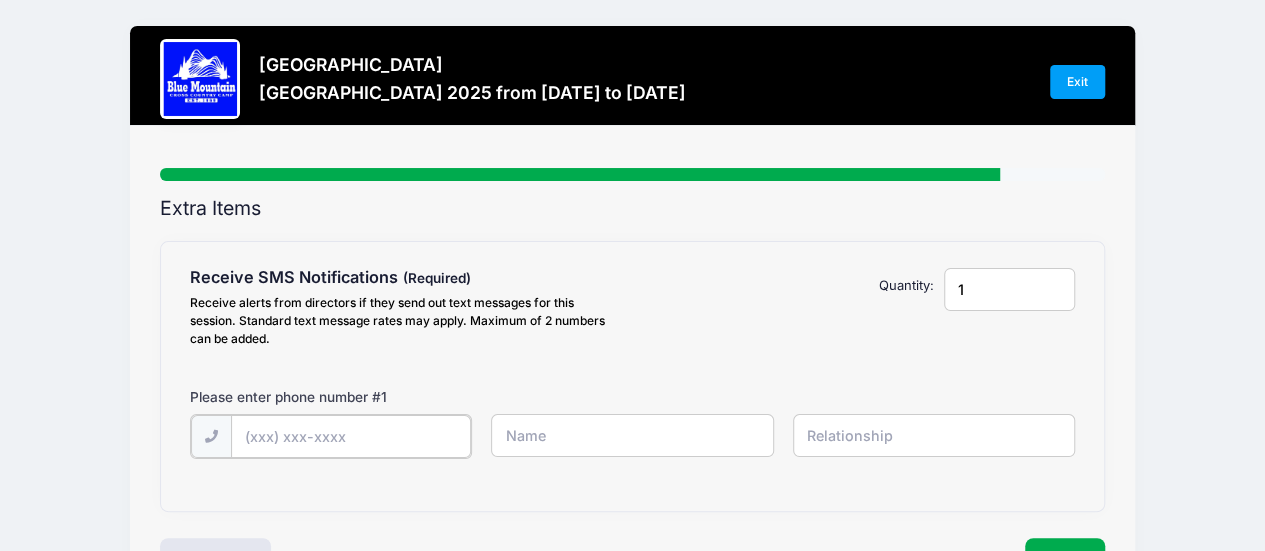 click at bounding box center (0, 0) 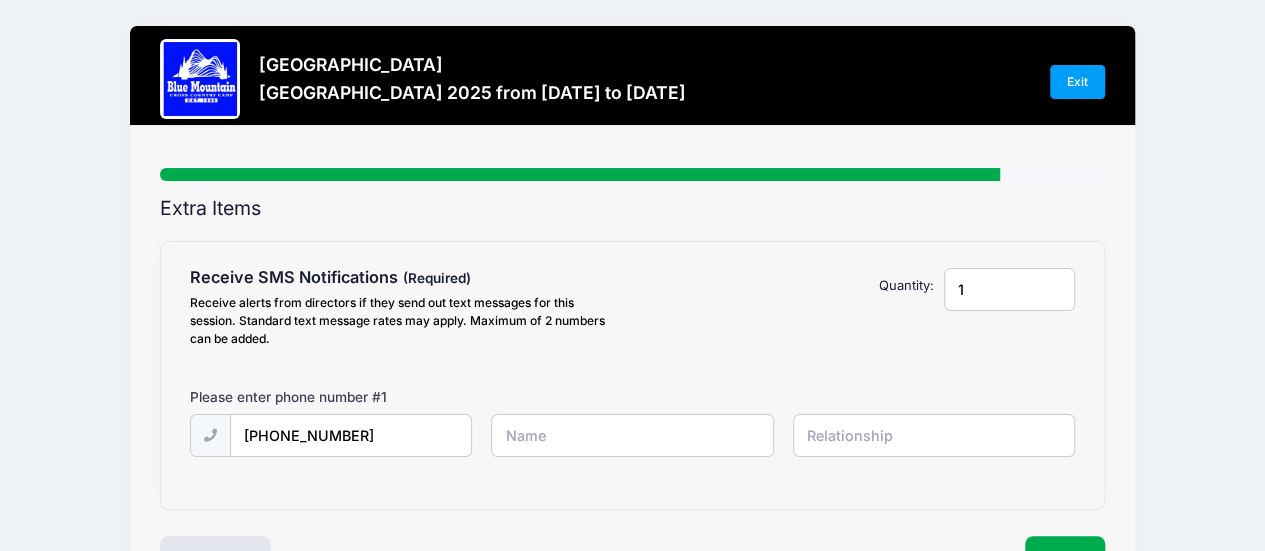 type on "Ben Margolis" 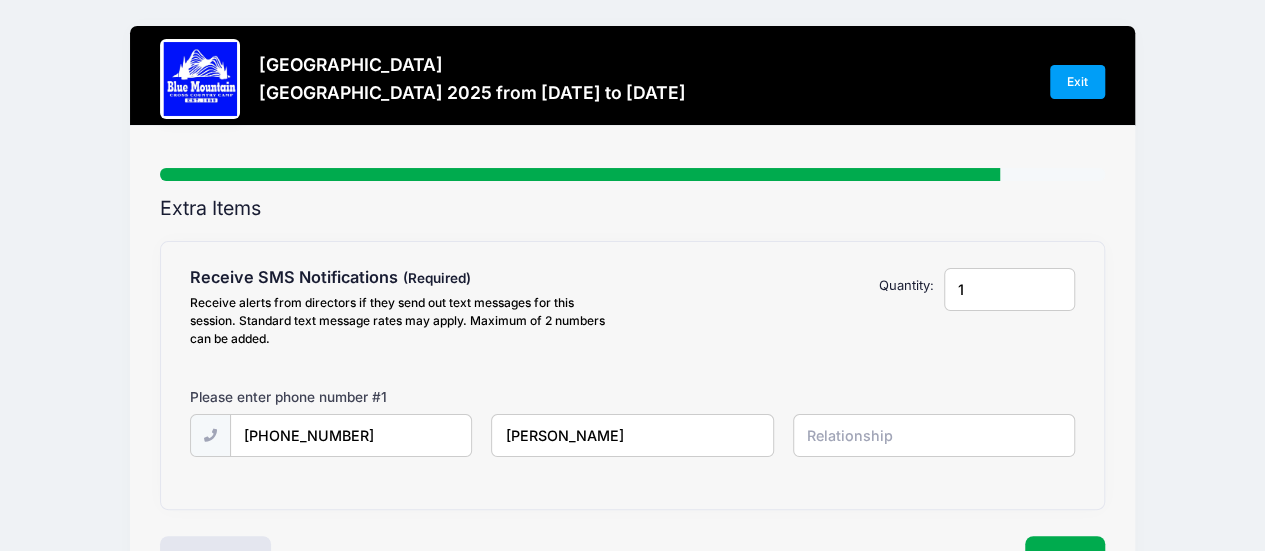 click on "Ben Margolis" at bounding box center [0, 0] 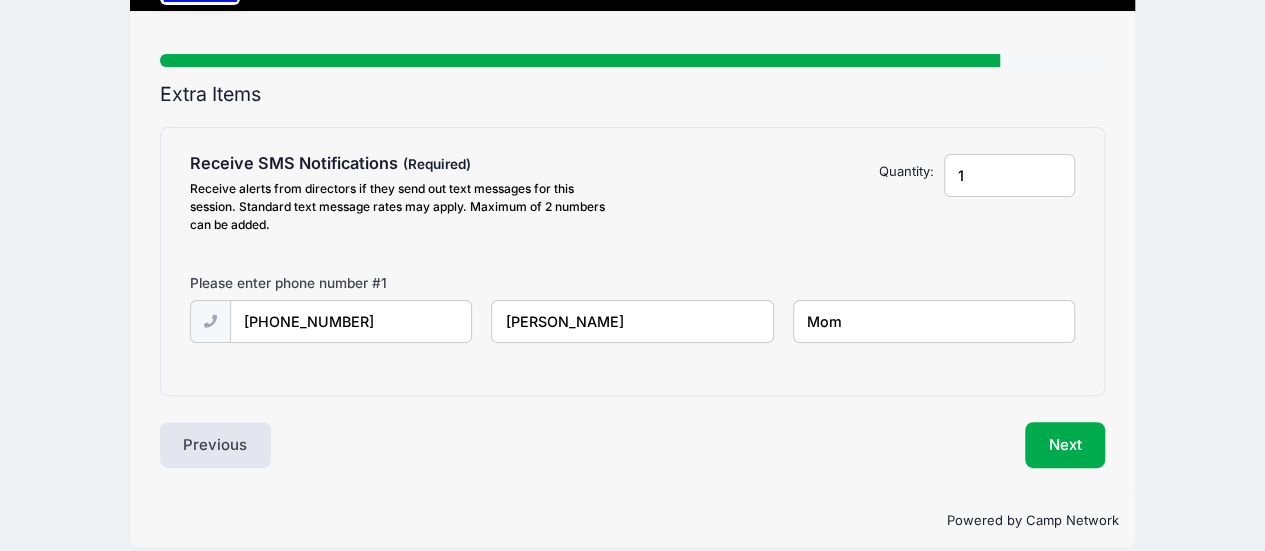 scroll, scrollTop: 116, scrollLeft: 0, axis: vertical 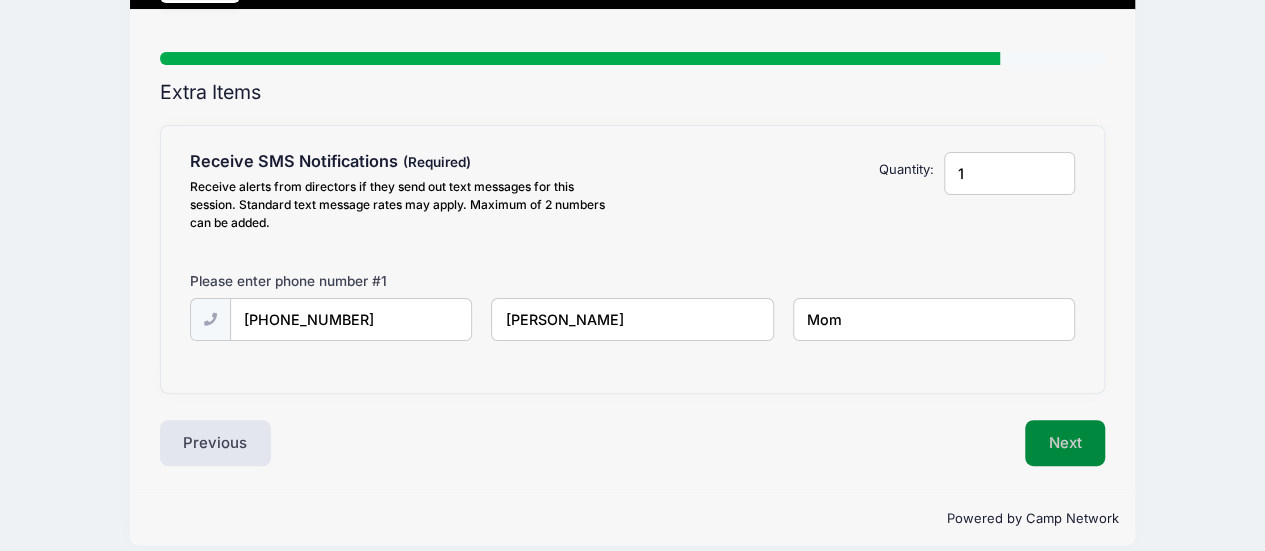type on "Mom" 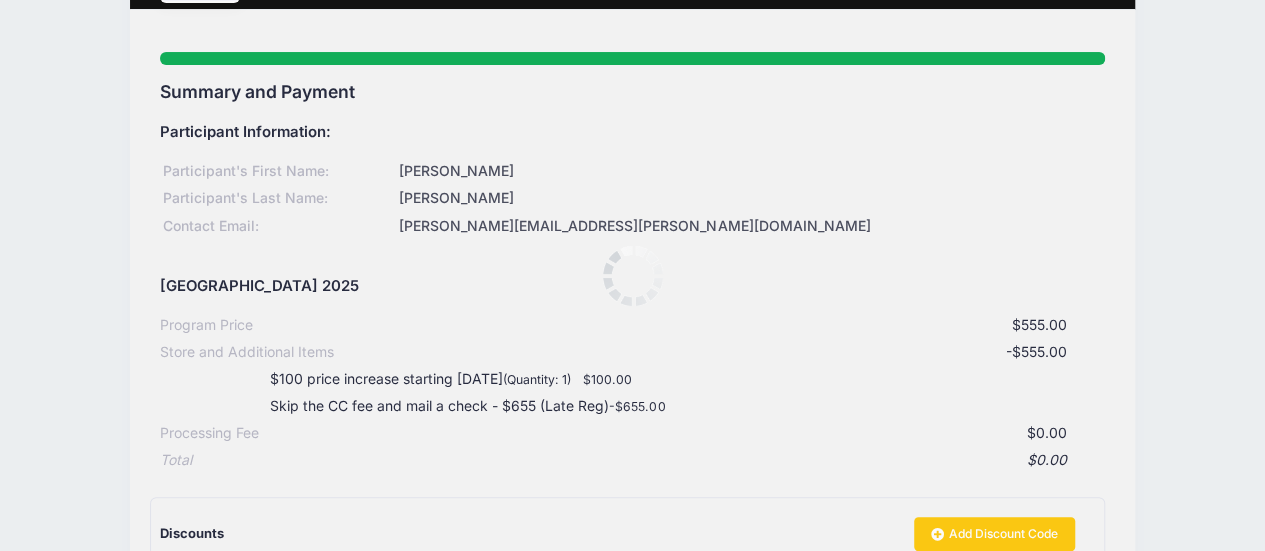 scroll, scrollTop: 0, scrollLeft: 0, axis: both 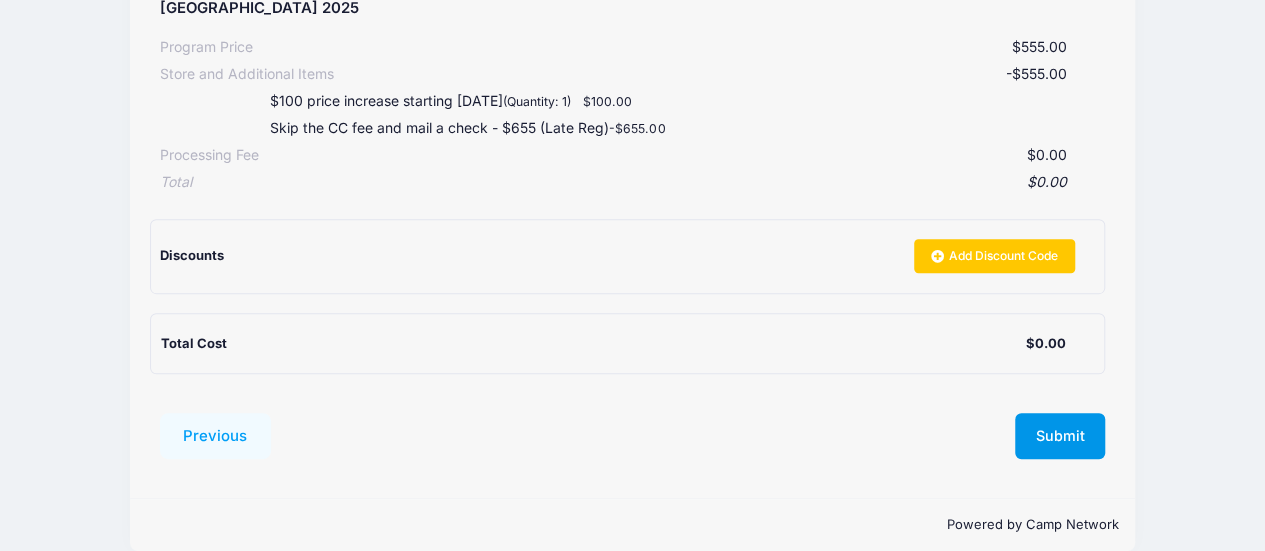click on "Submit" at bounding box center [1060, 436] 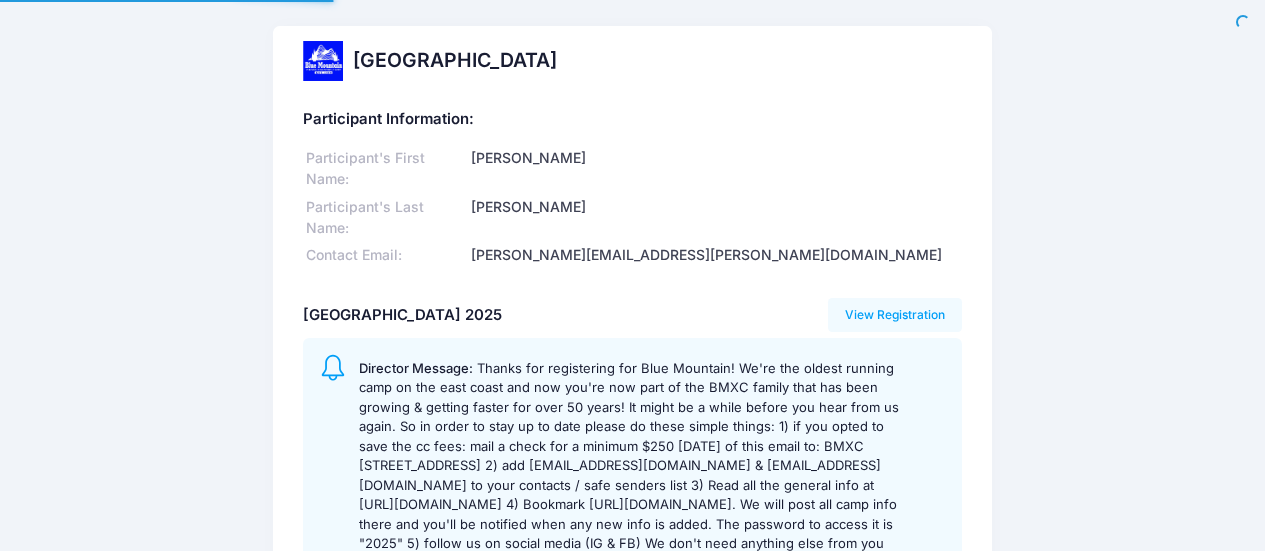 scroll, scrollTop: 0, scrollLeft: 0, axis: both 